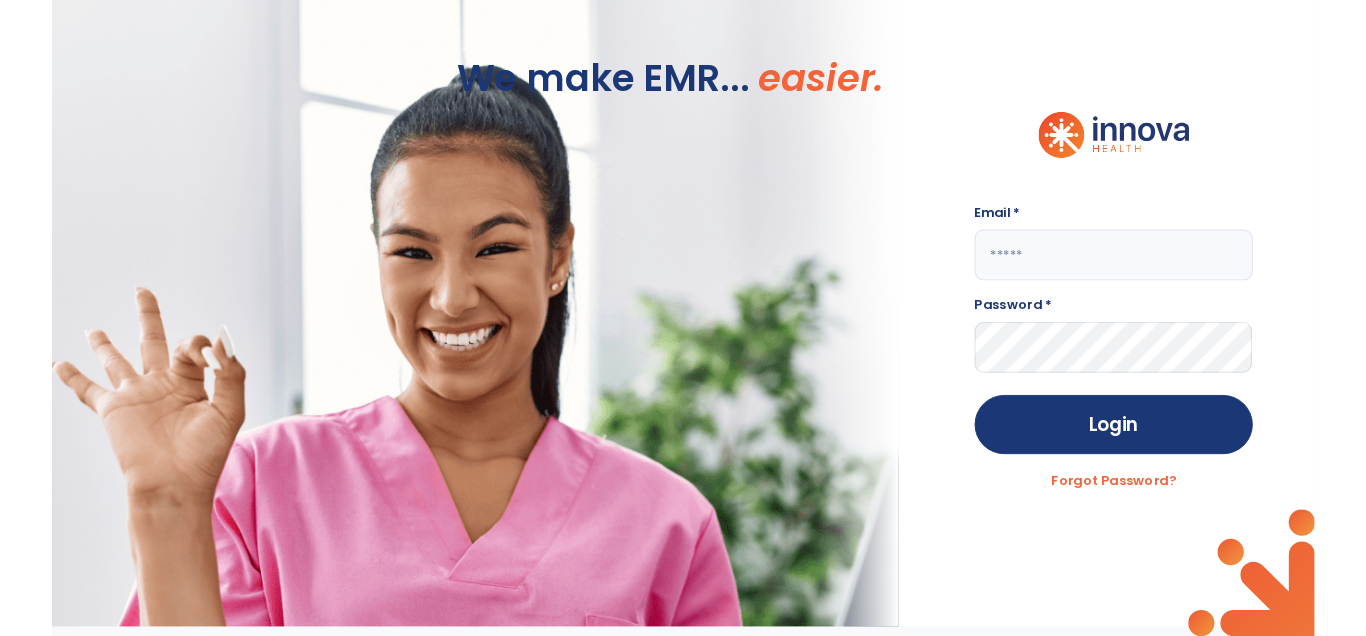 scroll, scrollTop: 0, scrollLeft: 0, axis: both 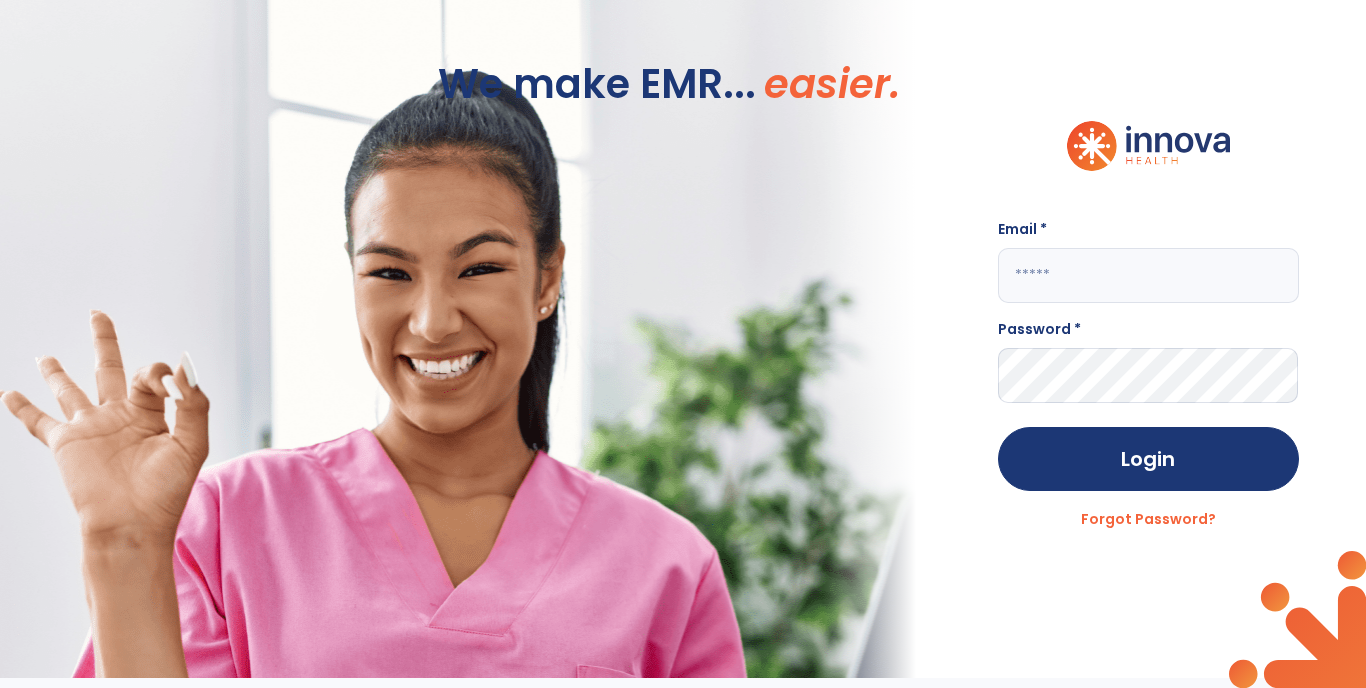 click 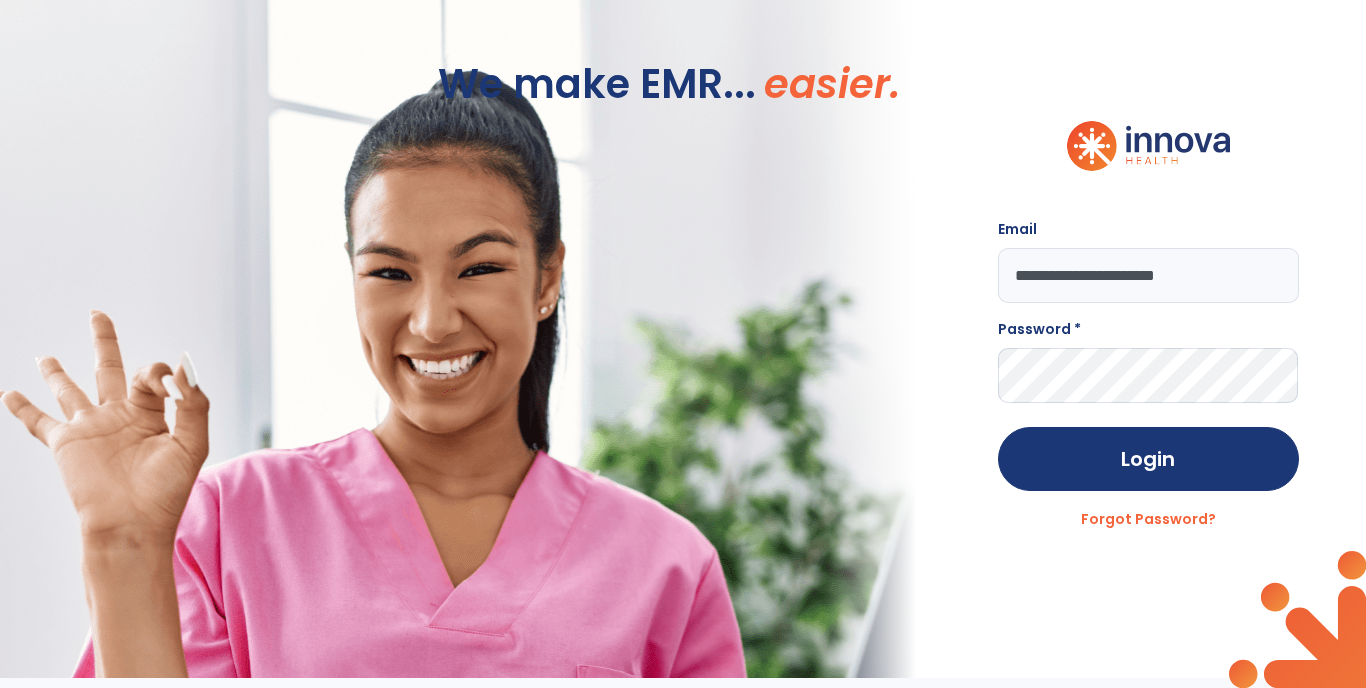 type on "**********" 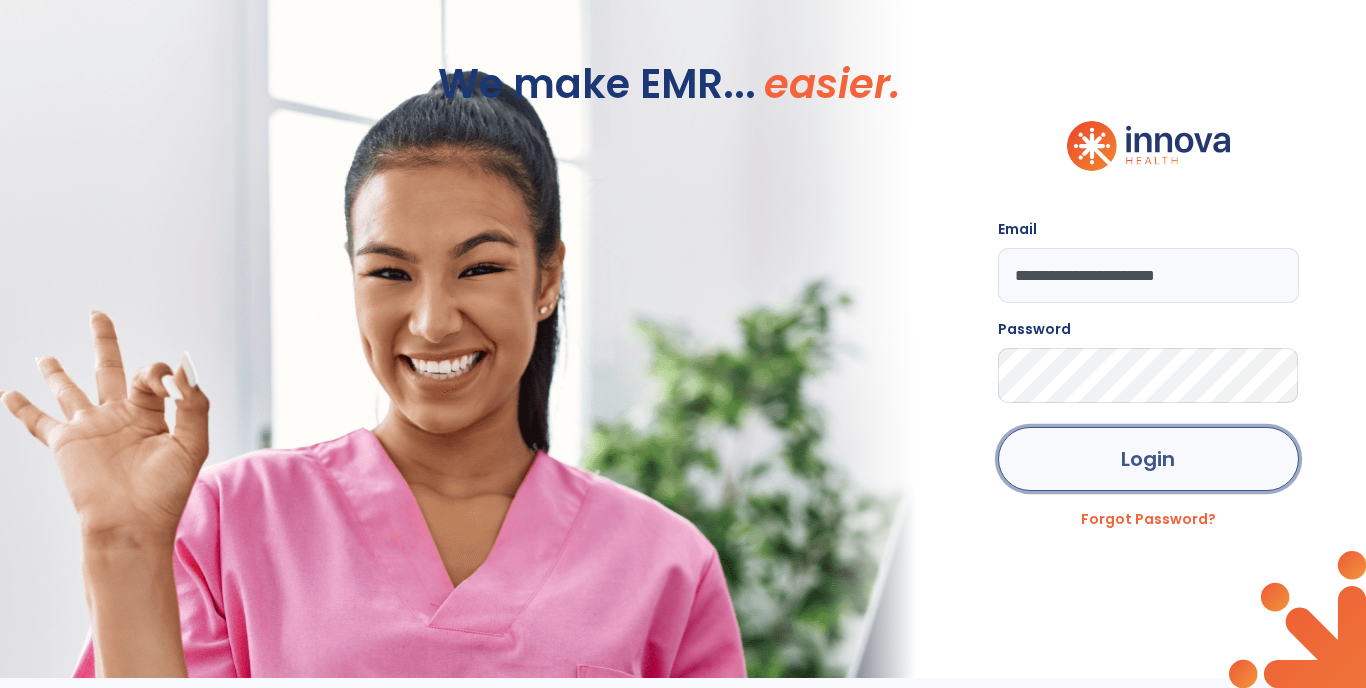 click on "Login" 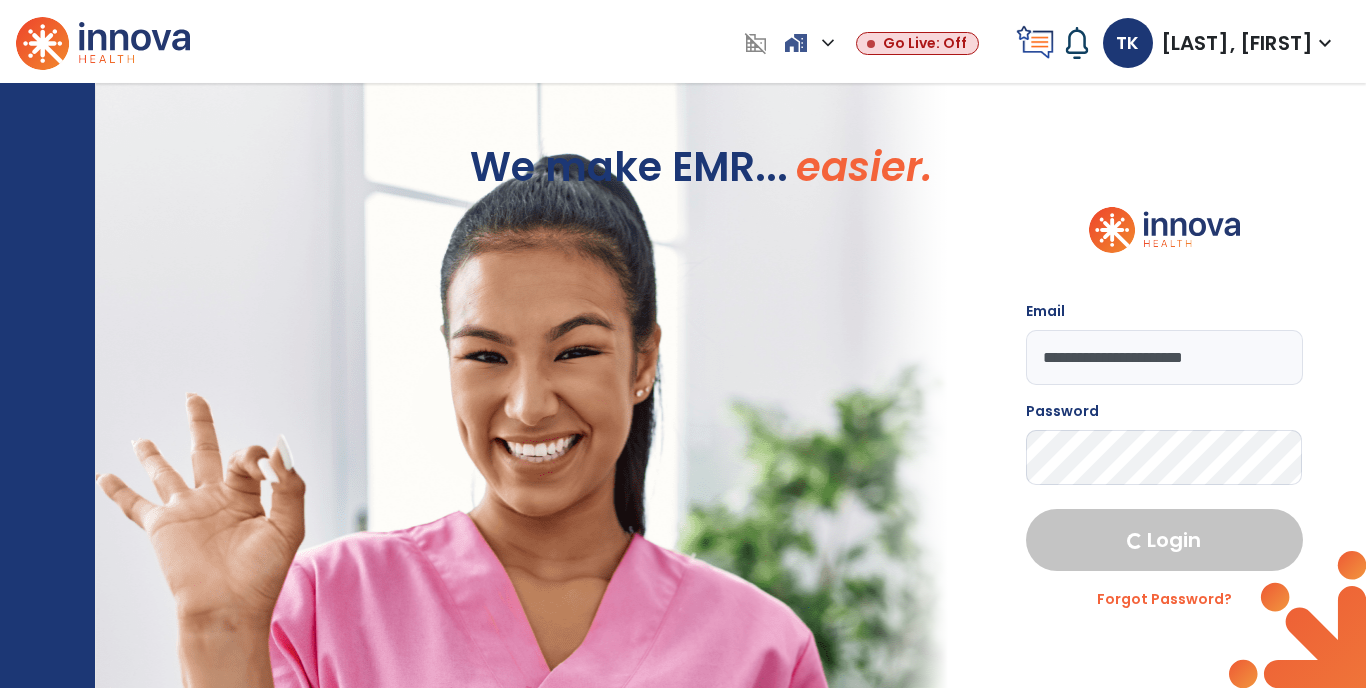 select on "****" 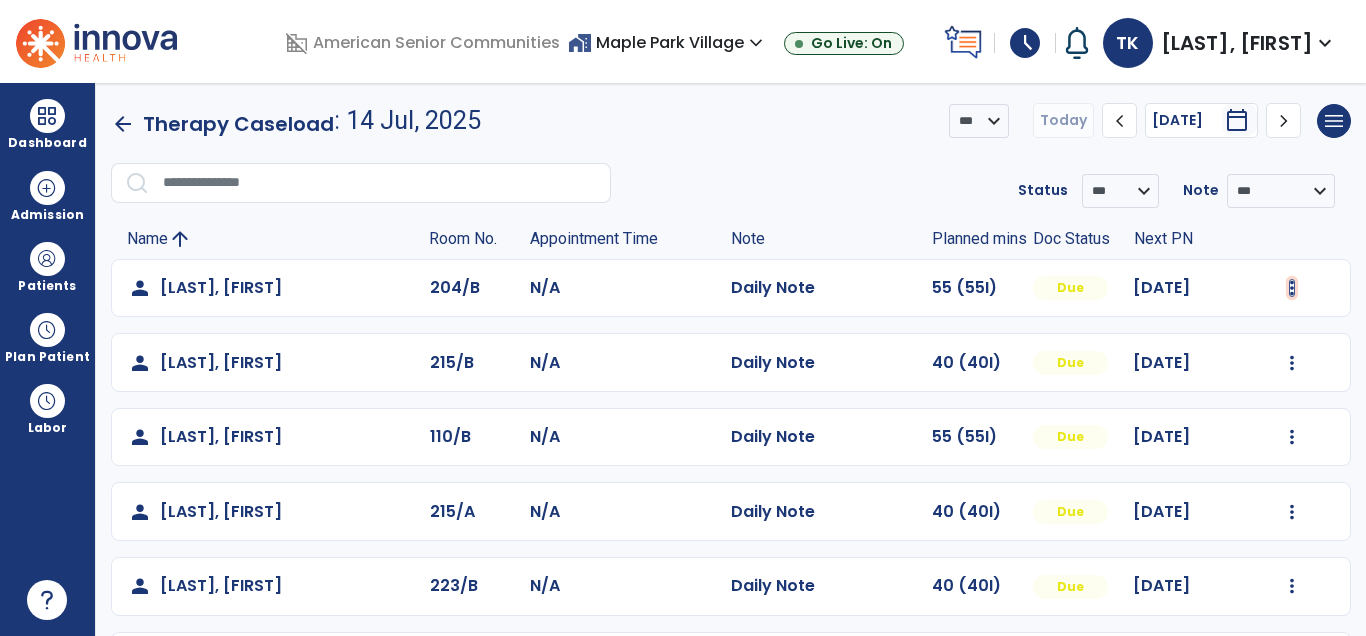 click at bounding box center (1292, 288) 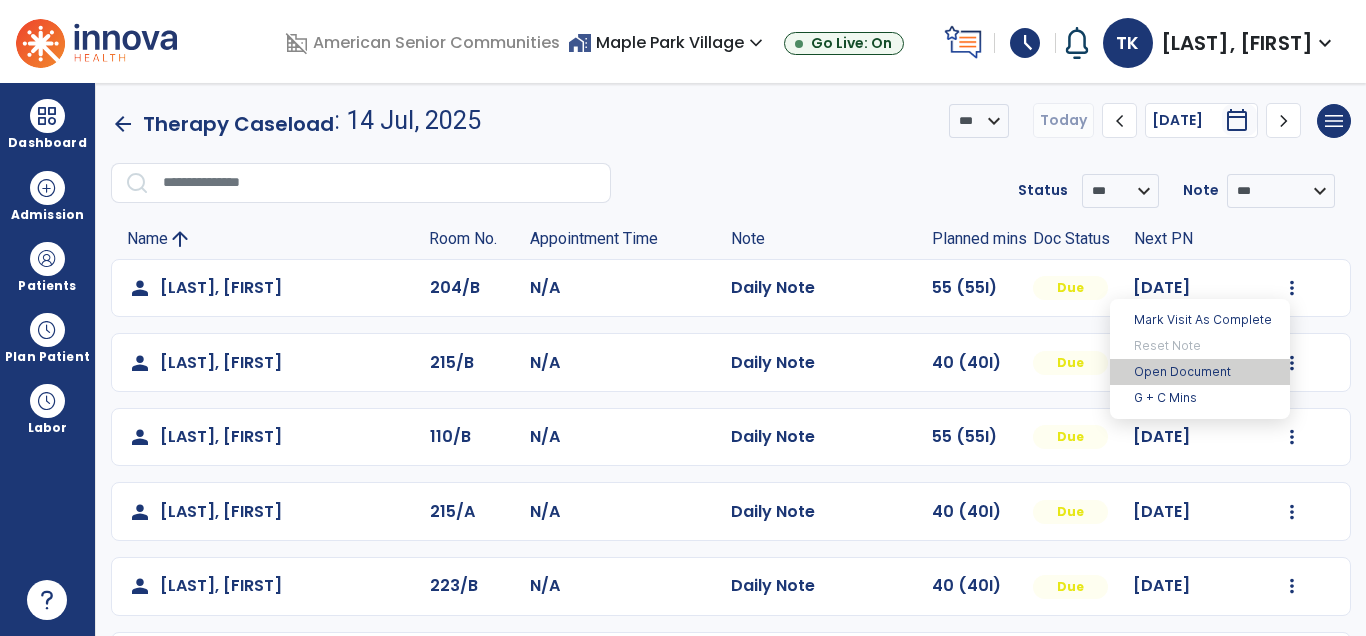 click on "Open Document" at bounding box center (1200, 372) 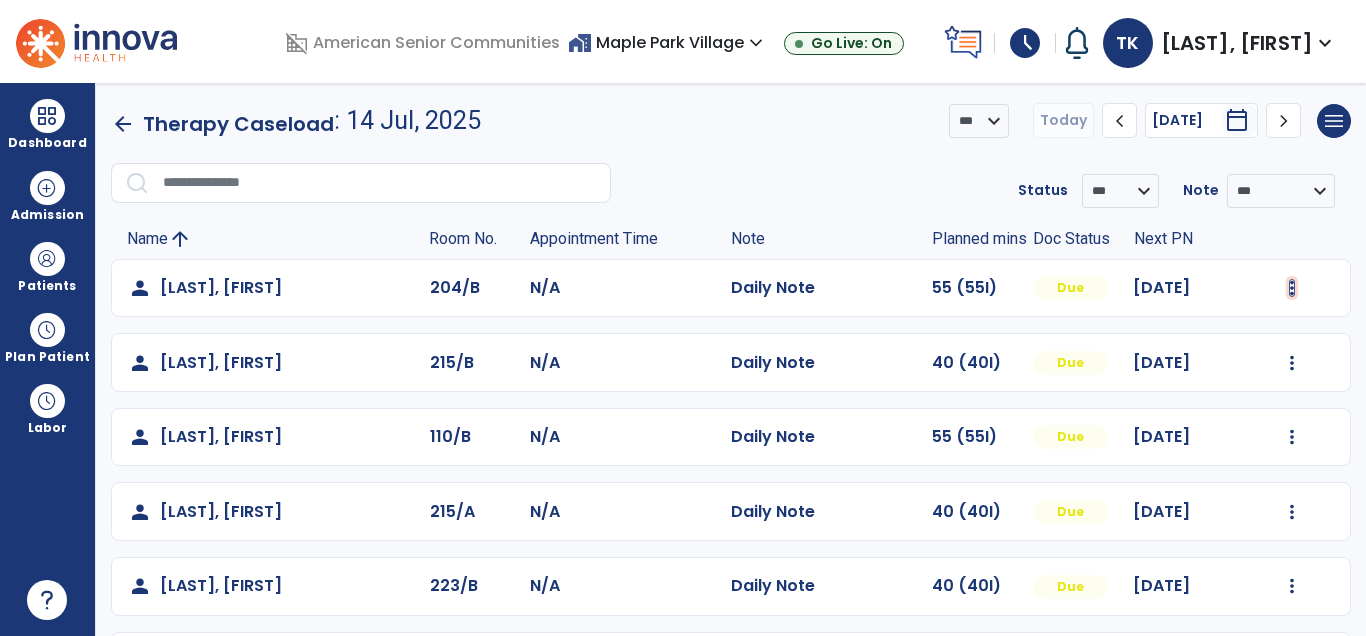 click at bounding box center [1292, 288] 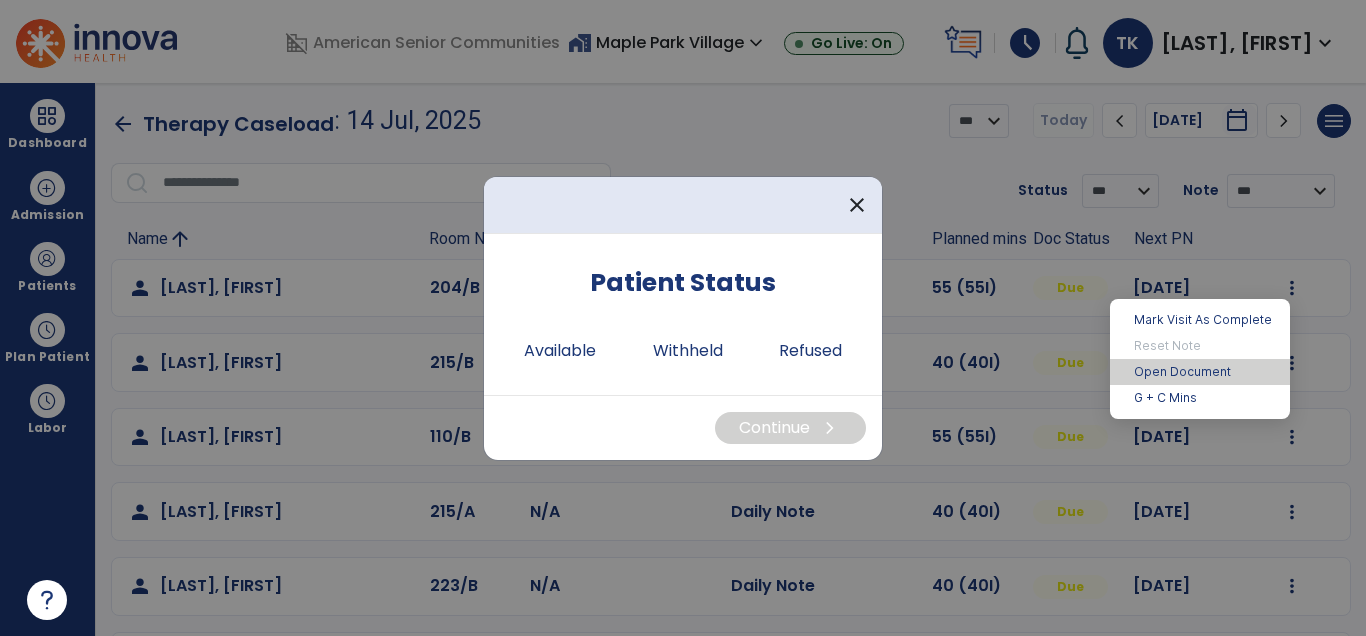 click on "Open Document" at bounding box center [1200, 372] 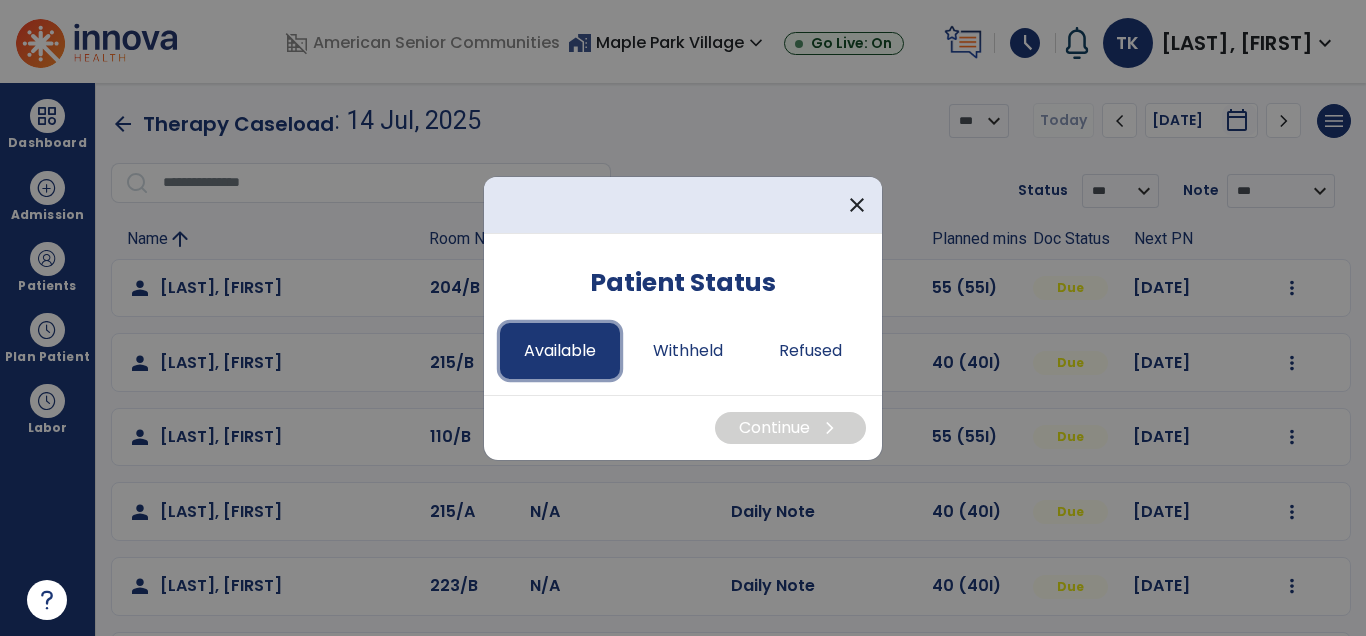 click on "Available" at bounding box center (560, 351) 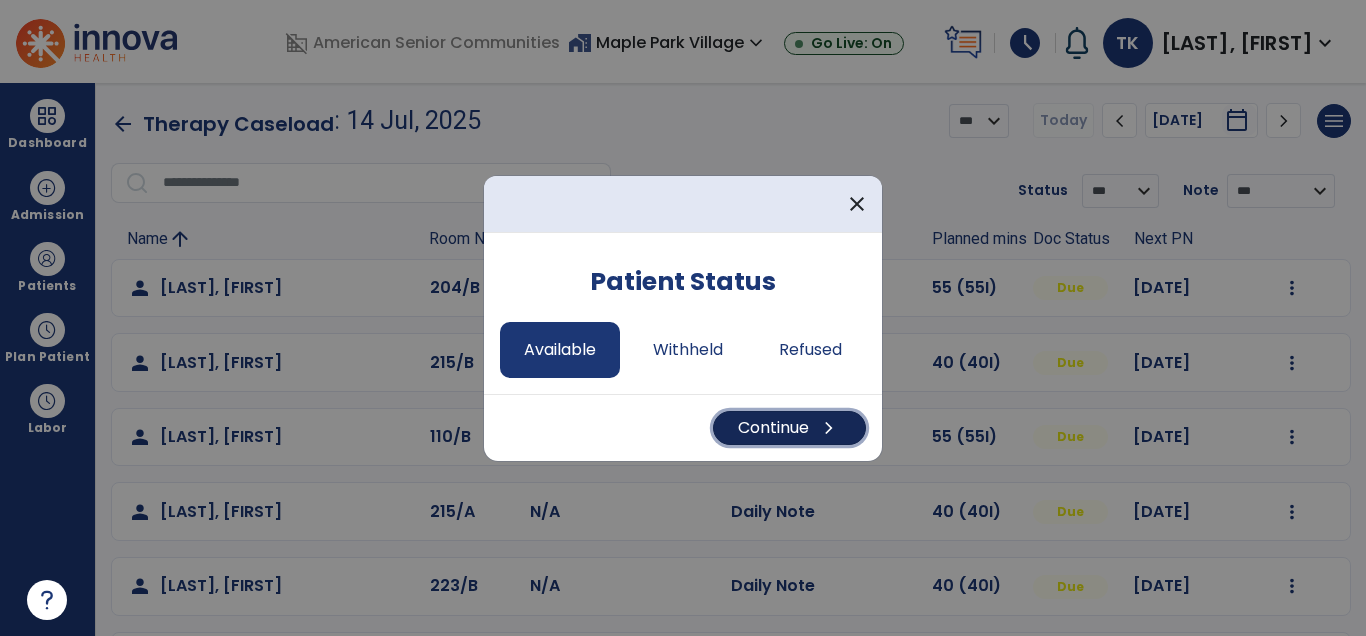 click on "Continue   chevron_right" at bounding box center [789, 428] 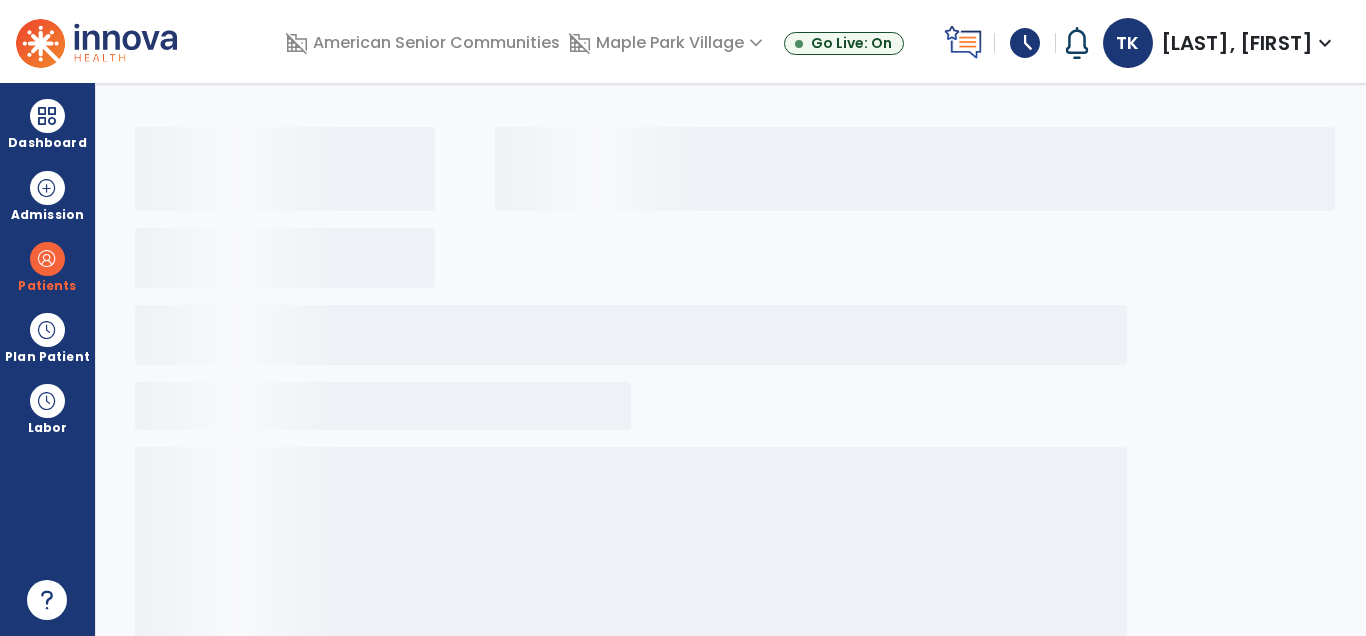 select on "*" 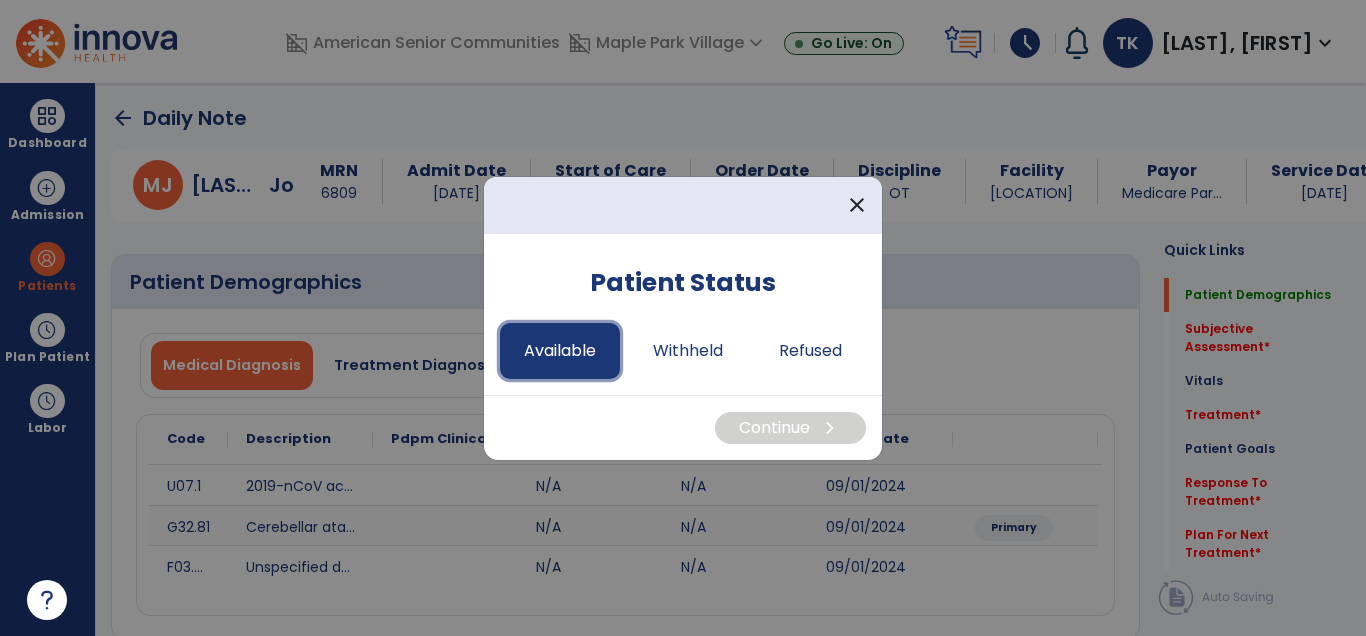 click on "Available" at bounding box center (560, 351) 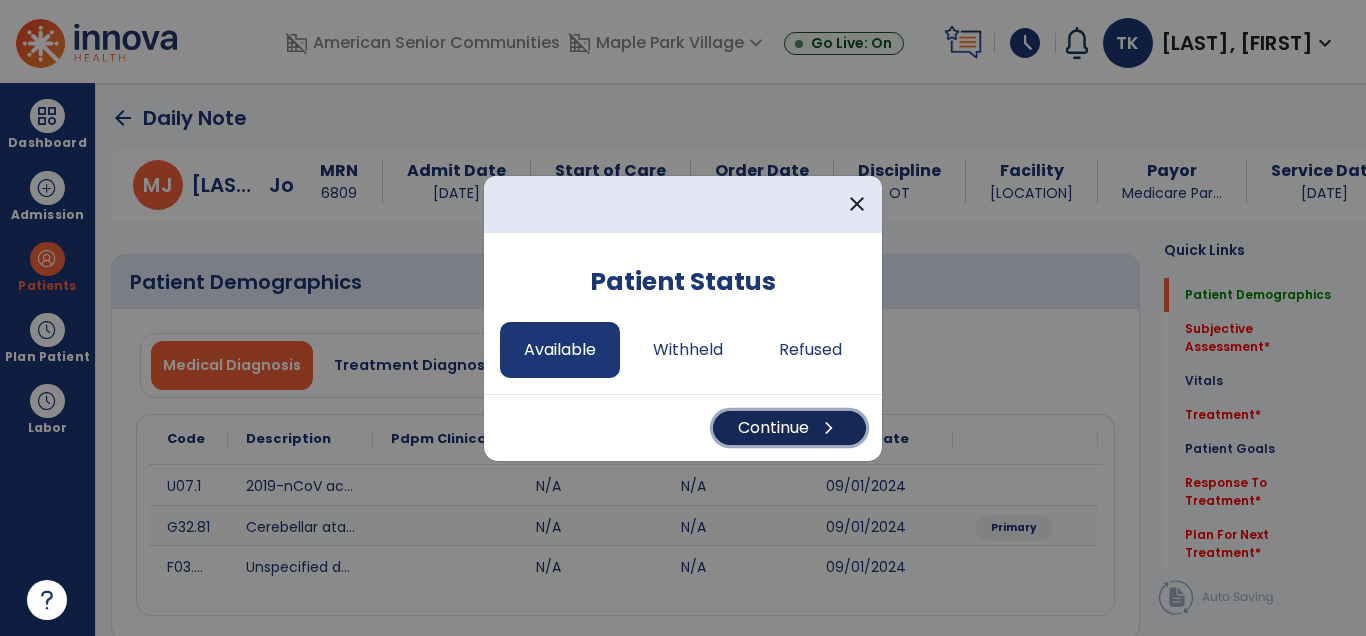 click on "Continue   chevron_right" at bounding box center (789, 428) 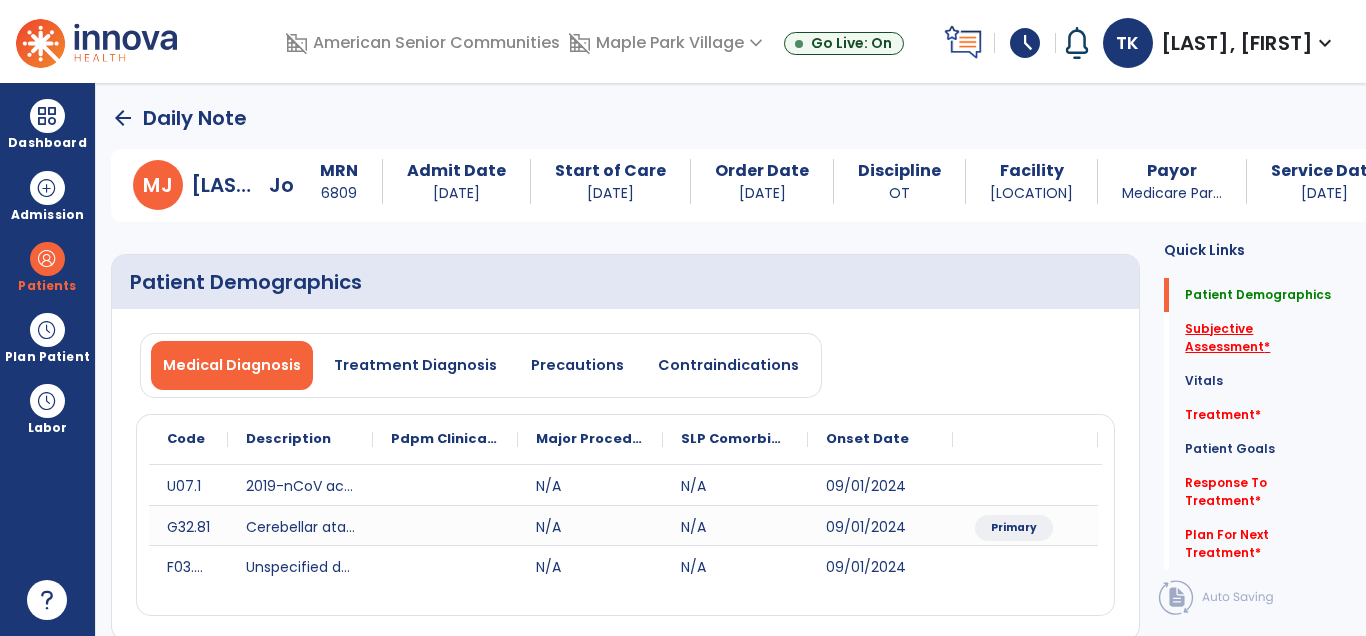 click on "Subjective Assessment   *" 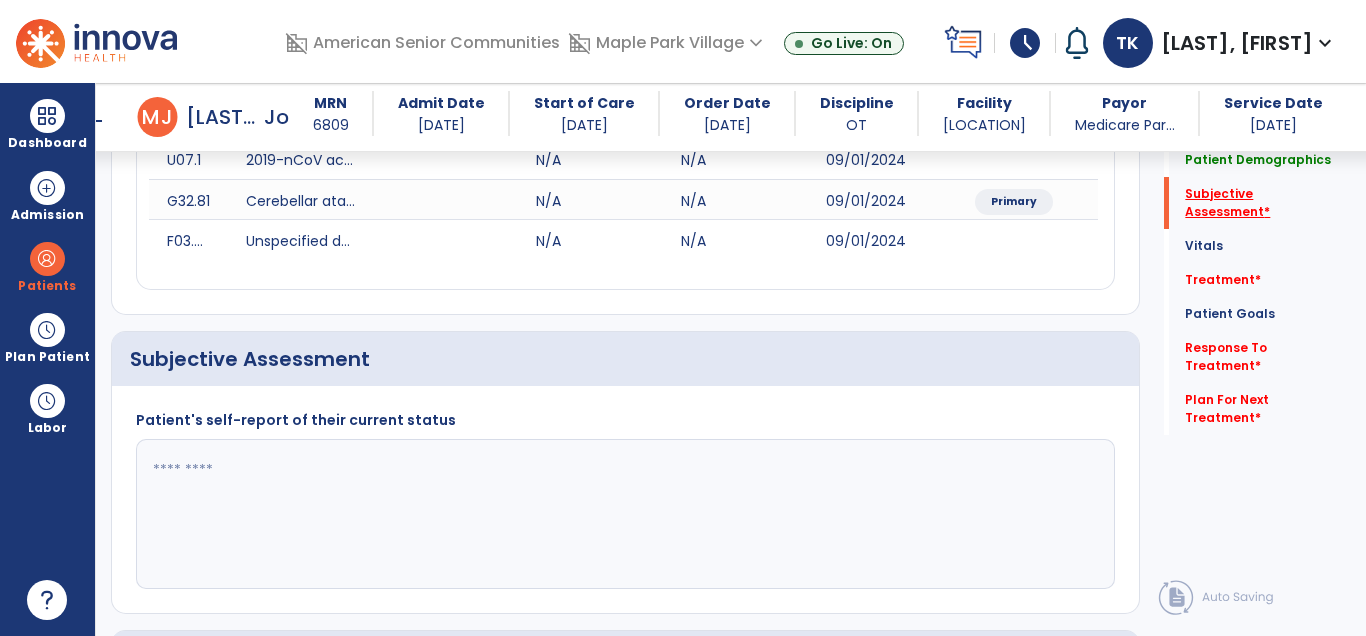 scroll, scrollTop: 439, scrollLeft: 0, axis: vertical 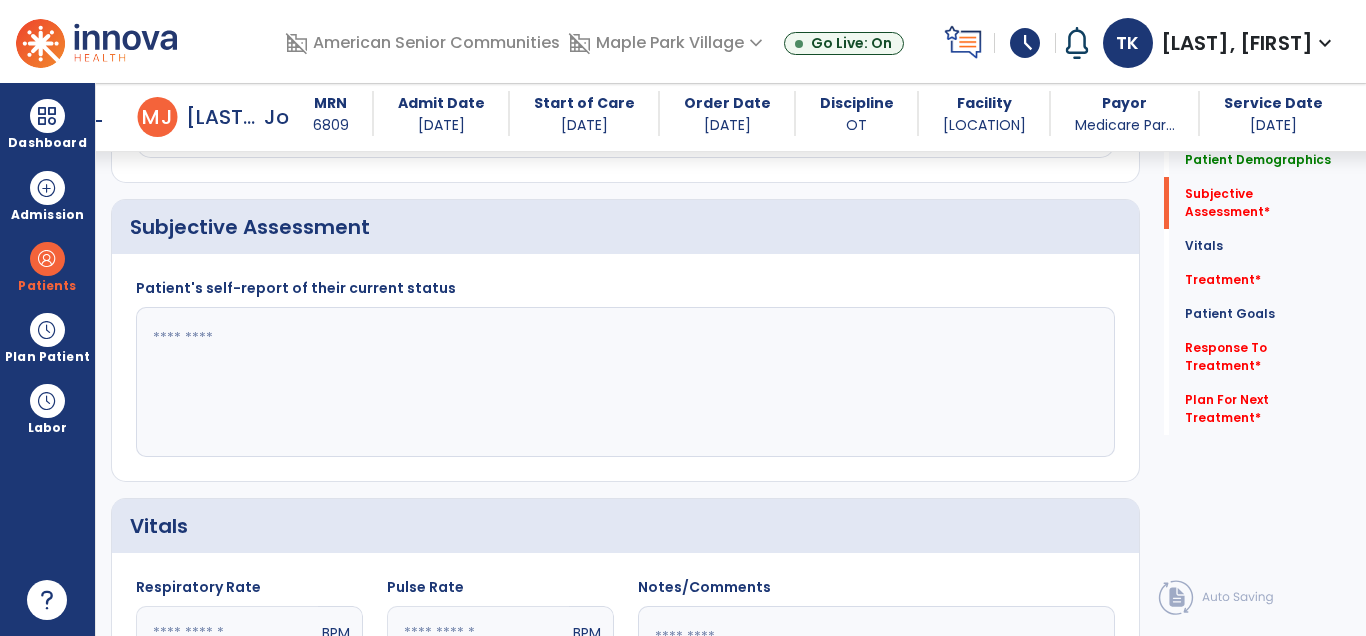 click 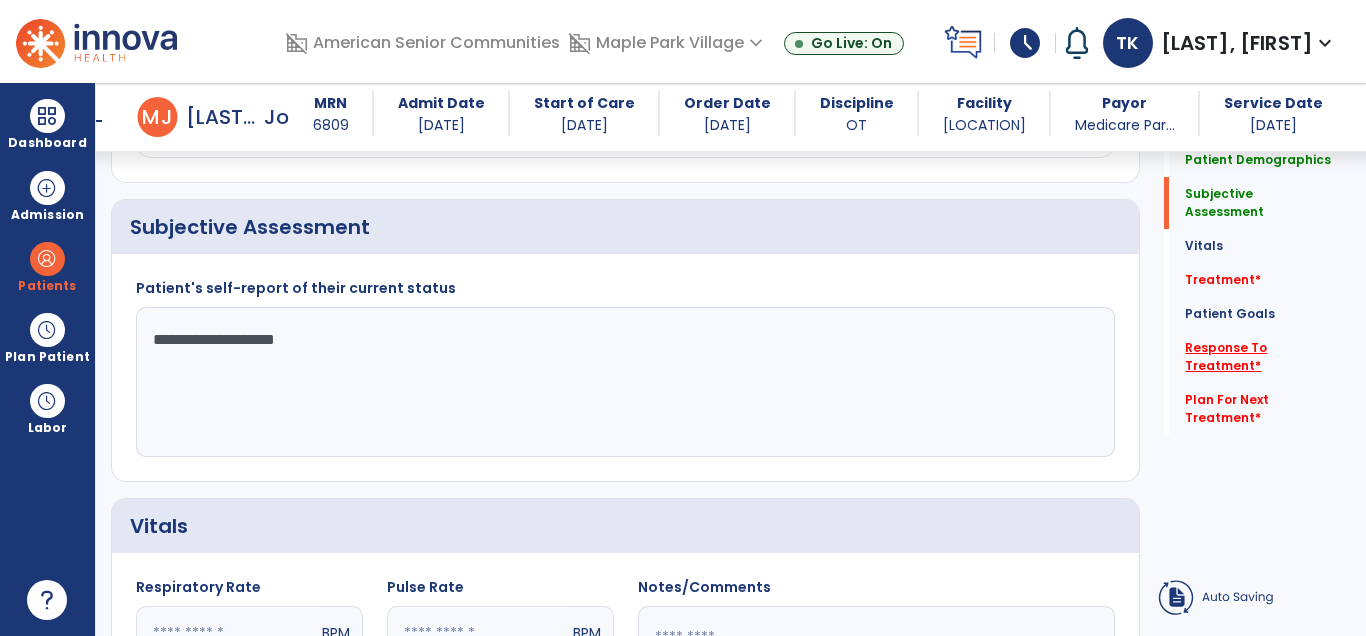 type on "**********" 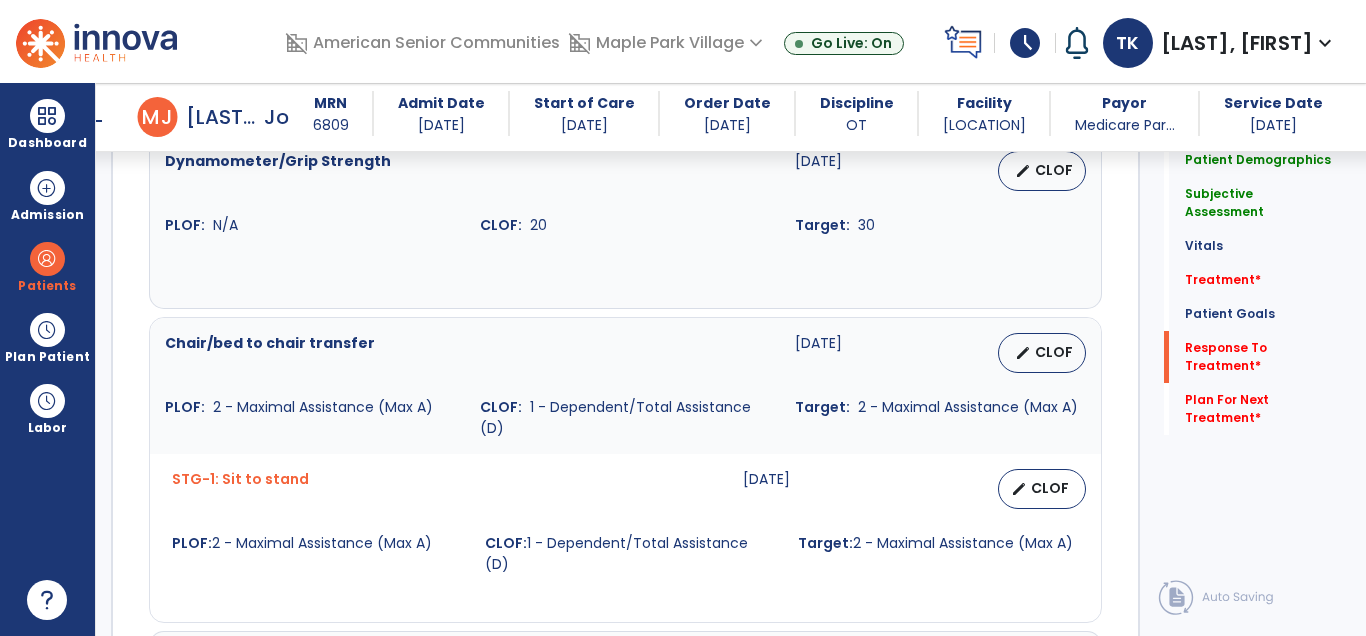 scroll, scrollTop: 2472, scrollLeft: 0, axis: vertical 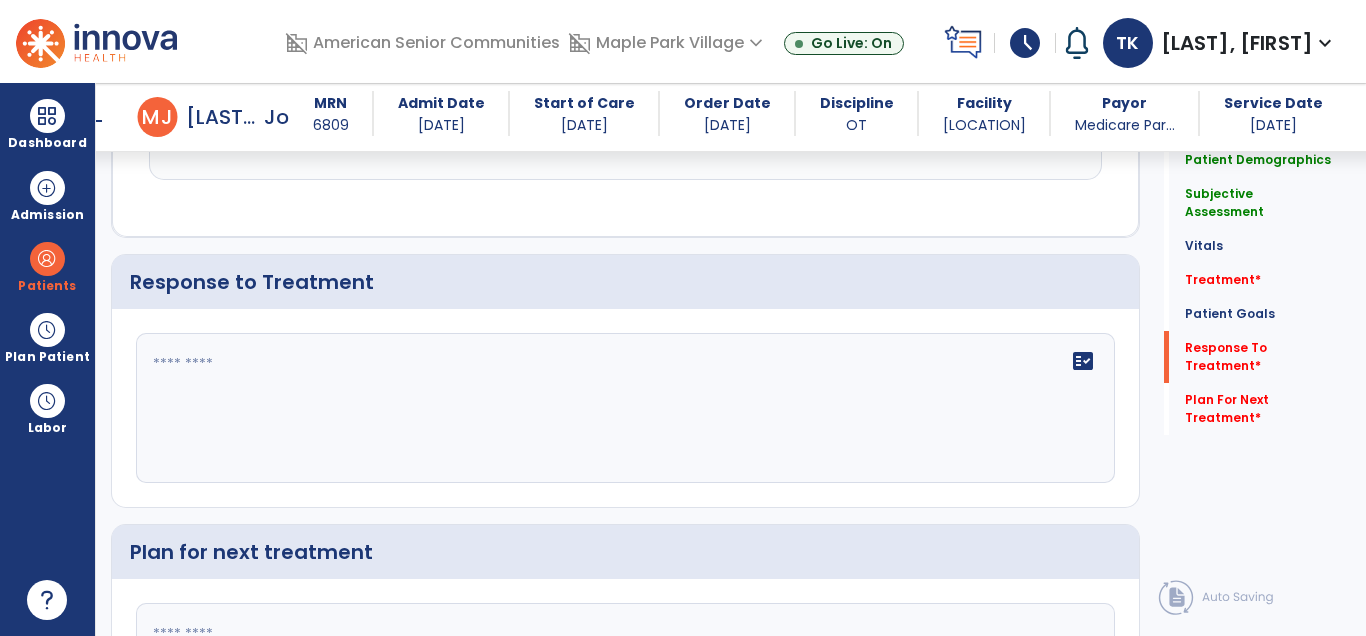 click on "fact_check" 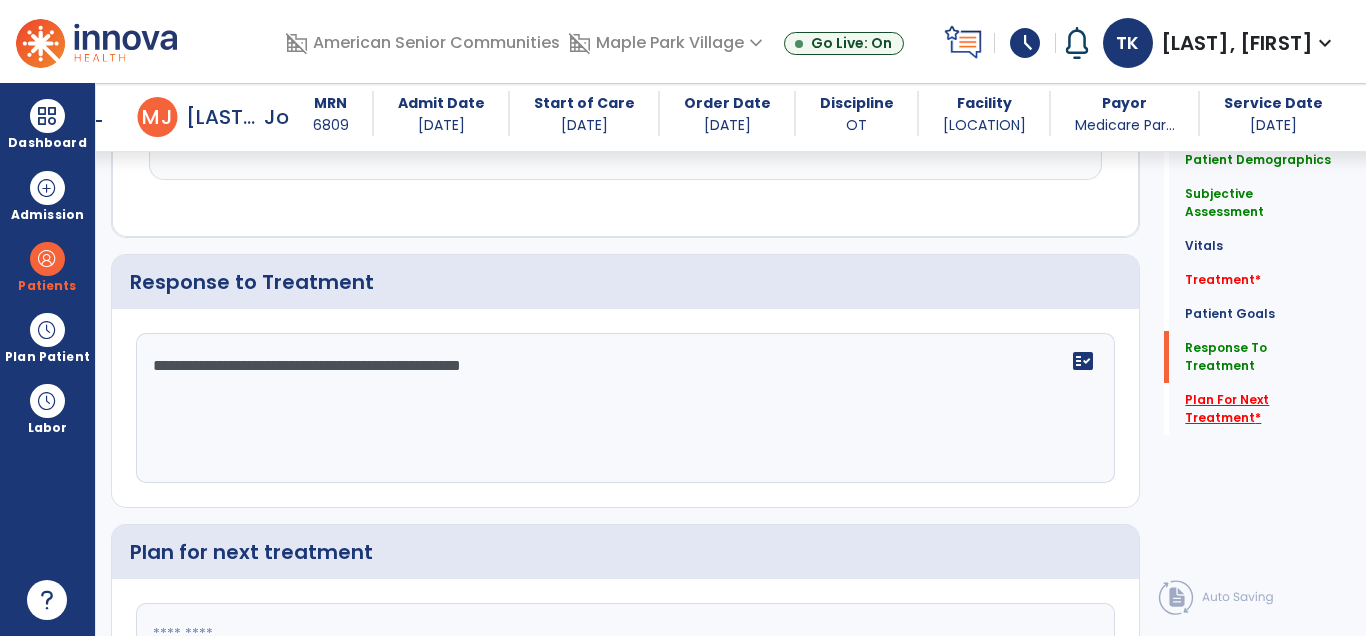 type on "**********" 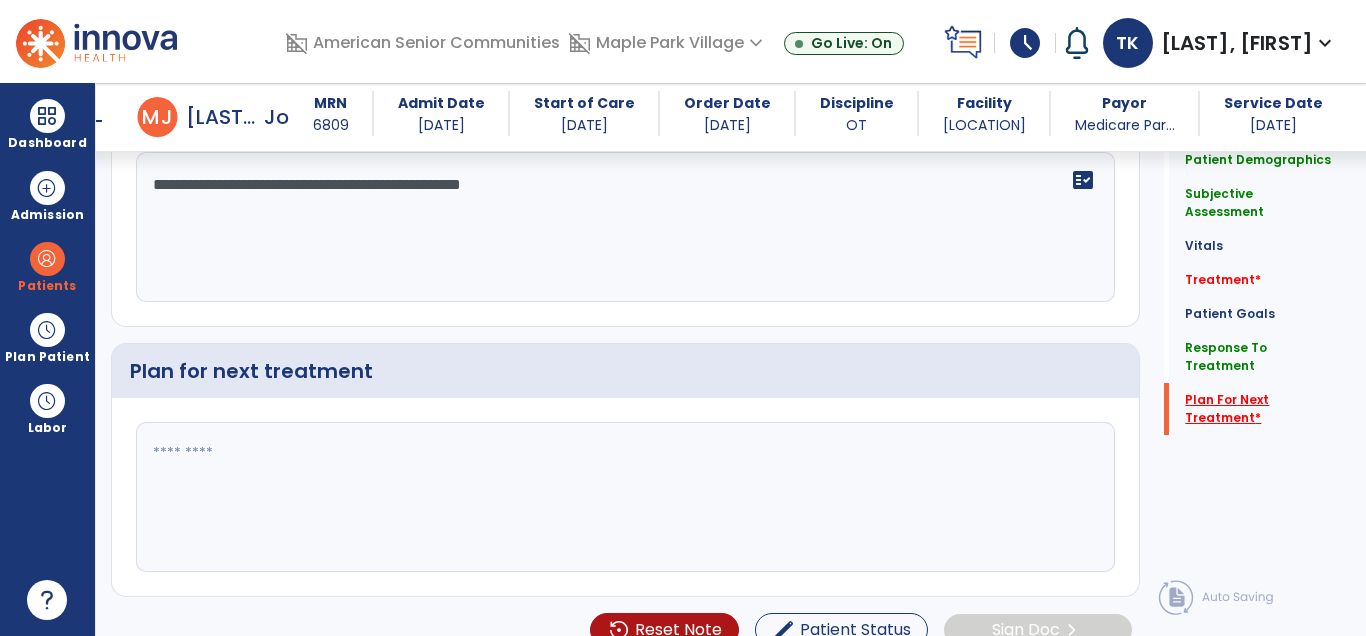 scroll, scrollTop: 2659, scrollLeft: 0, axis: vertical 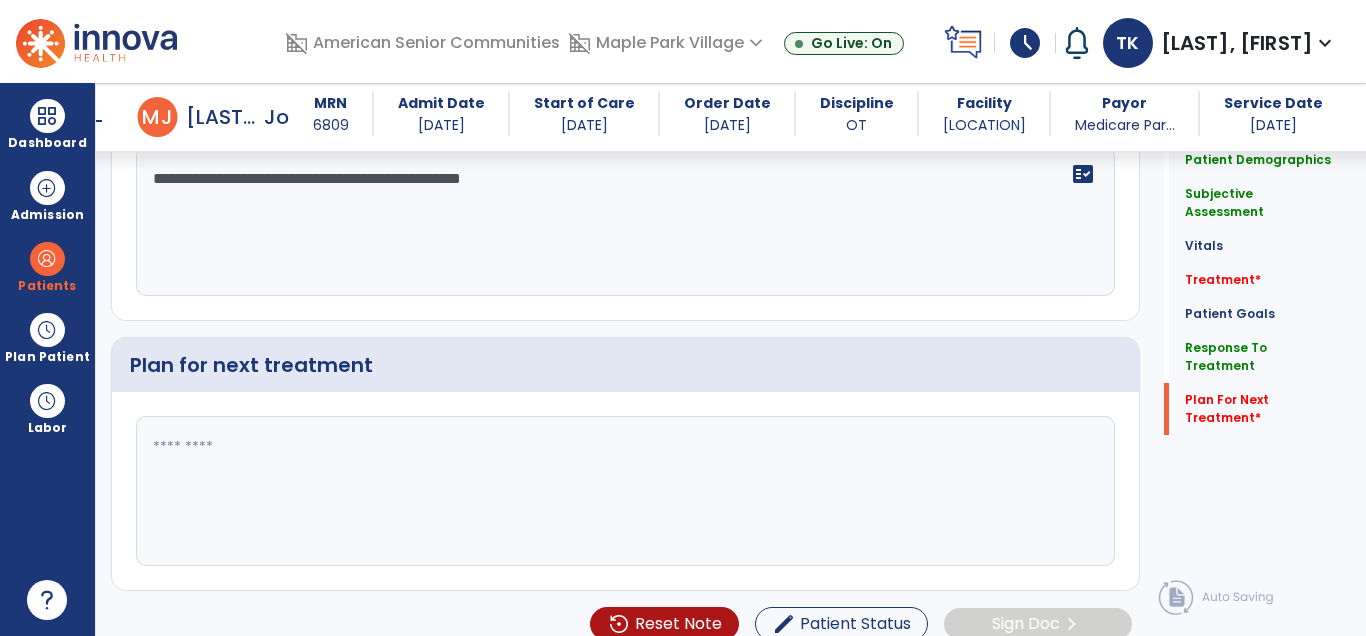 click 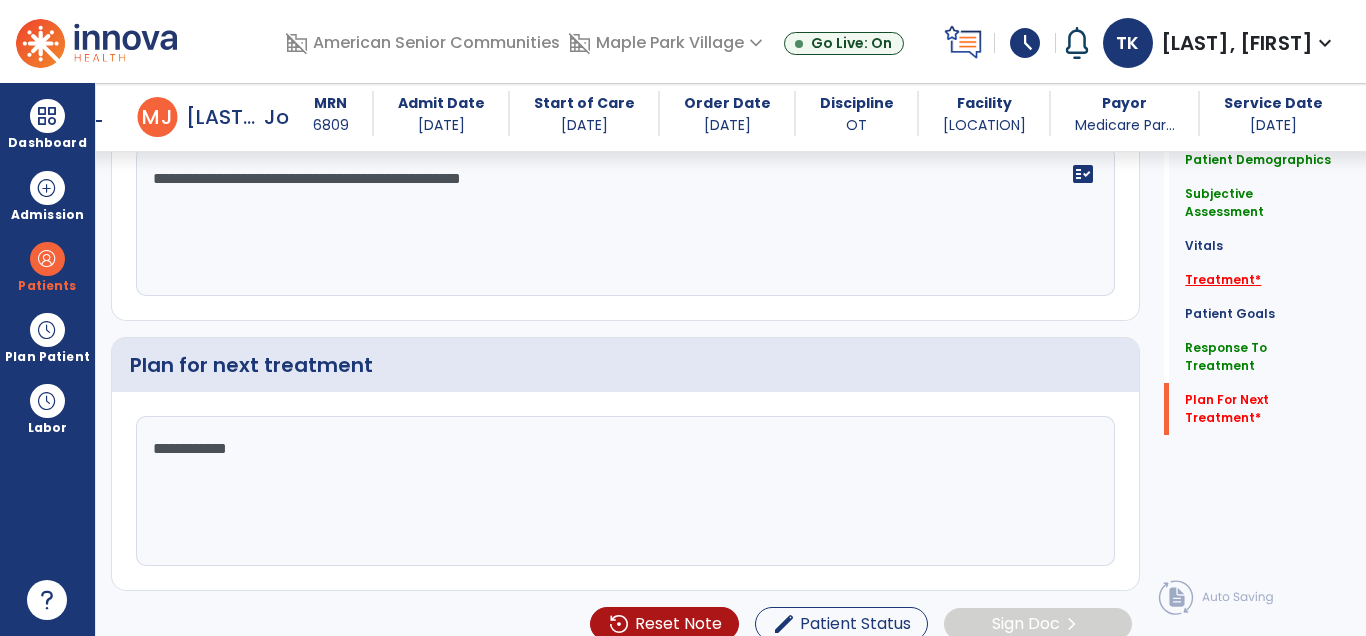 type on "**********" 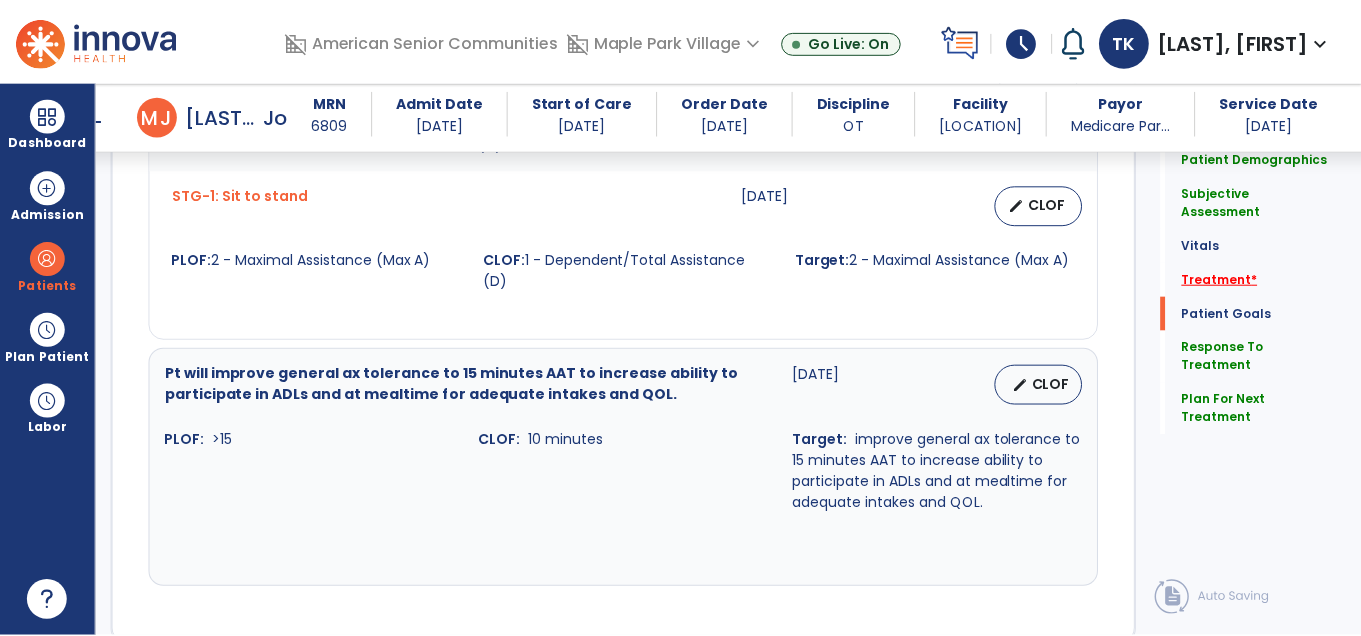 scroll, scrollTop: 1127, scrollLeft: 0, axis: vertical 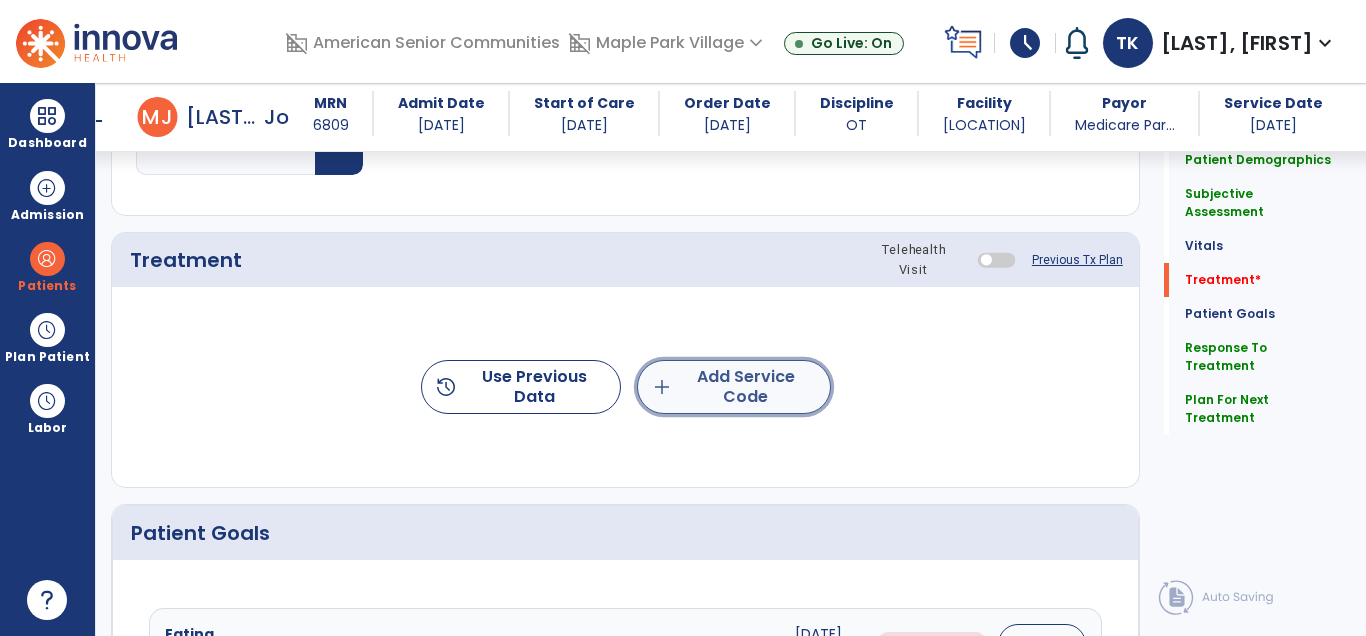 click on "add" 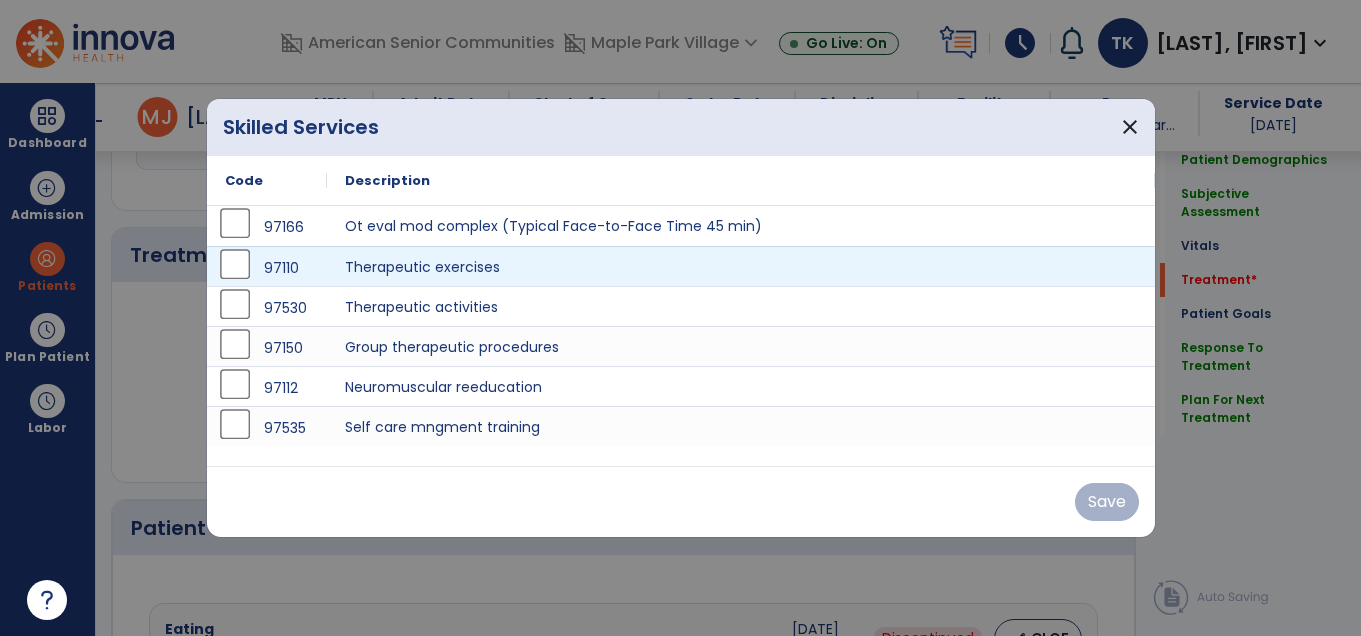 scroll, scrollTop: 1127, scrollLeft: 0, axis: vertical 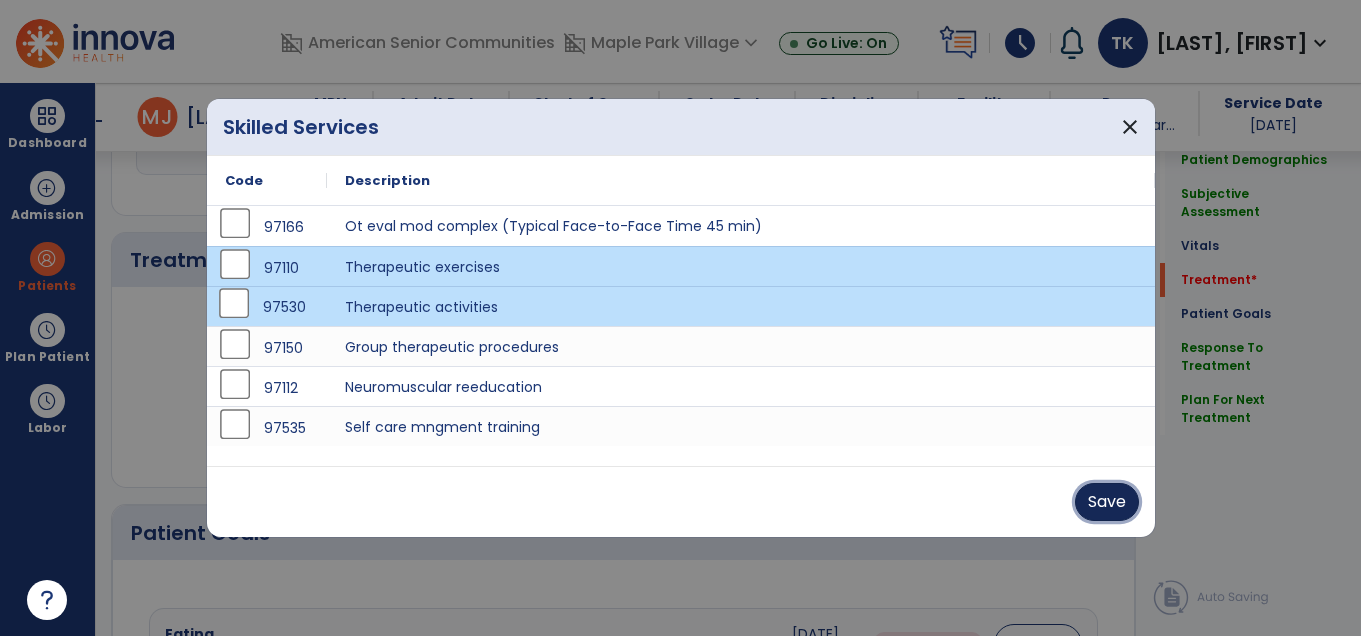 click on "Save" at bounding box center (1107, 502) 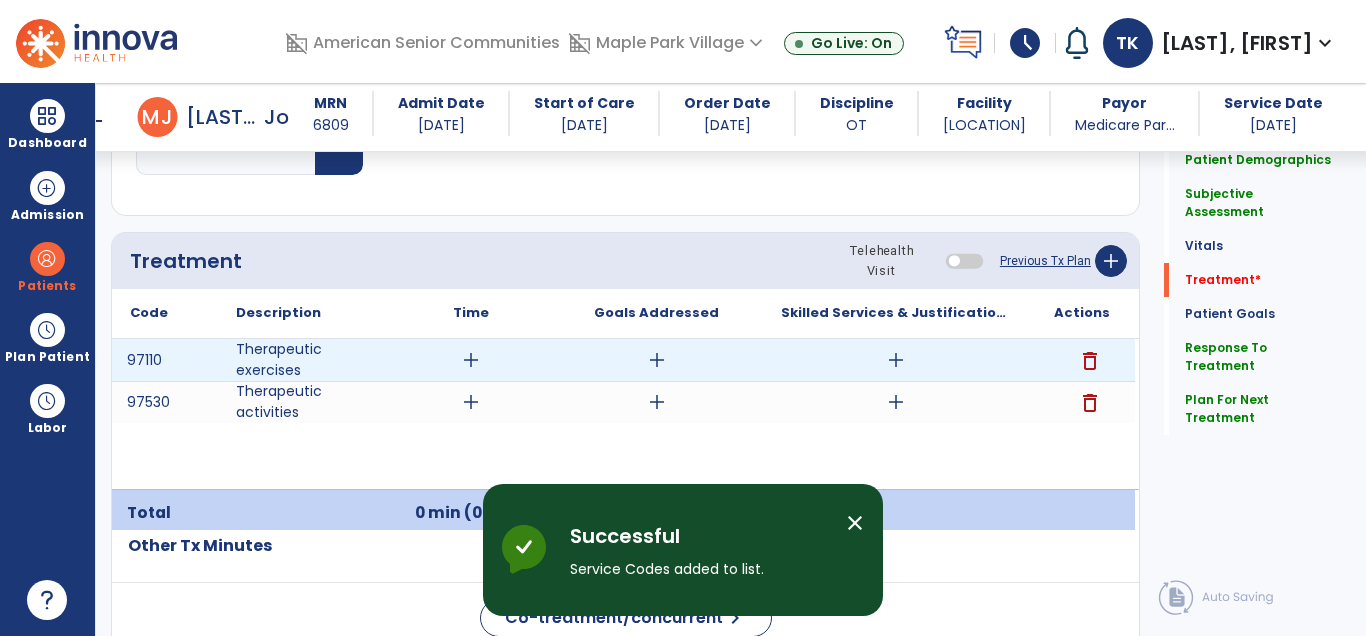 click on "add" at bounding box center (471, 360) 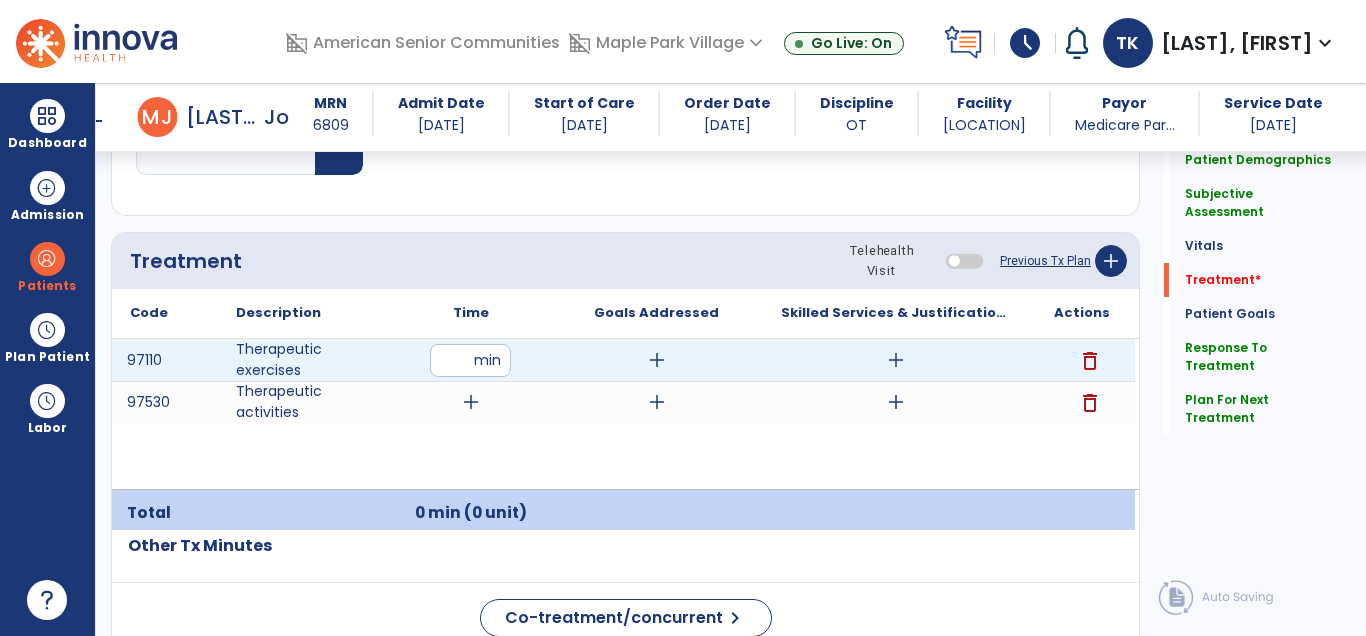 type on "**" 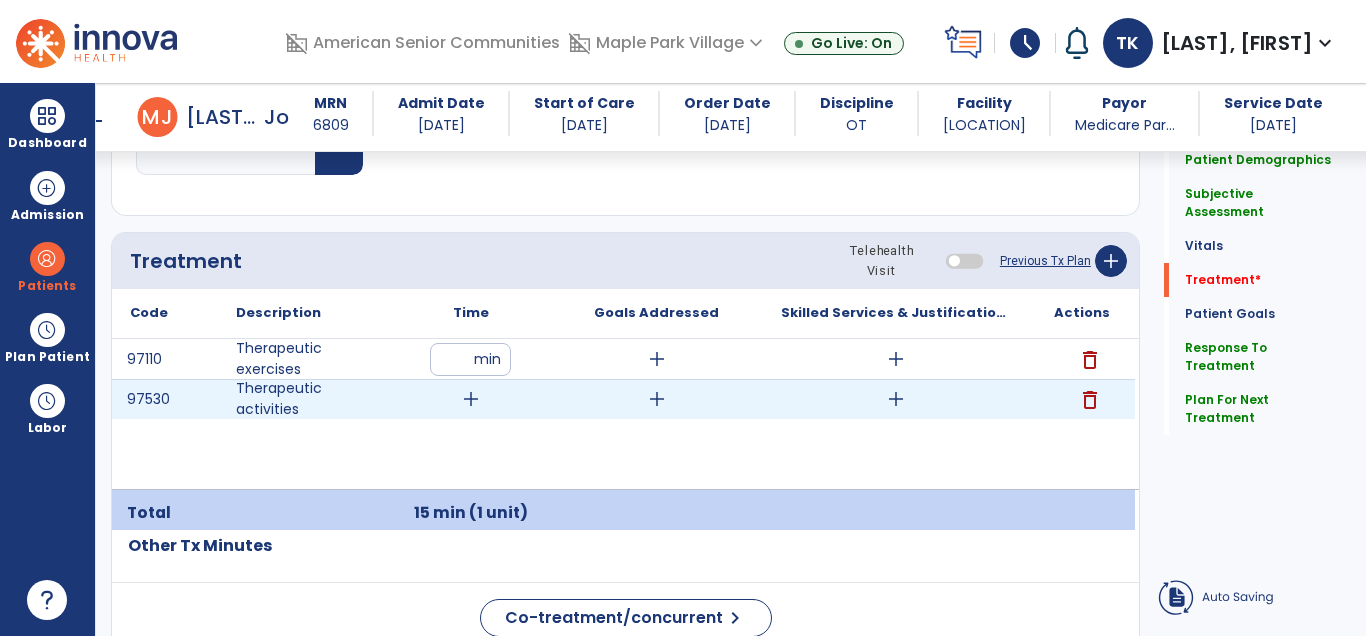 click on "add" at bounding box center [471, 399] 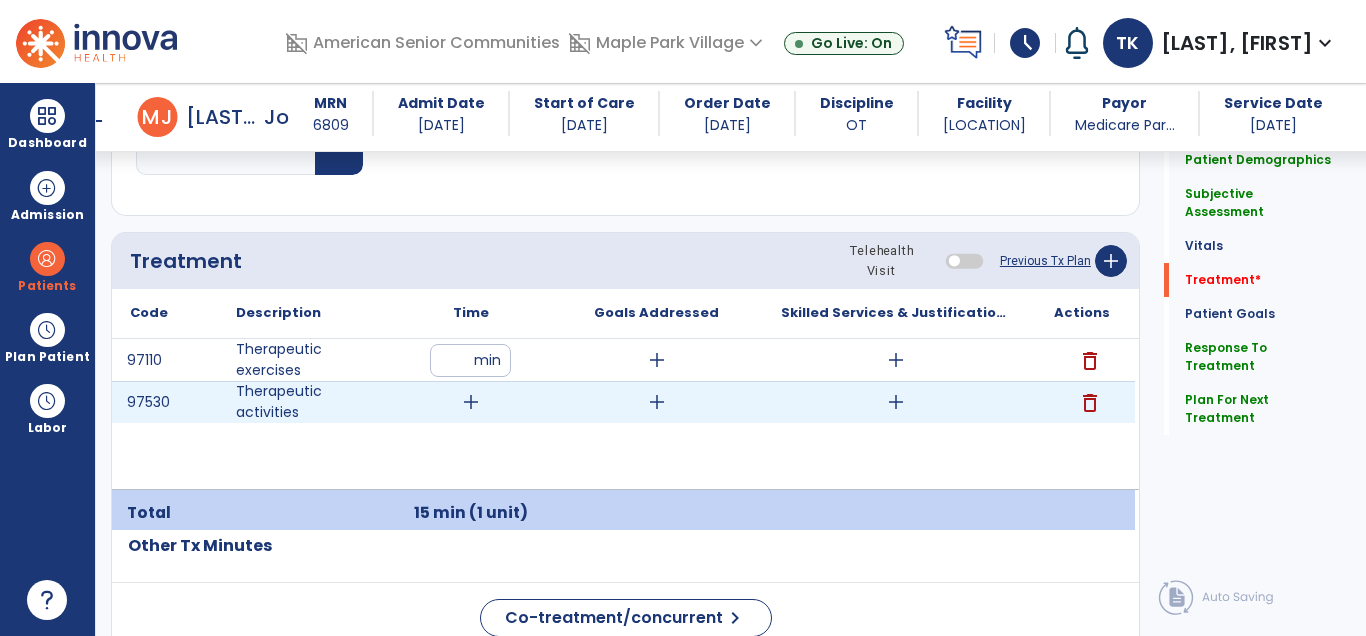 click on "add" at bounding box center (471, 402) 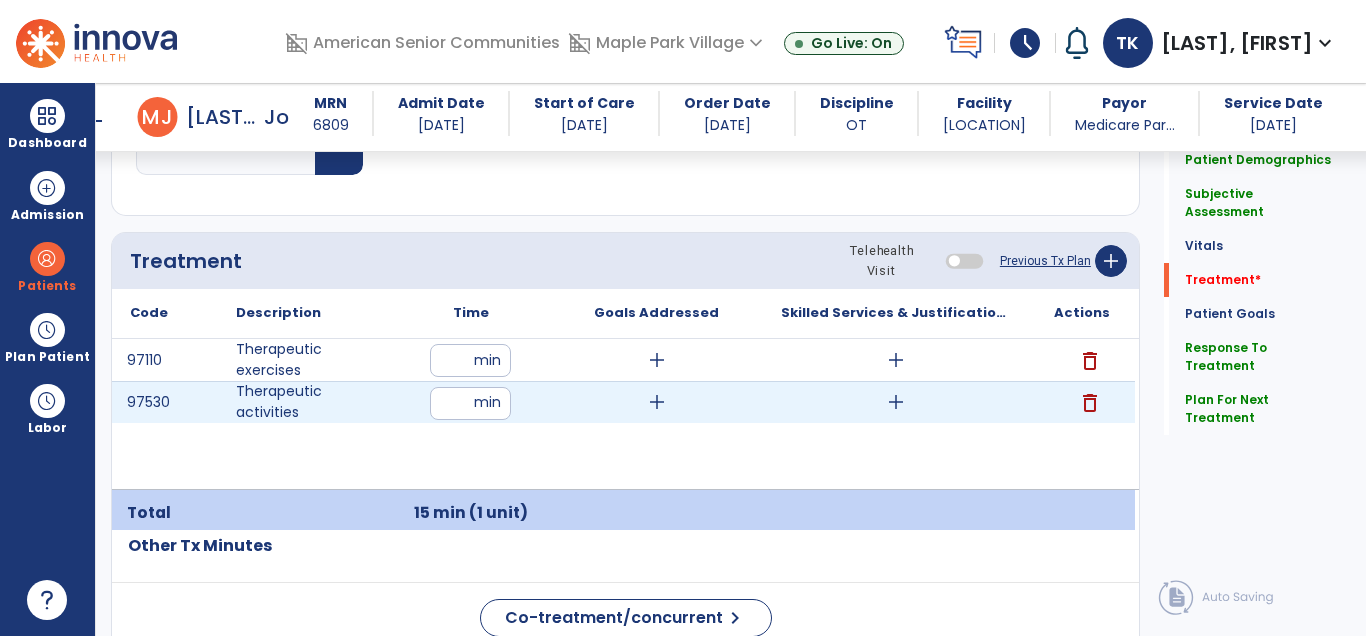type on "**" 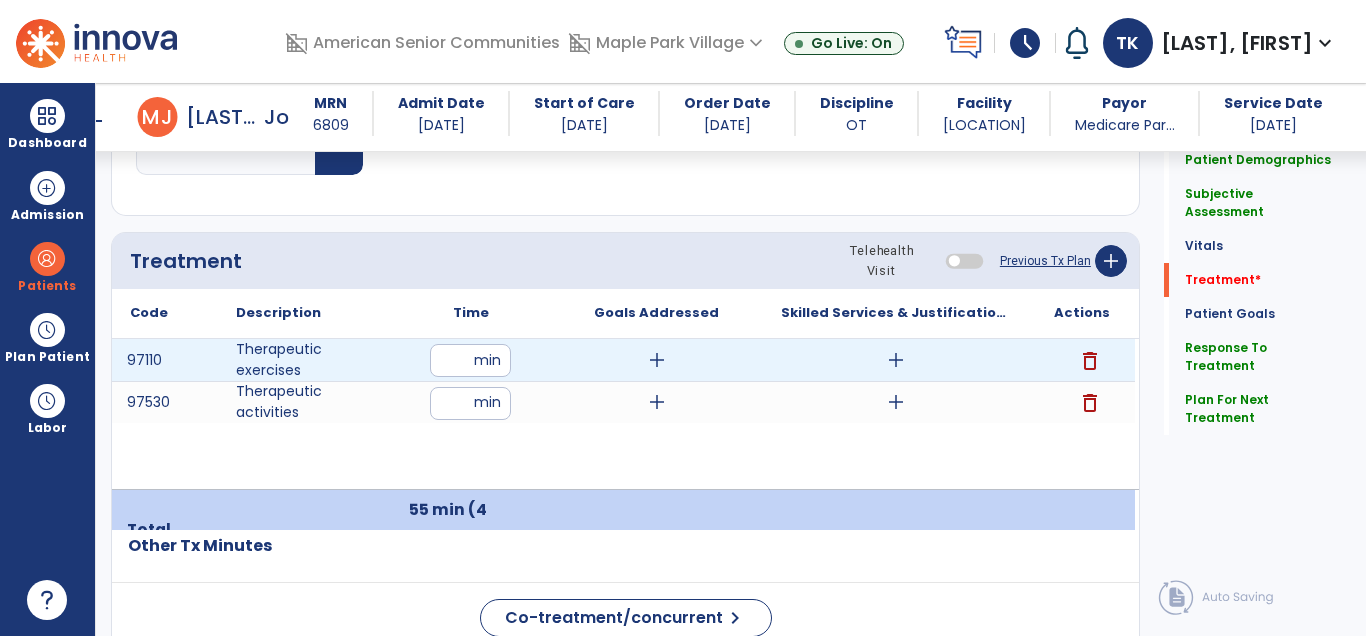 click on "add" at bounding box center (657, 360) 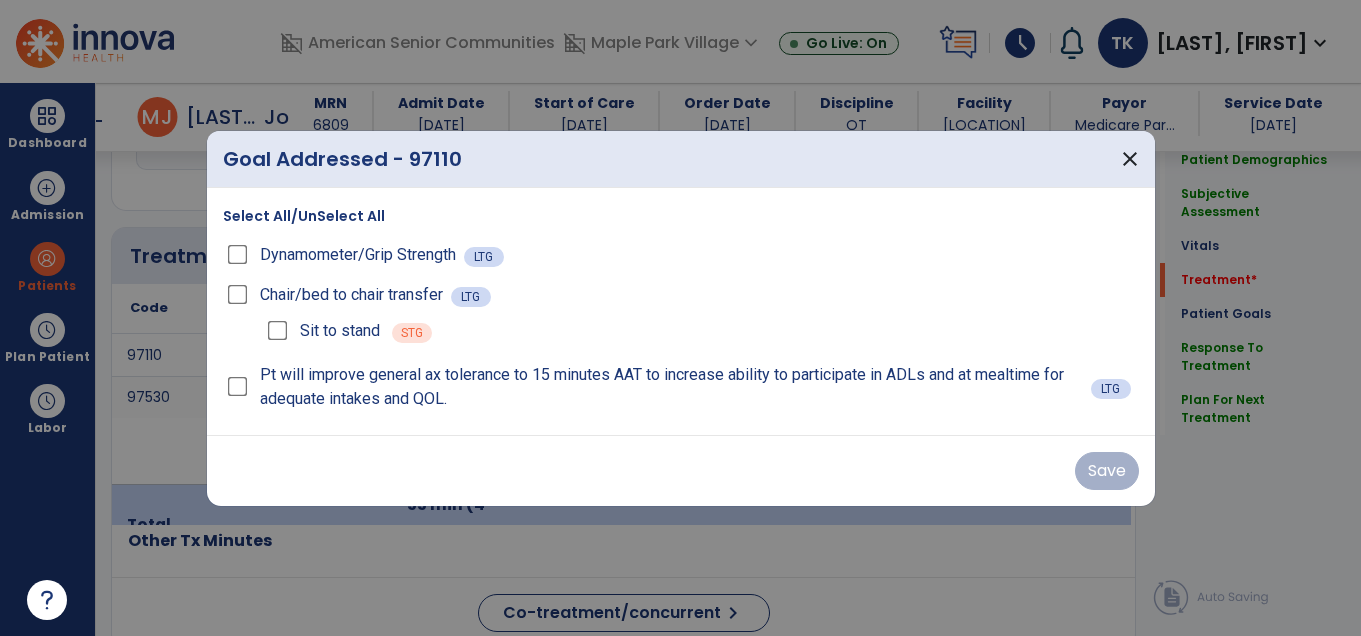 scroll, scrollTop: 1127, scrollLeft: 0, axis: vertical 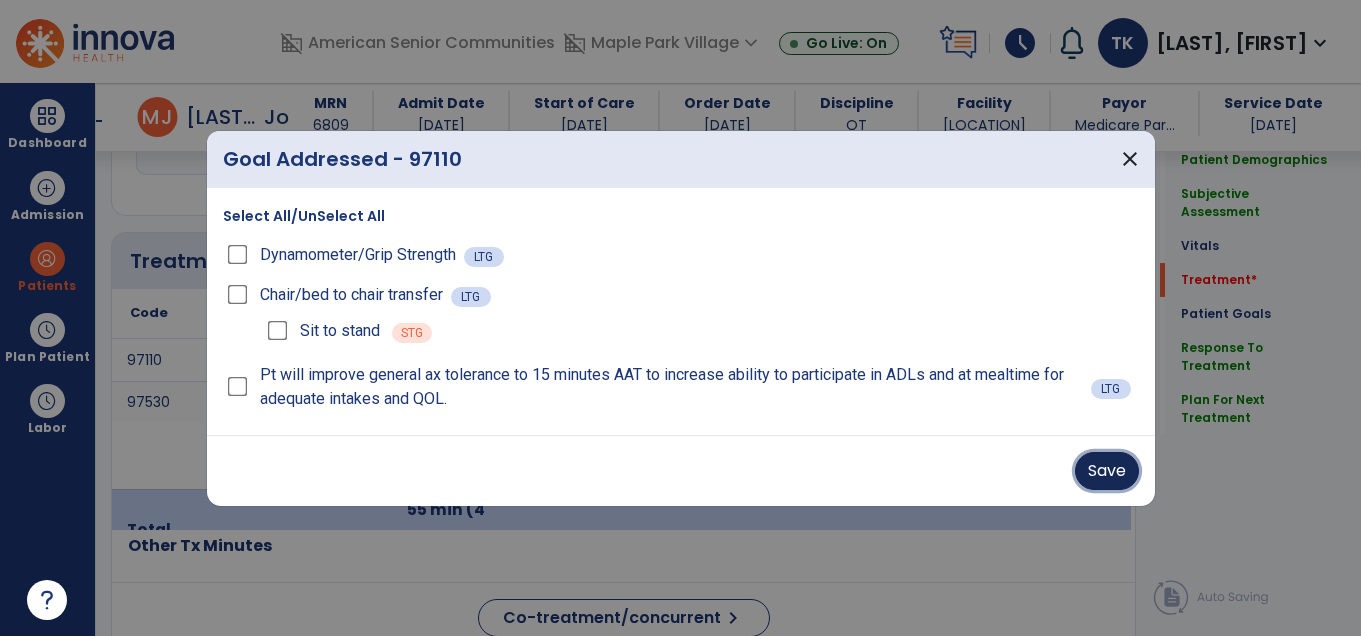 click on "Save" at bounding box center (1107, 471) 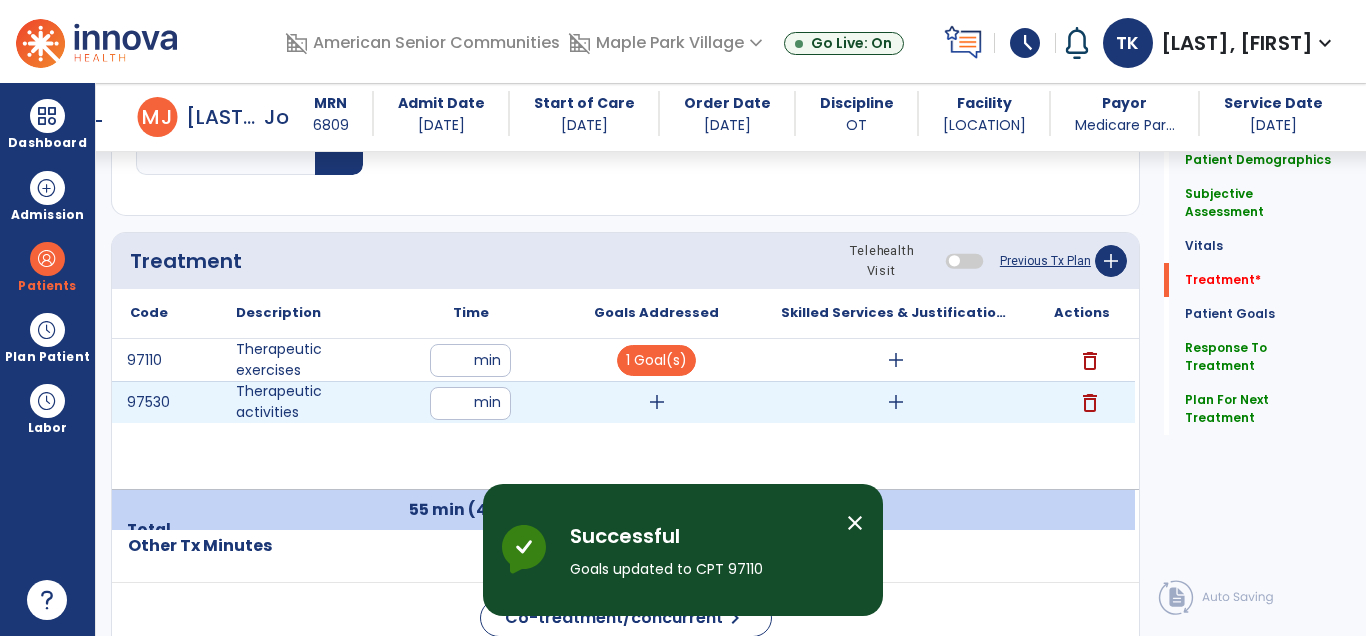 click on "add" at bounding box center (657, 402) 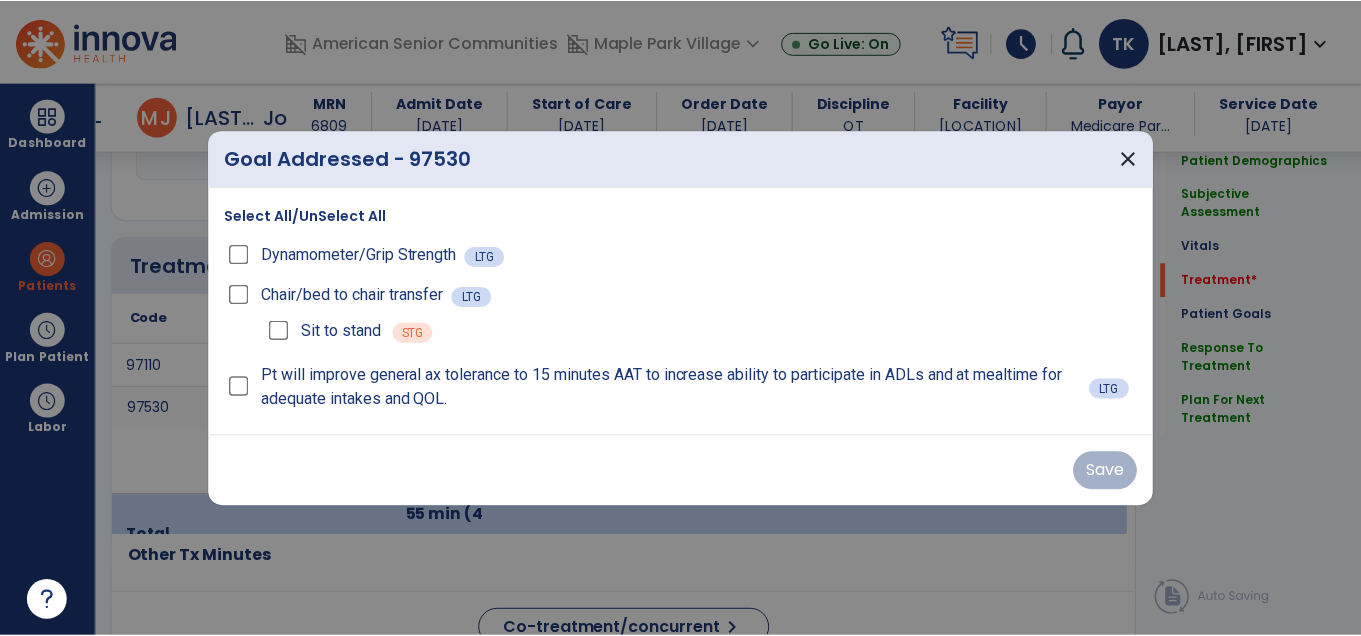 scroll, scrollTop: 1127, scrollLeft: 0, axis: vertical 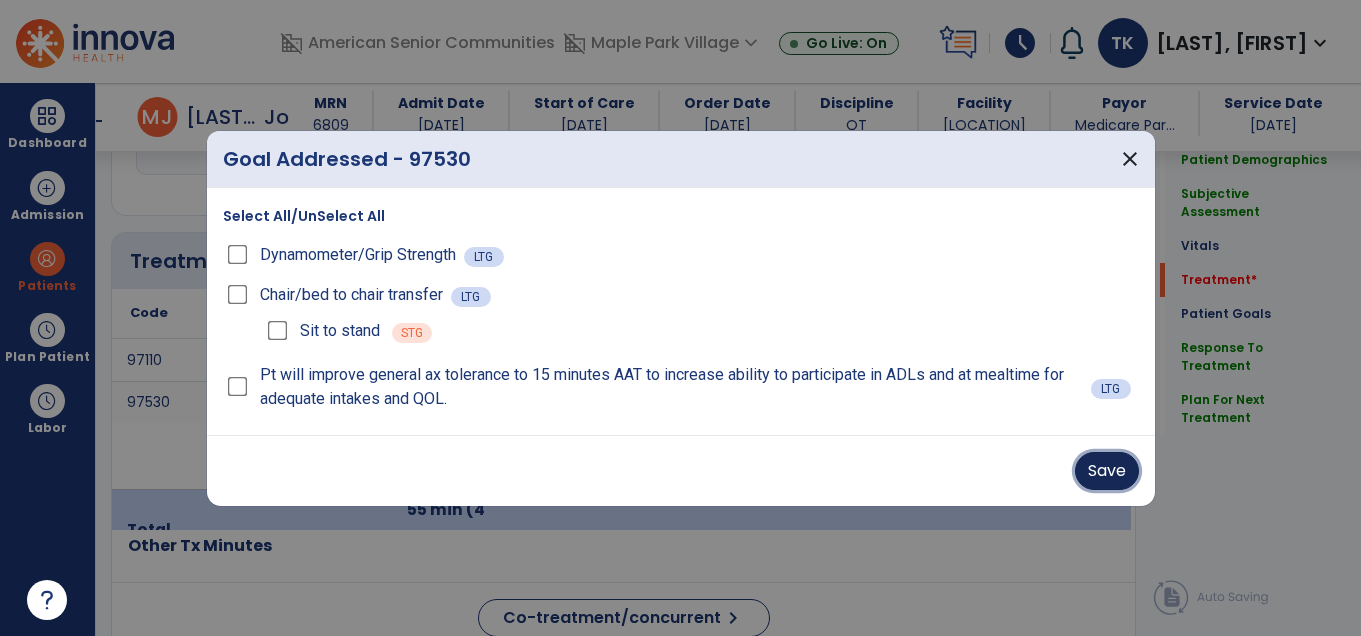 click on "Save" at bounding box center (1107, 471) 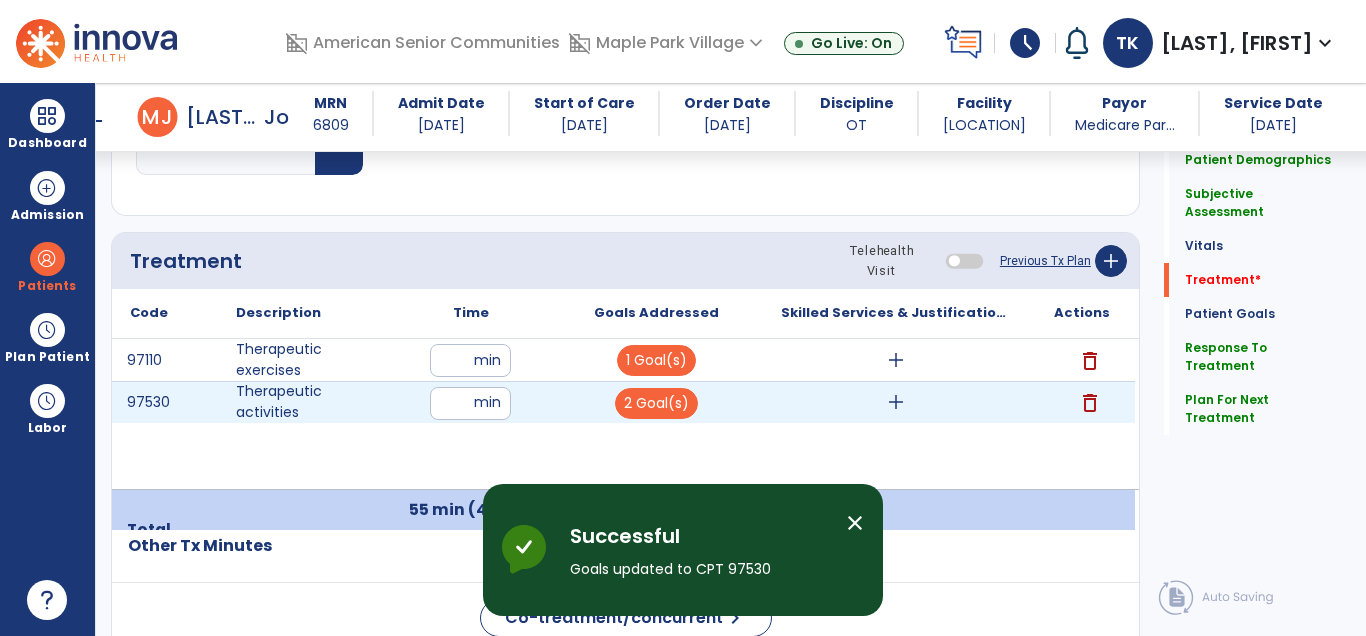 click on "add" at bounding box center [896, 402] 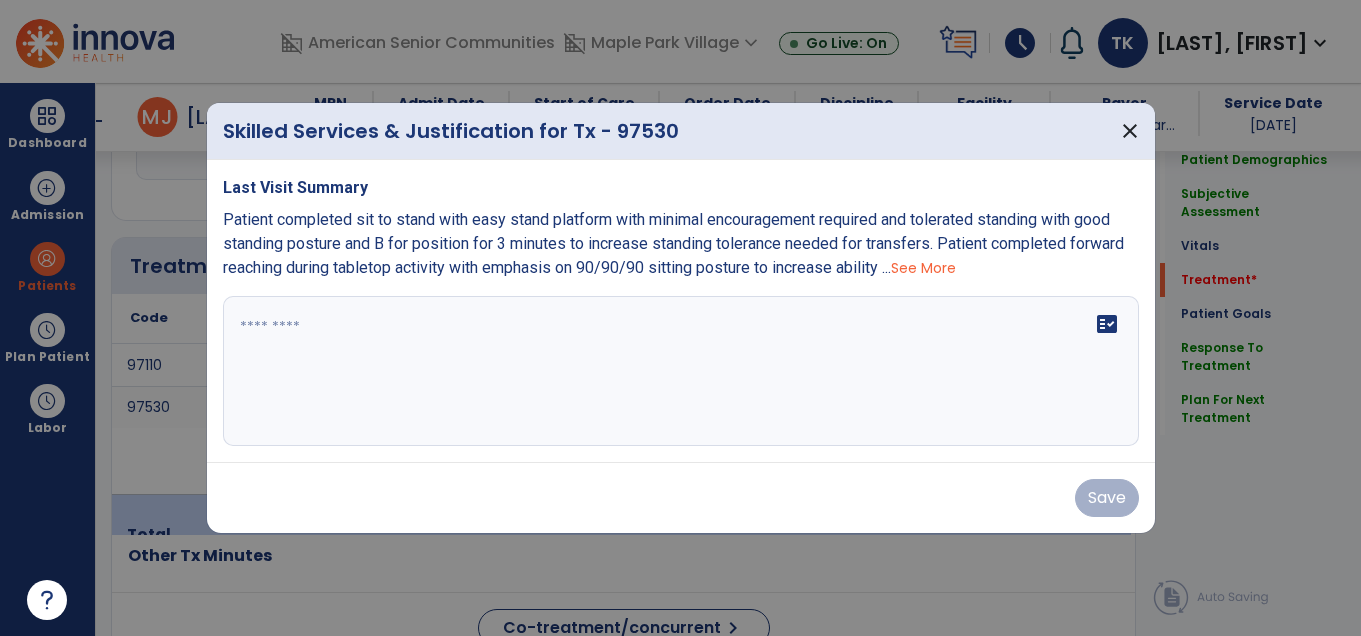 scroll, scrollTop: 1127, scrollLeft: 0, axis: vertical 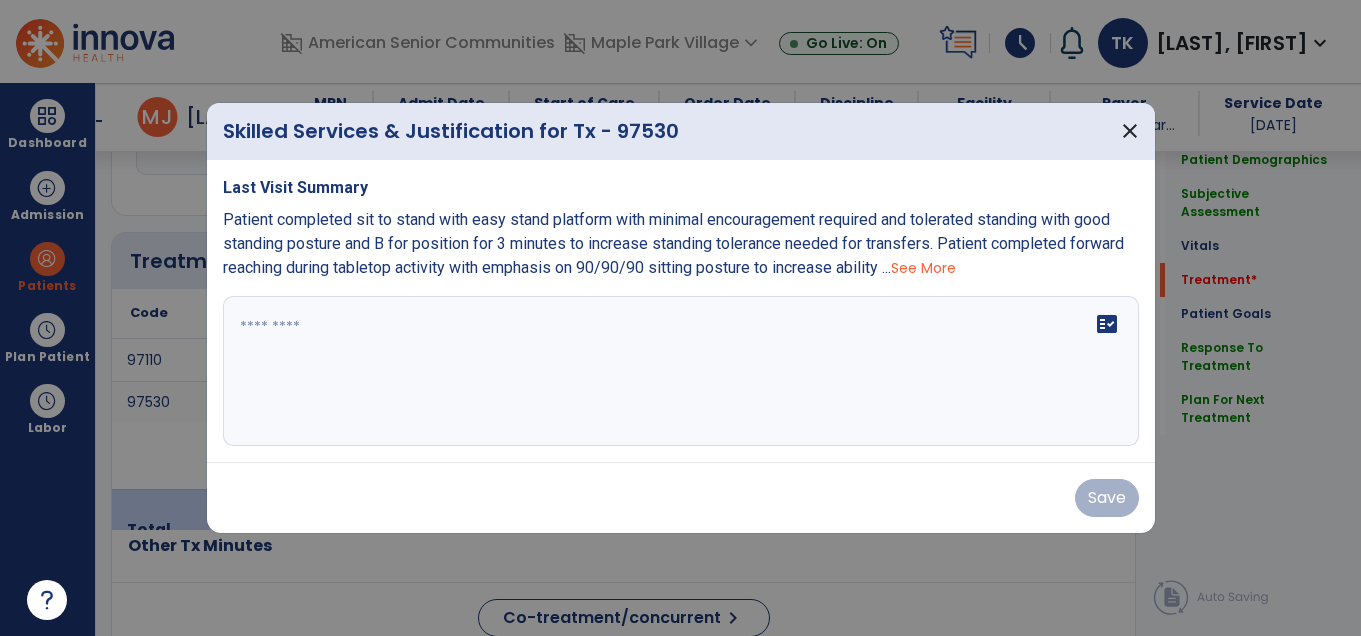 click on "fact_check" at bounding box center [681, 371] 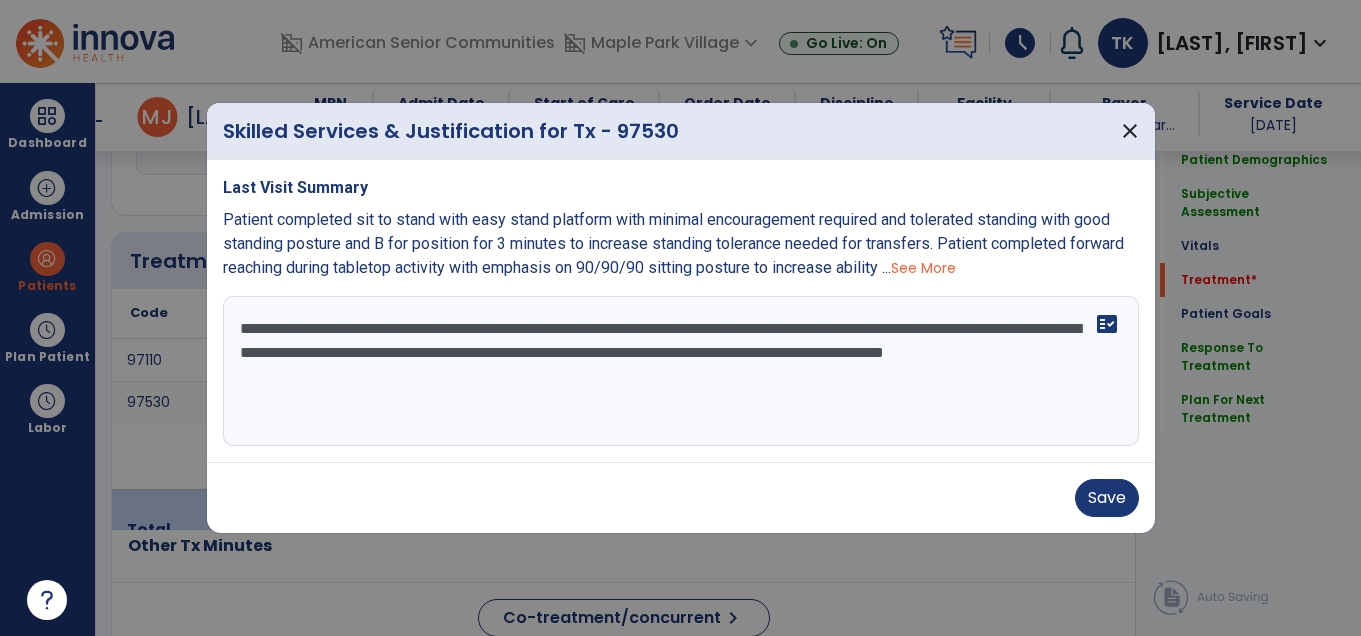 click on "**********" at bounding box center [681, 371] 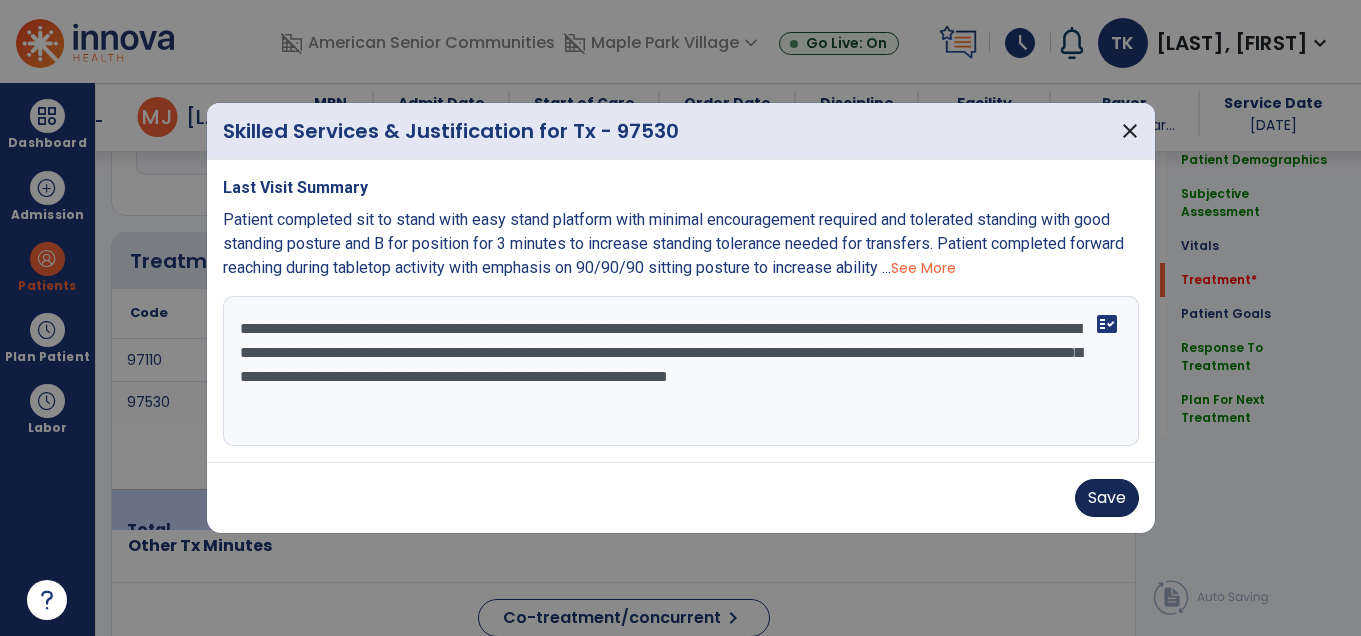 type on "**********" 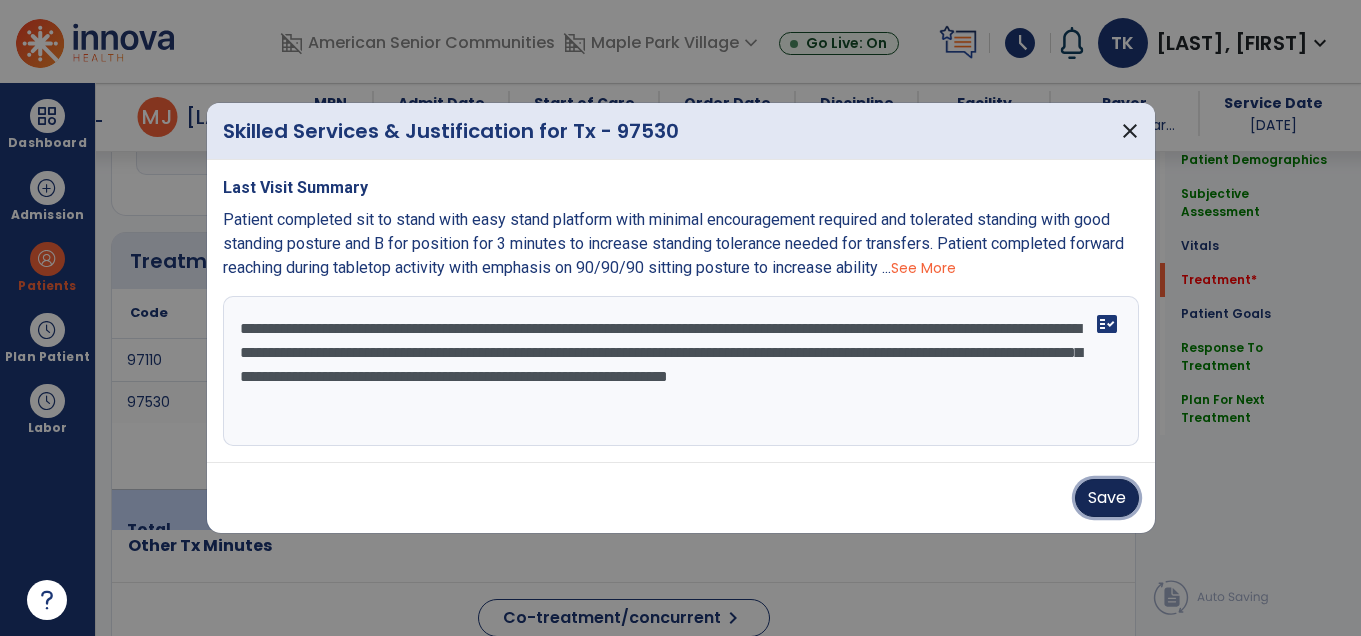 click on "Save" at bounding box center [1107, 498] 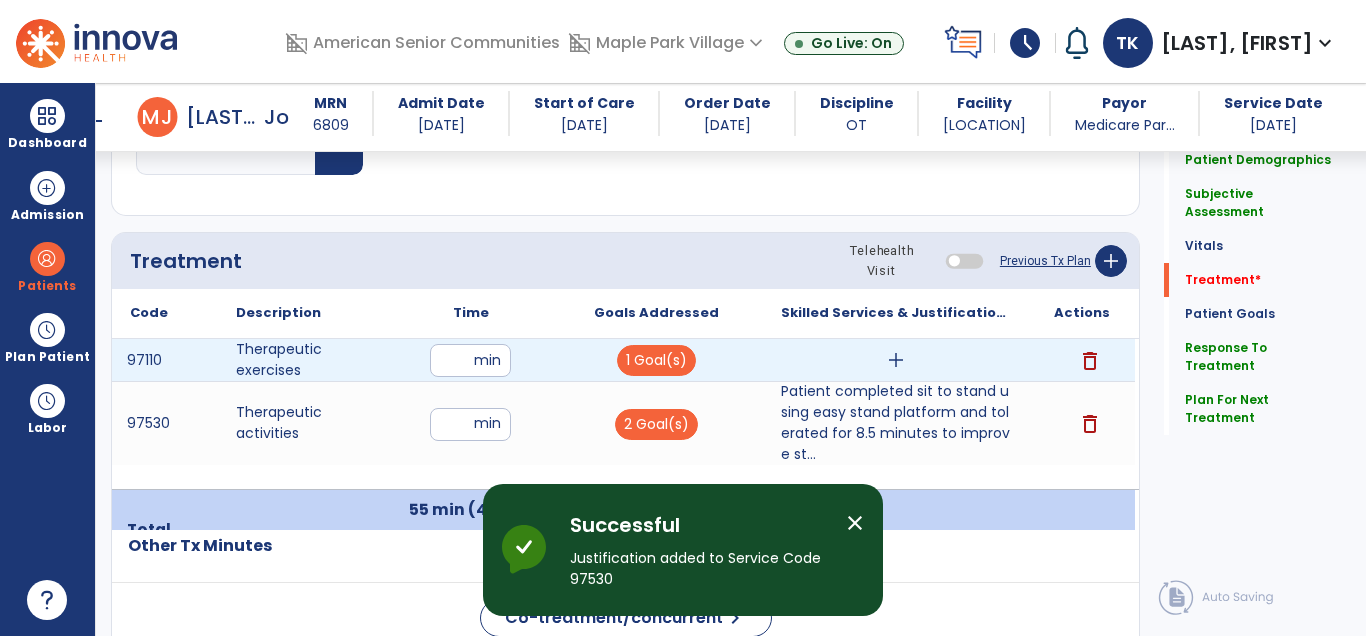 click on "add" at bounding box center (896, 360) 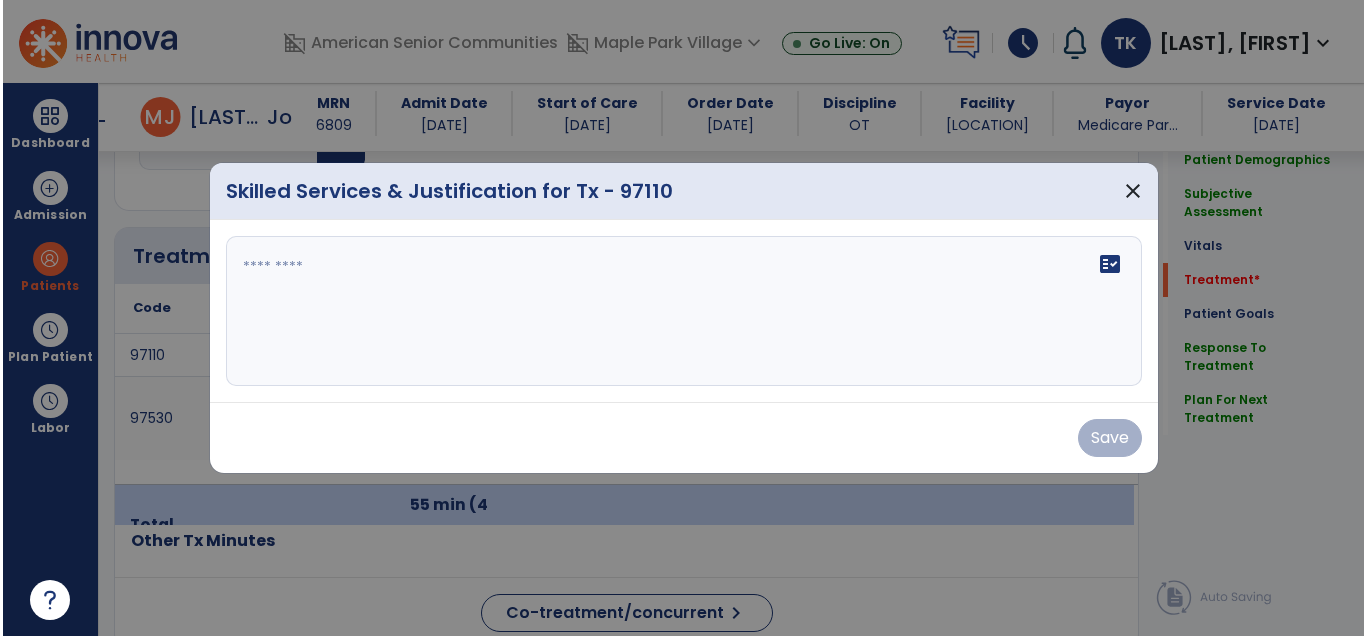 scroll, scrollTop: 1127, scrollLeft: 0, axis: vertical 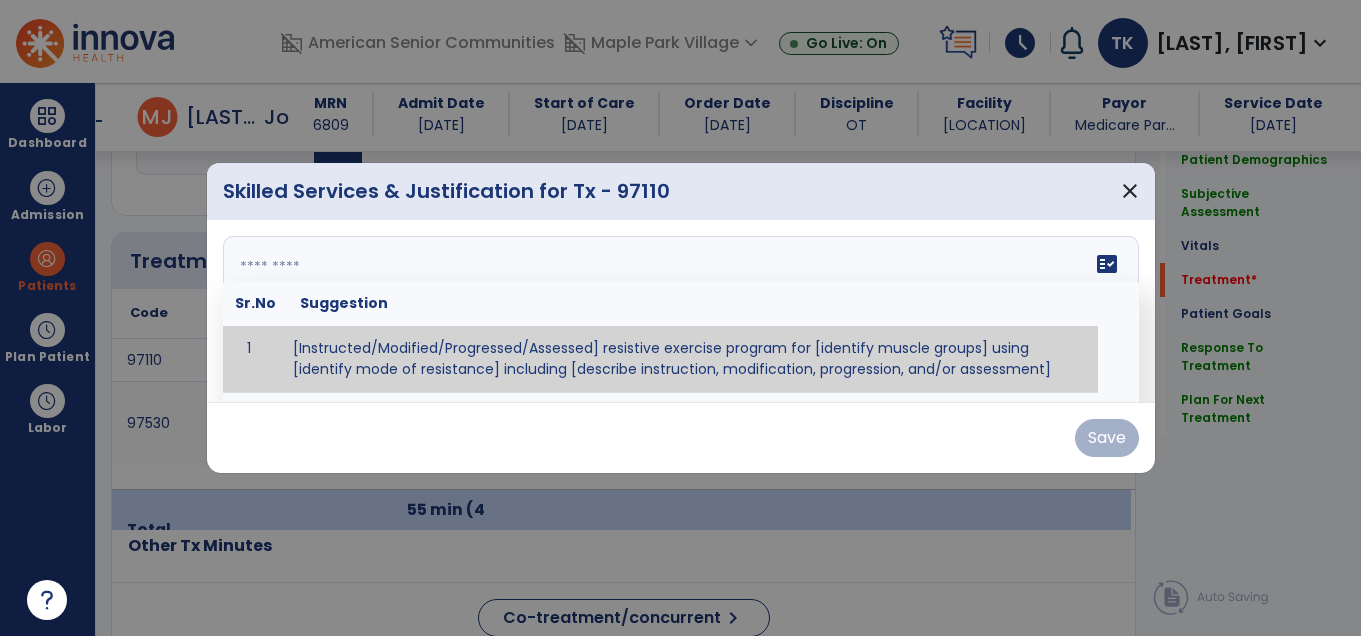 click on "fact_check  Sr.No Suggestion 1 [Instructed/Modified/Progressed/Assessed] resistive exercise program for [identify muscle groups] using [identify mode of resistance] including [describe instruction, modification, progression, and/or assessment] 2 [Instructed/Modified/Progressed/Assessed] aerobic exercise program using [identify equipment/mode] including [describe instruction, modification,progression, and/or assessment] 3 [Instructed/Modified/Progressed/Assessed] [PROM/A/AROM/AROM] program for [identify joint movements] using [contract-relax, over-pressure, inhibitory techniques, other] 4 [Assessed/Tested] aerobic capacity with administration of [aerobic capacity test]" at bounding box center (681, 311) 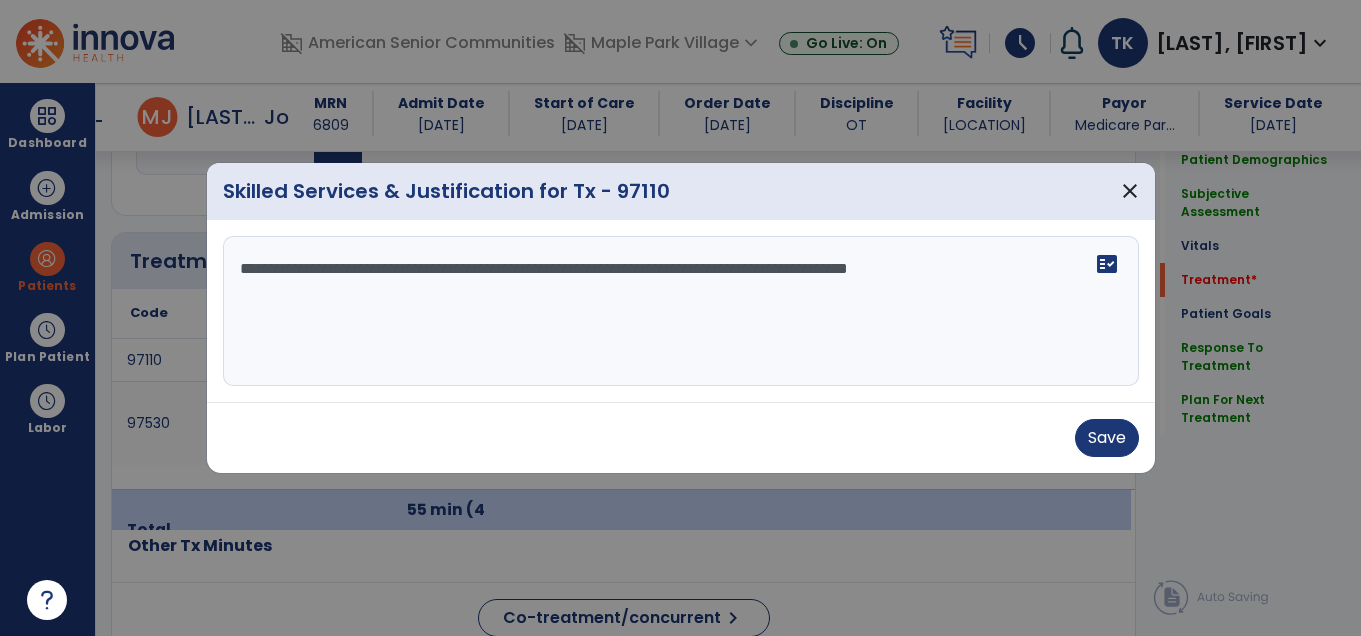 click on "**********" at bounding box center (681, 311) 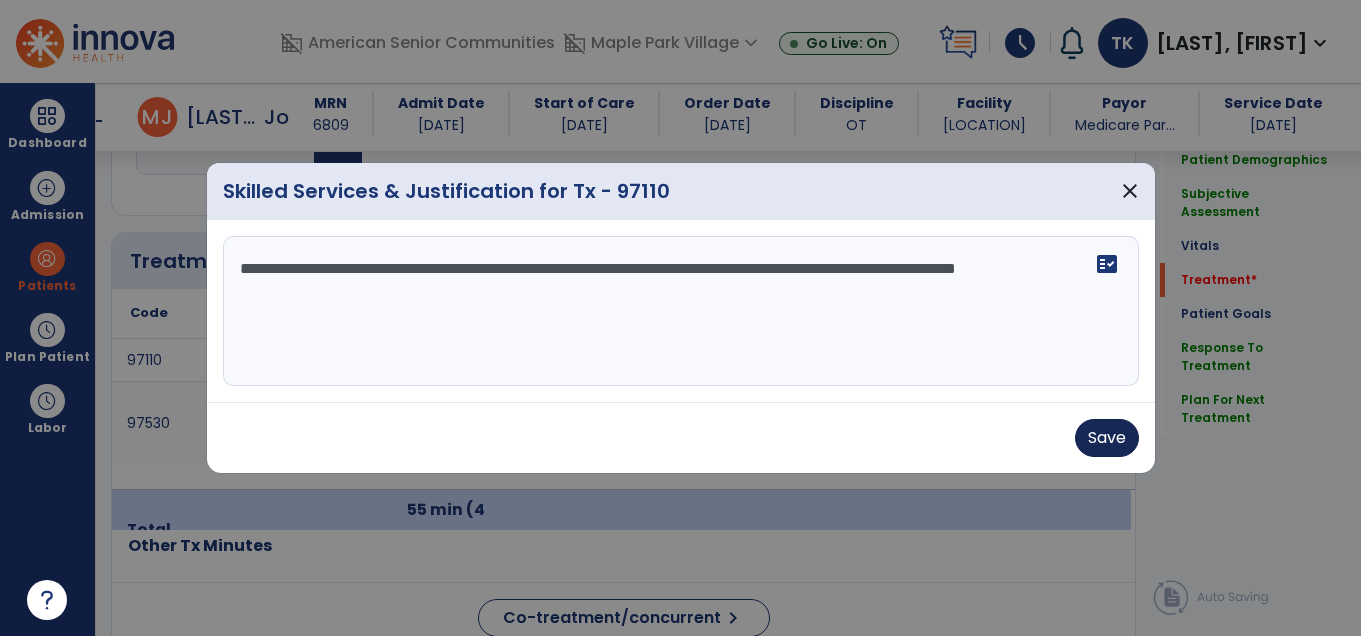 type on "**********" 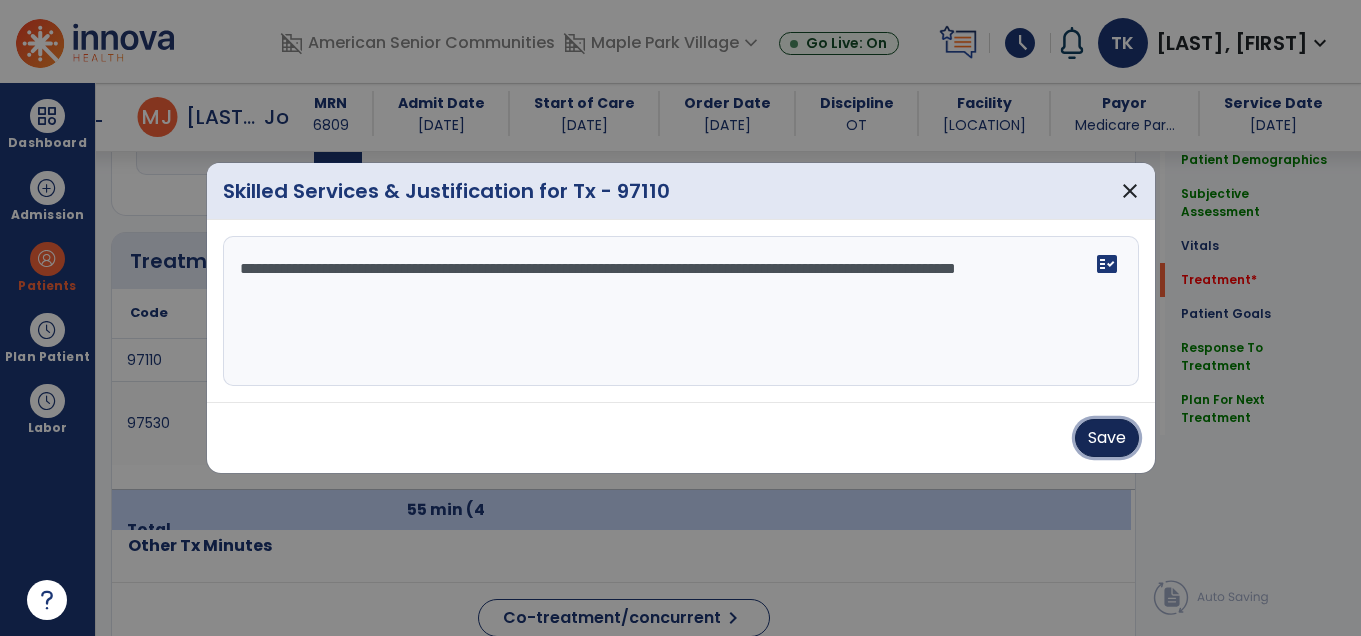 click on "Save" at bounding box center [1107, 438] 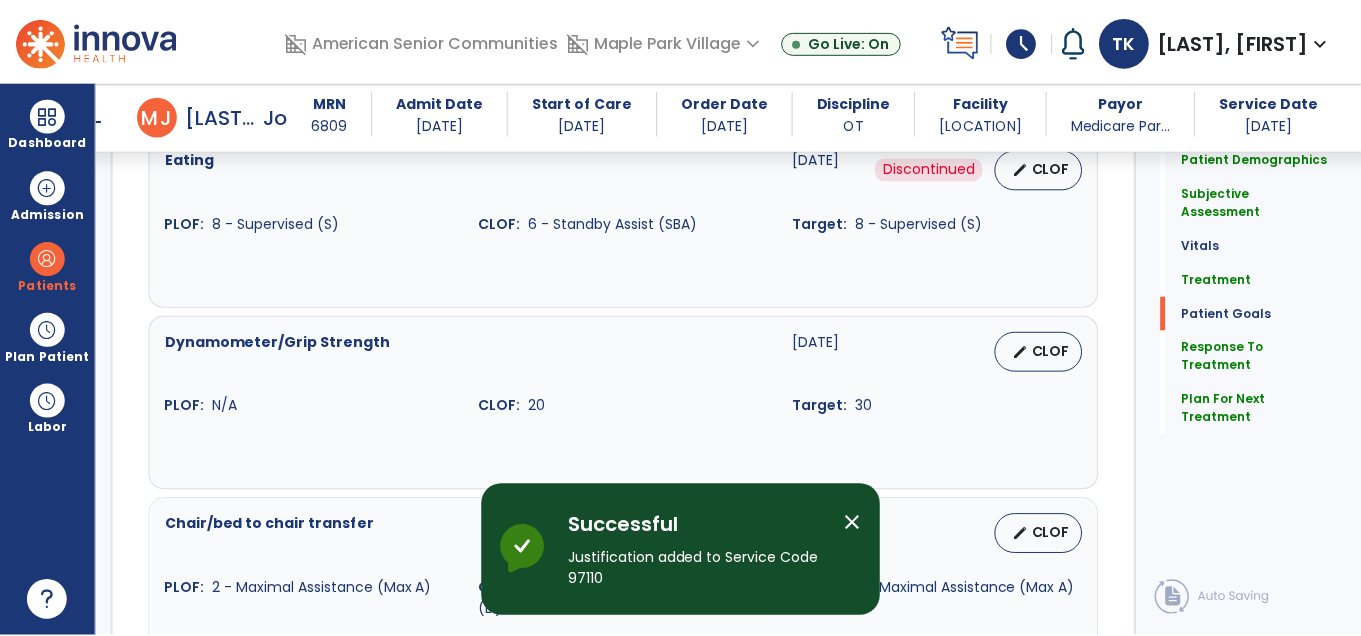 scroll, scrollTop: 2843, scrollLeft: 0, axis: vertical 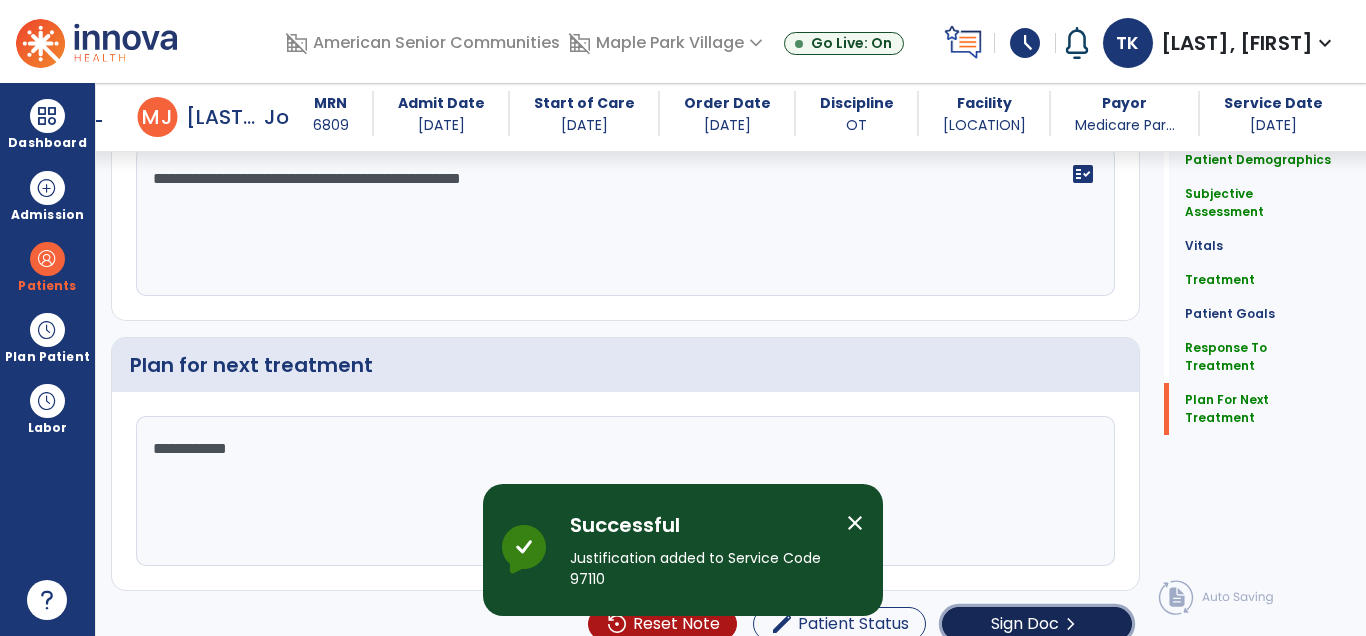 click on "Sign Doc" 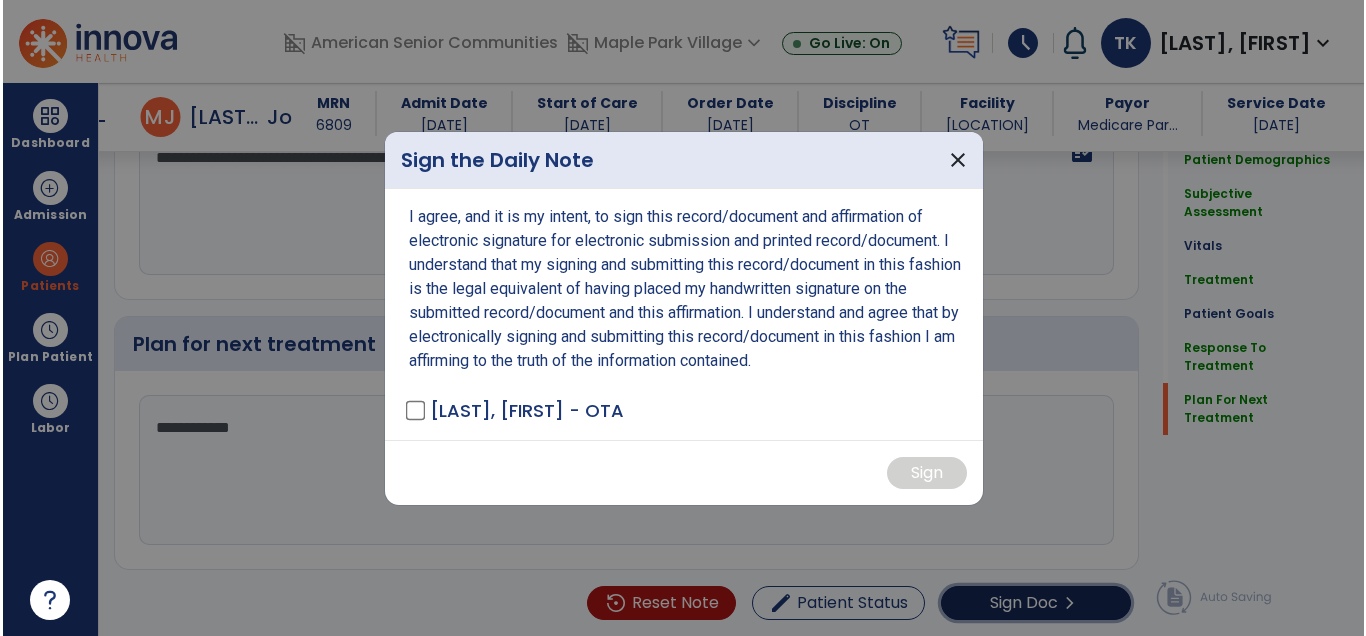 scroll, scrollTop: 2864, scrollLeft: 0, axis: vertical 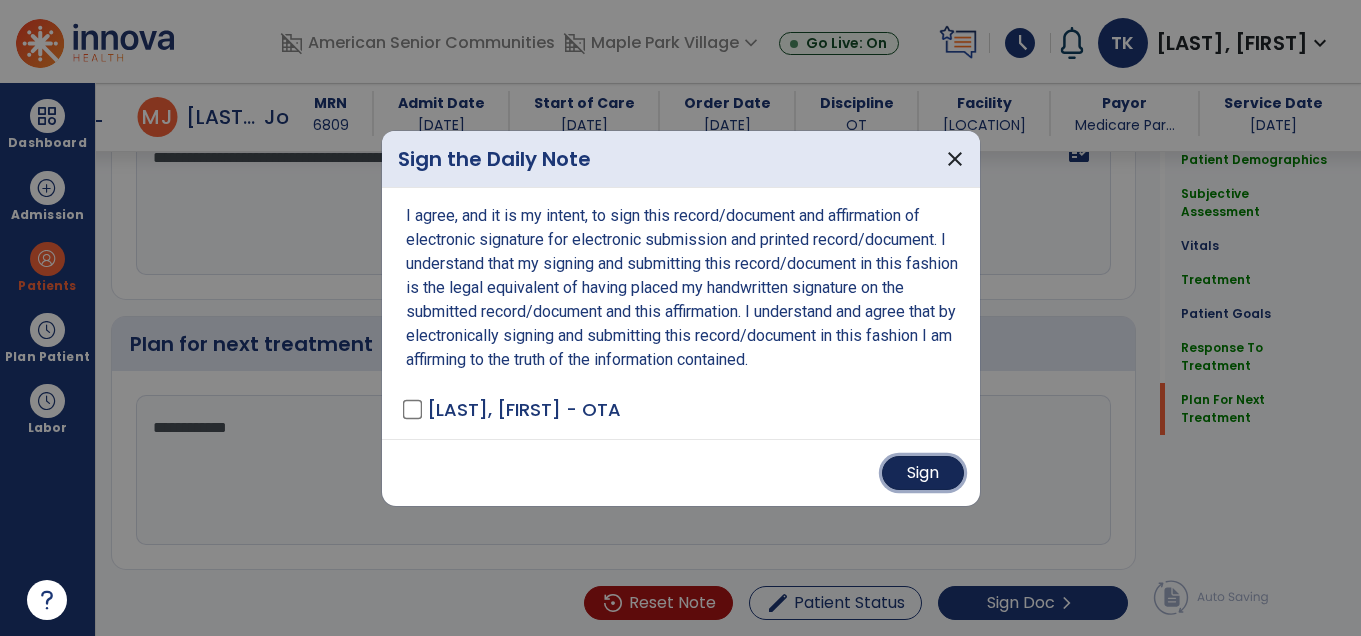 click on "Sign" at bounding box center [923, 473] 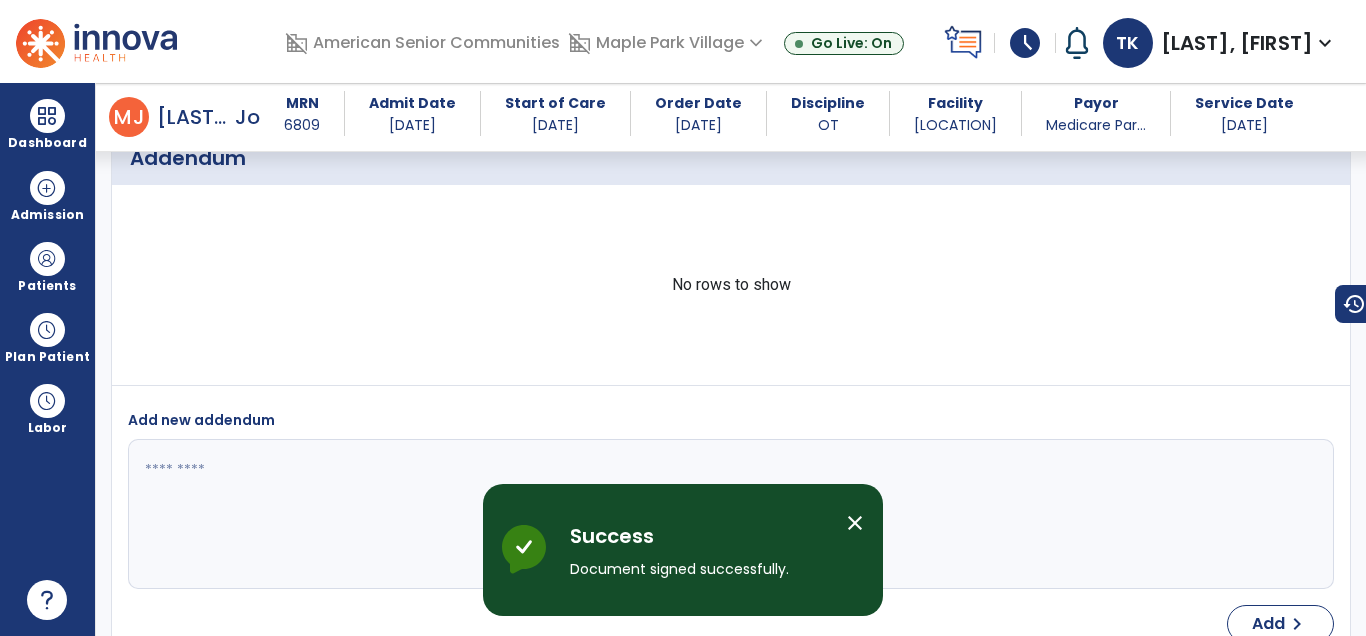 scroll, scrollTop: 4233, scrollLeft: 0, axis: vertical 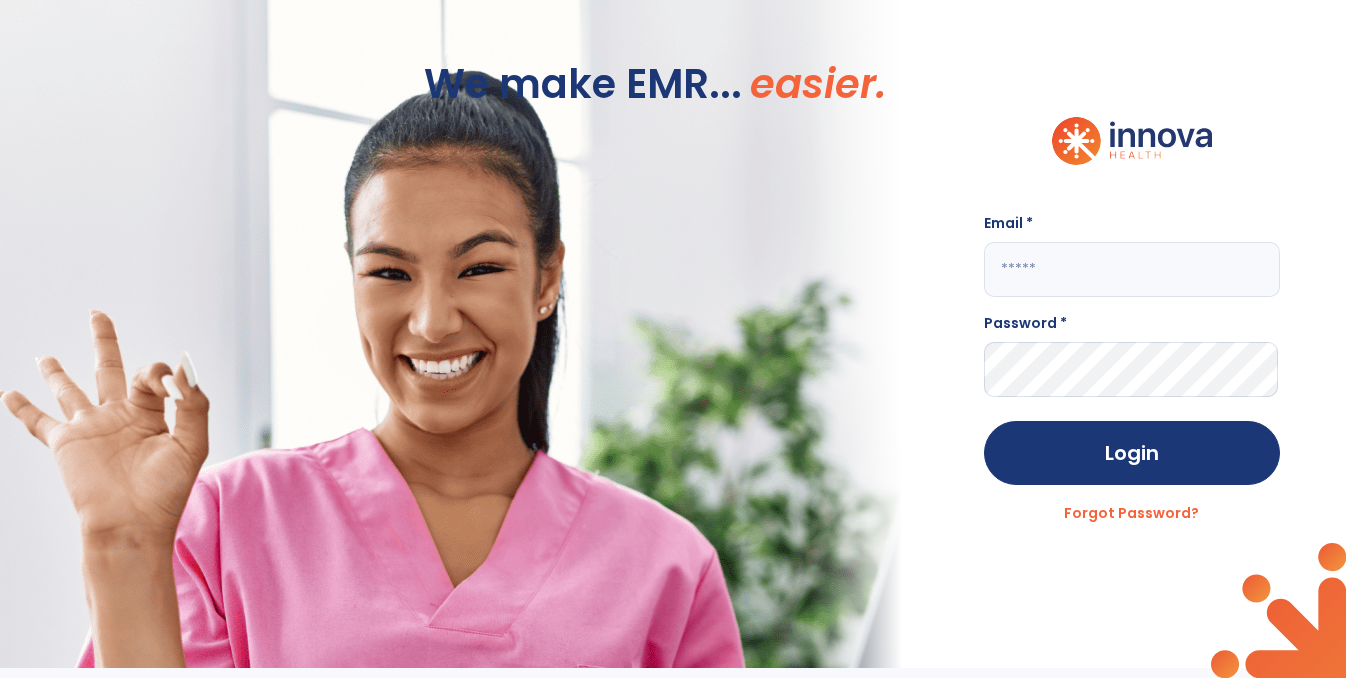 click 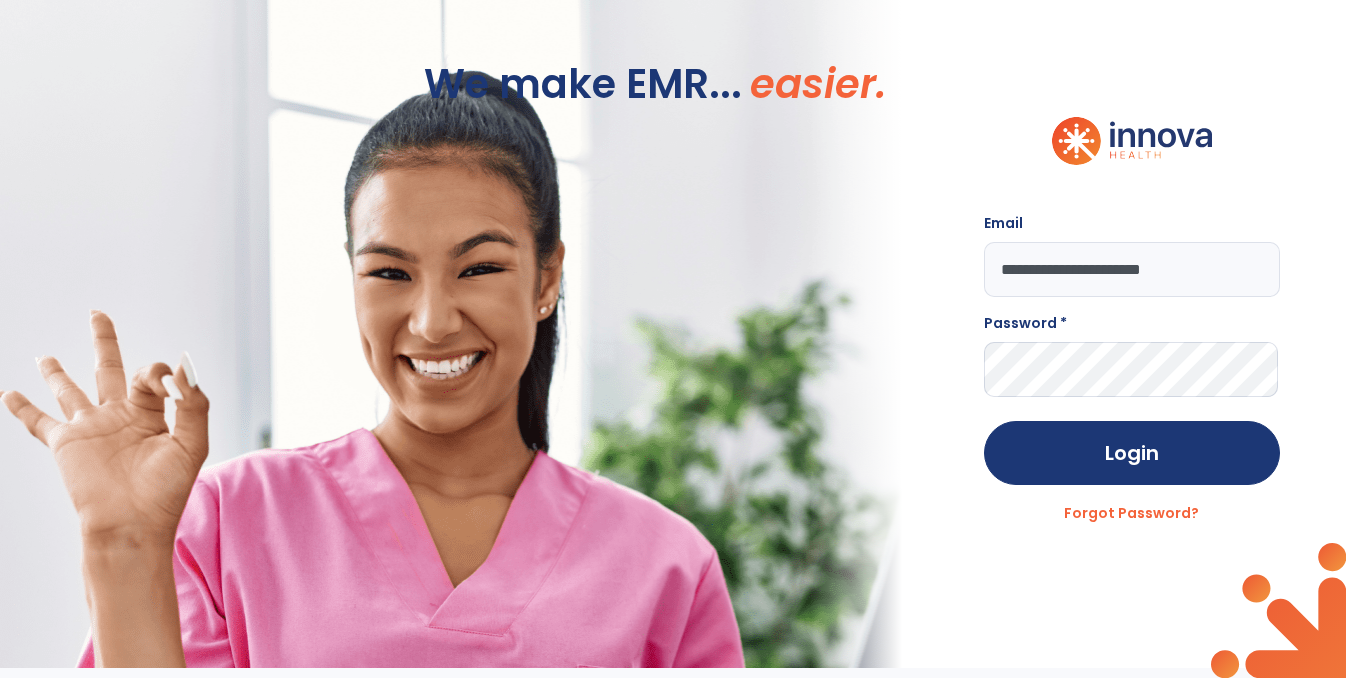 type on "**********" 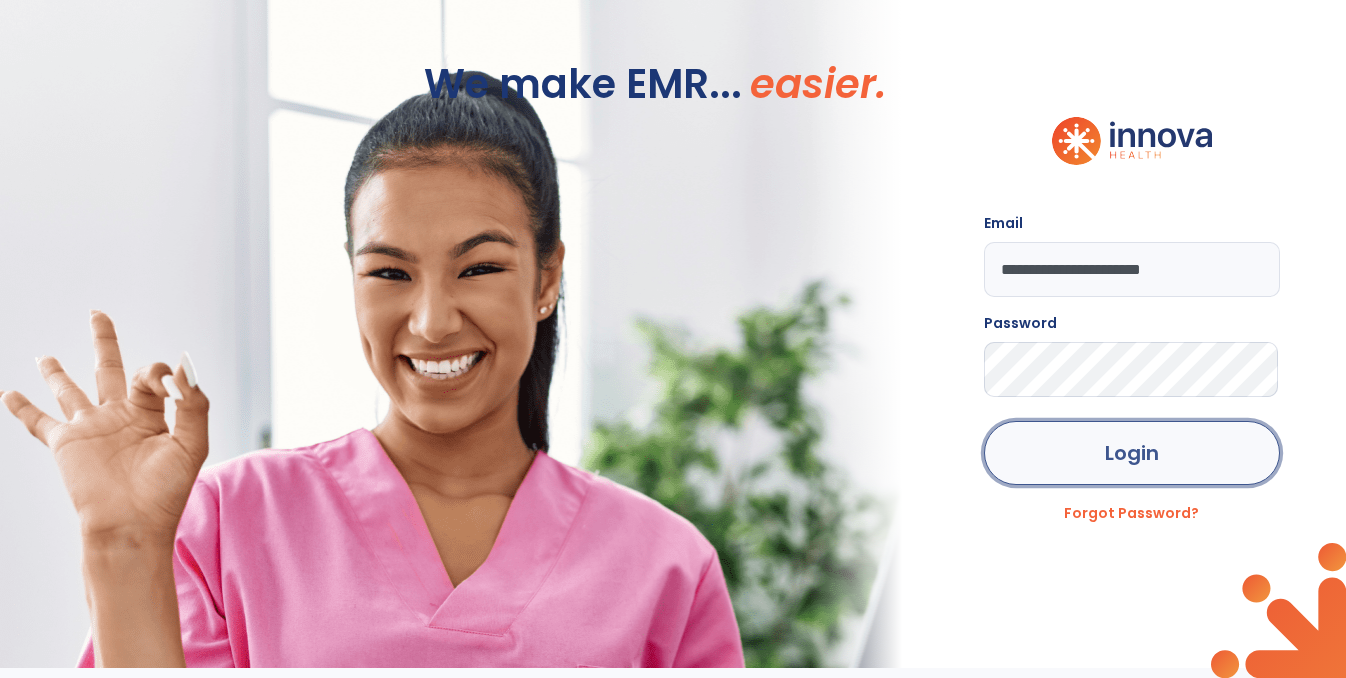 click on "Login" 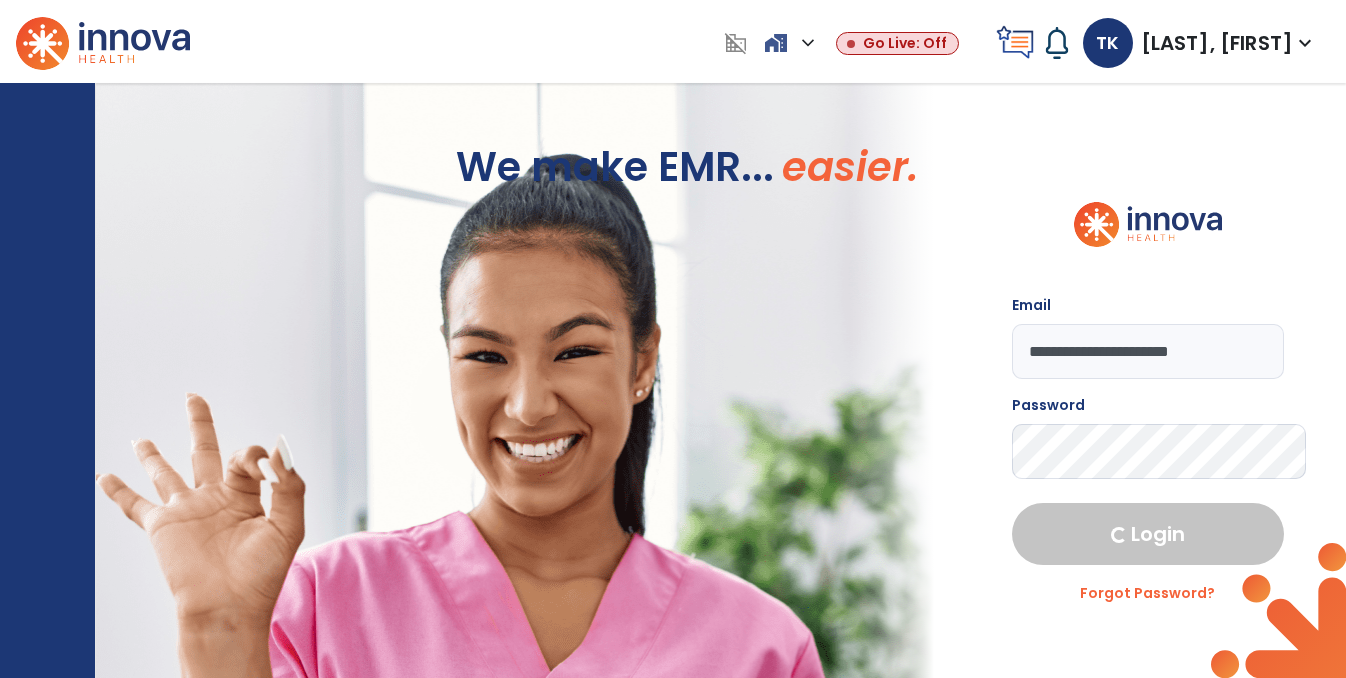 select on "****" 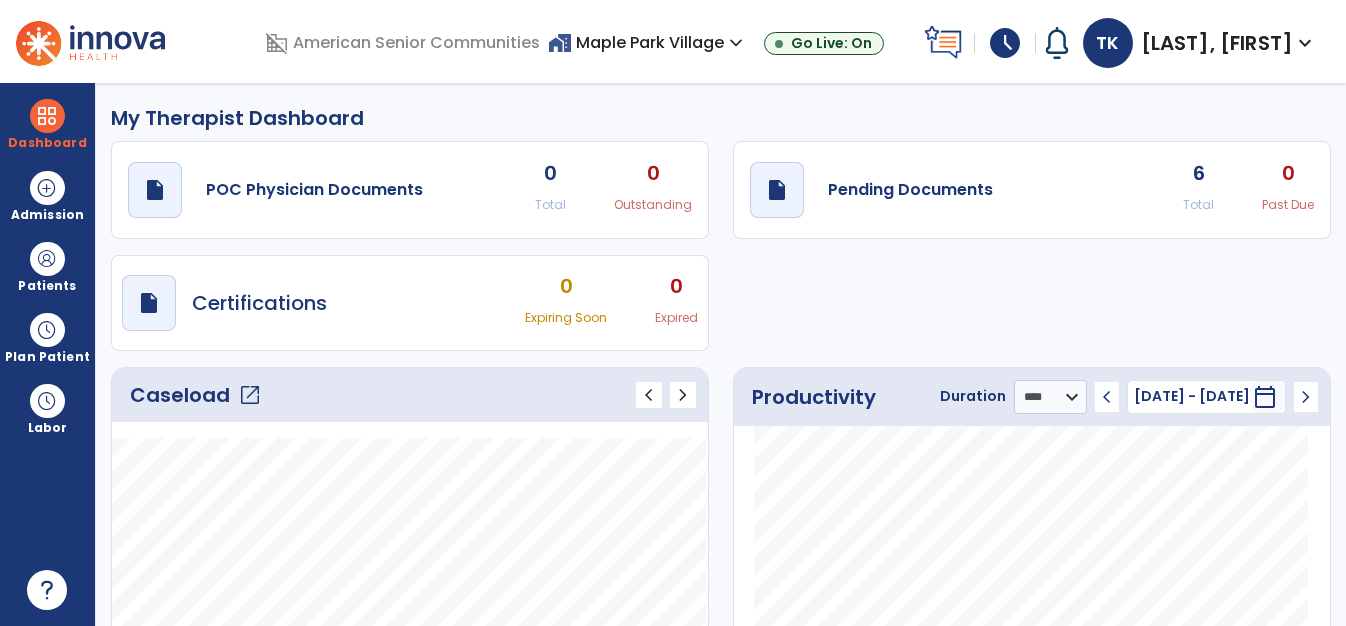 click on "Caseload   open_in_new" 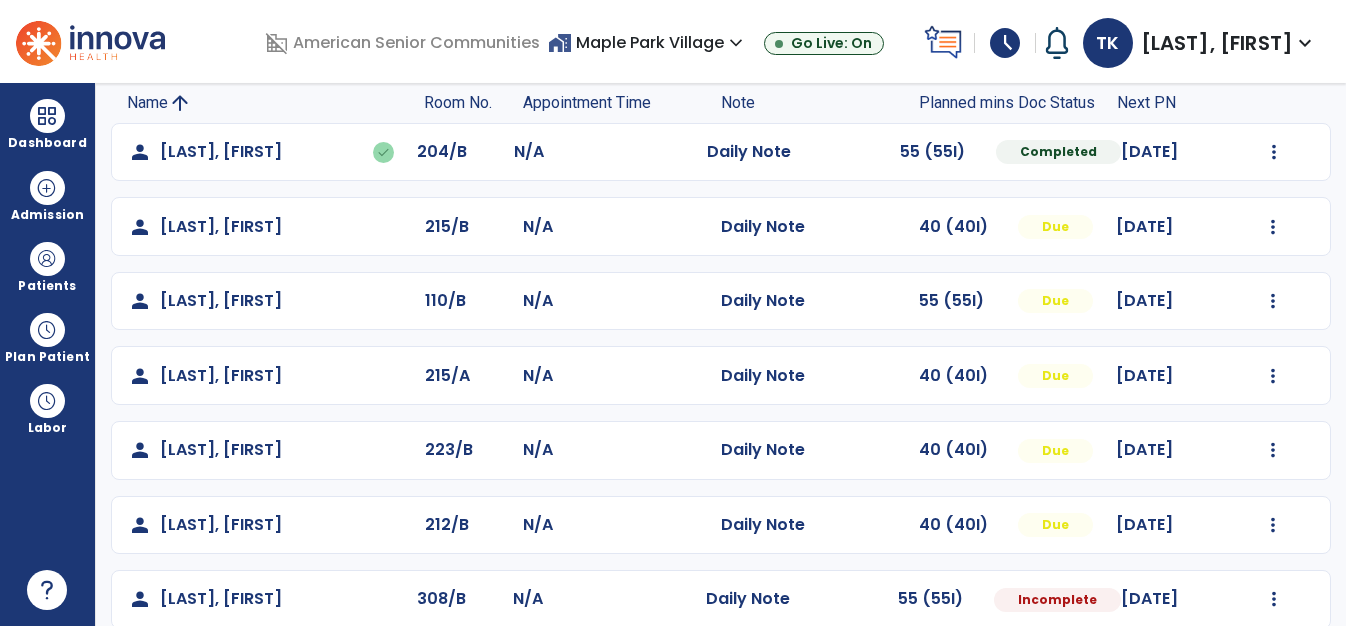 scroll, scrollTop: 163, scrollLeft: 0, axis: vertical 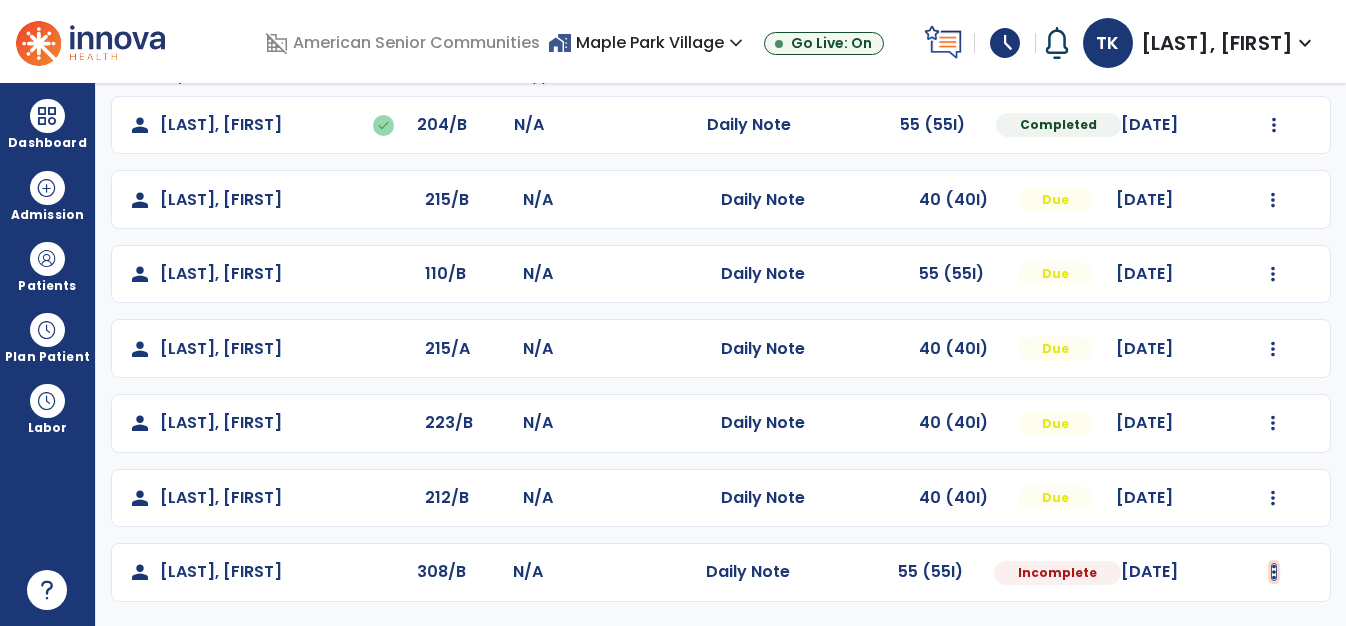 click at bounding box center (1274, 125) 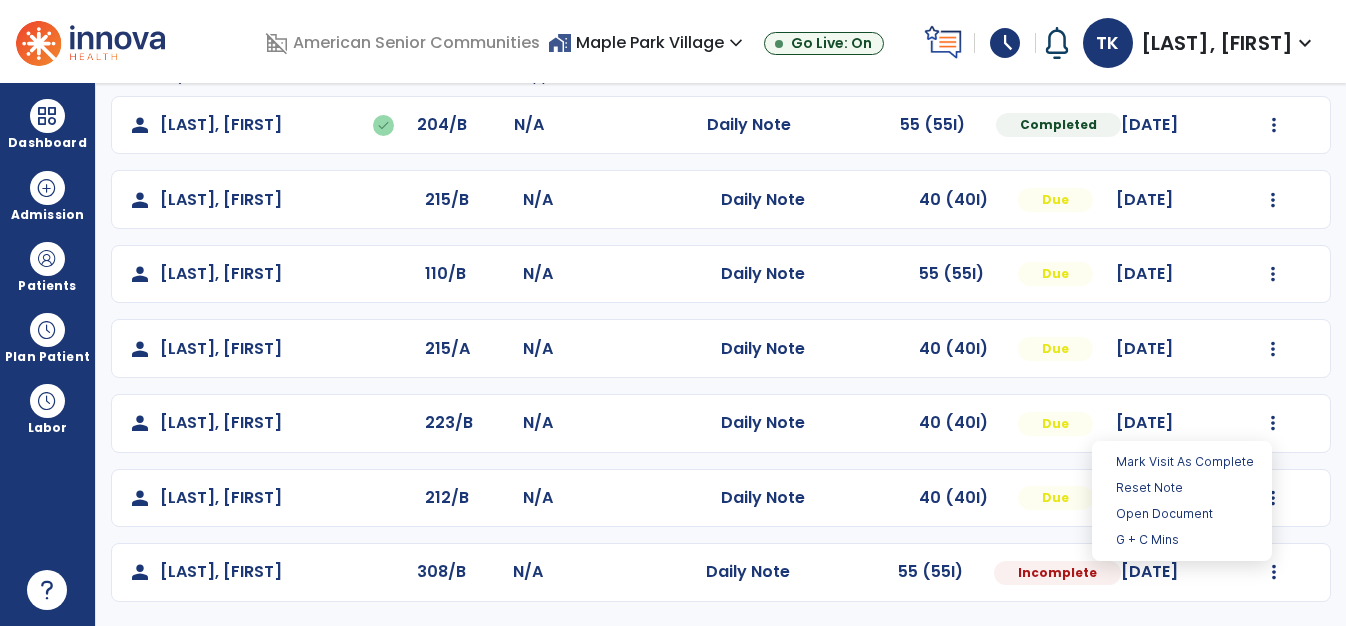 click on "person [LAST], [FIRST] [NUMBER]/[NUMBER] N/A Daily Note 40 (40I) Due [DATE] Mark Visit As Complete Reset Note Open Document G + C Mins" 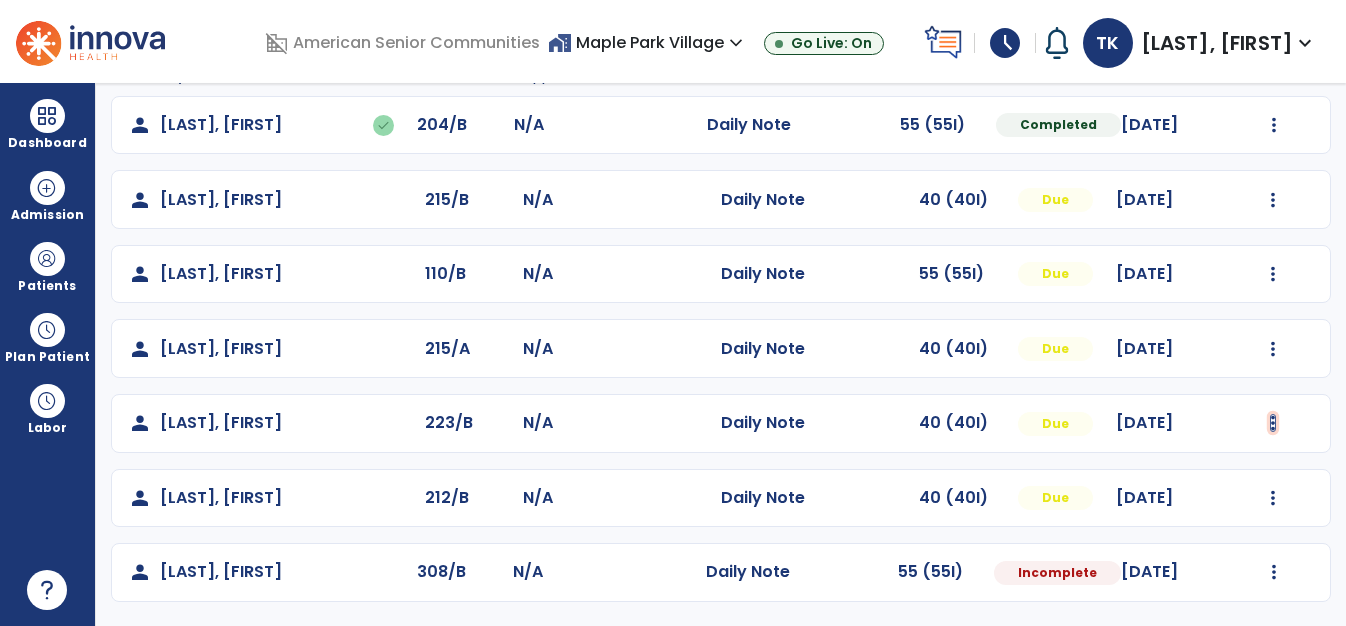 click at bounding box center [1274, 125] 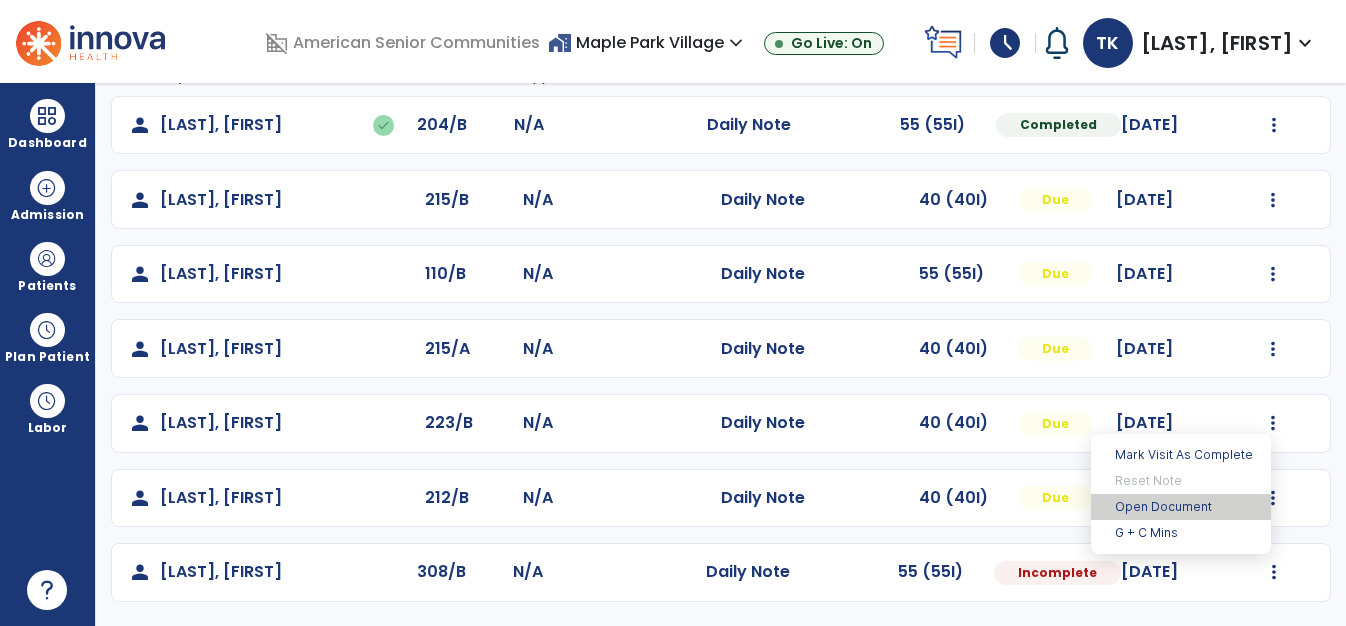 click on "Open Document" at bounding box center [1181, 507] 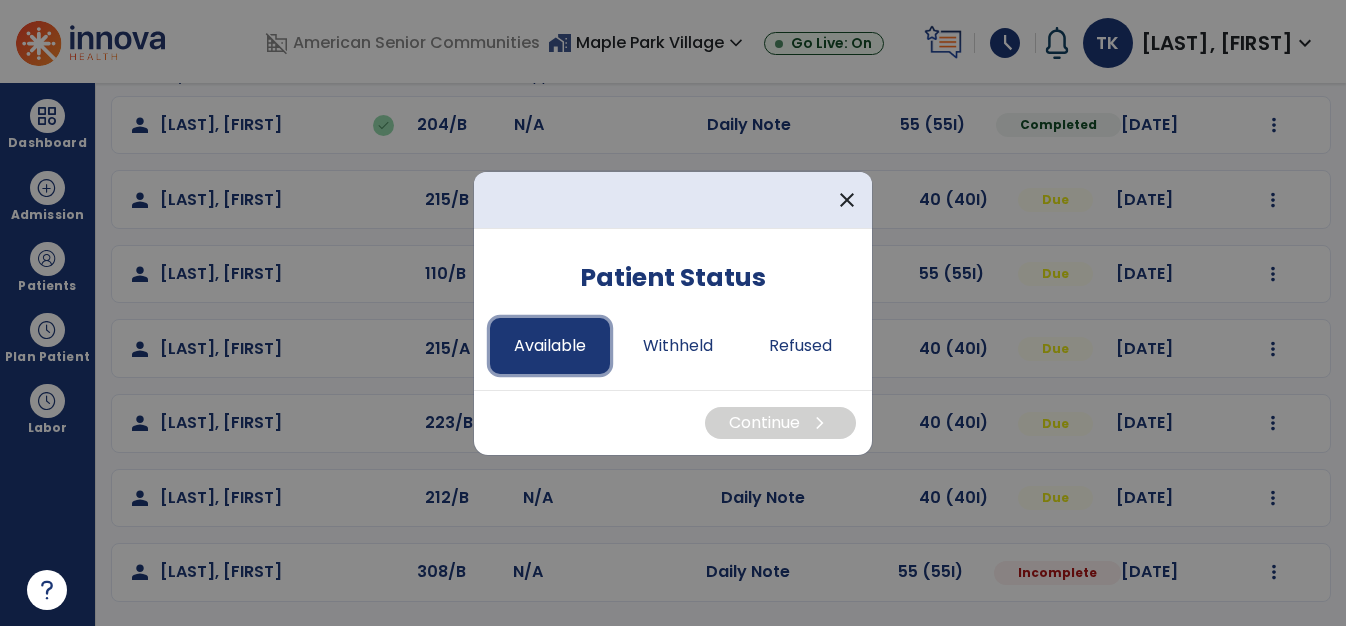 click on "Available" at bounding box center (550, 346) 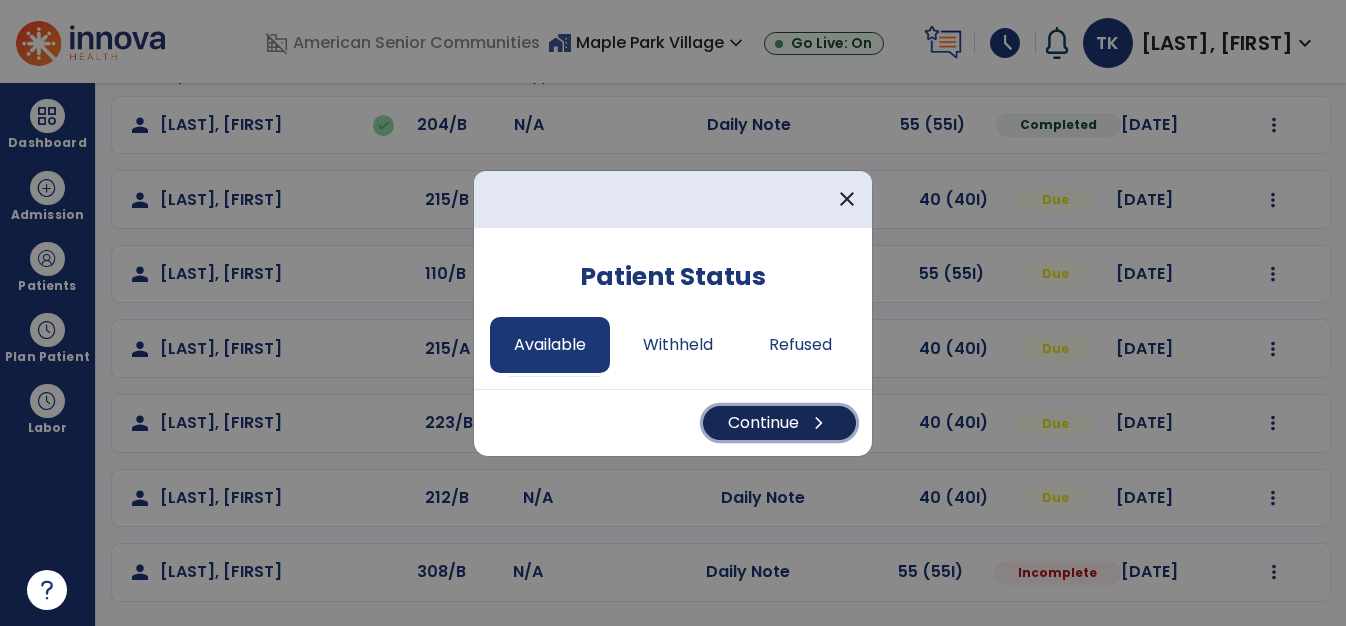 click on "Continue   chevron_right" at bounding box center (779, 423) 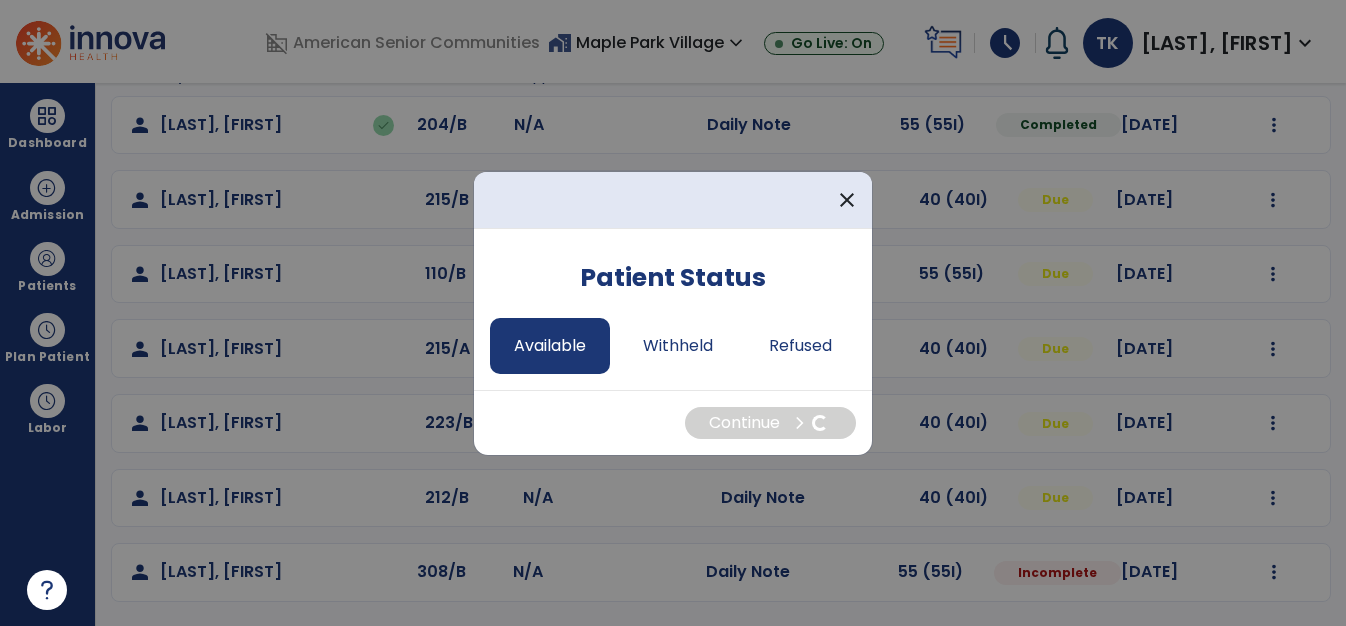 select on "*" 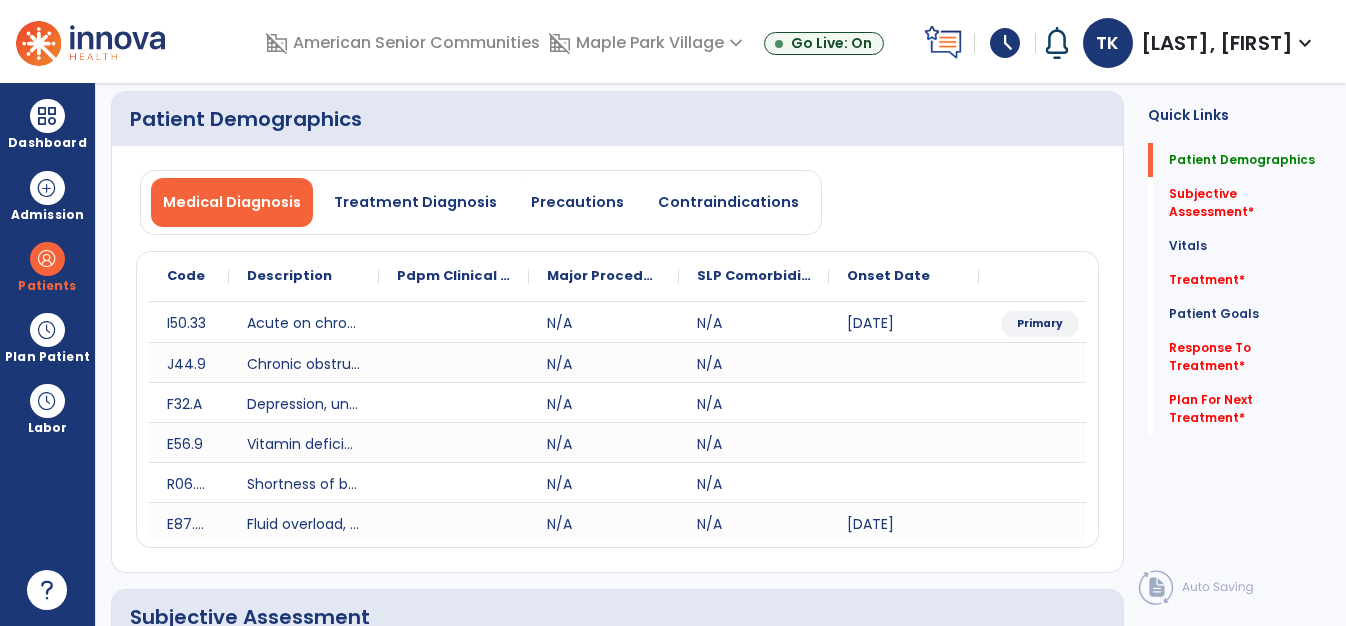 scroll, scrollTop: 0, scrollLeft: 0, axis: both 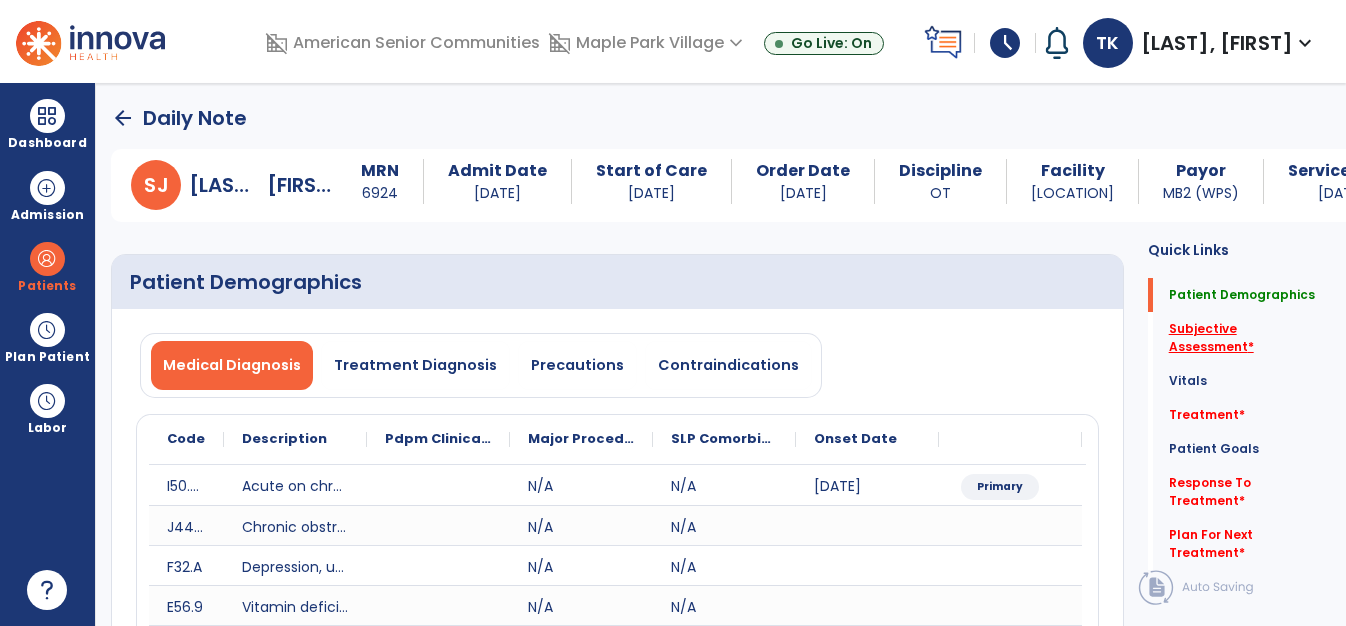 click on "Subjective Assessment   *" 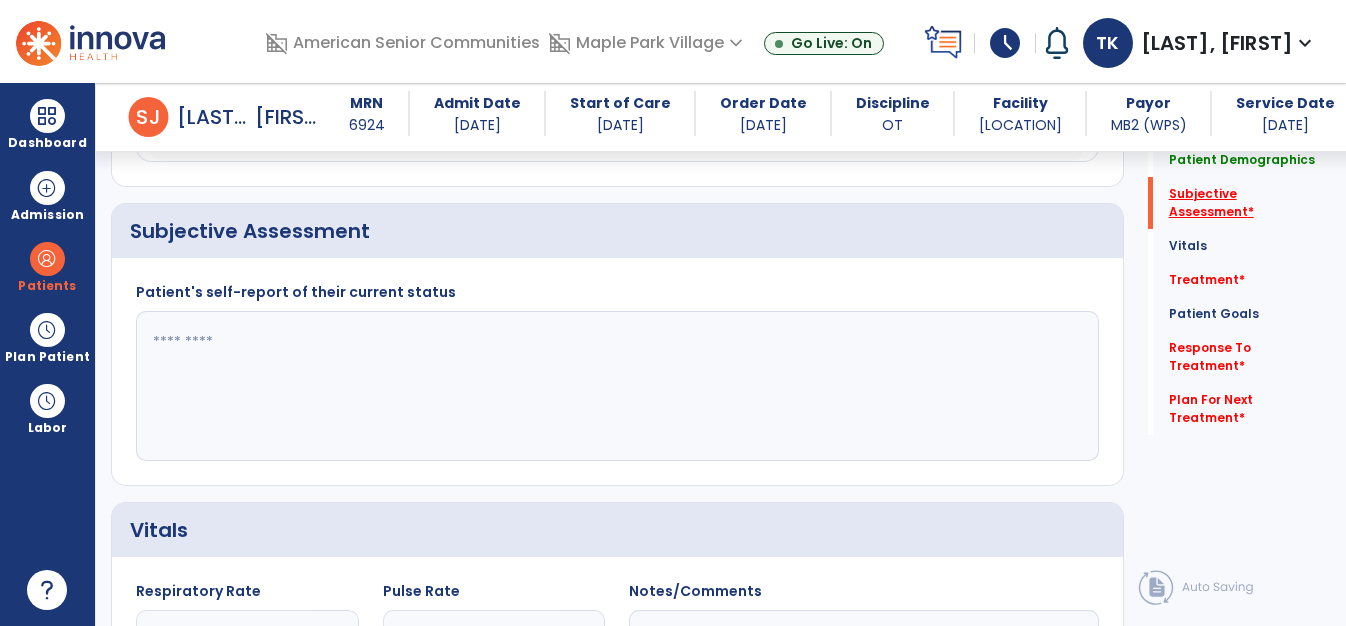 scroll, scrollTop: 534, scrollLeft: 0, axis: vertical 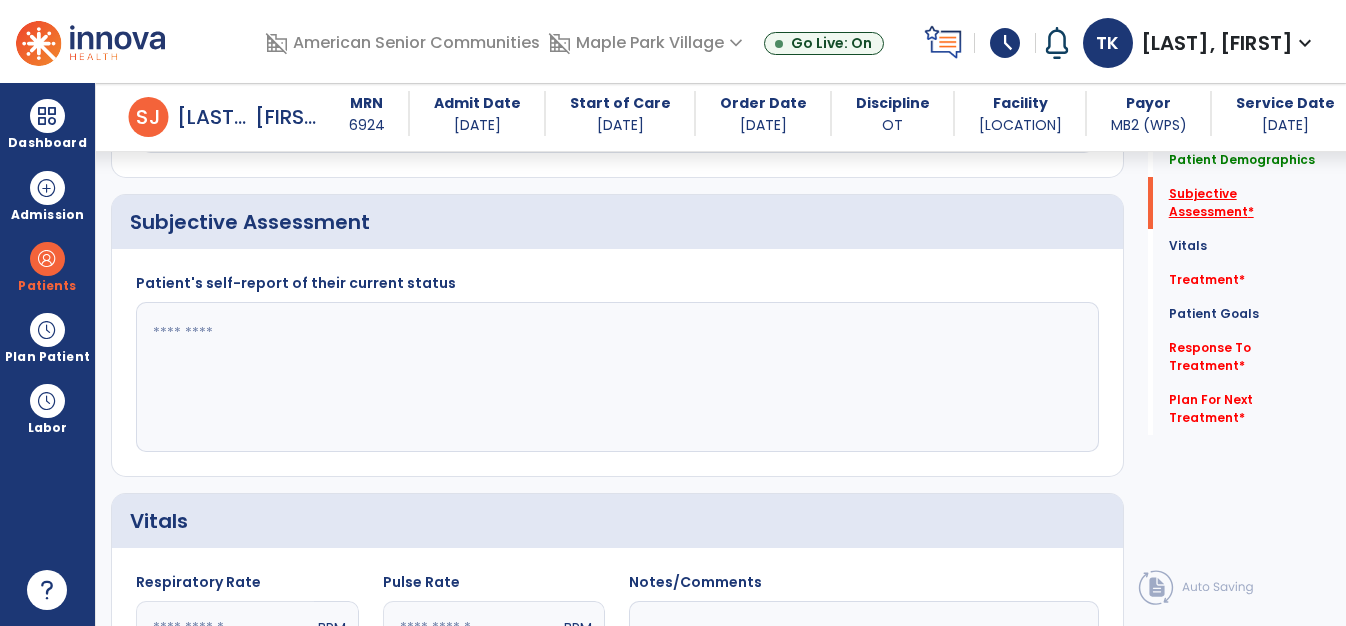 click on "Response To Treatment   *  Response To Treatment   *" 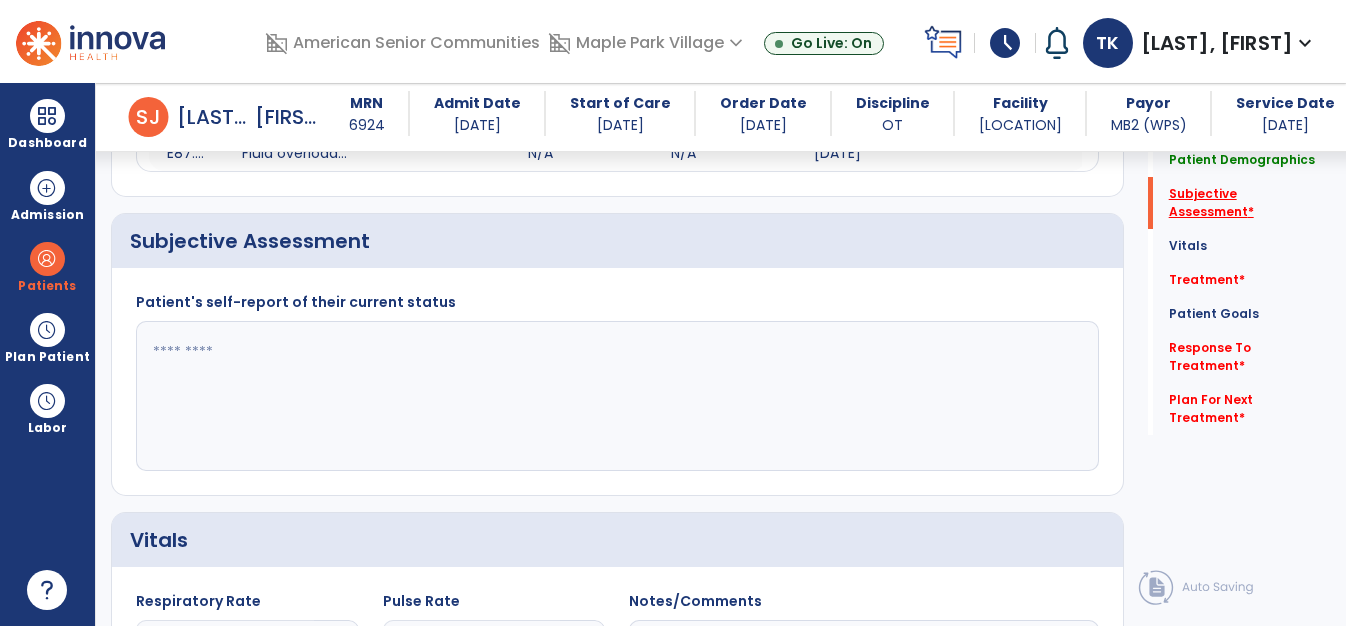 click on "Subjective Assessment   *" 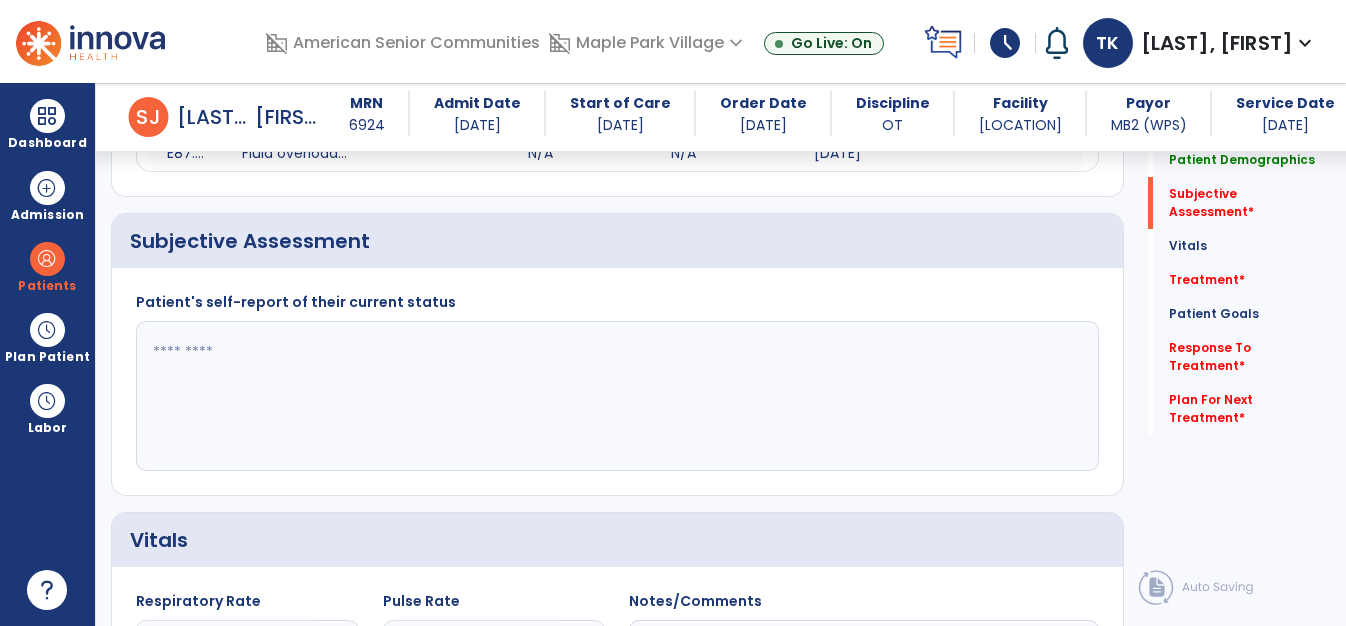 click 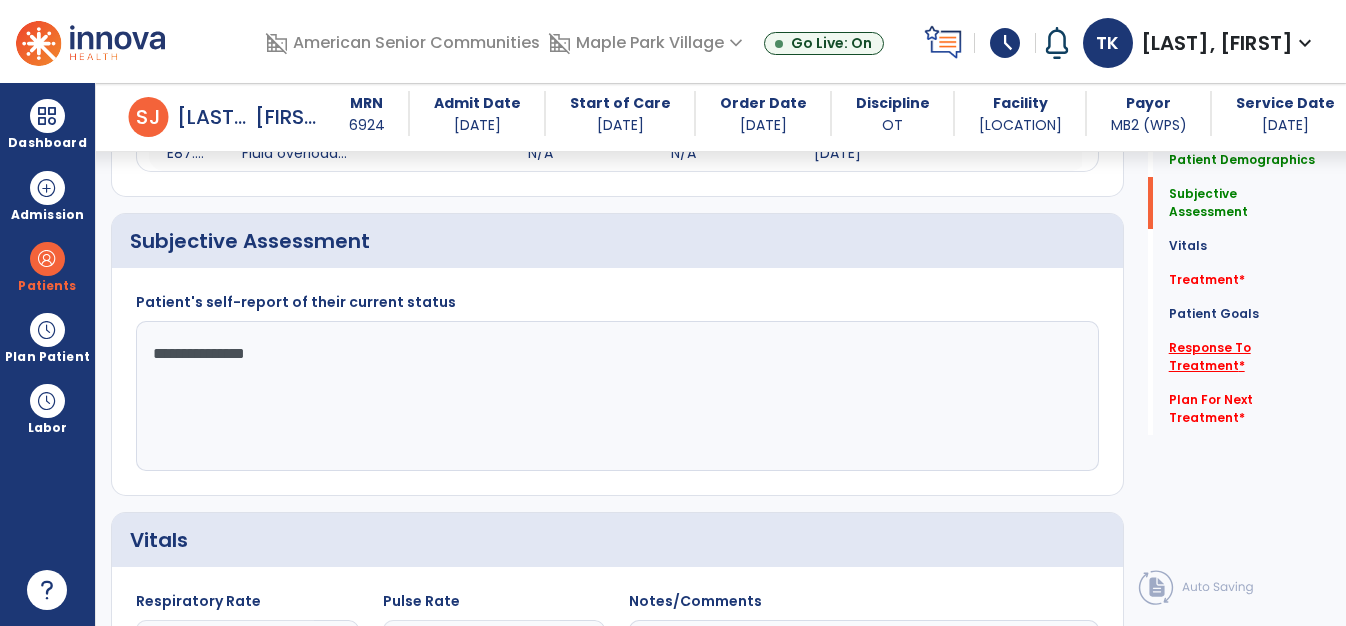 type on "**********" 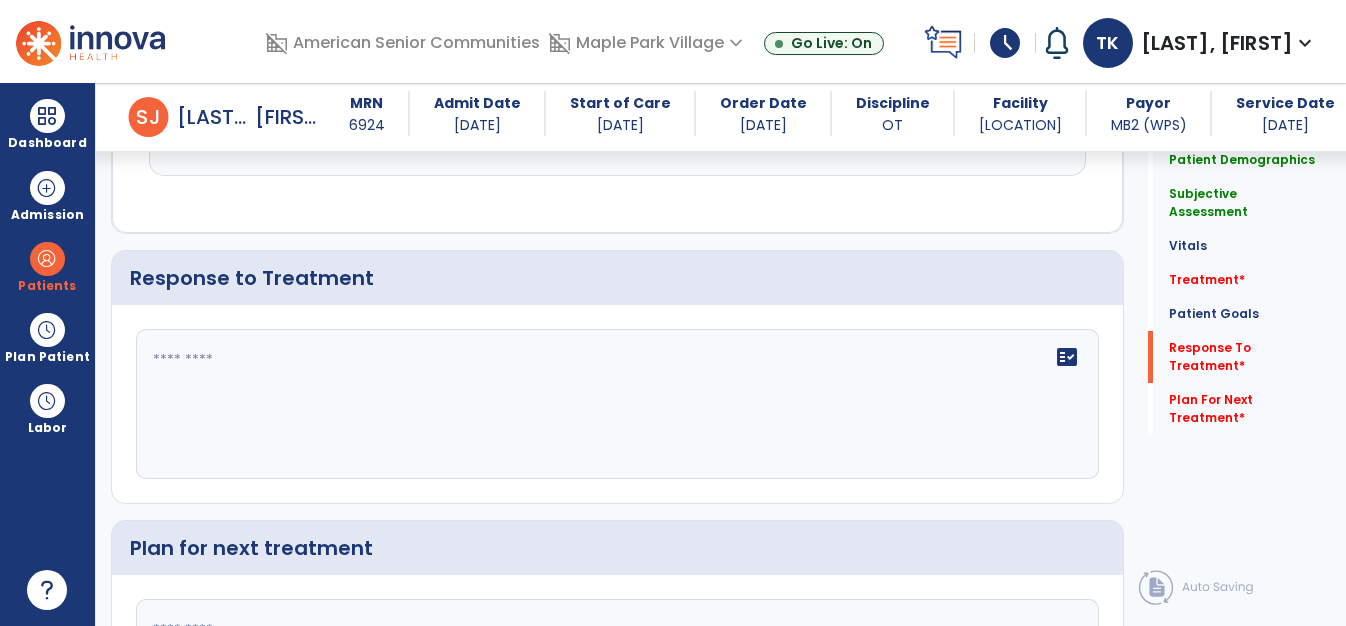 scroll, scrollTop: 2723, scrollLeft: 0, axis: vertical 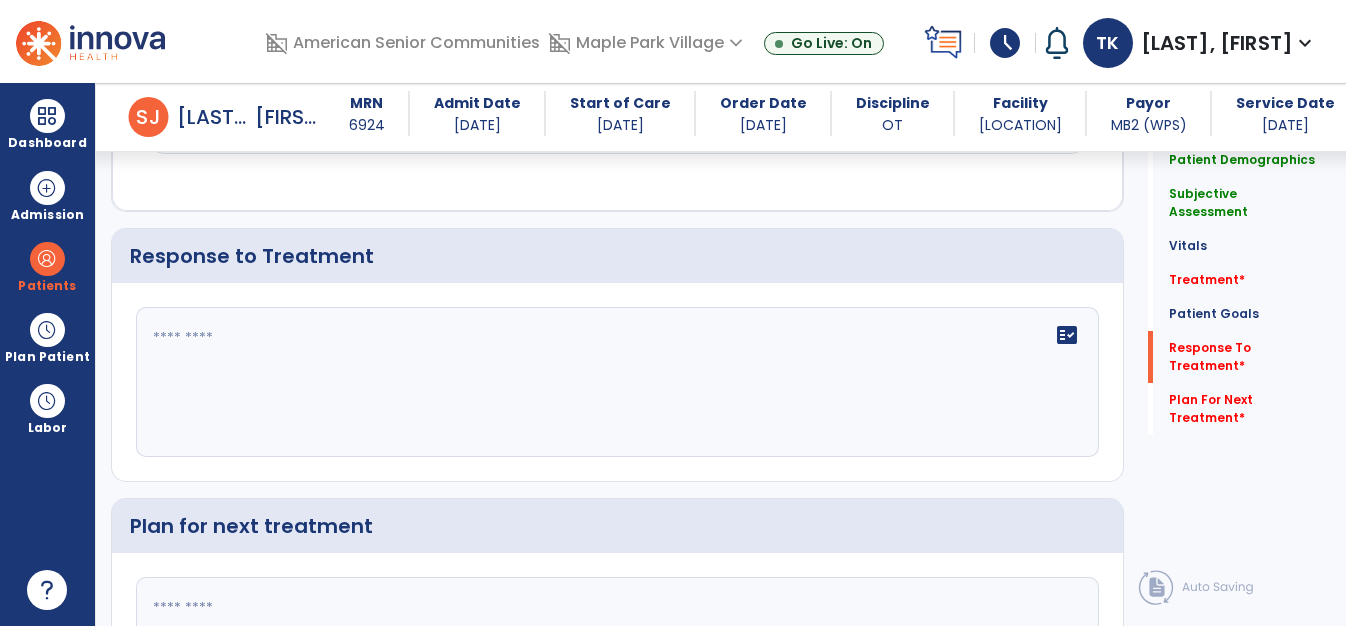 click 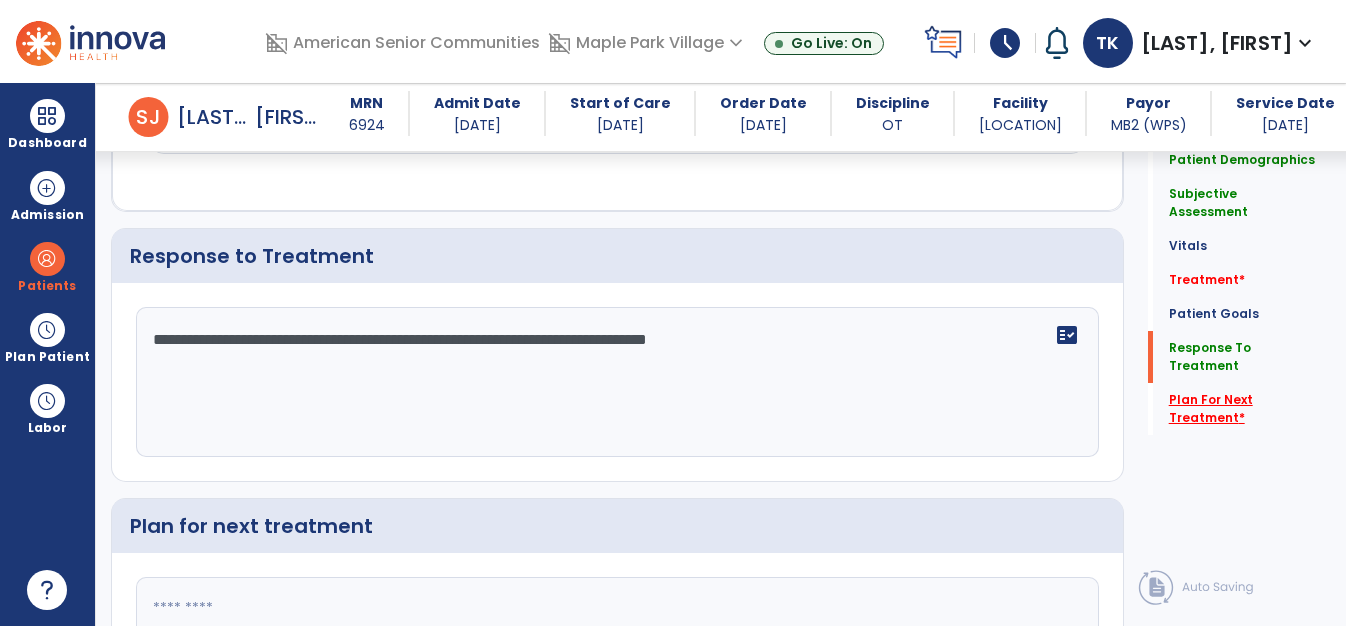 type on "**********" 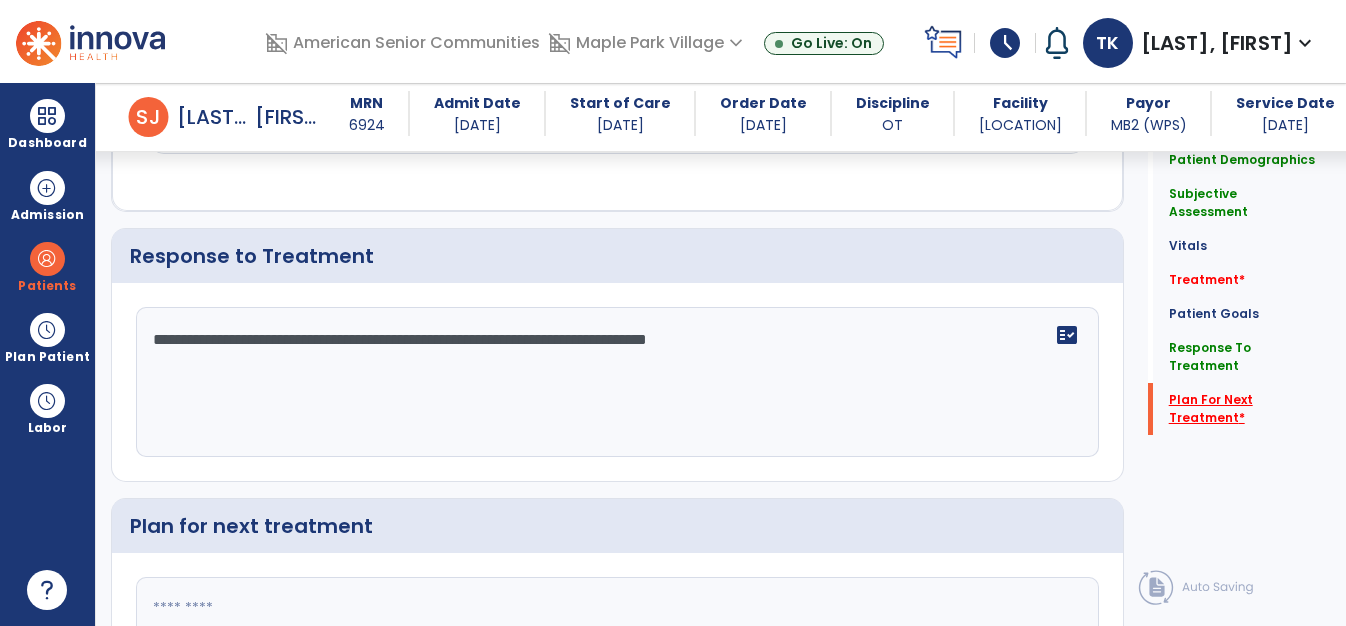 scroll, scrollTop: 2915, scrollLeft: 0, axis: vertical 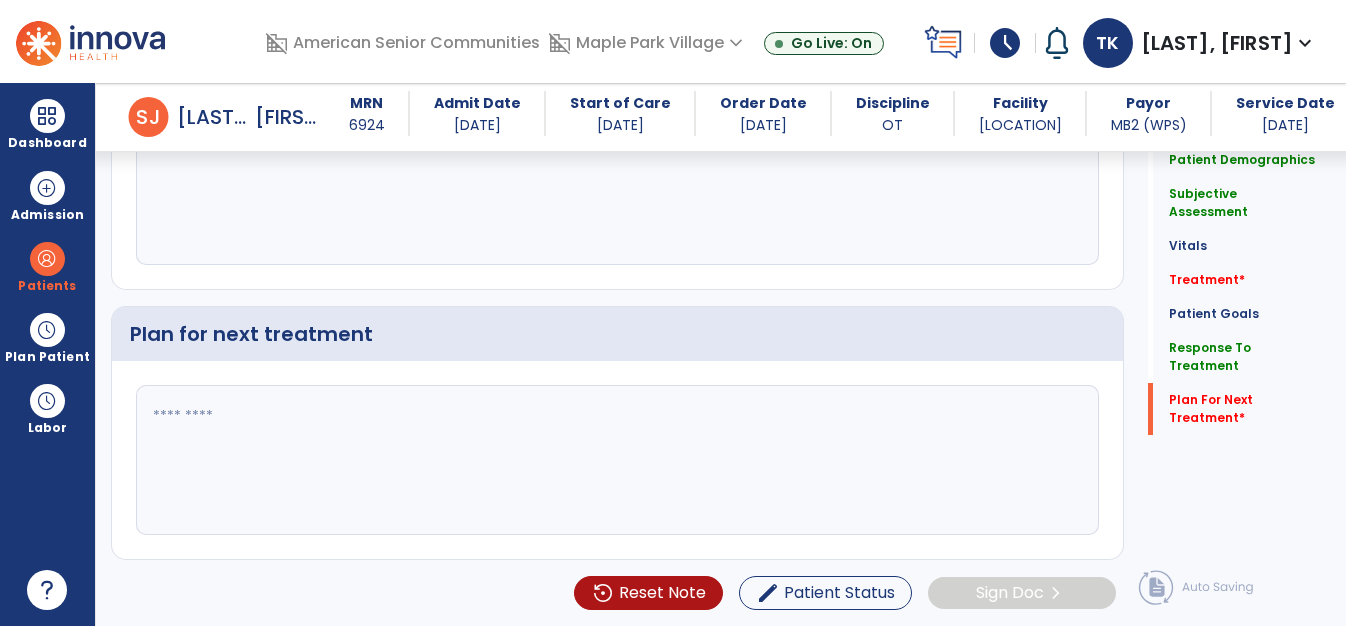 click 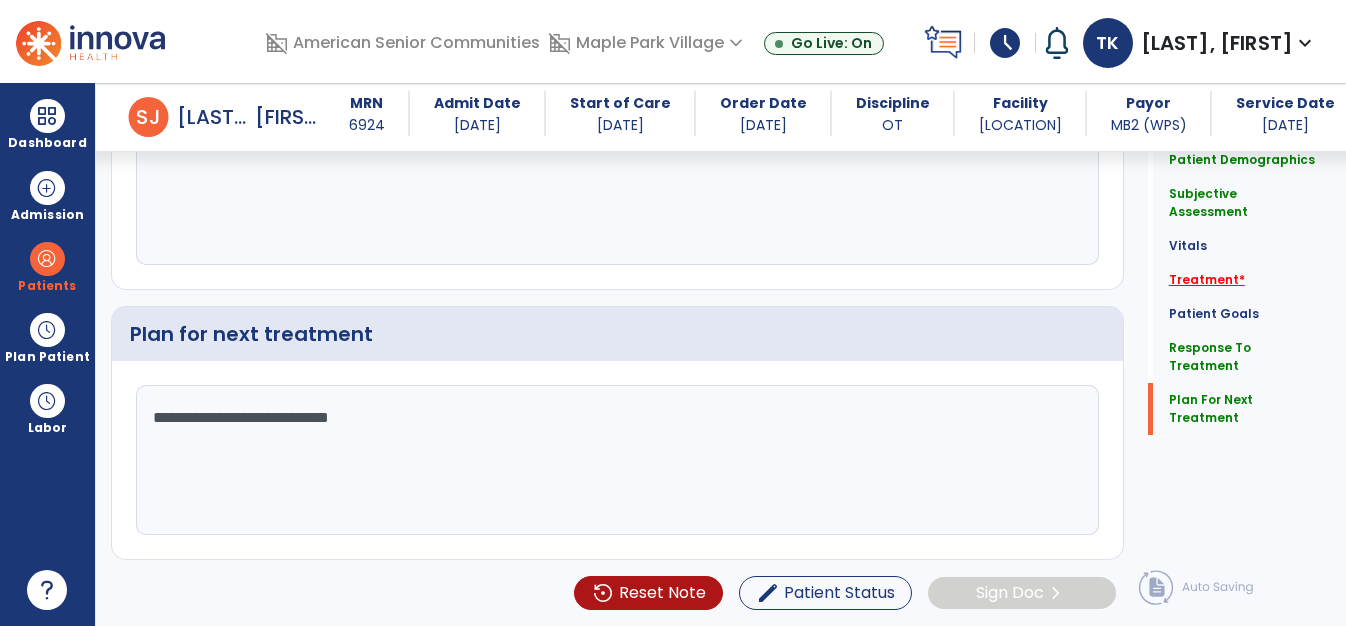 type on "**********" 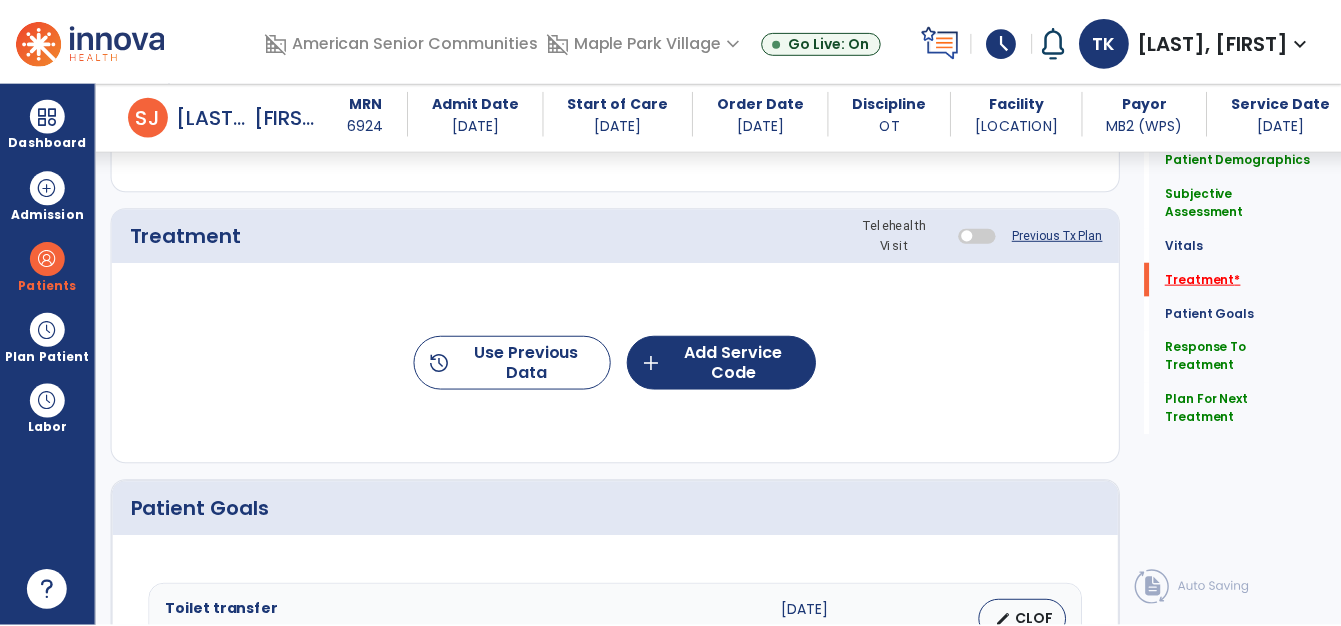 scroll, scrollTop: 1222, scrollLeft: 0, axis: vertical 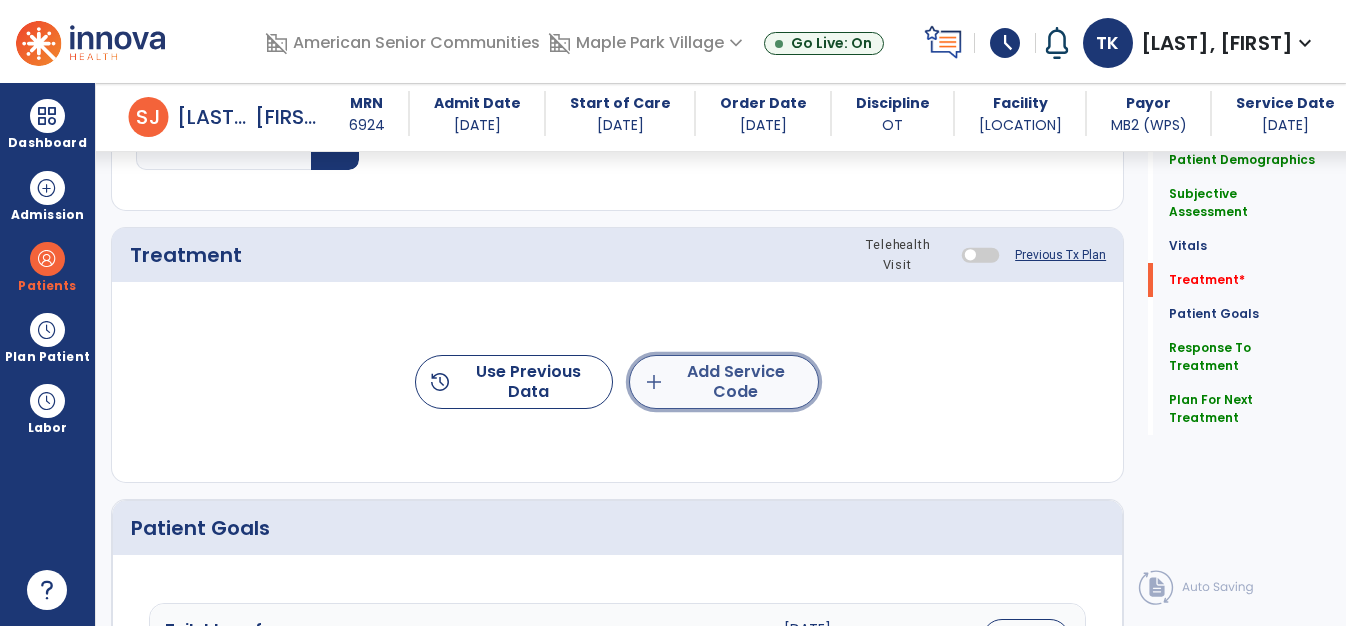click on "add  Add Service Code" 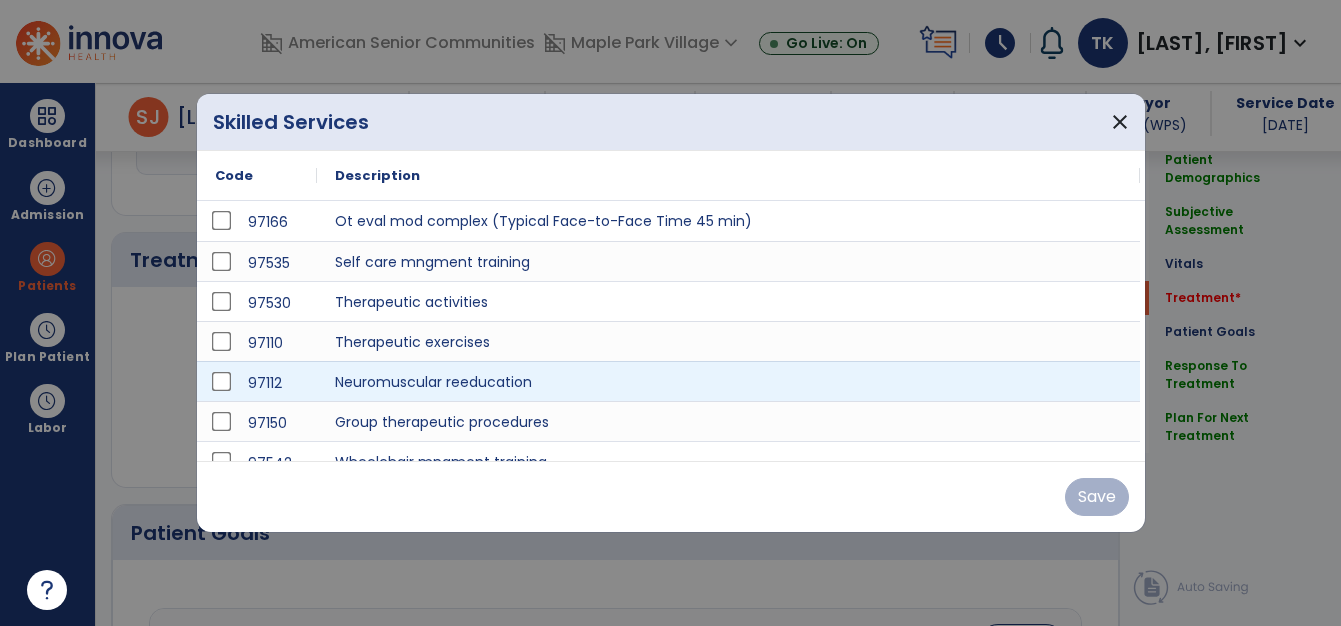 scroll, scrollTop: 1222, scrollLeft: 0, axis: vertical 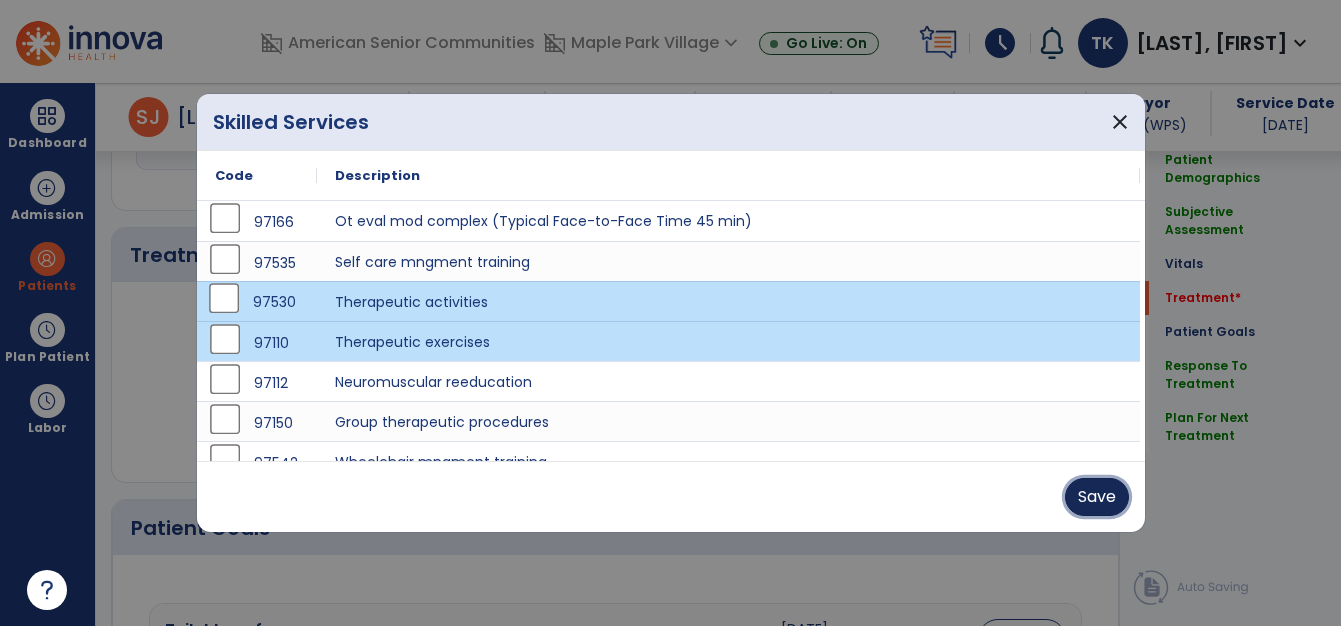 click on "Save" at bounding box center (1097, 497) 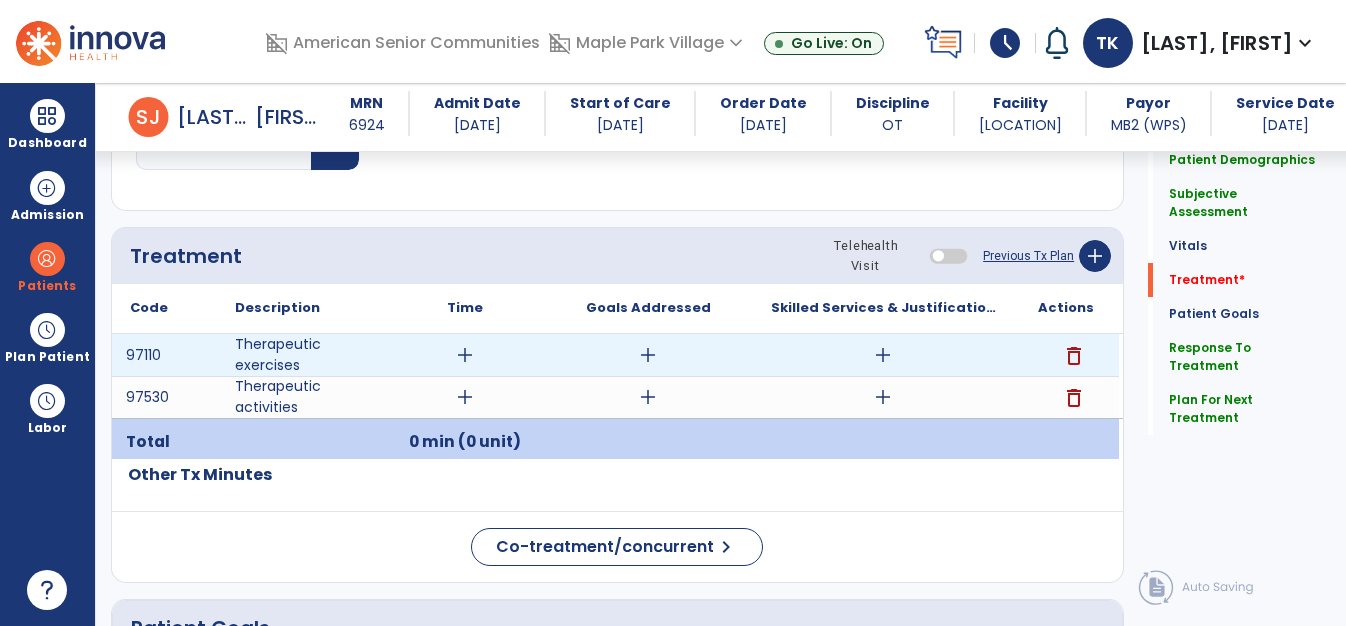 click on "add" at bounding box center [465, 355] 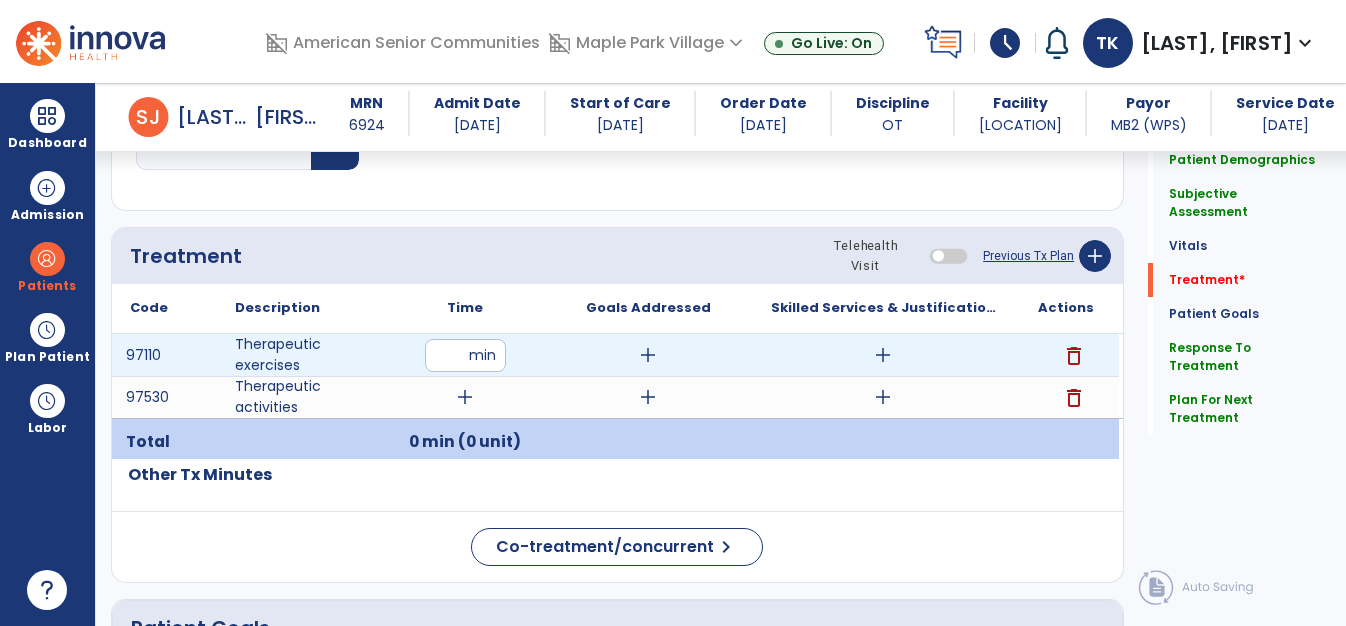type on "**" 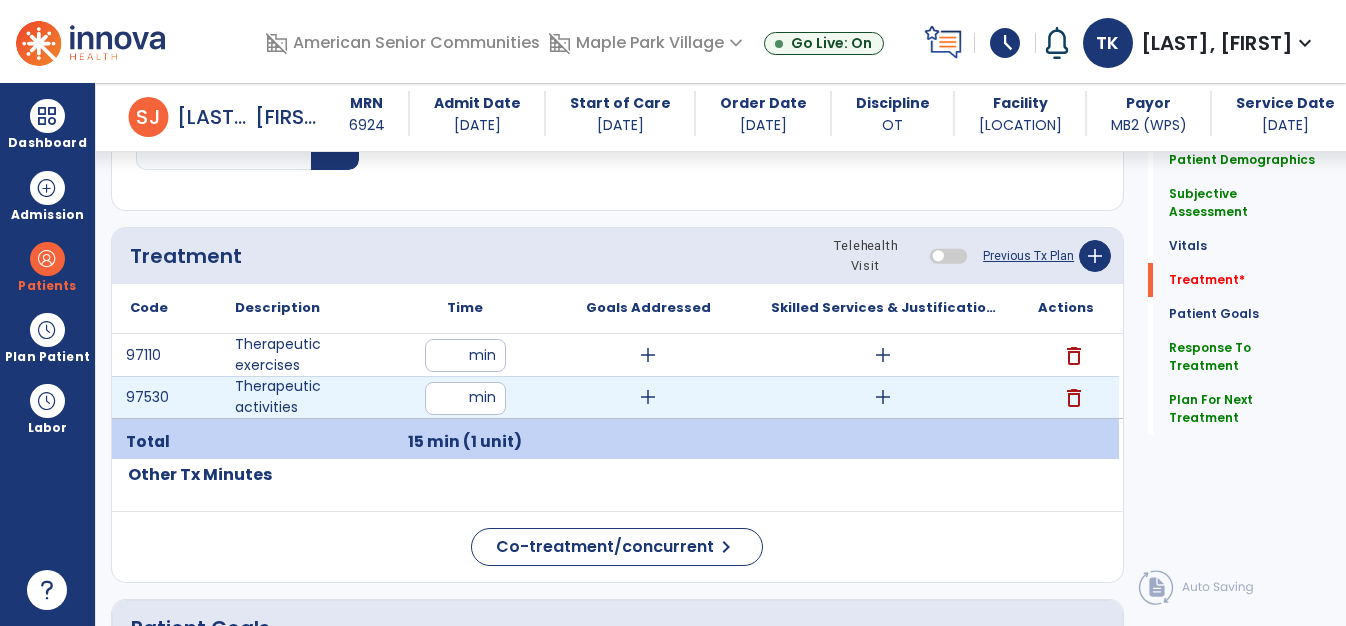 type on "**" 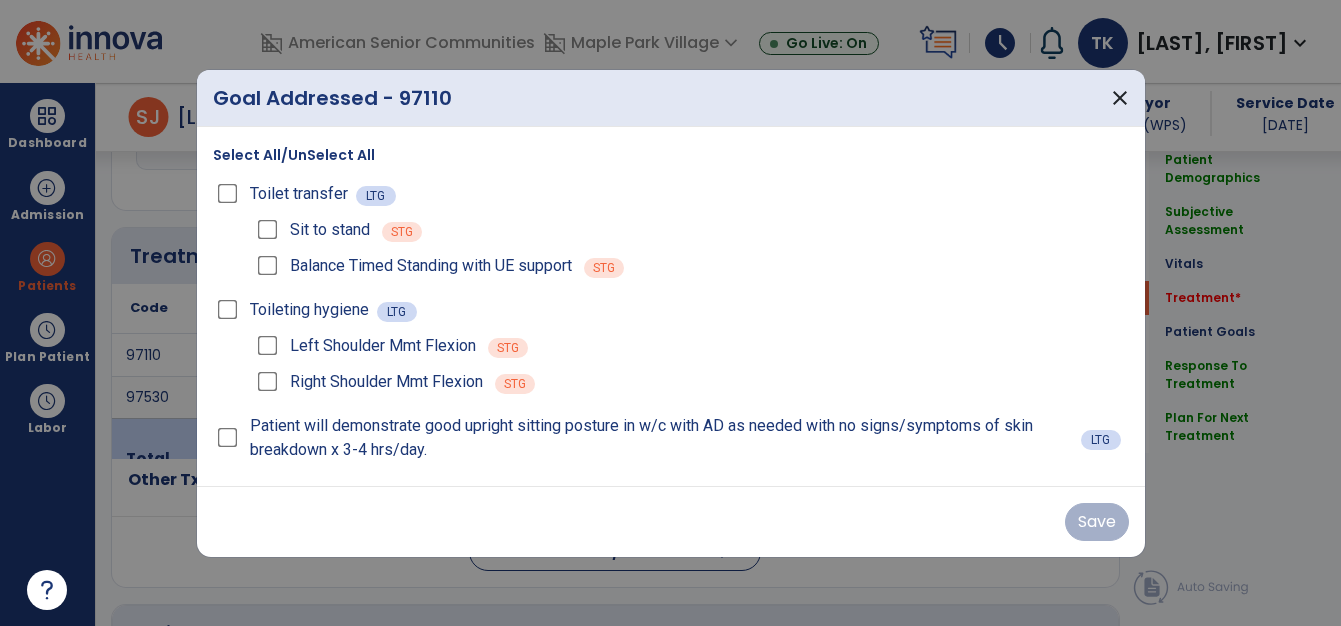 scroll, scrollTop: 1222, scrollLeft: 0, axis: vertical 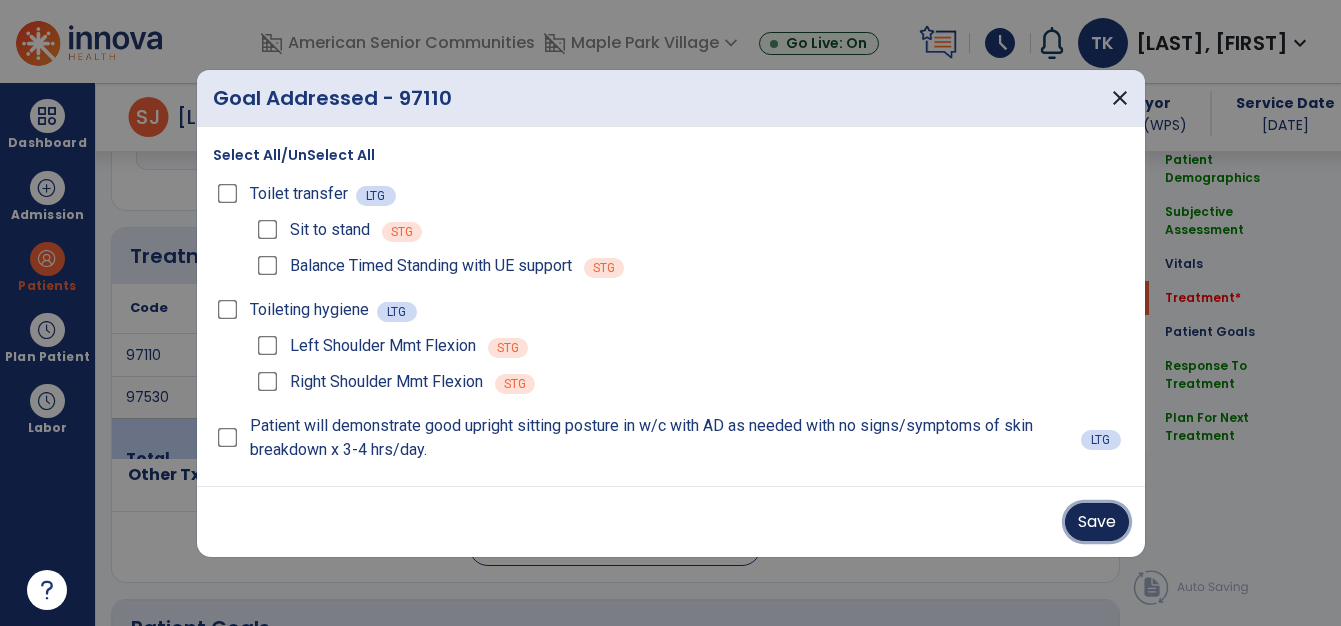 click on "Save" at bounding box center [1097, 522] 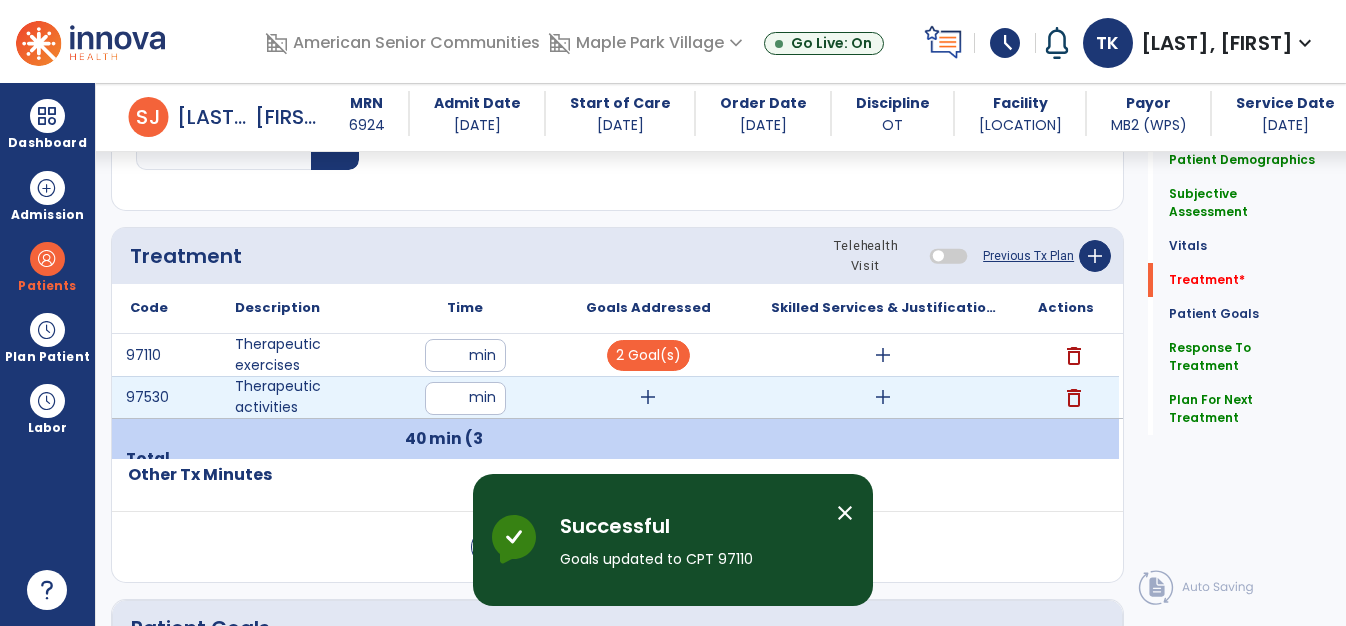 click on "add" at bounding box center [648, 397] 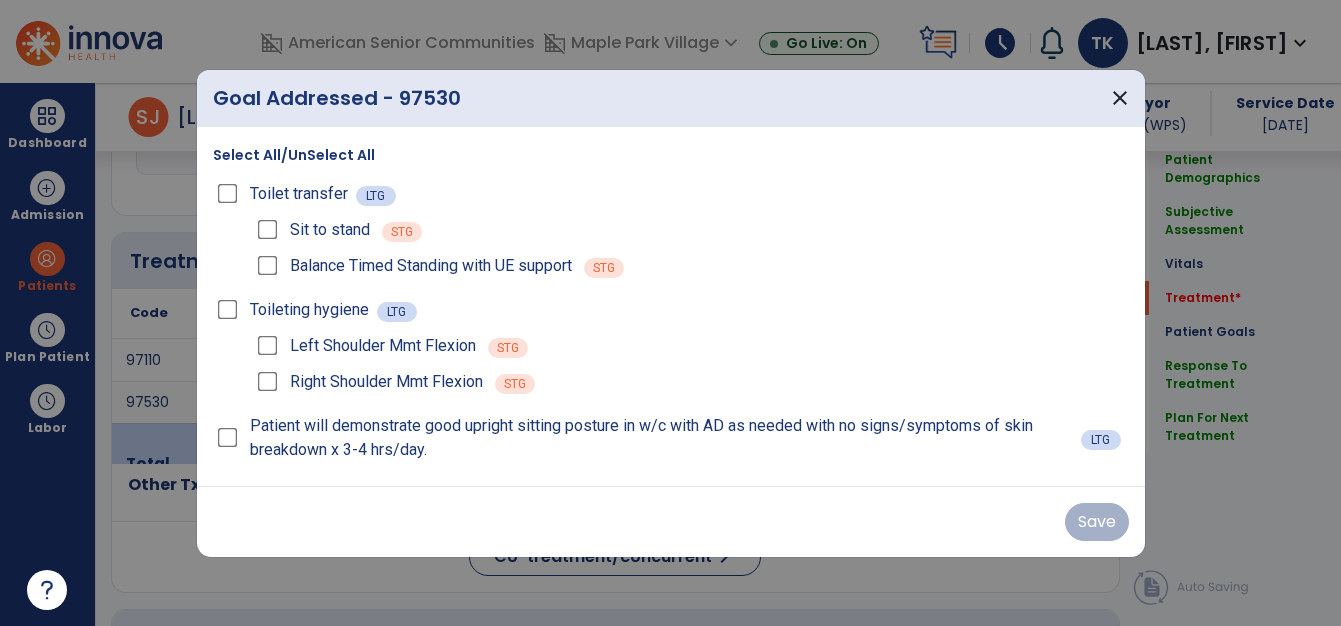 scroll, scrollTop: 1222, scrollLeft: 0, axis: vertical 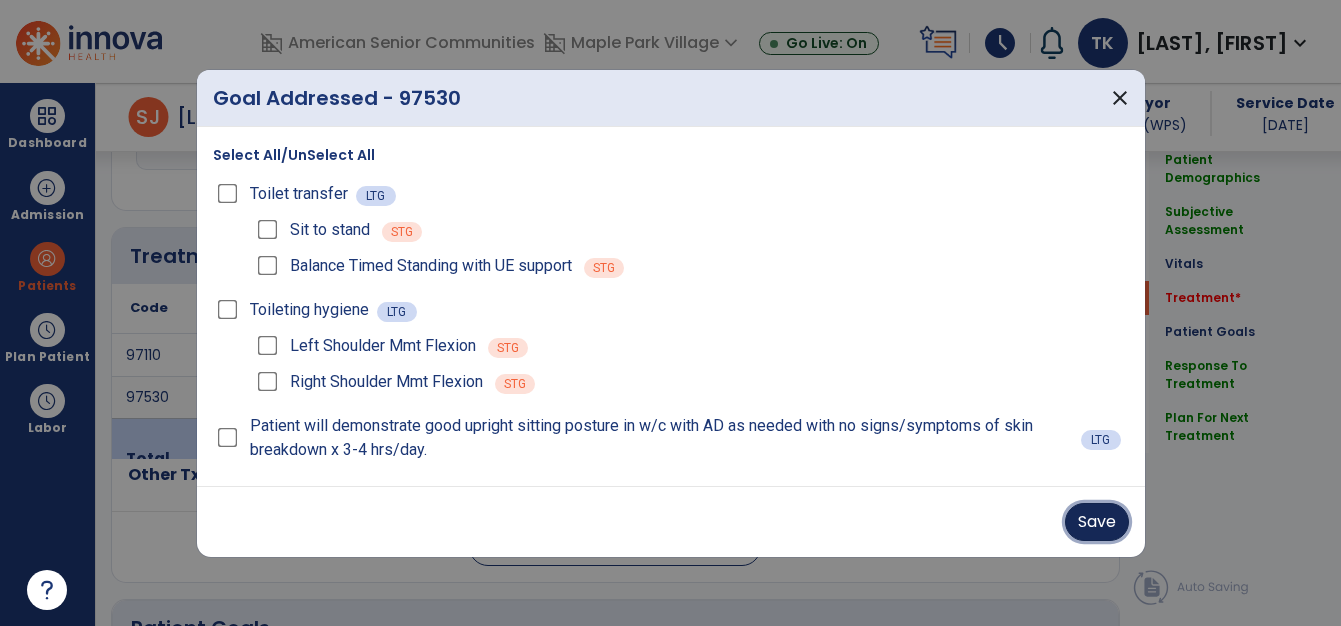 click on "Save" at bounding box center (1097, 522) 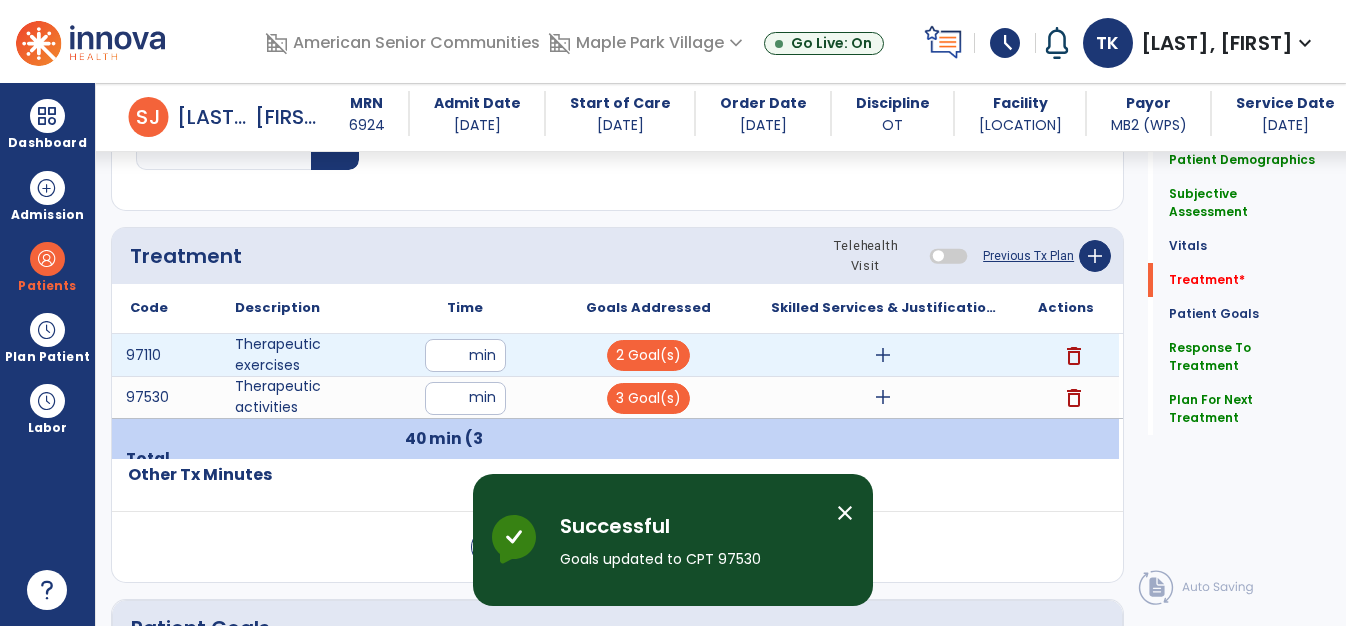 click on "add" at bounding box center (883, 355) 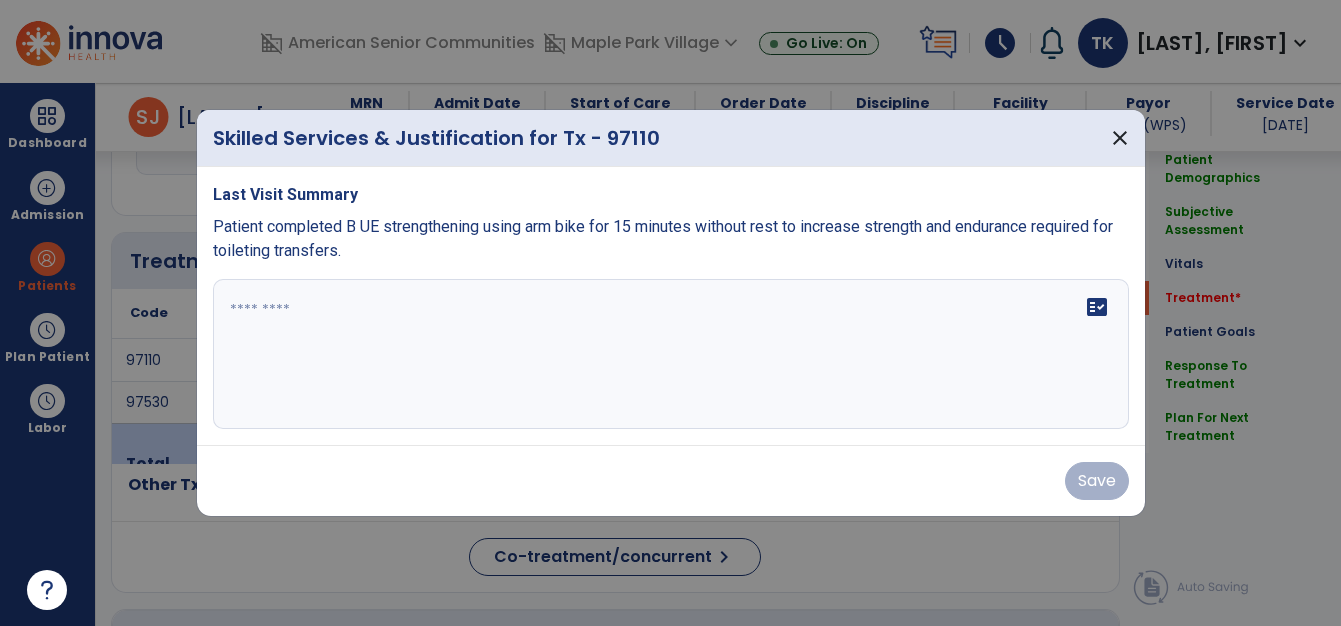 scroll, scrollTop: 1222, scrollLeft: 0, axis: vertical 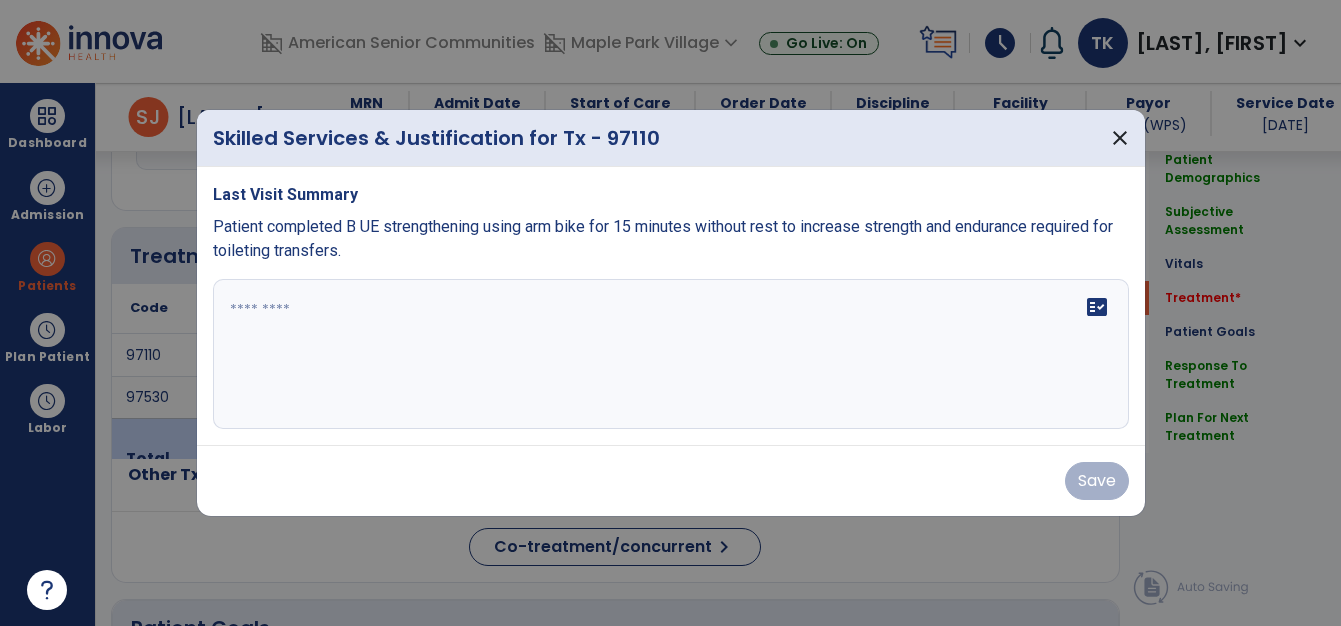 click on "fact_check" at bounding box center (671, 354) 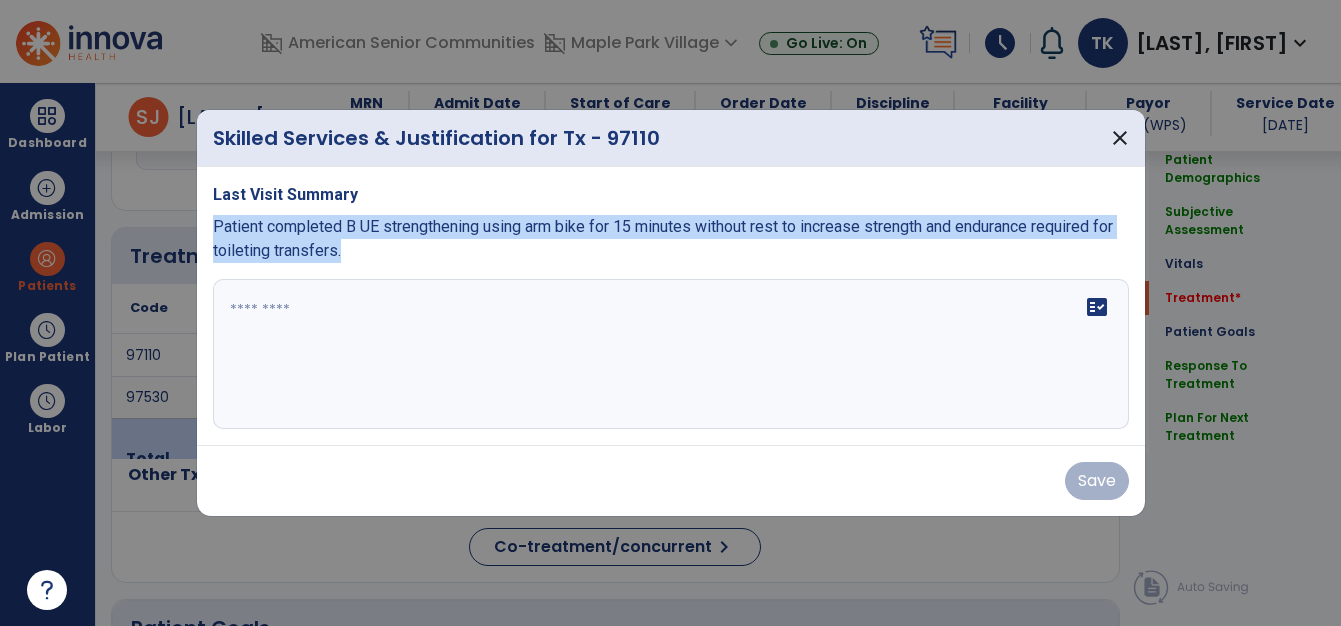 drag, startPoint x: 216, startPoint y: 225, endPoint x: 382, endPoint y: 256, distance: 168.86977 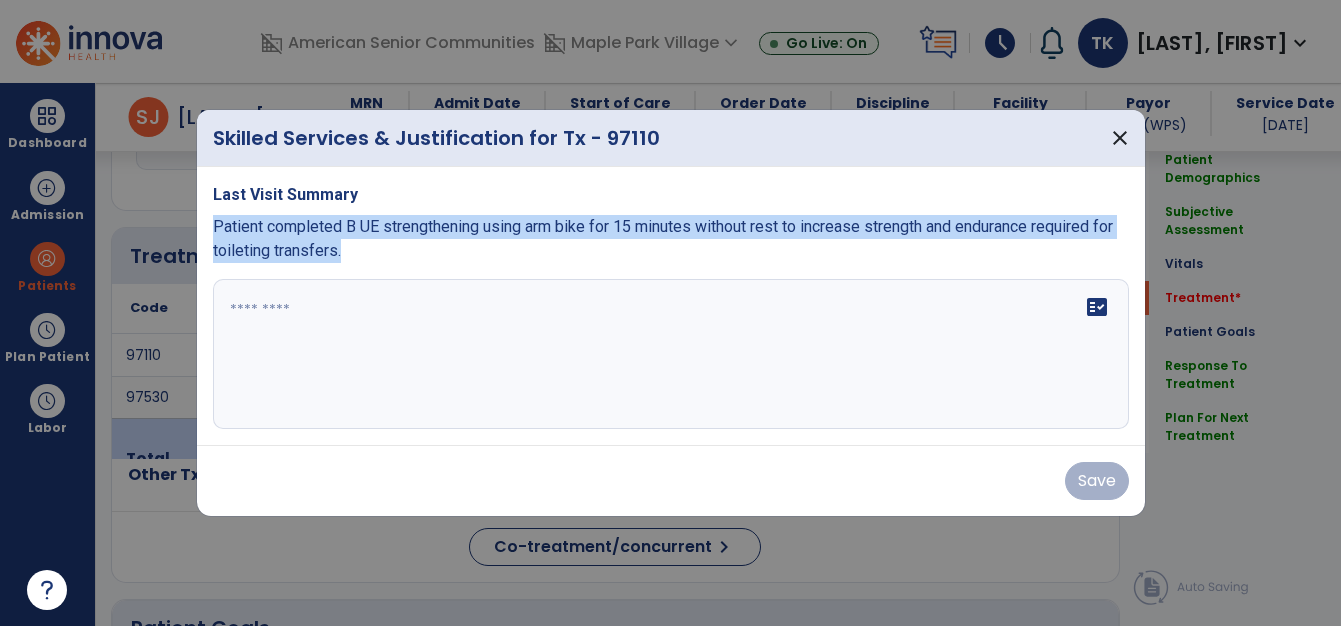 click on "Patient completed B UE strengthening using arm bike for 15 minutes without rest to increase strength and endurance required for toileting transfers." at bounding box center [671, 239] 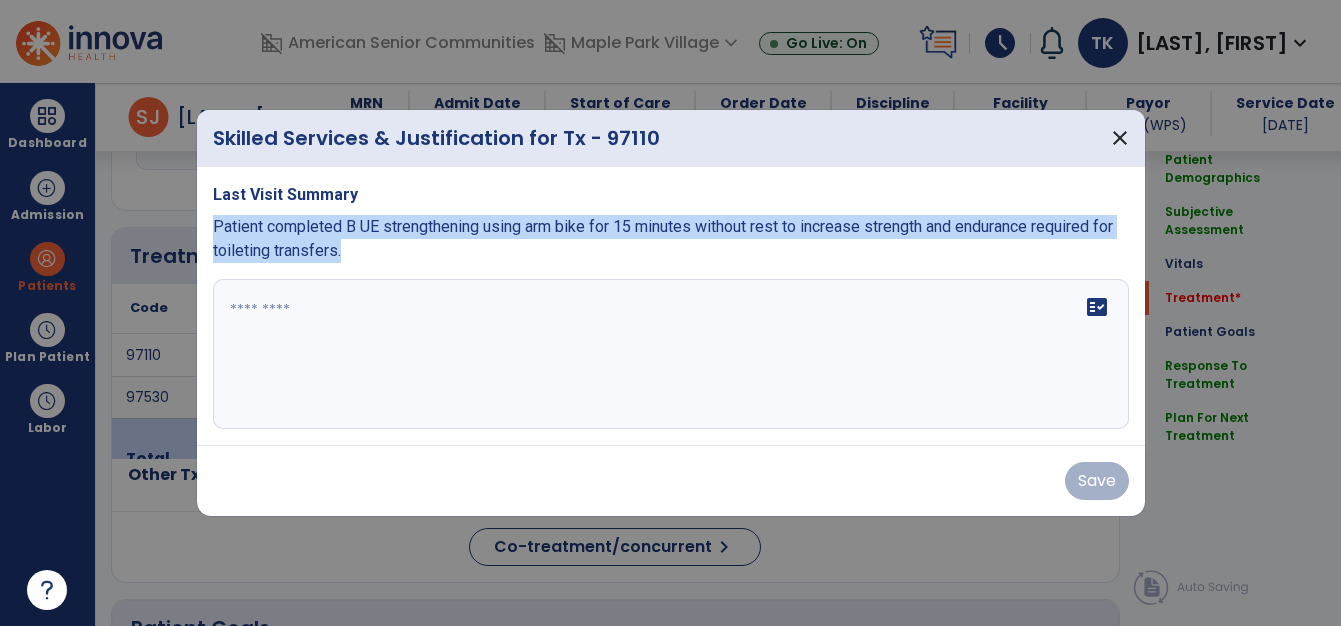 copy on "Patient completed B UE strengthening using arm bike for 15 minutes without rest to increase strength and endurance required for toileting transfers." 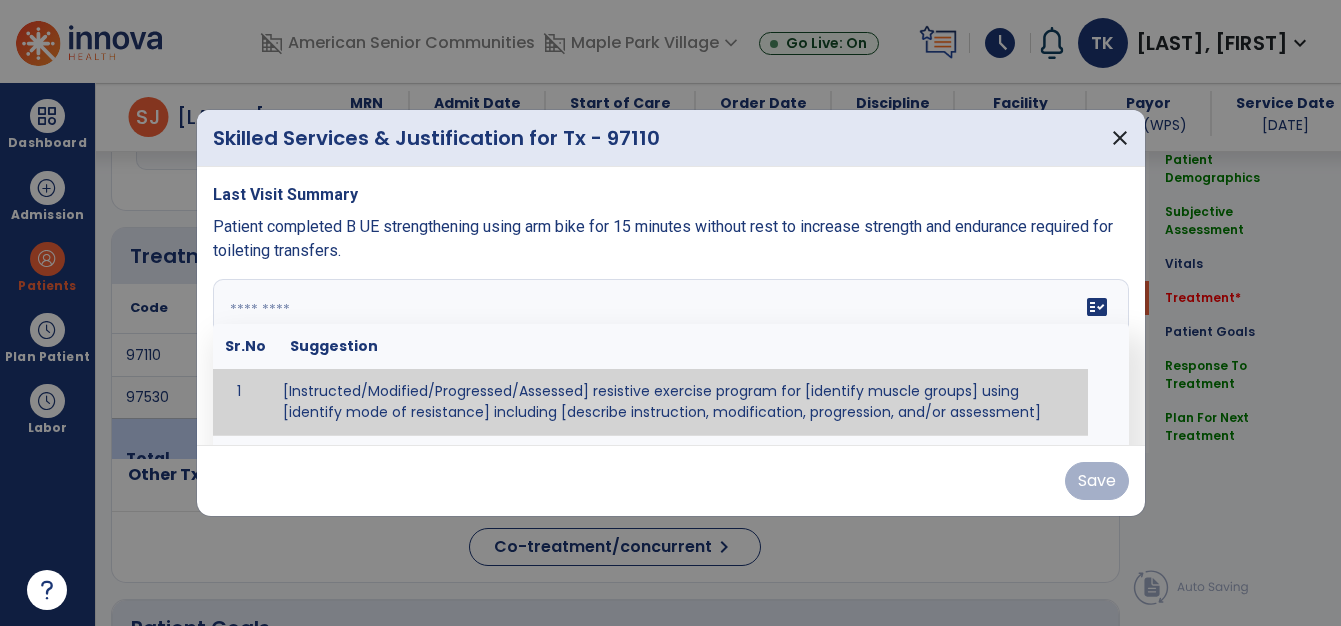 click at bounding box center [668, 354] 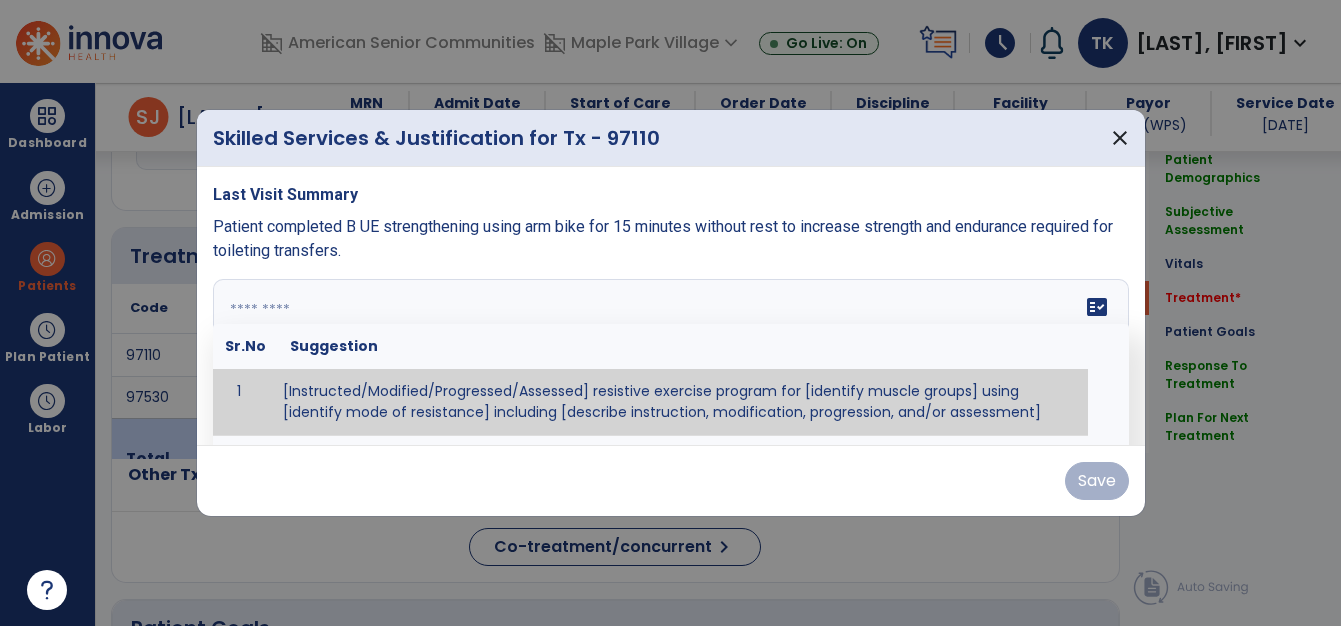 paste on "**********" 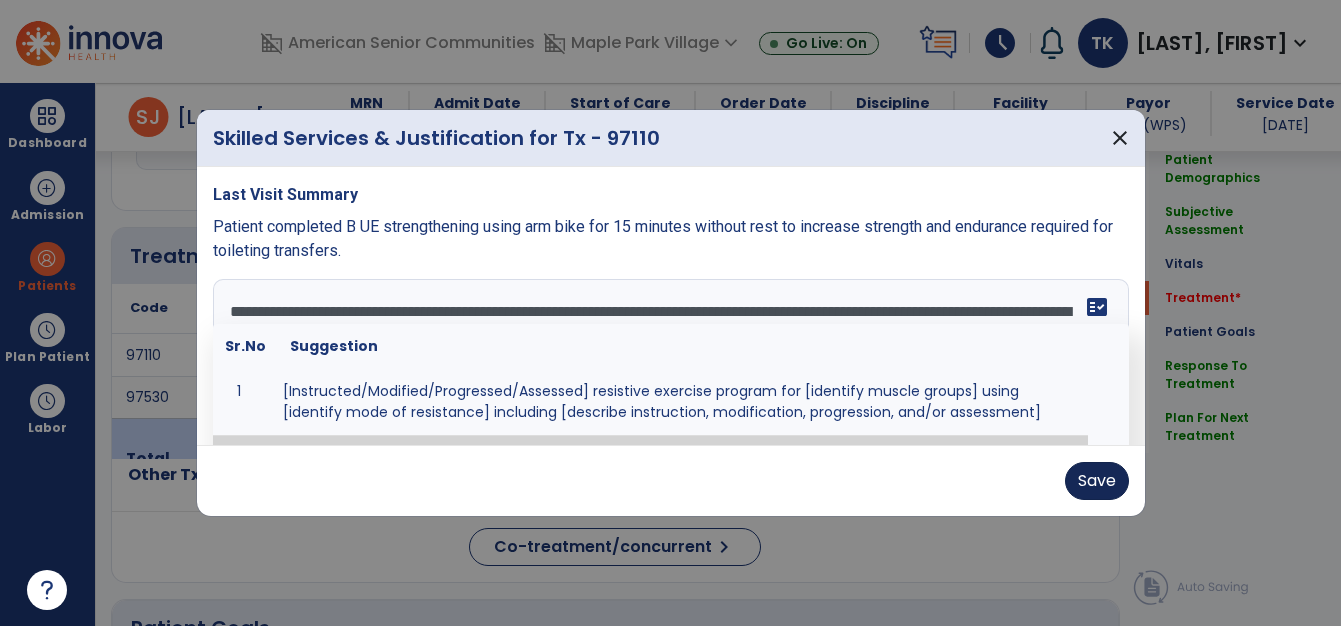 type on "**********" 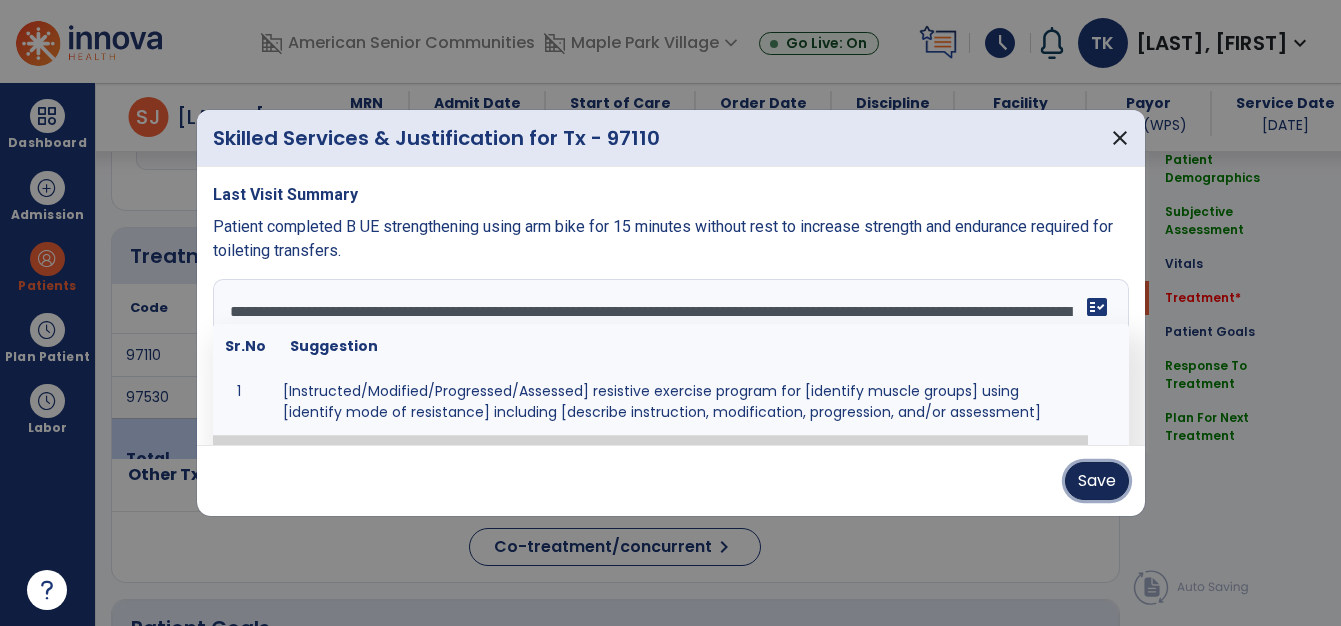 click on "Save" at bounding box center [1097, 481] 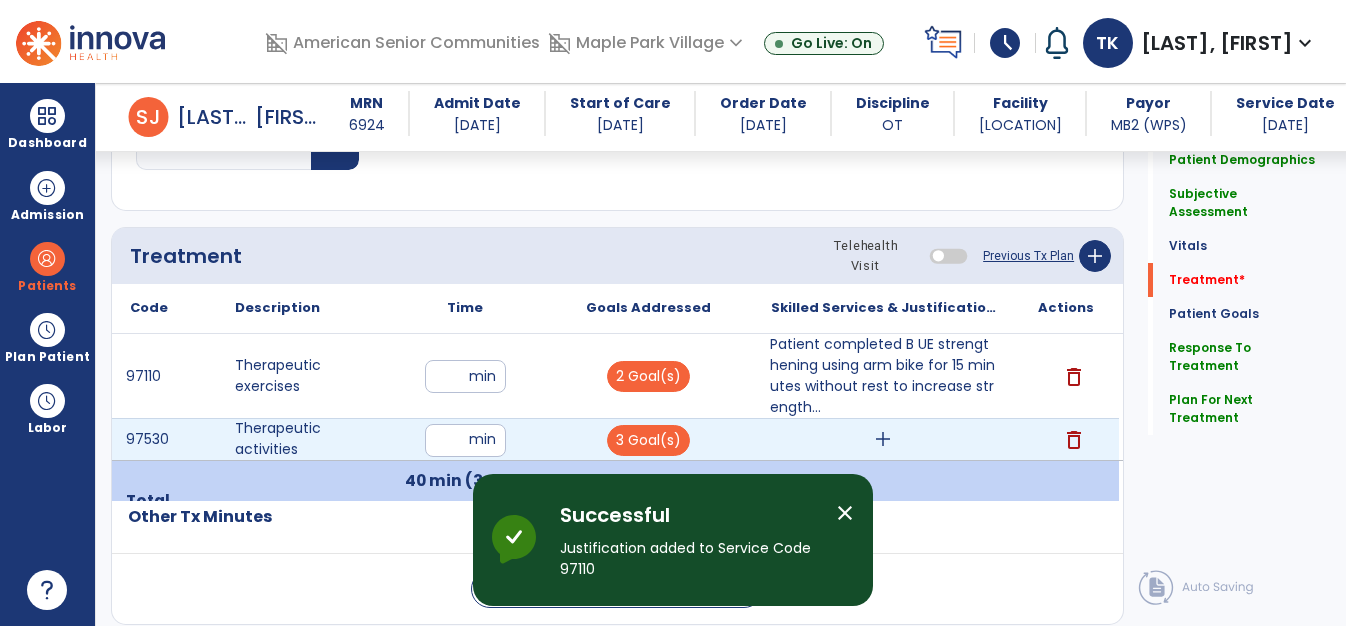 click on "add" at bounding box center (883, 439) 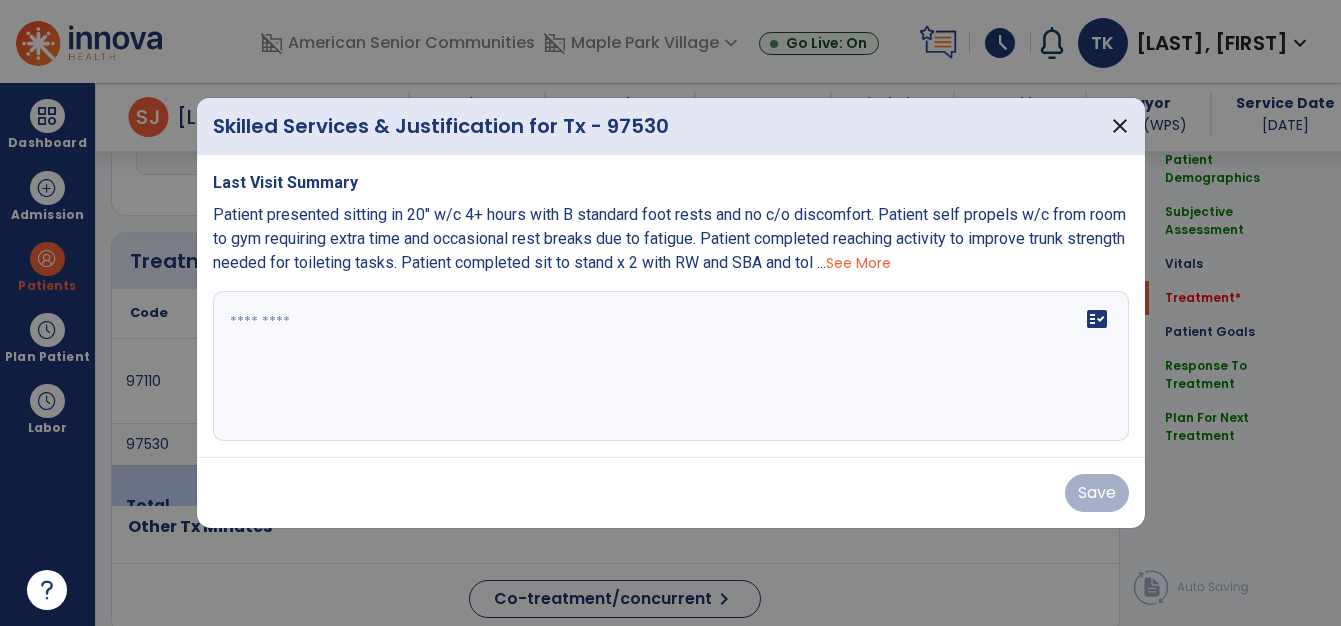 scroll, scrollTop: 1222, scrollLeft: 0, axis: vertical 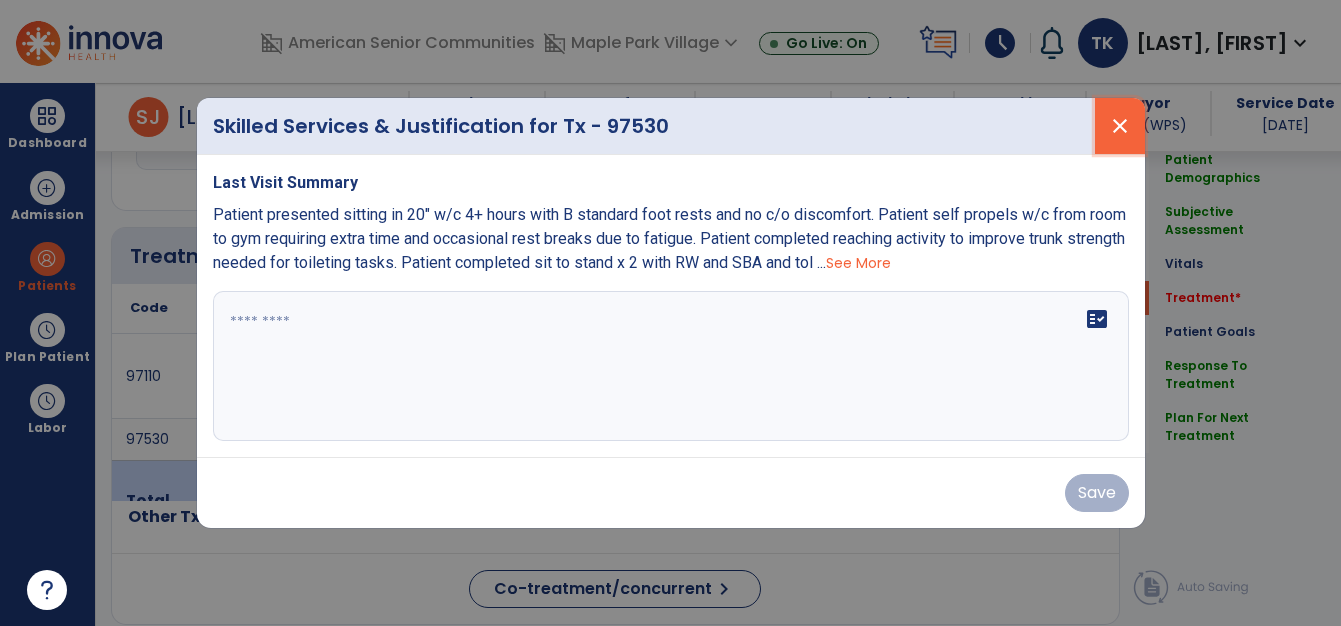 click on "close" at bounding box center (1120, 126) 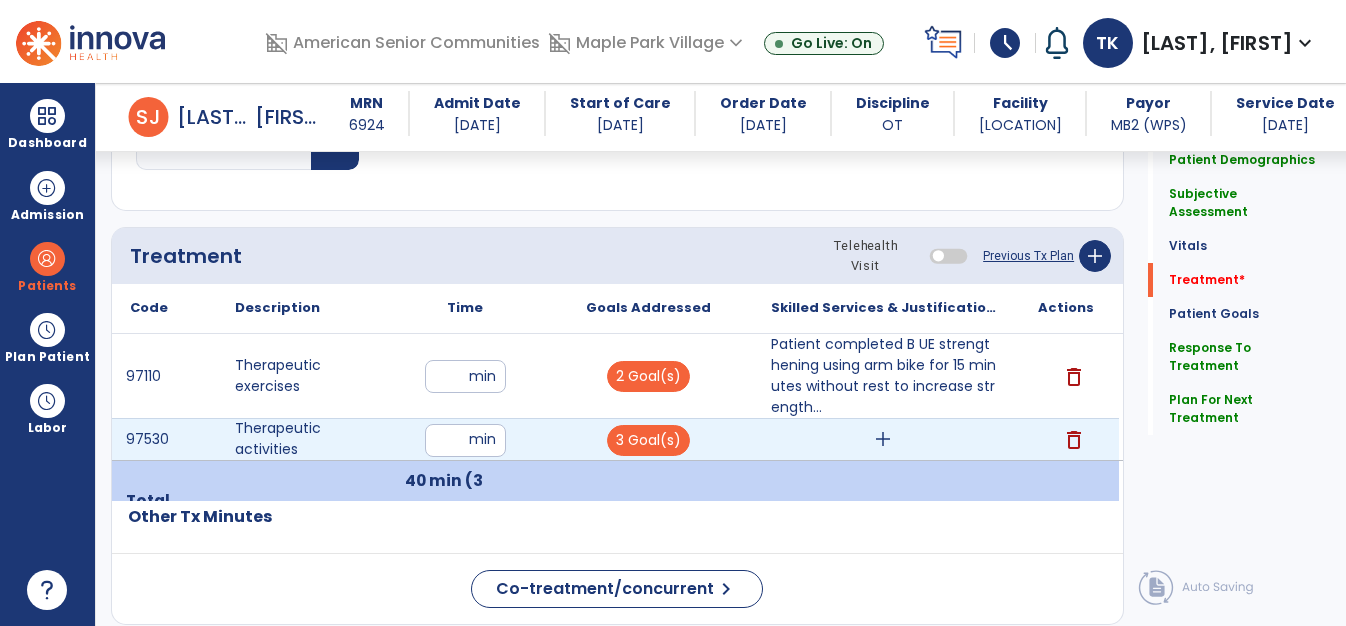 click on "**" at bounding box center [465, 440] 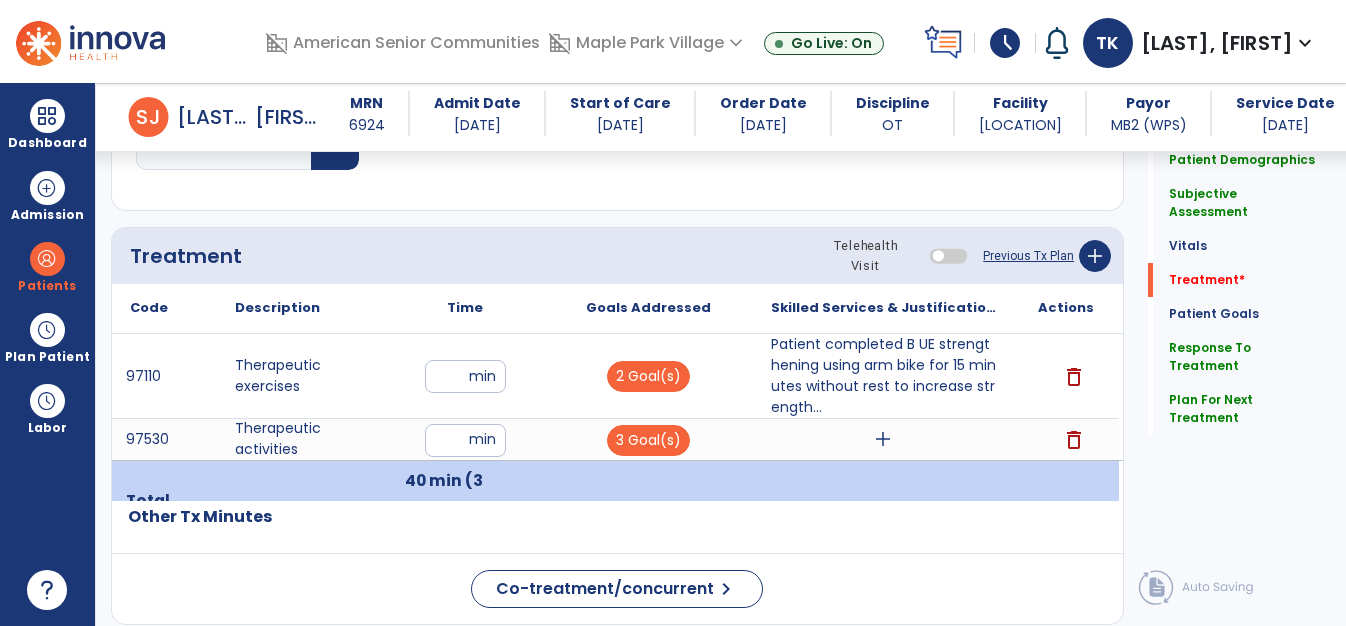 type on "**" 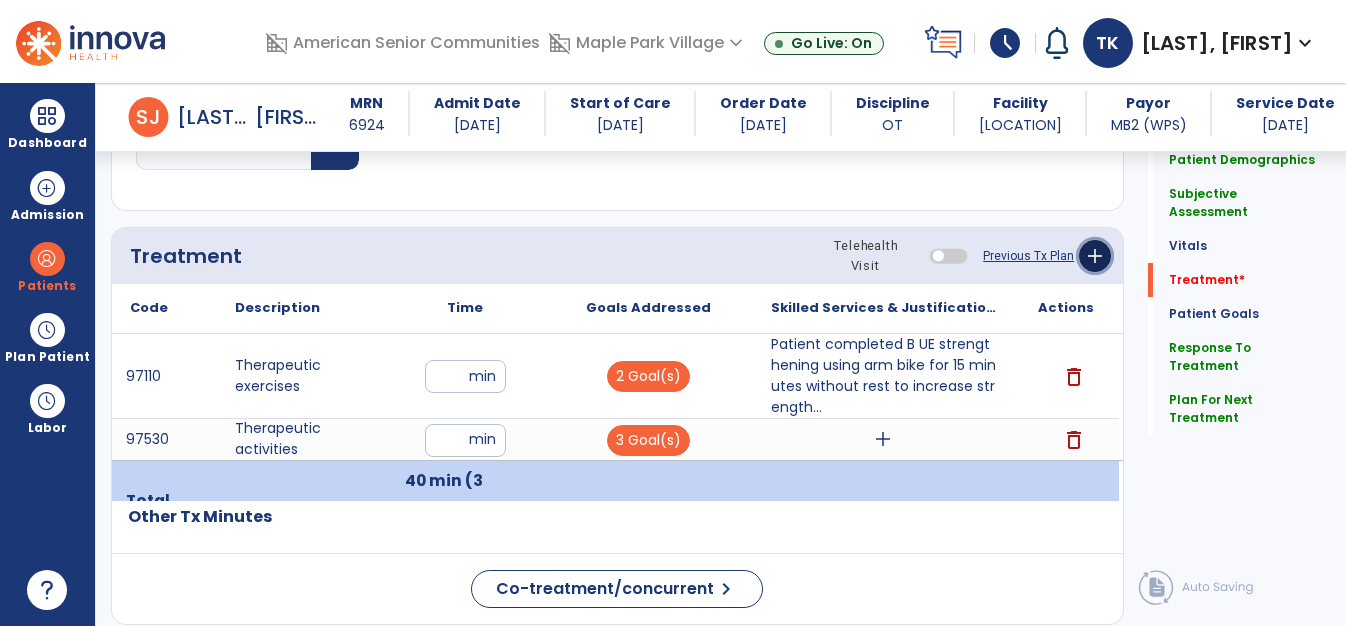 click on "add" 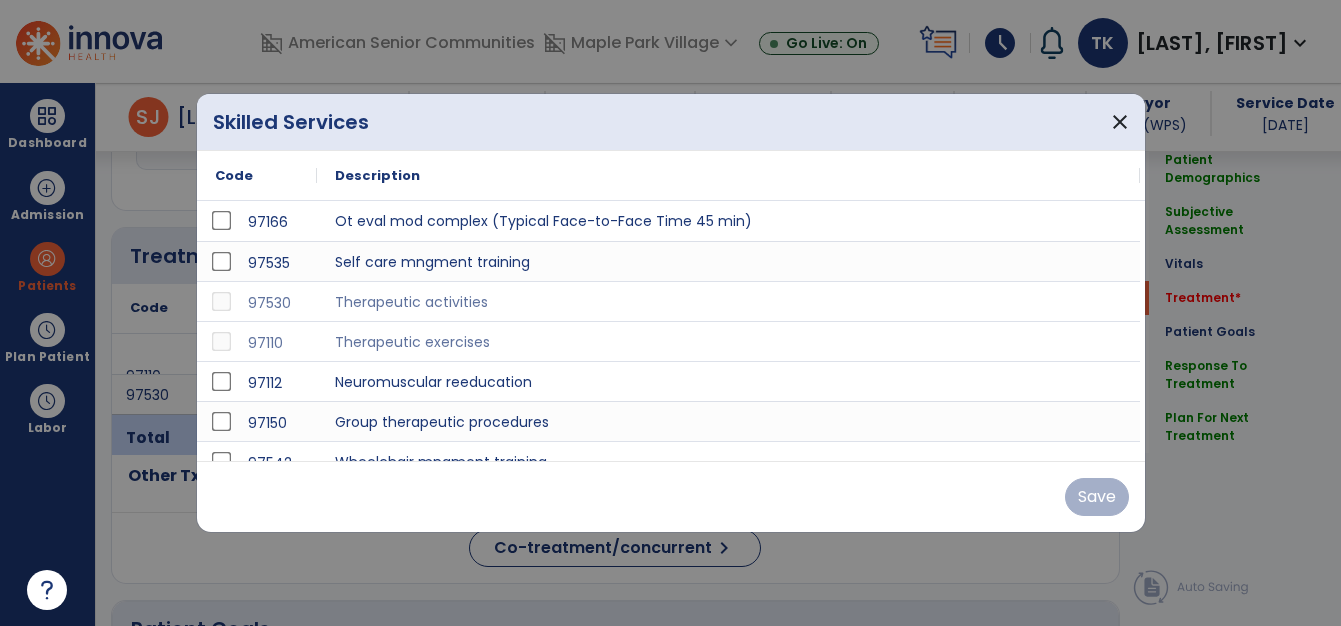 scroll, scrollTop: 1222, scrollLeft: 0, axis: vertical 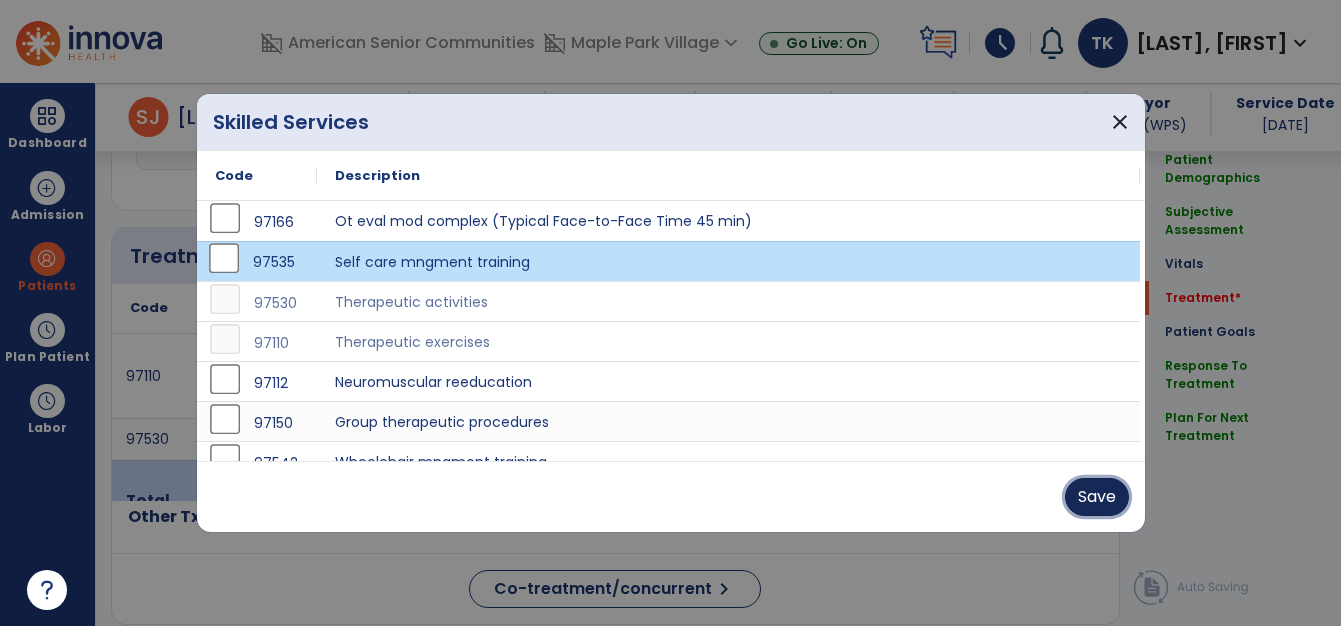 click on "Save" at bounding box center (1097, 497) 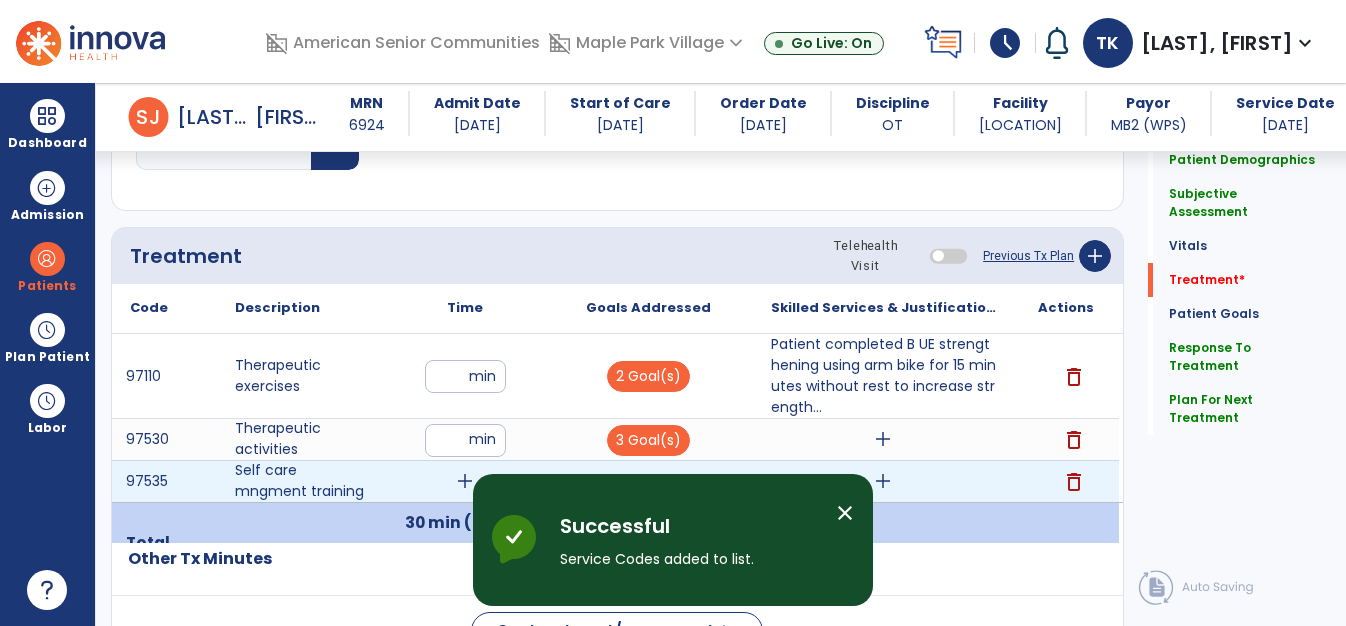 click on "add" at bounding box center (465, 481) 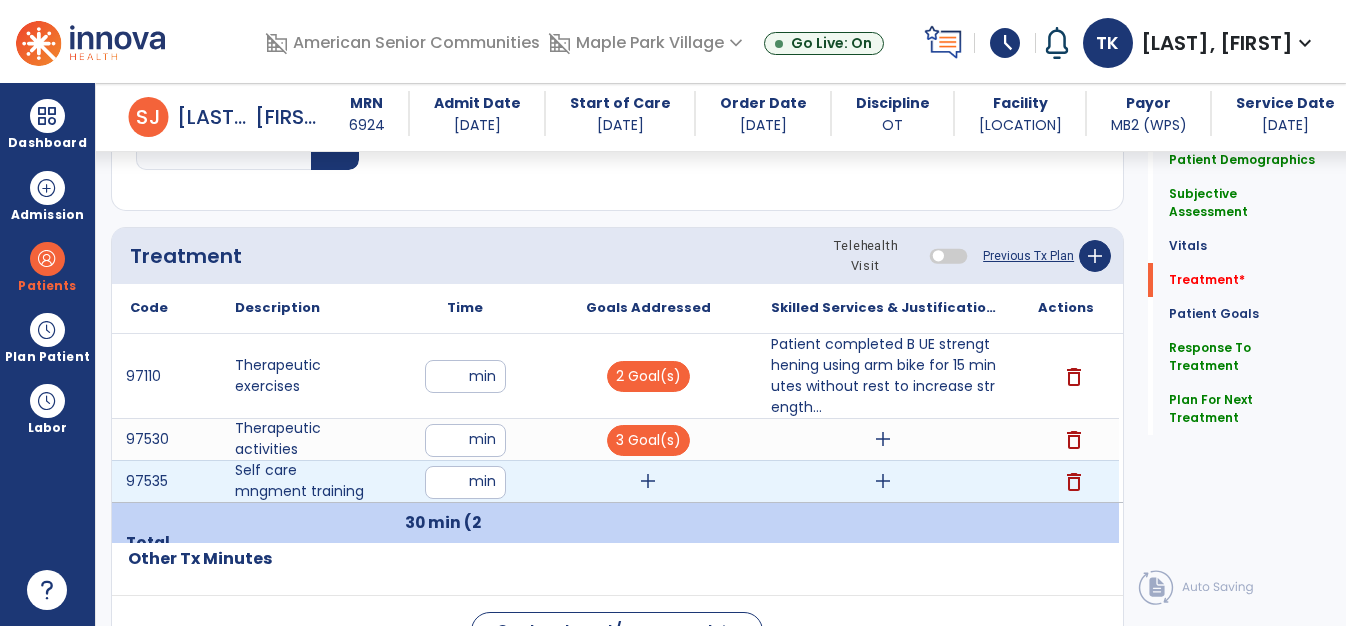 type on "**" 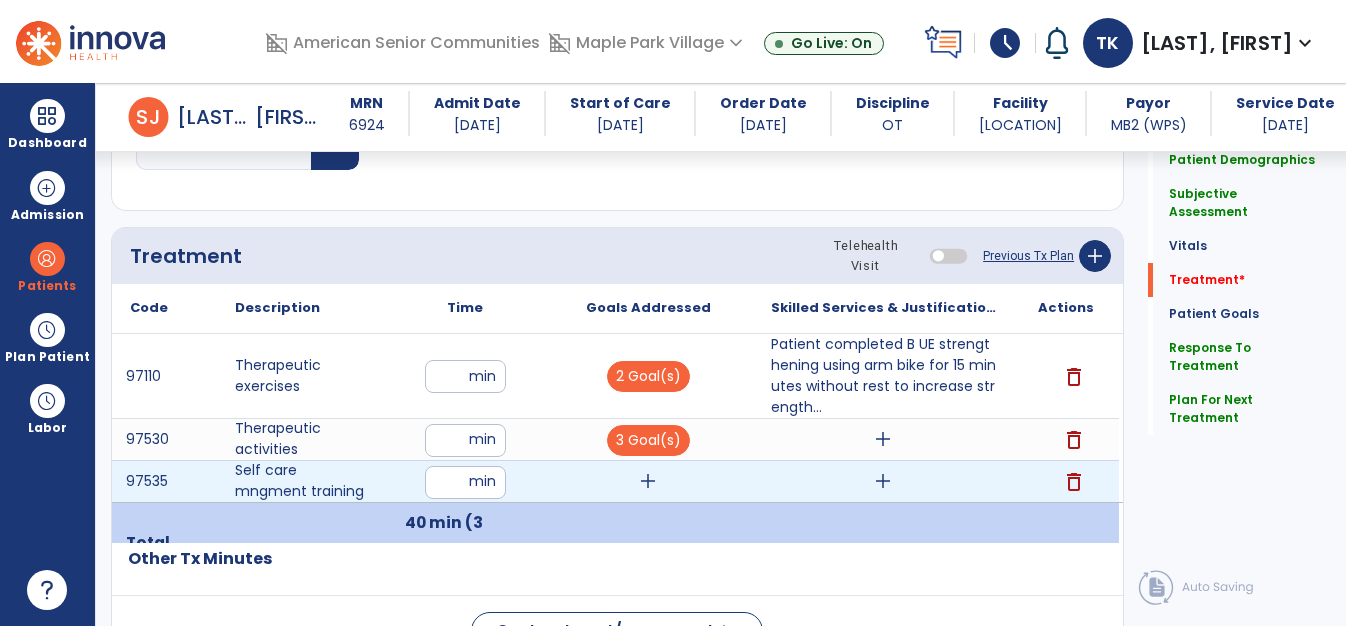 click on "add" at bounding box center (648, 481) 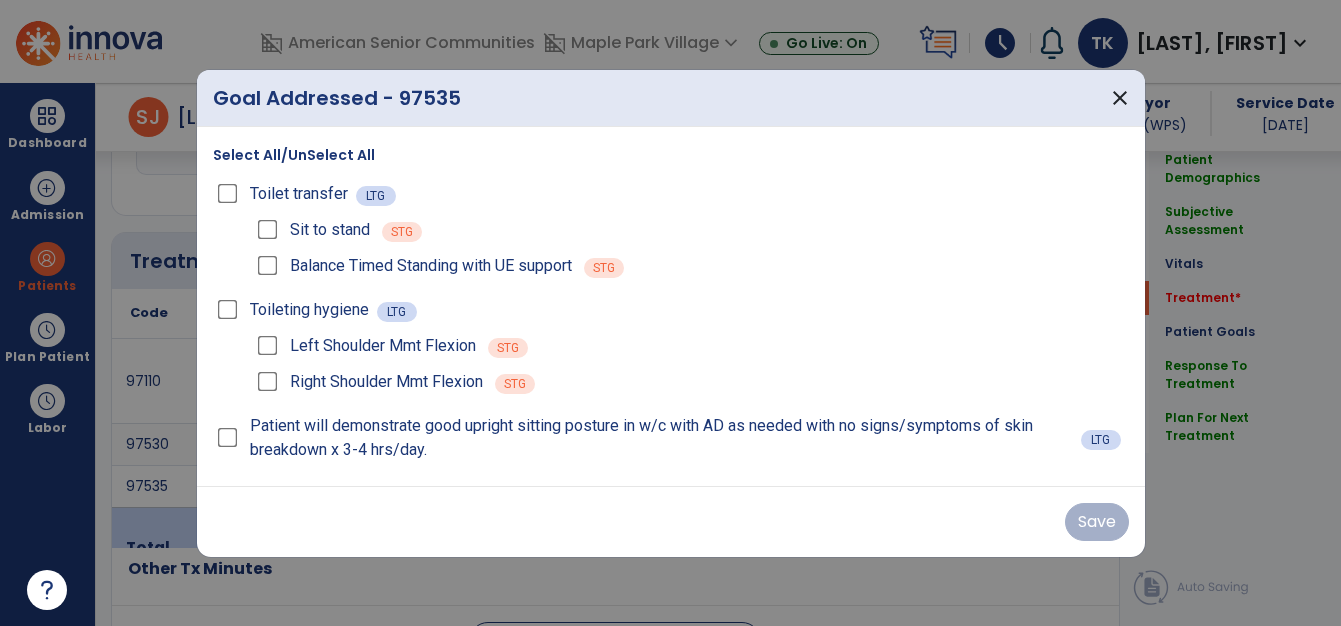 scroll, scrollTop: 1222, scrollLeft: 0, axis: vertical 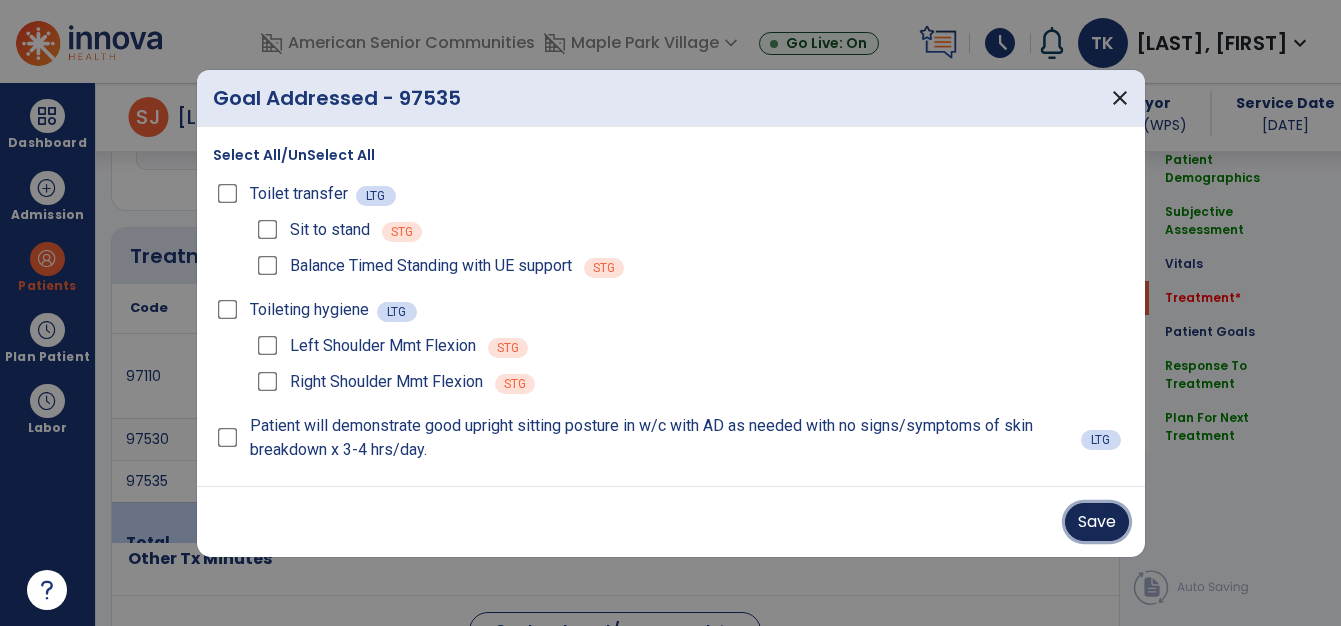 click on "Save" at bounding box center [1097, 522] 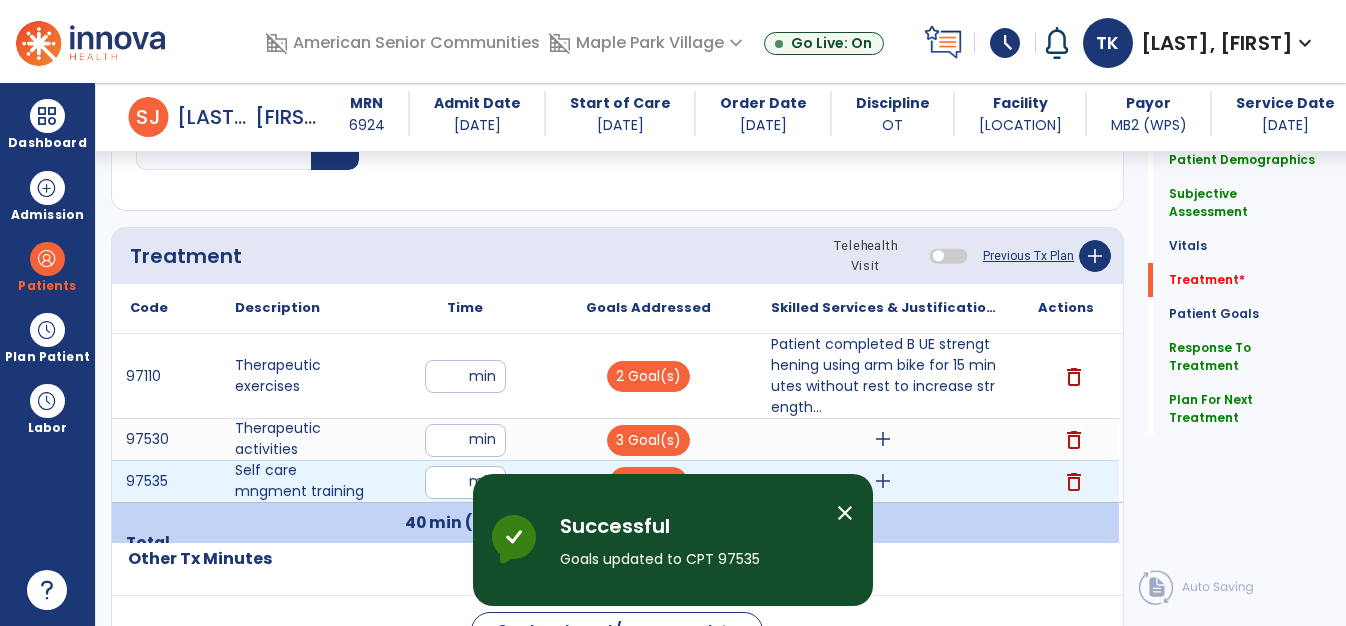 click on "add" at bounding box center [883, 481] 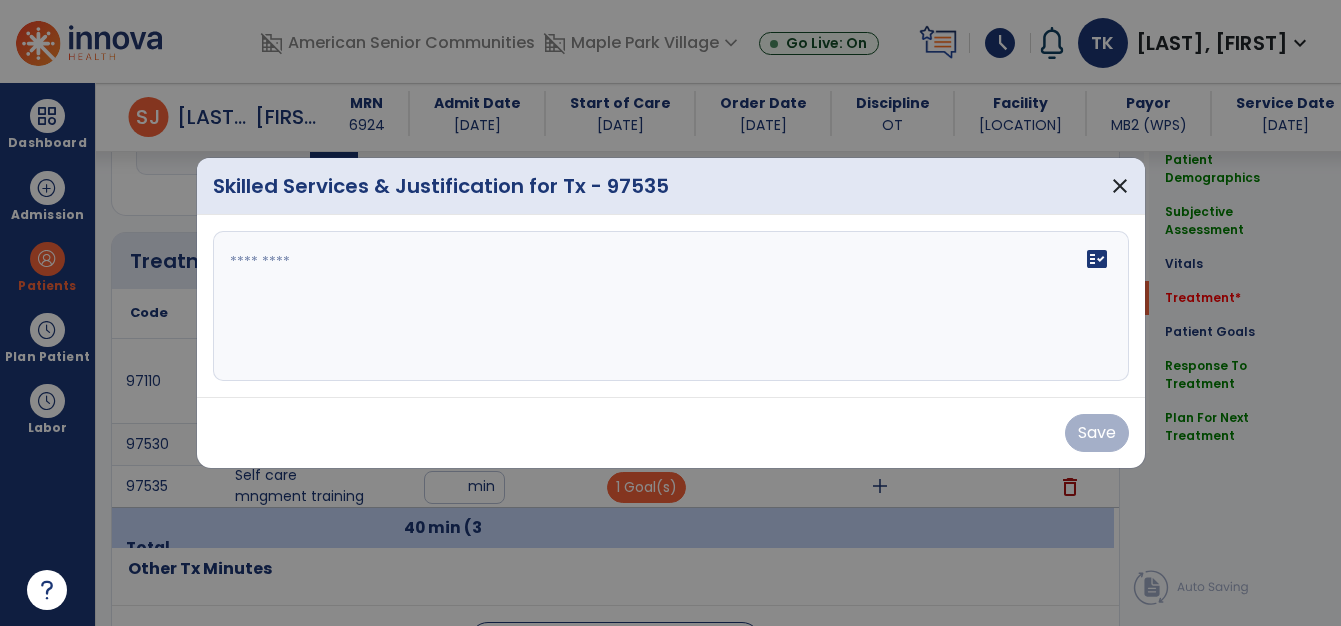scroll, scrollTop: 1222, scrollLeft: 0, axis: vertical 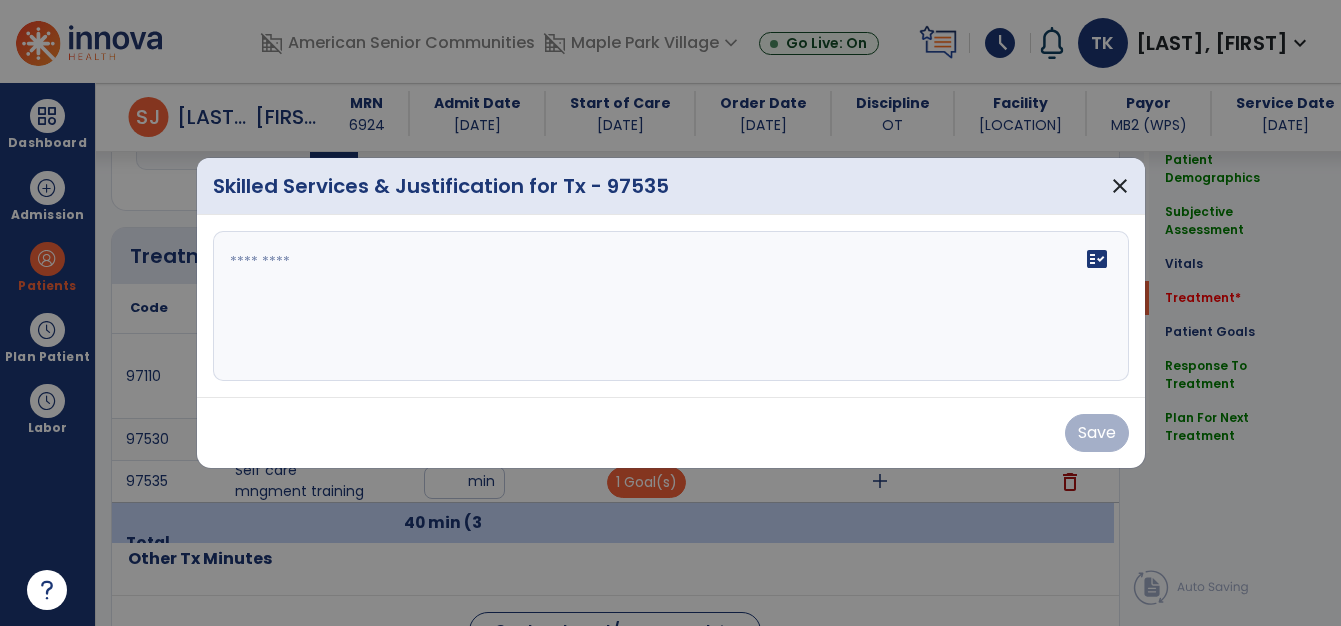 click on "fact_check" at bounding box center [671, 306] 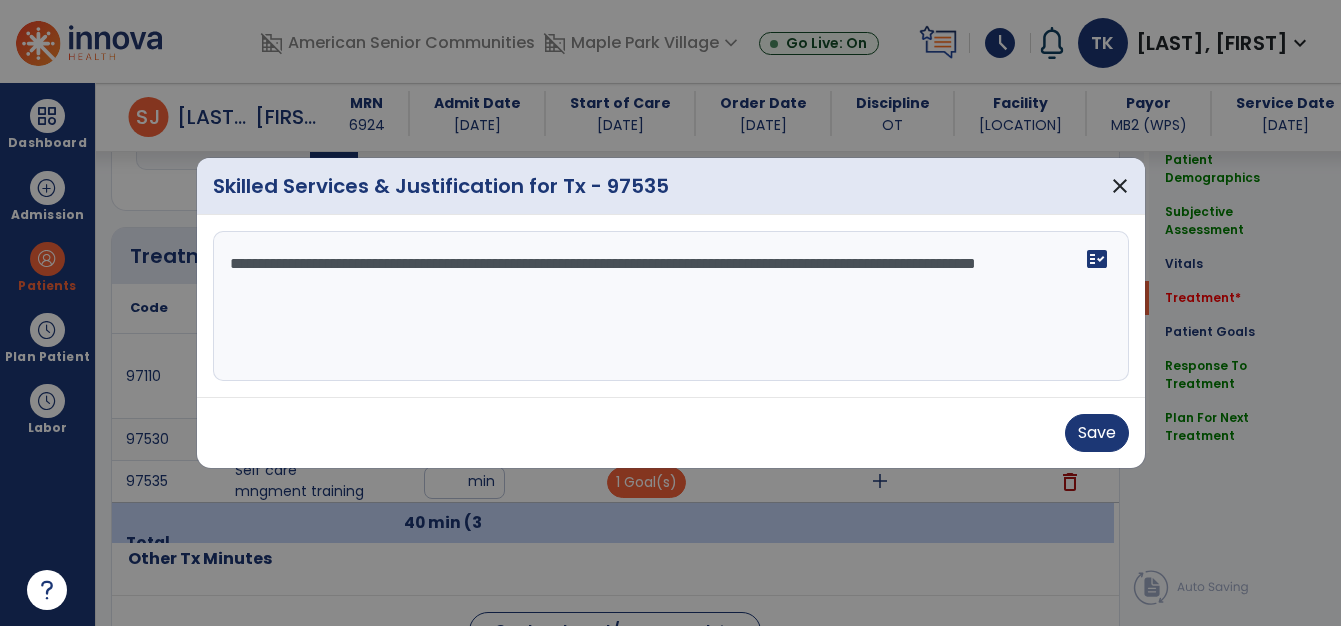 click on "**********" at bounding box center [671, 306] 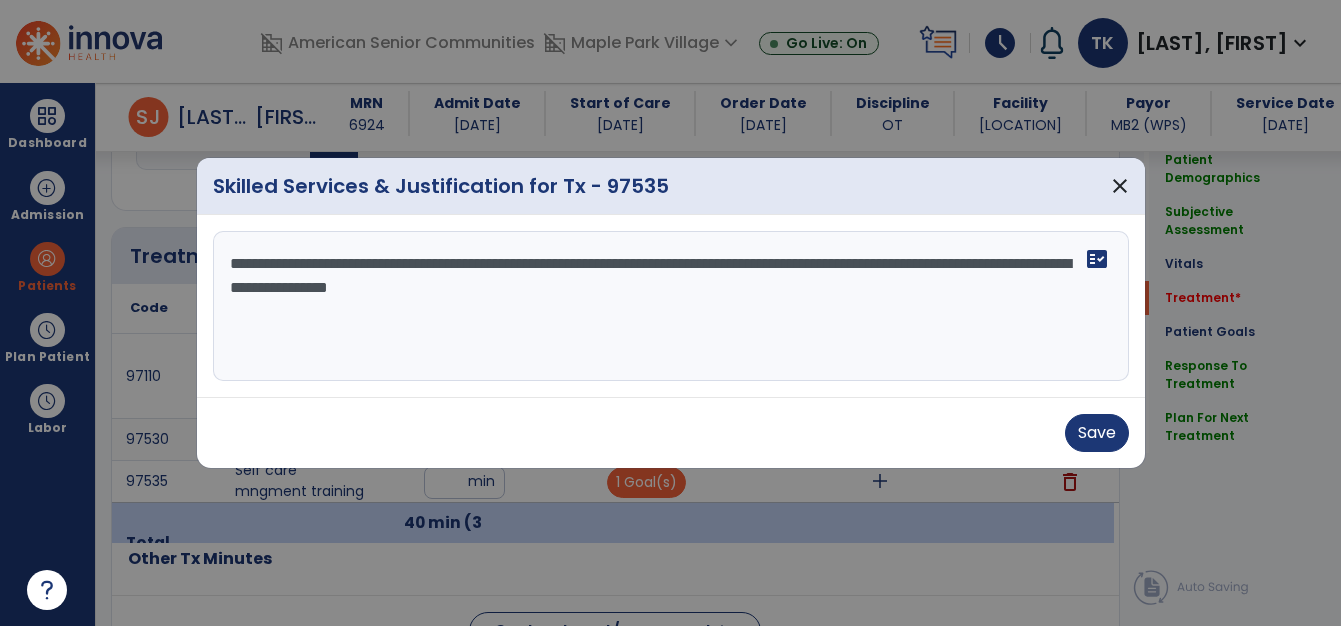 click on "**********" at bounding box center [671, 306] 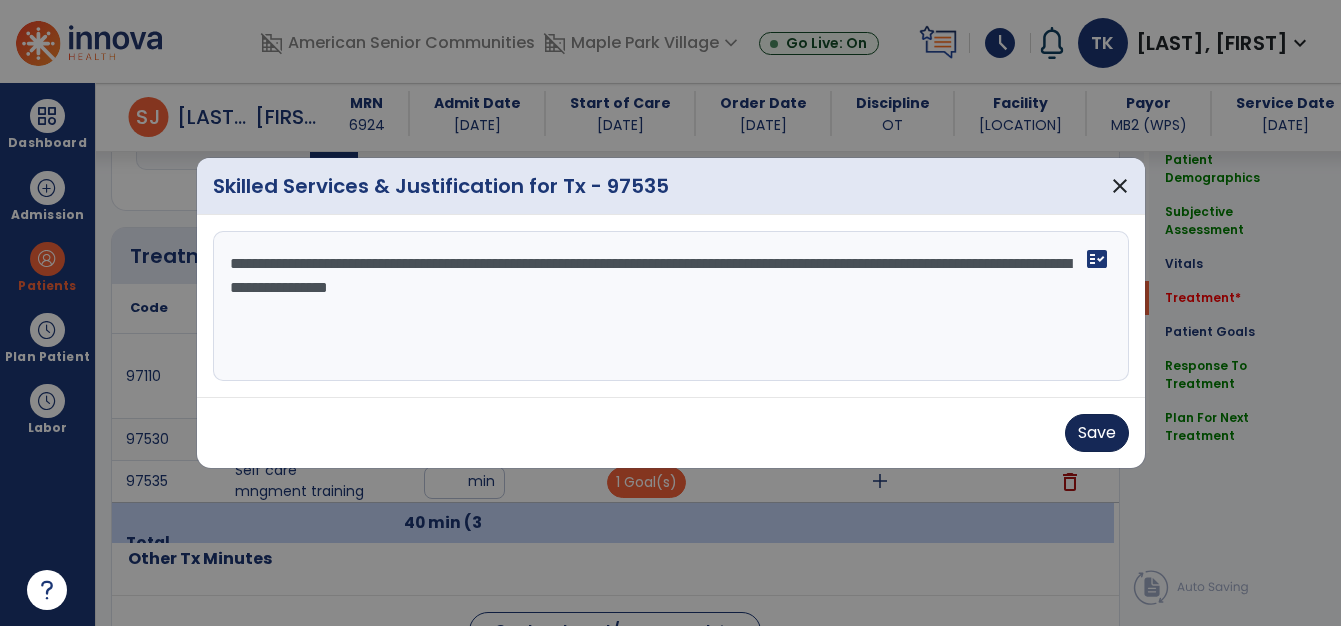 type on "**********" 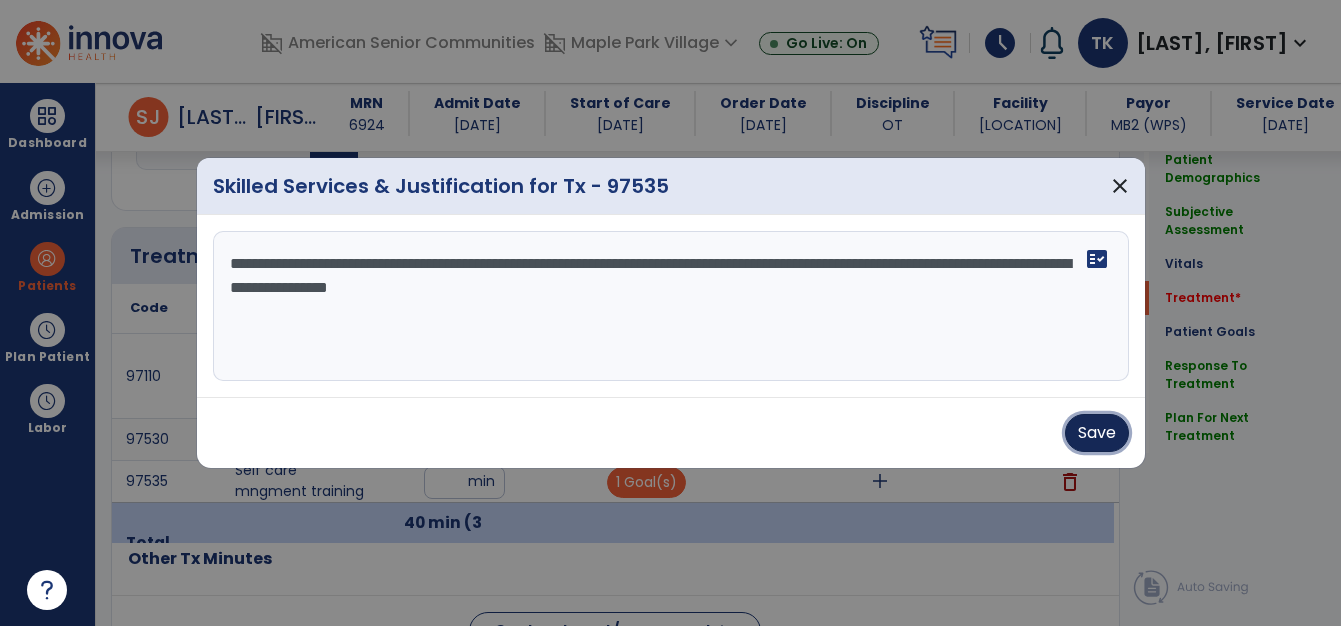 click on "Save" at bounding box center (1097, 433) 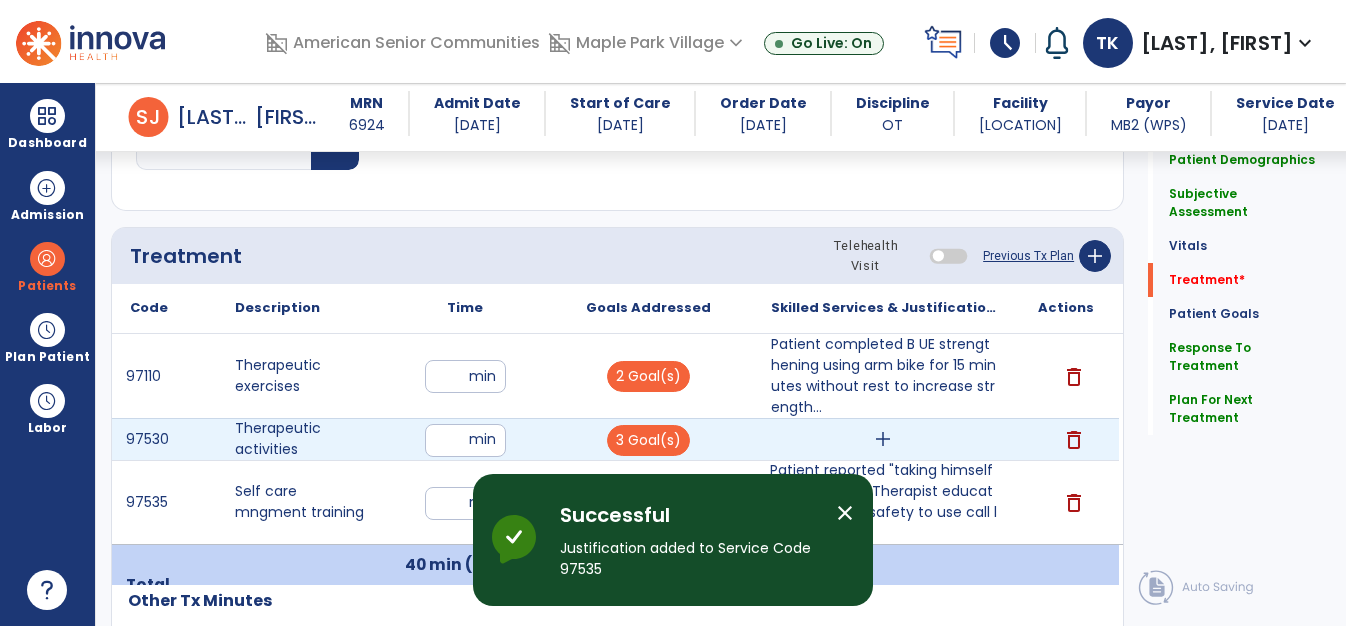 click on "add" at bounding box center [883, 439] 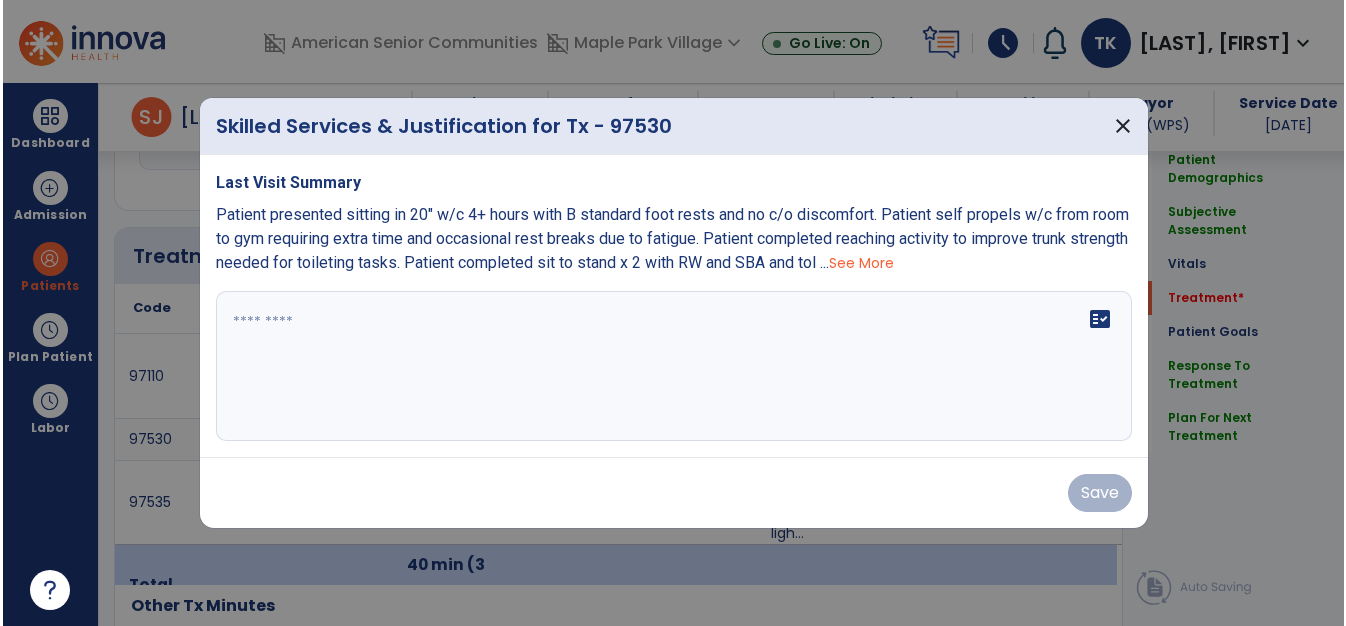 scroll, scrollTop: 1222, scrollLeft: 0, axis: vertical 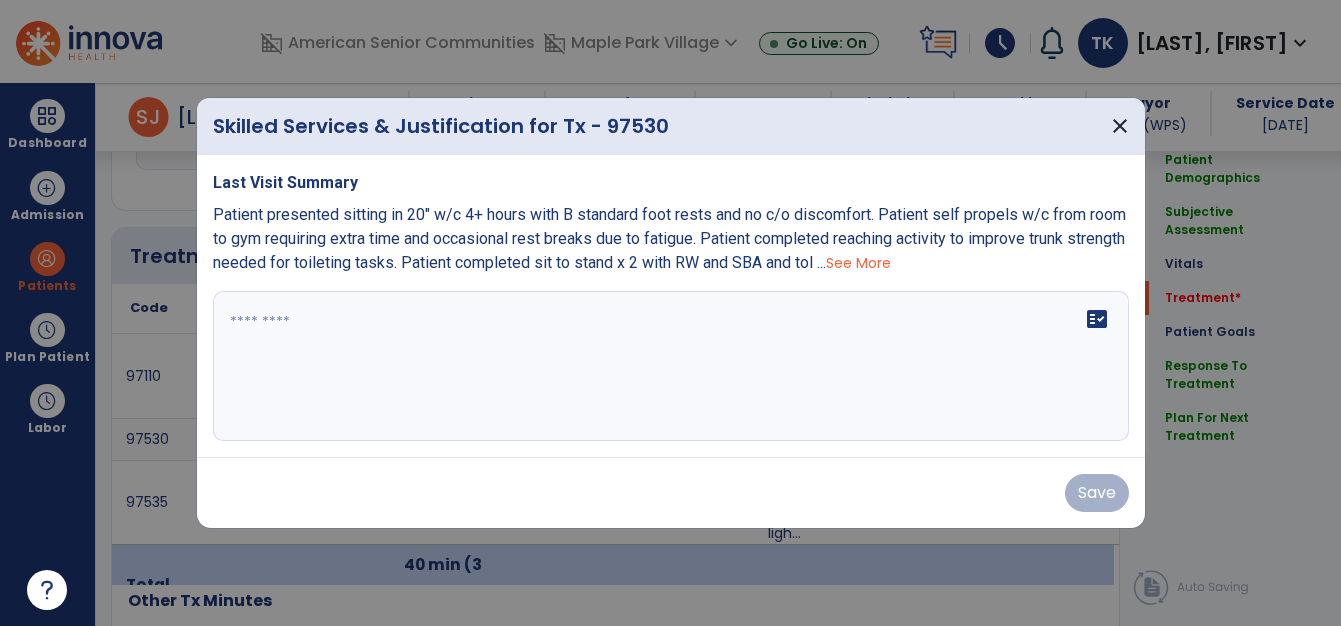 click at bounding box center [671, 366] 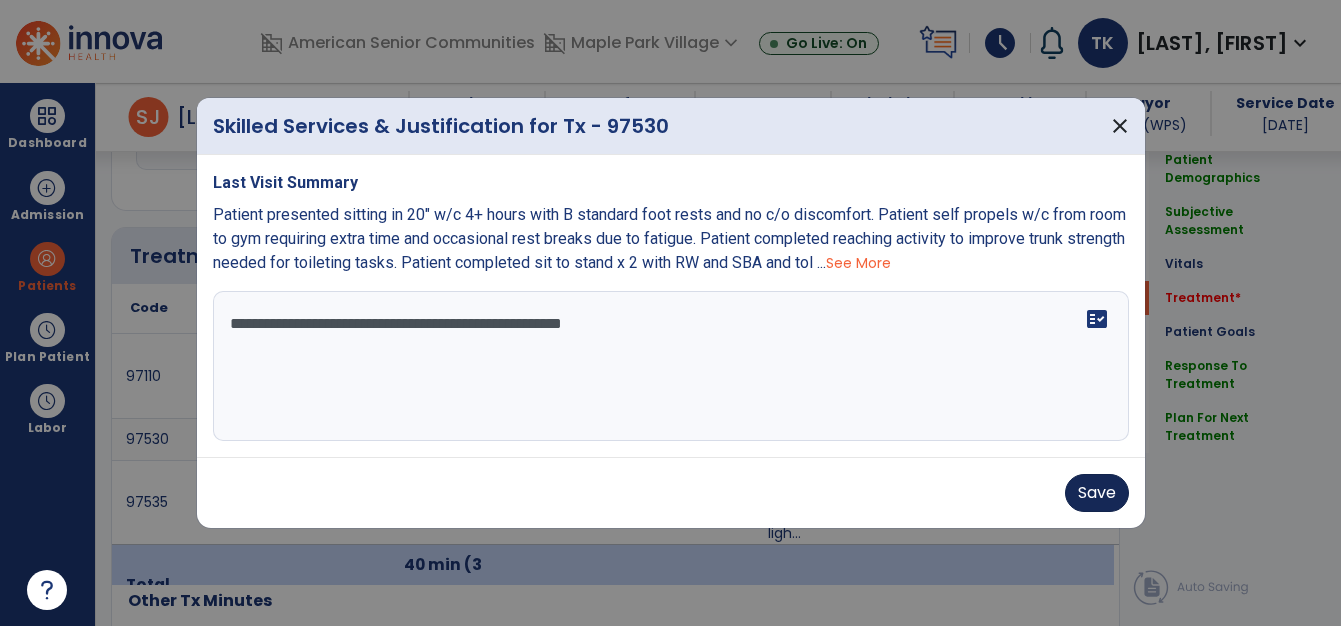 type on "**********" 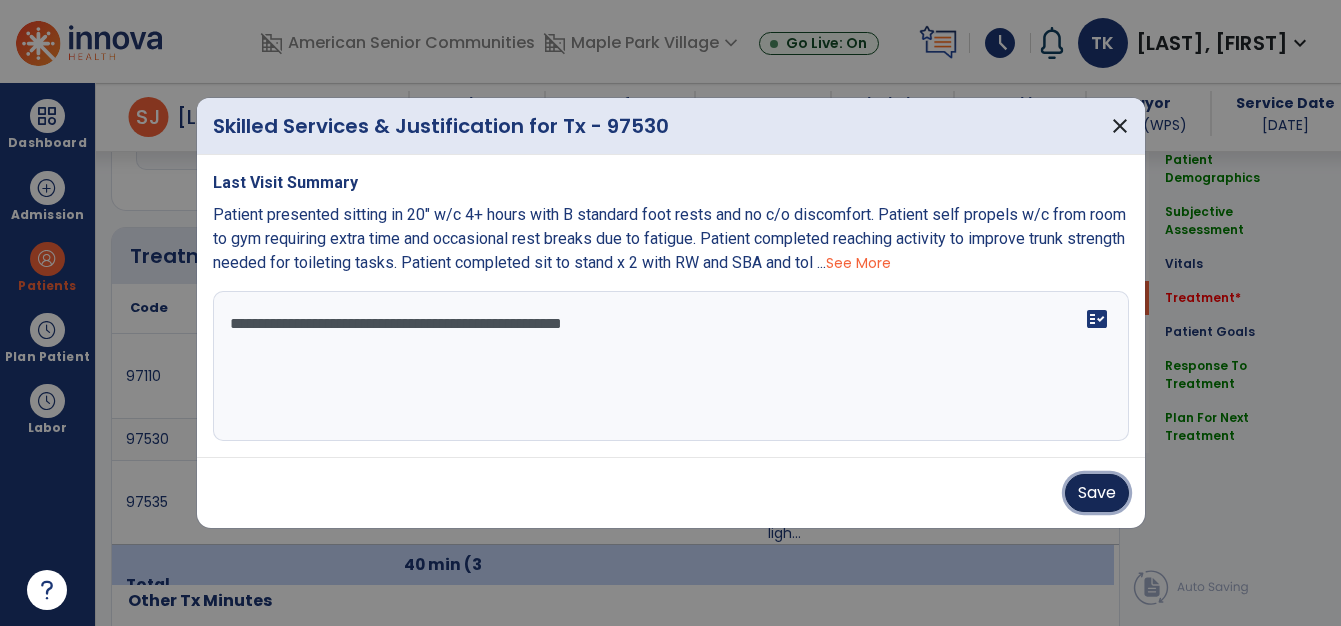 click on "Save" at bounding box center (1097, 493) 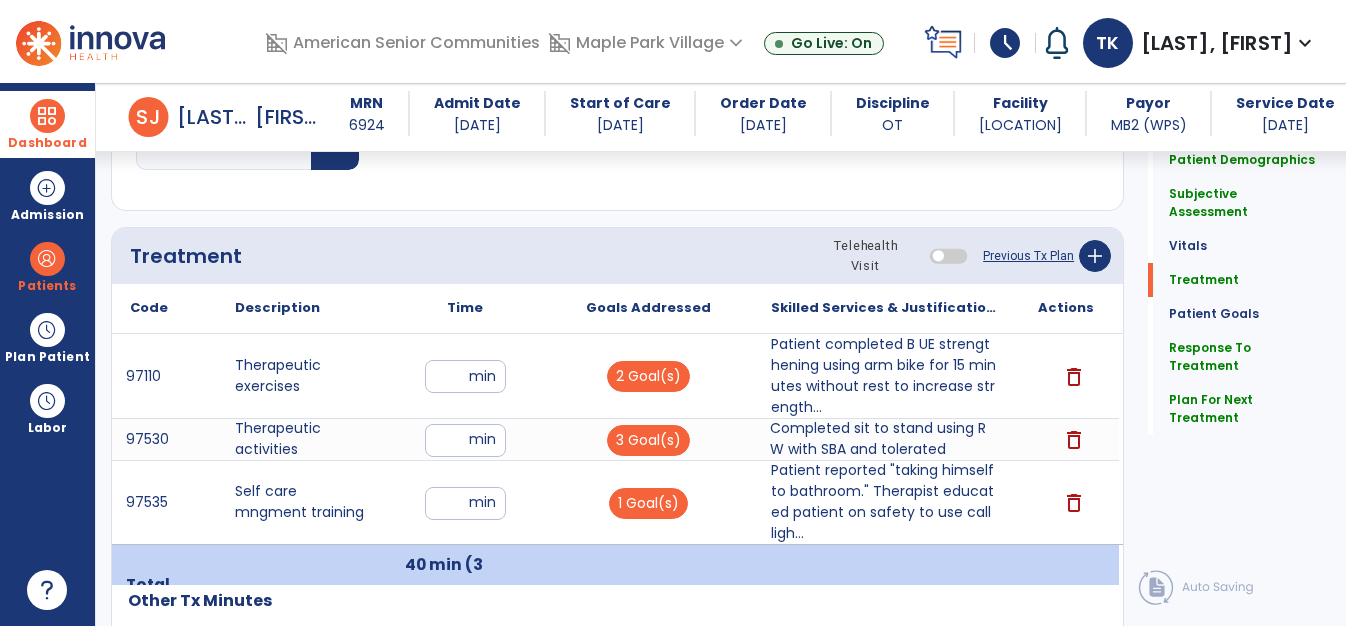 click on "Dashboard" at bounding box center (47, 143) 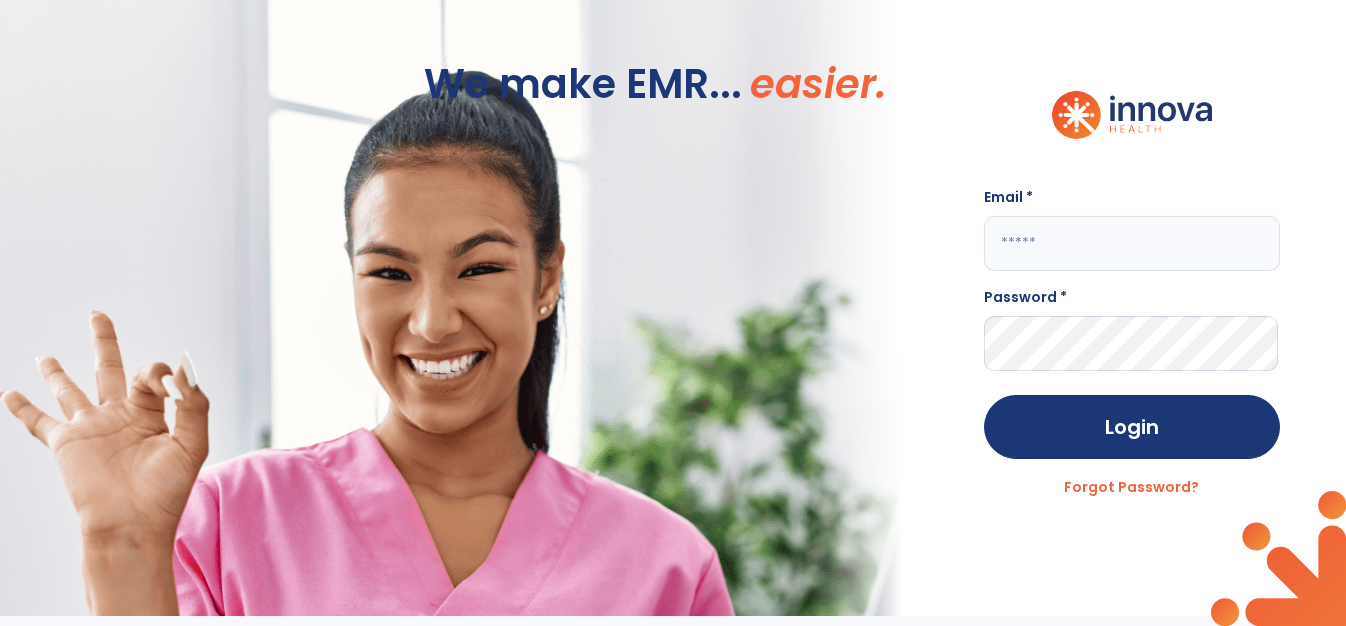 scroll, scrollTop: 0, scrollLeft: 0, axis: both 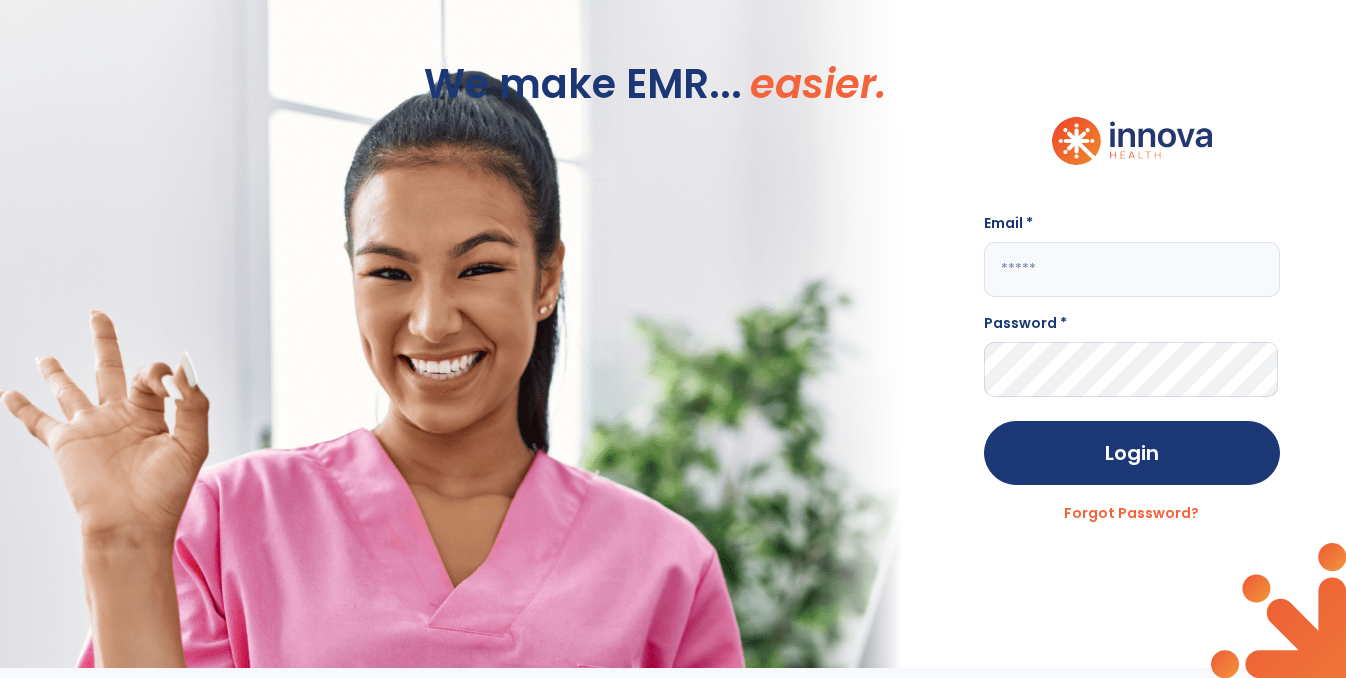 click 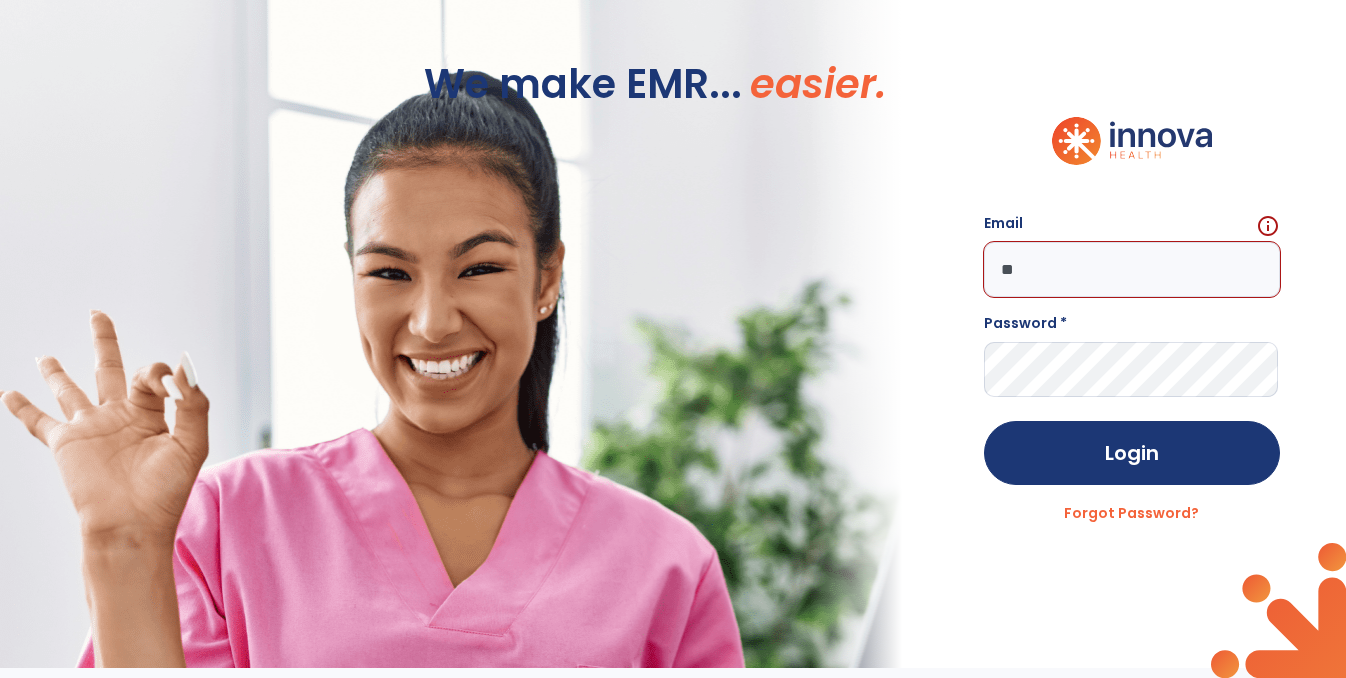 type on "*" 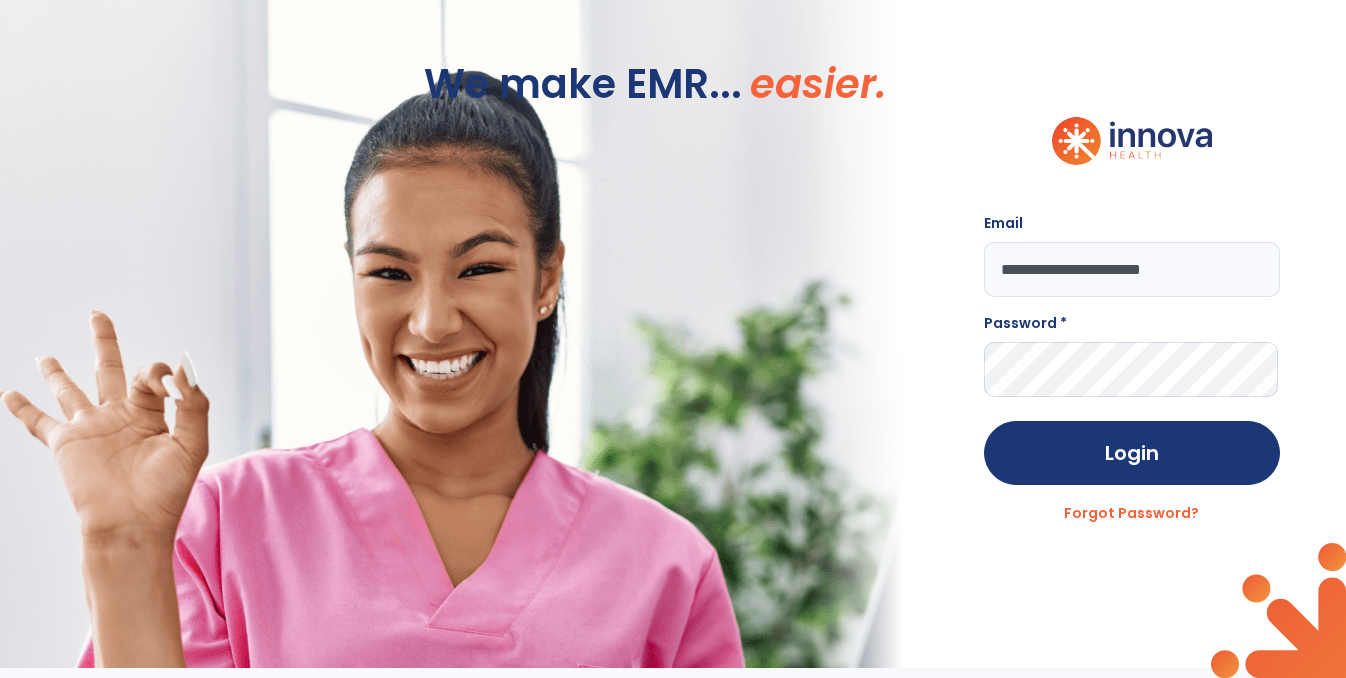 type on "**********" 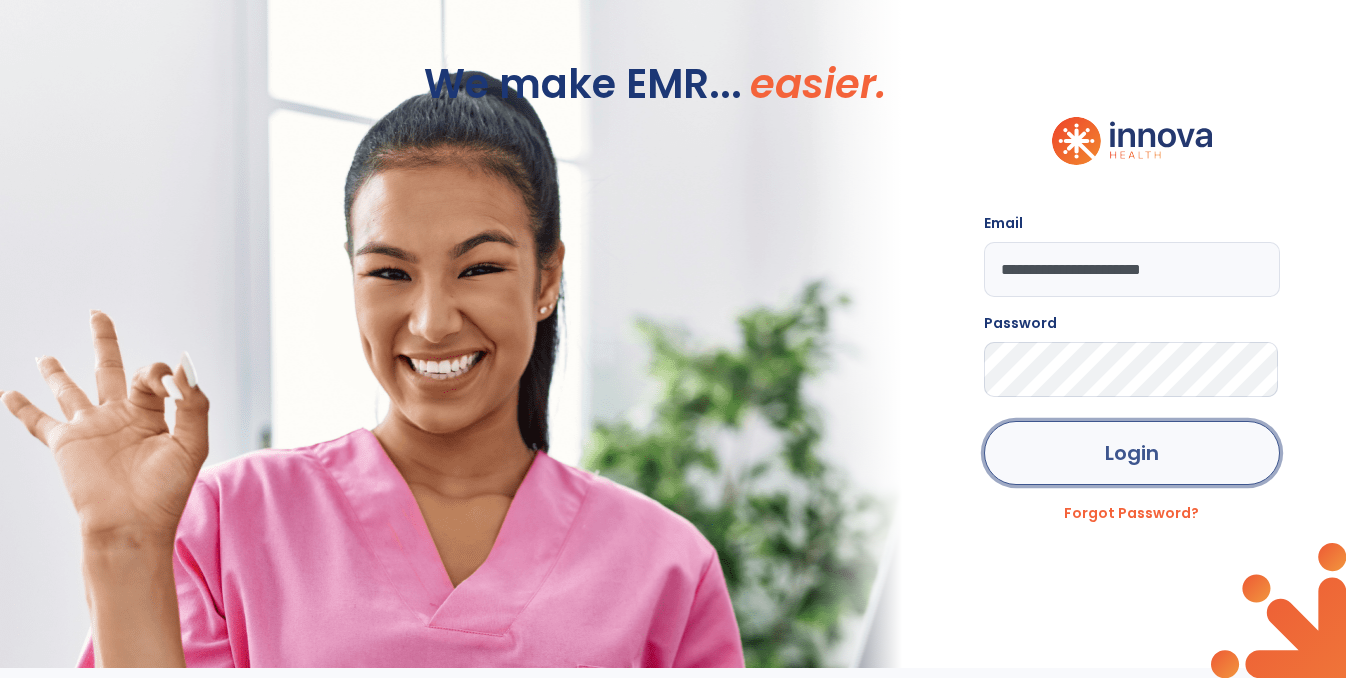 click on "Login" 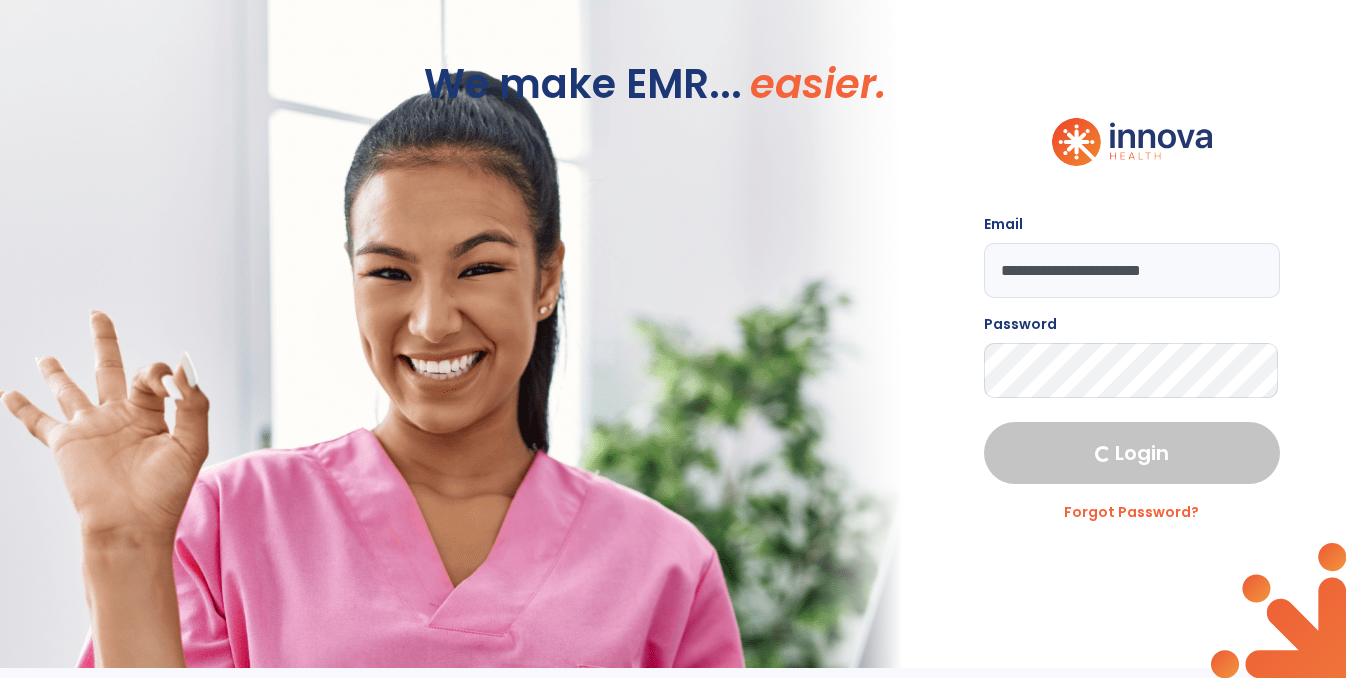 select on "****" 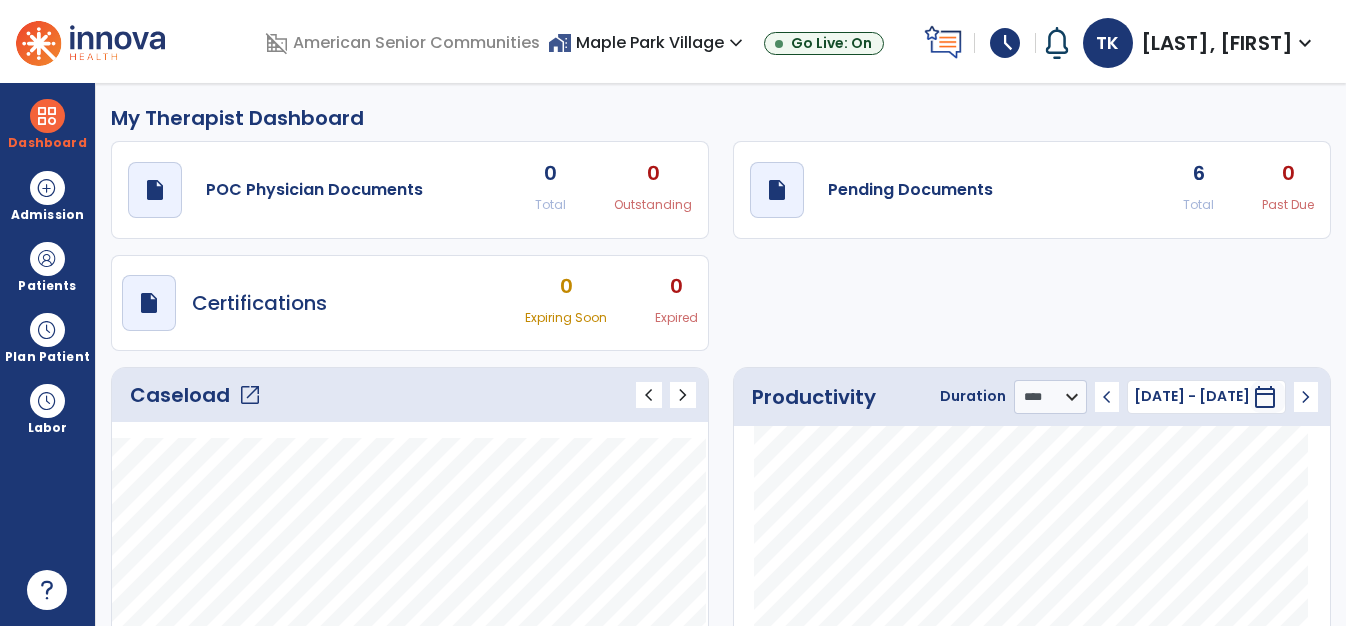 click on "Caseload   open_in_new" 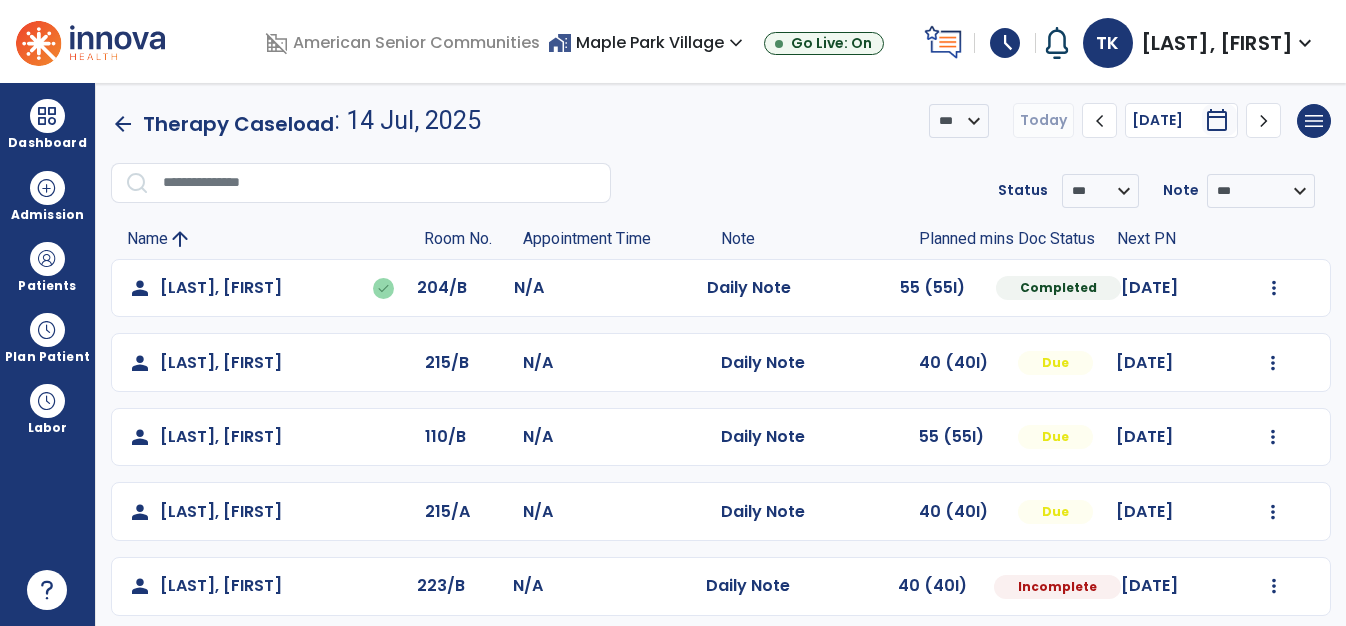 scroll, scrollTop: 163, scrollLeft: 0, axis: vertical 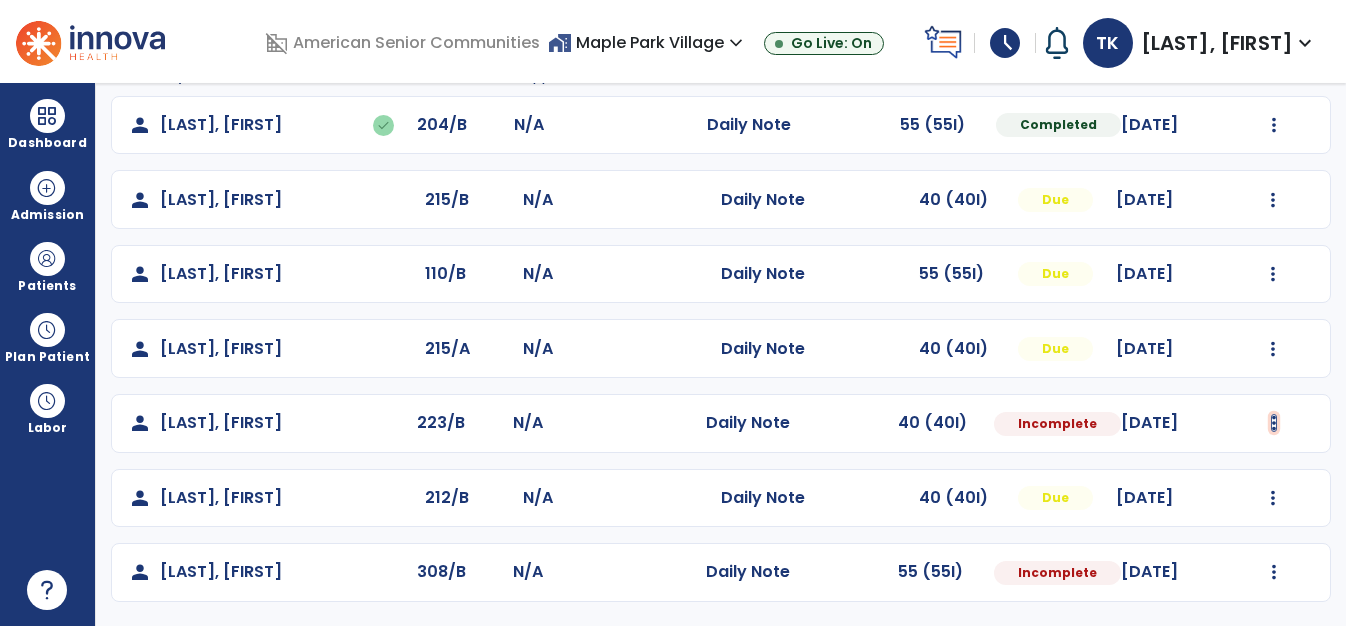 click at bounding box center [1274, 125] 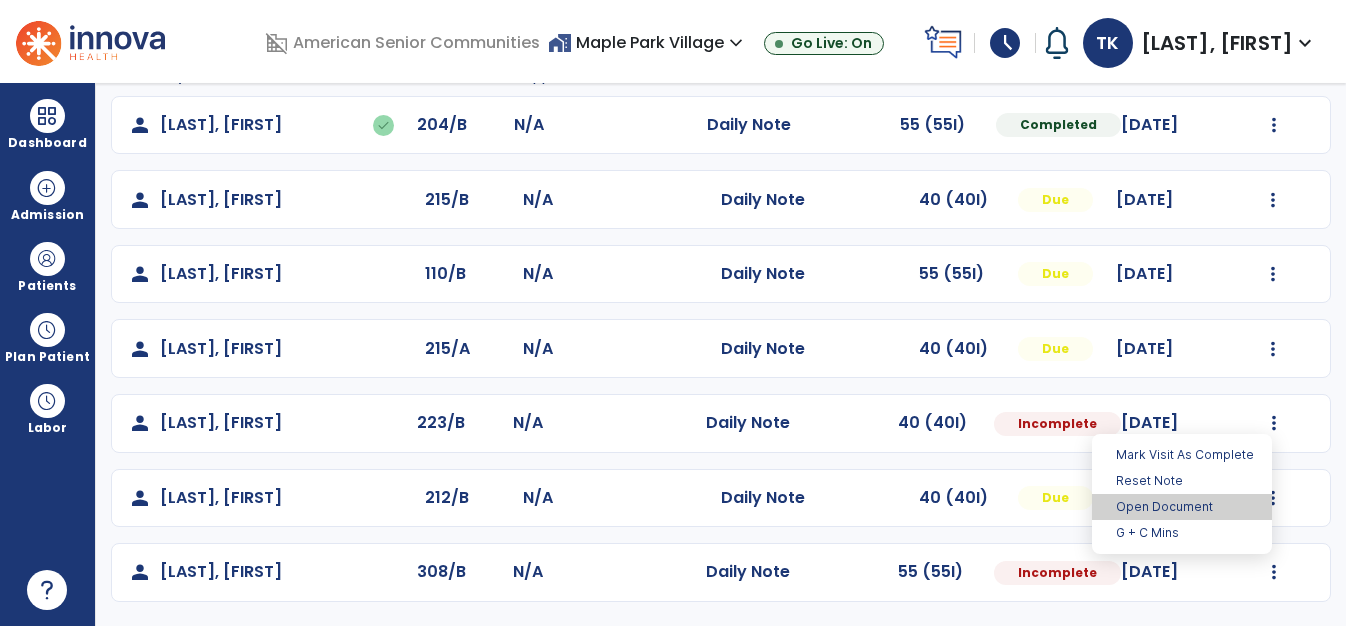 click on "Open Document" at bounding box center (1182, 507) 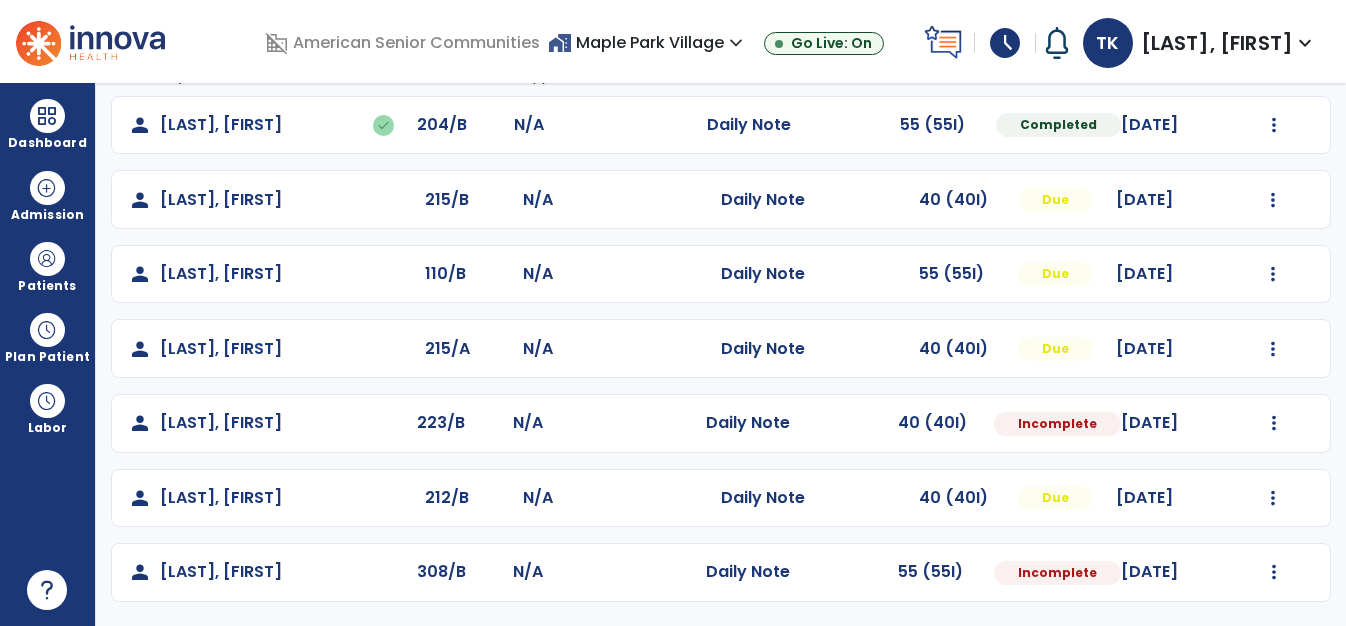 select on "*" 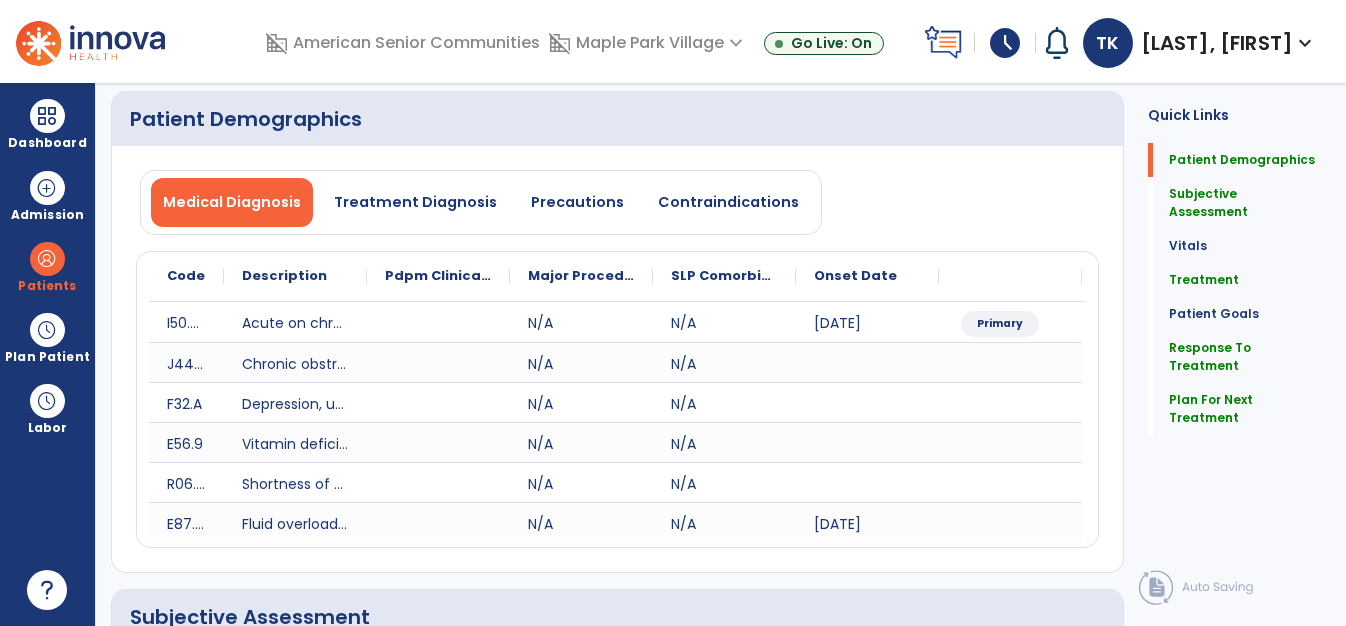 scroll, scrollTop: 0, scrollLeft: 0, axis: both 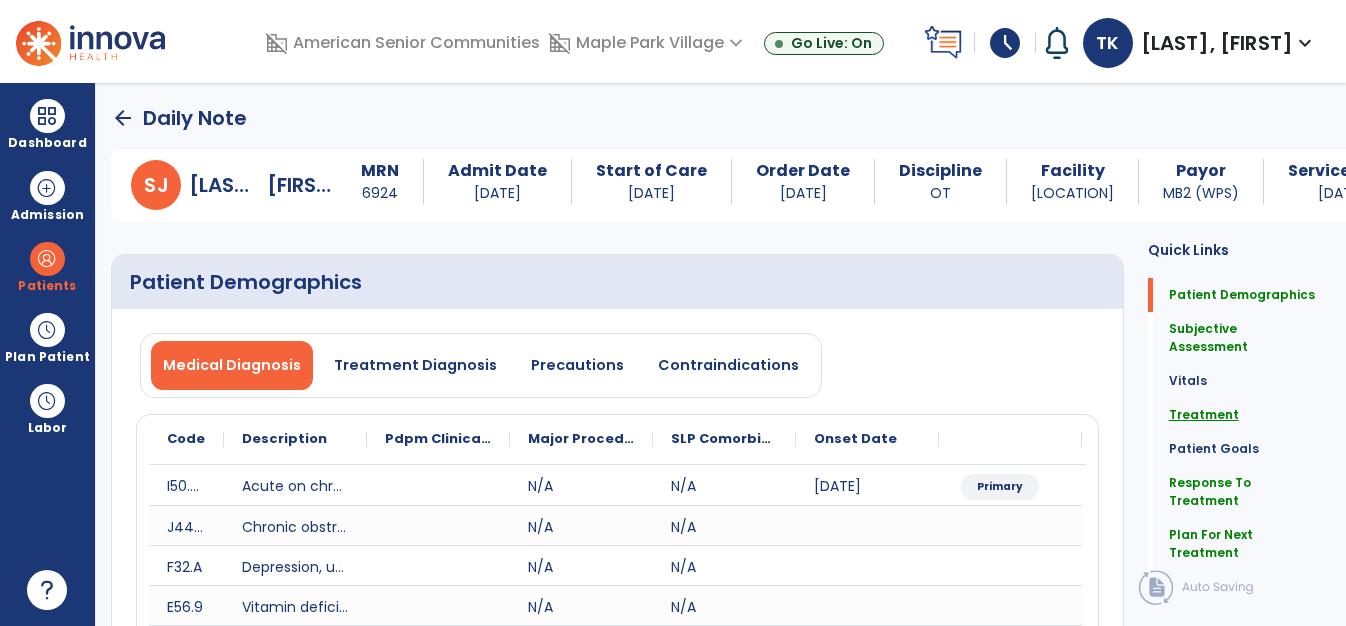 click on "Treatment" 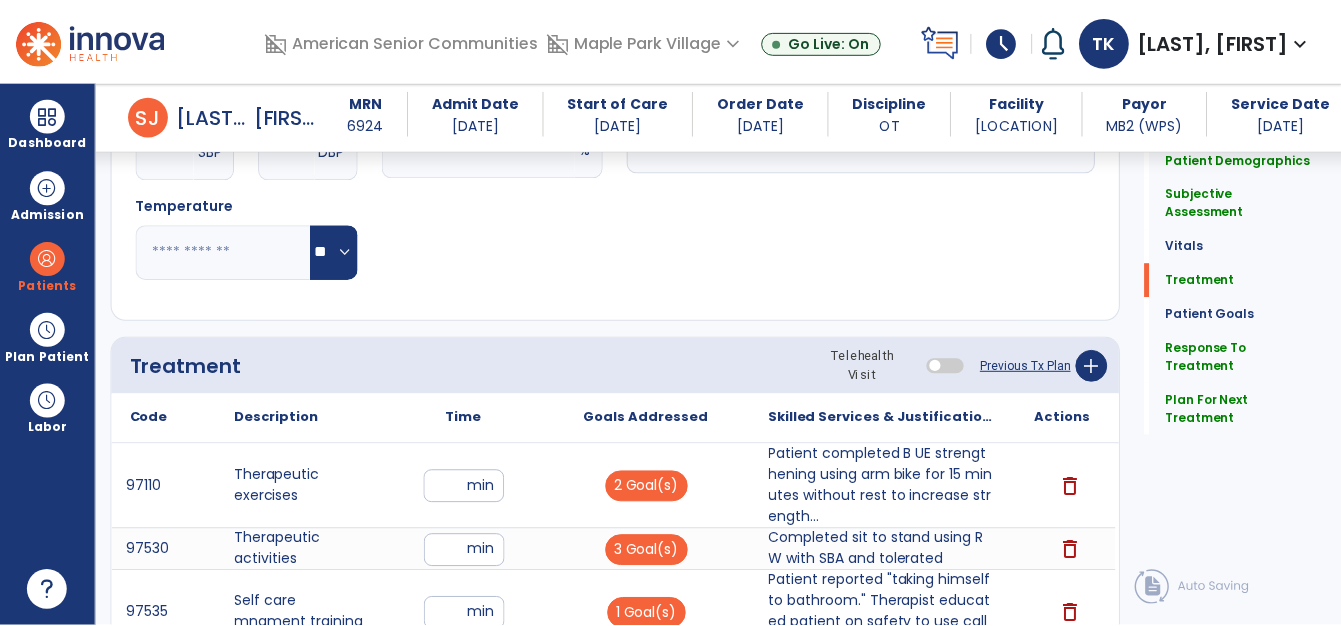 scroll, scrollTop: 1354, scrollLeft: 0, axis: vertical 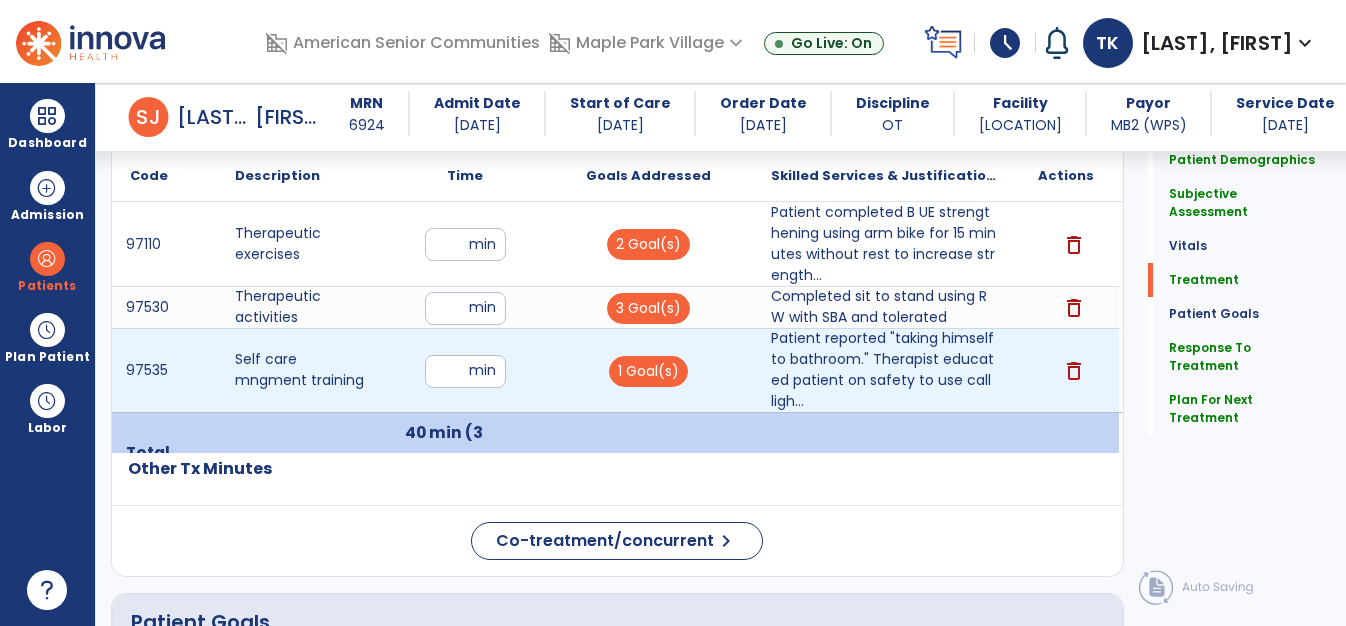click on "**" at bounding box center [465, 371] 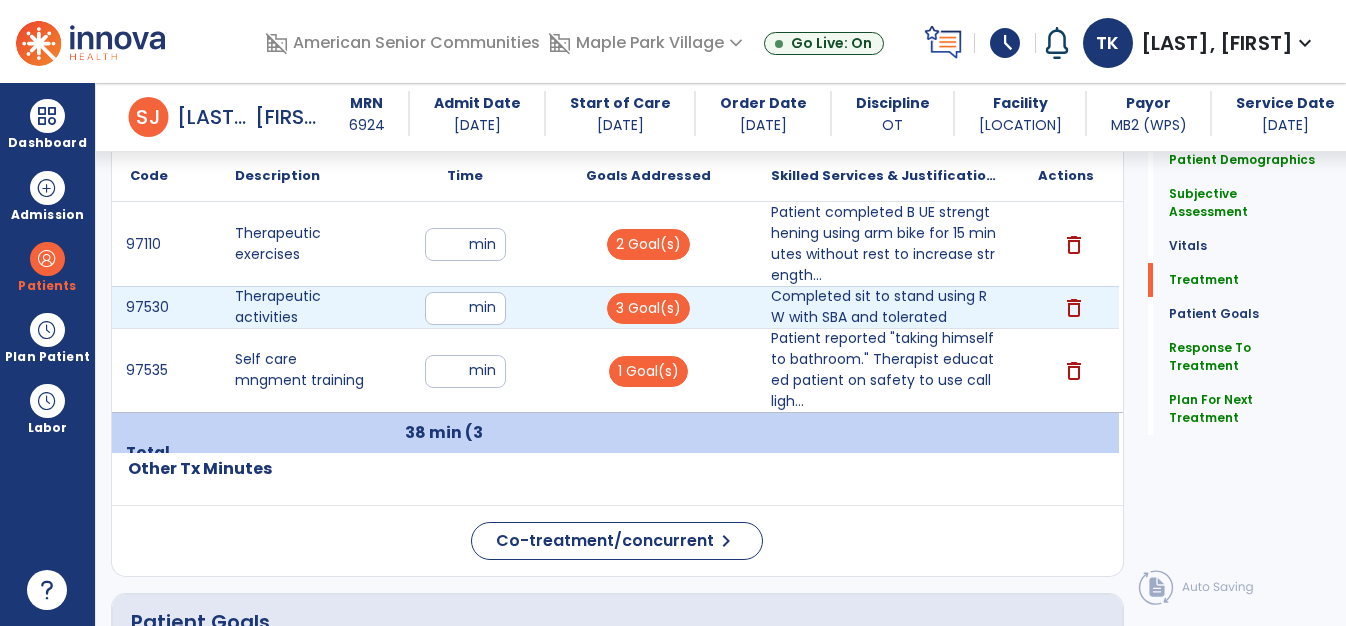 click on "**" at bounding box center (465, 308) 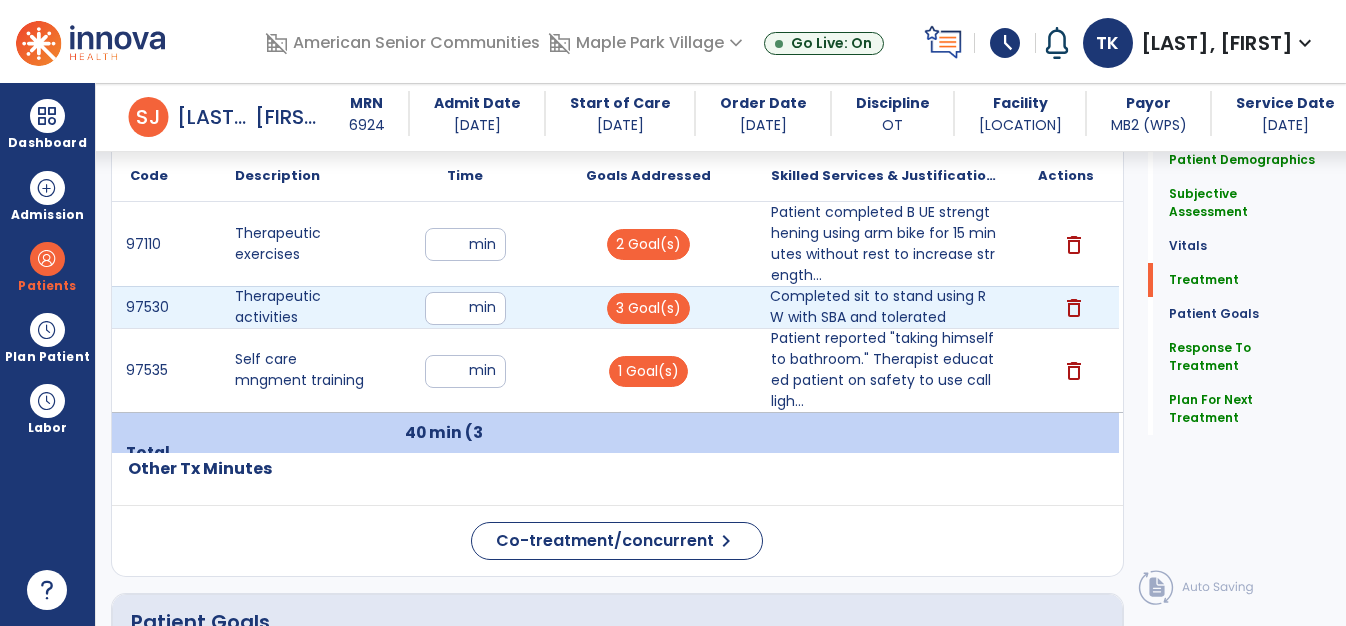 click on "Completed sit to stand using RW with SBA and tolerated" at bounding box center [883, 307] 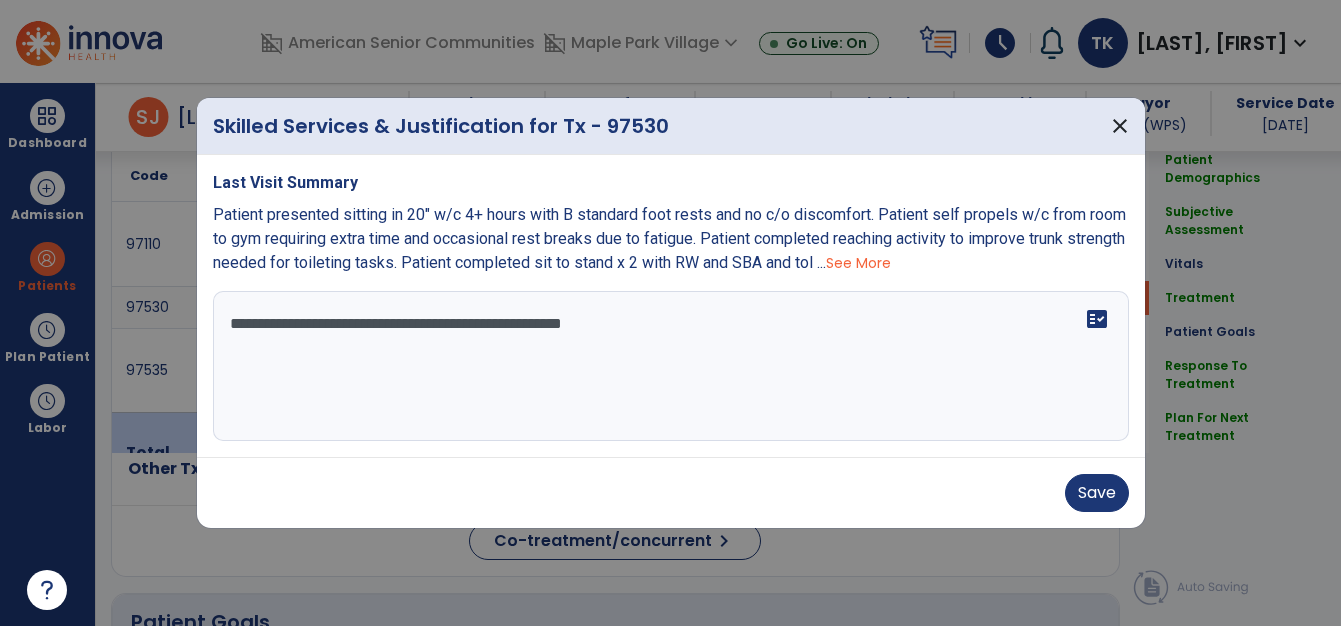 scroll, scrollTop: 1354, scrollLeft: 0, axis: vertical 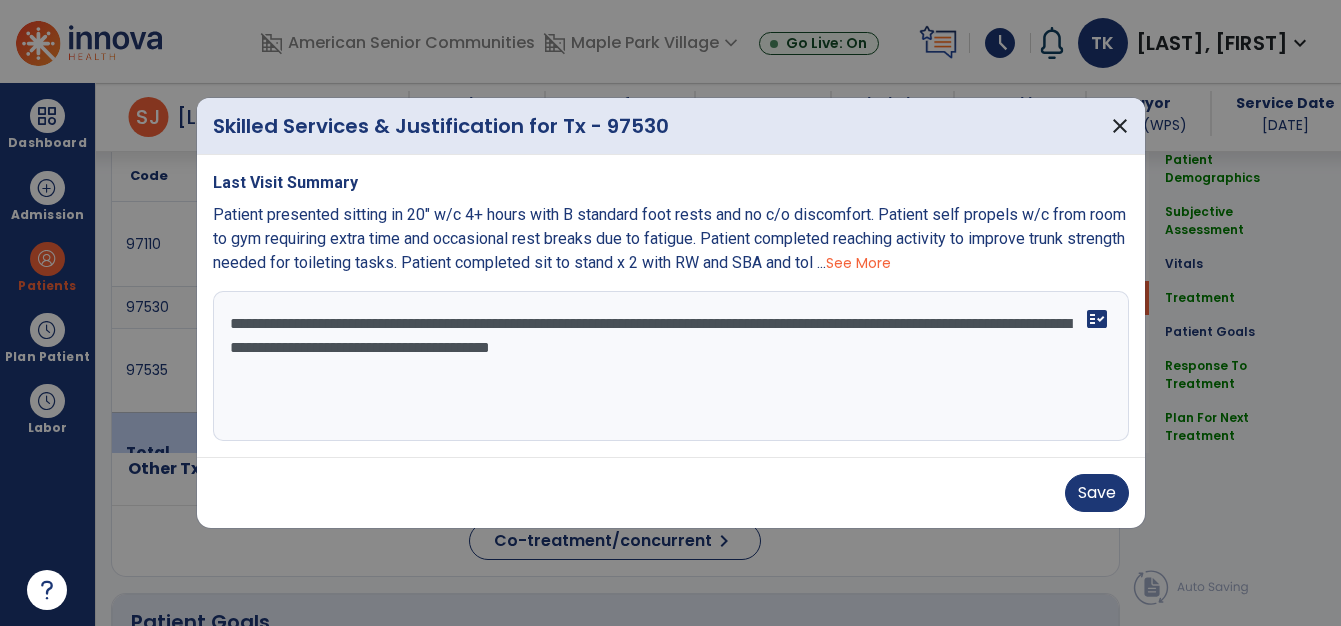click on "**********" at bounding box center (671, 366) 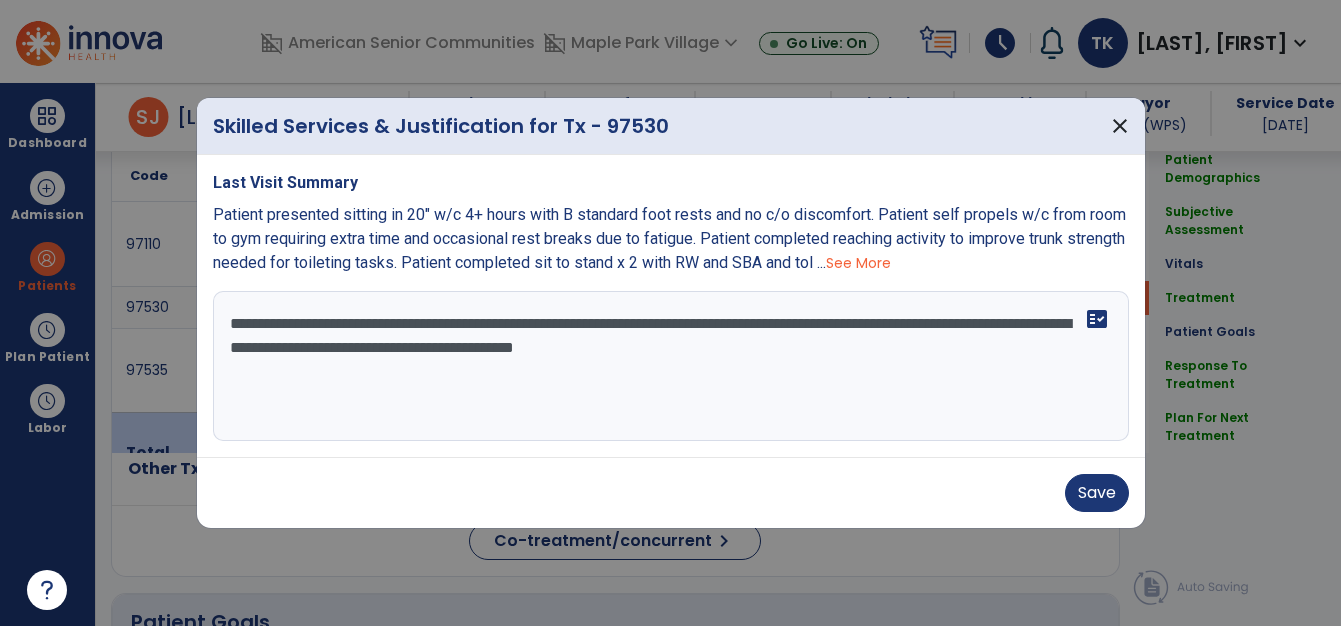 click on "**********" at bounding box center [671, 366] 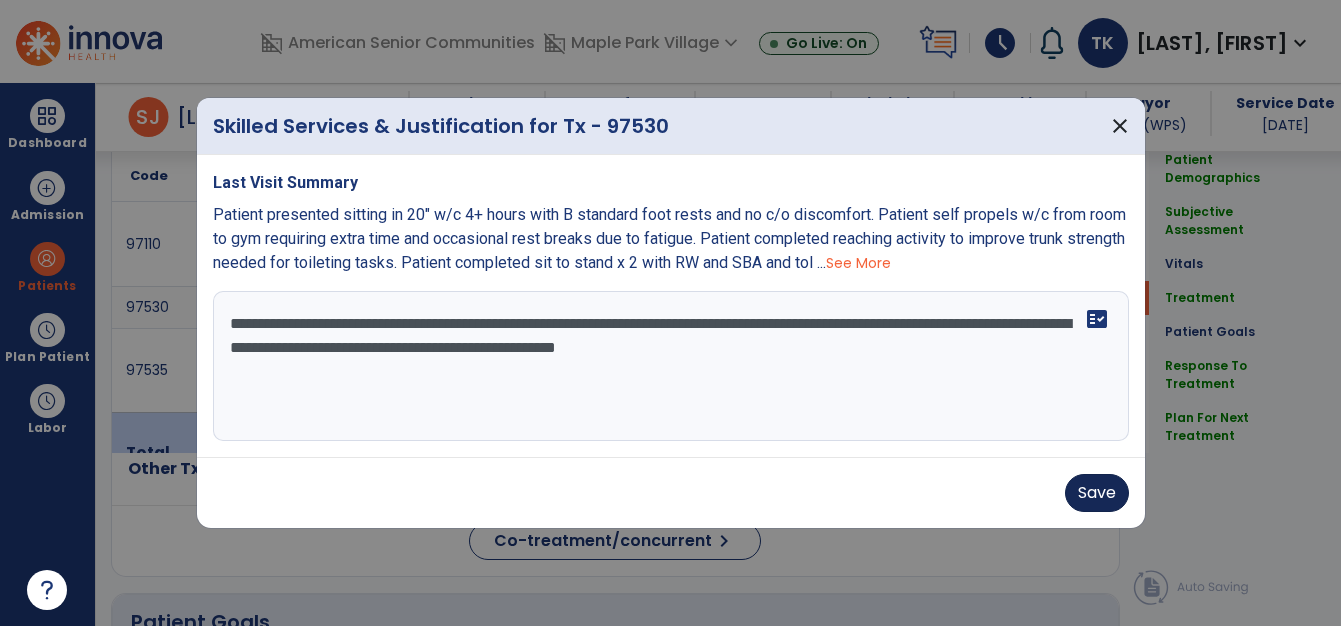 type on "**********" 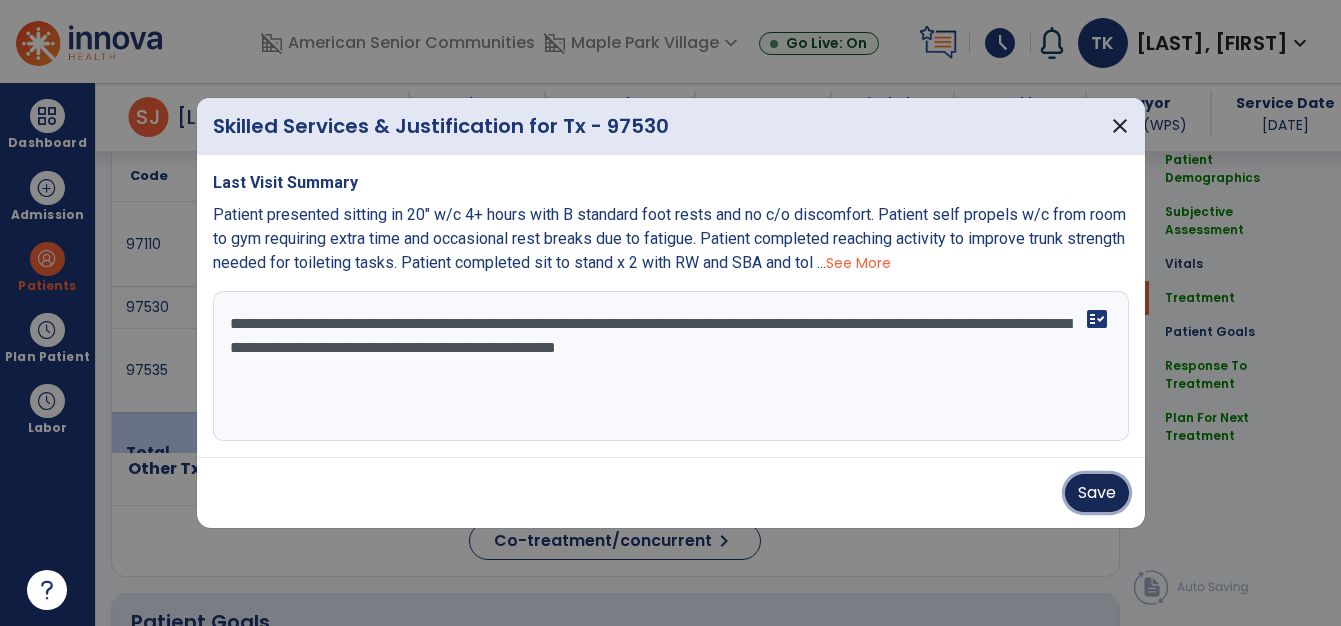 click on "Save" at bounding box center (1097, 493) 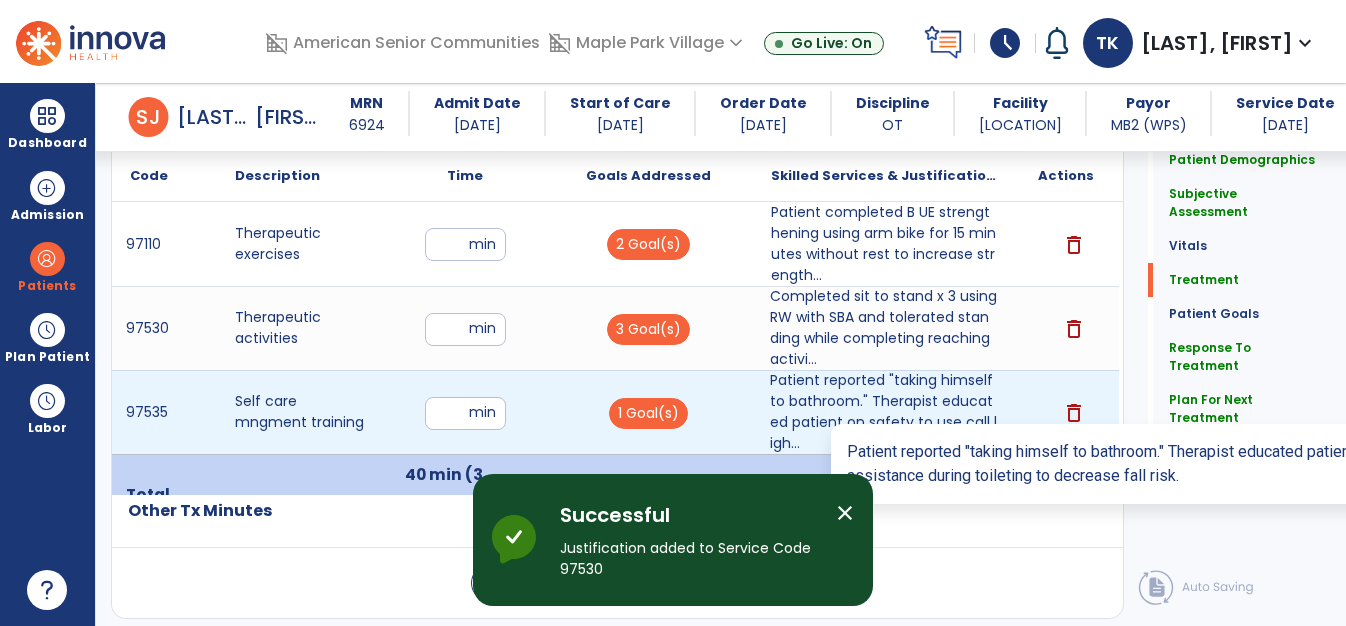 click on "Patient reported "taking himself to bathroom." Therapist educated patient on safety to use call ligh..." at bounding box center (883, 412) 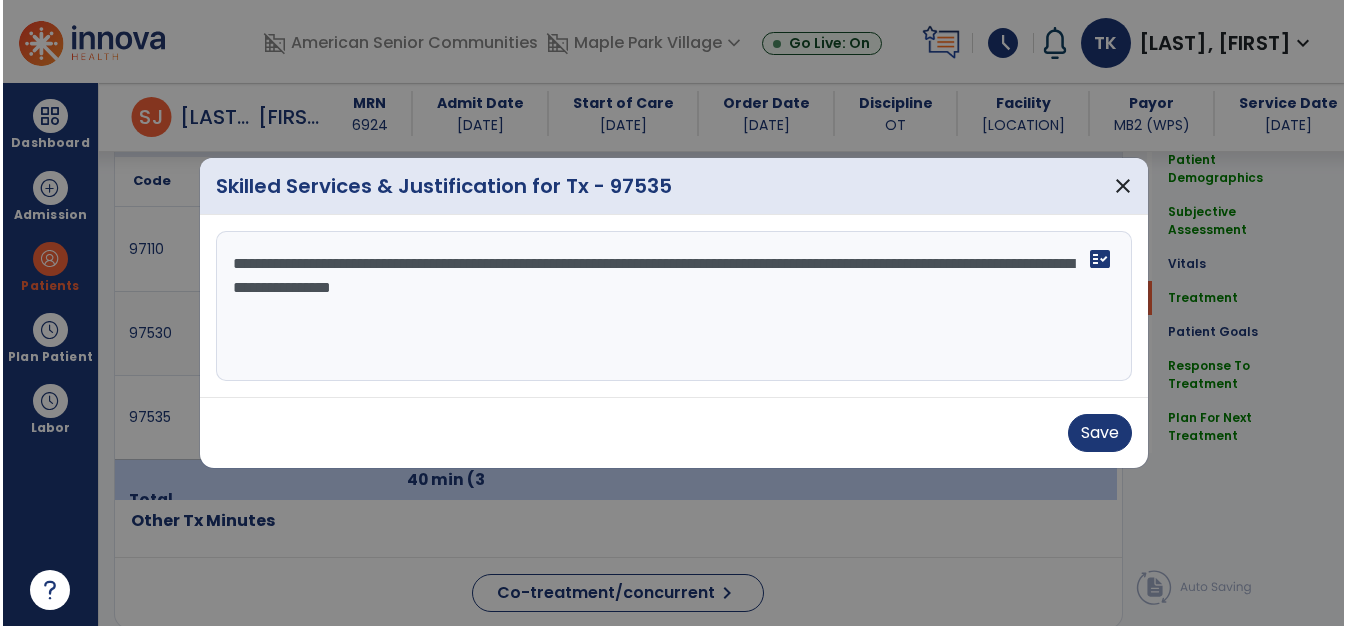 scroll, scrollTop: 1354, scrollLeft: 0, axis: vertical 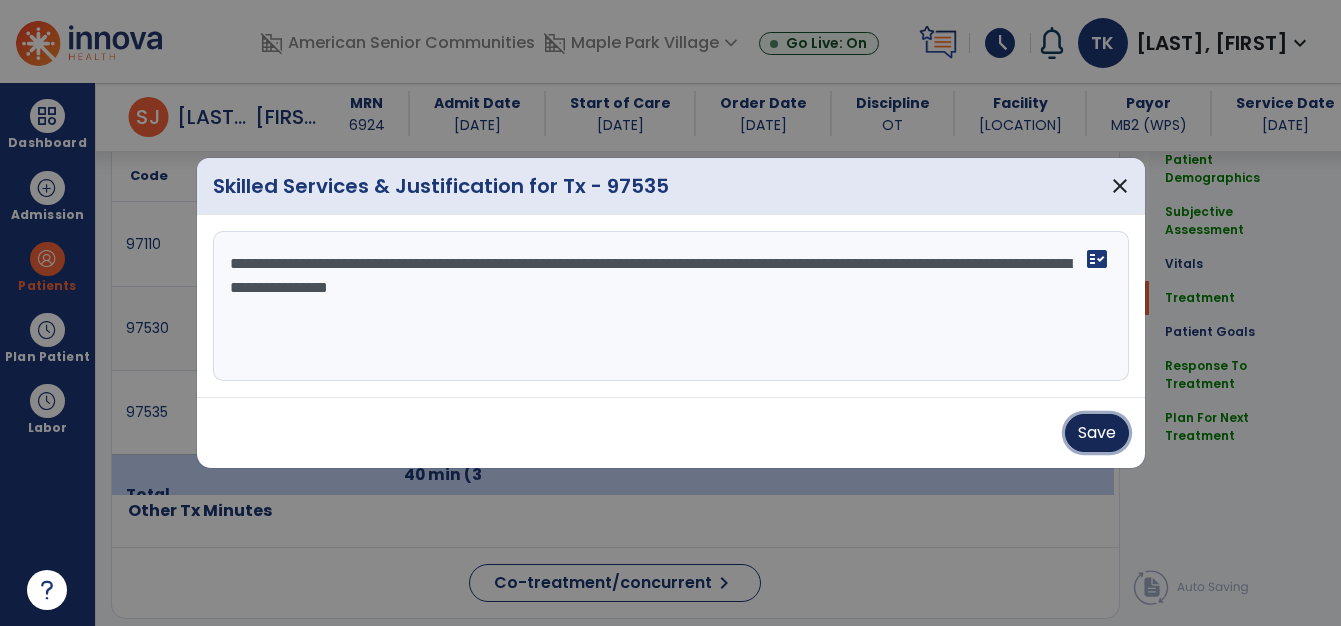 click on "Save" at bounding box center (1097, 433) 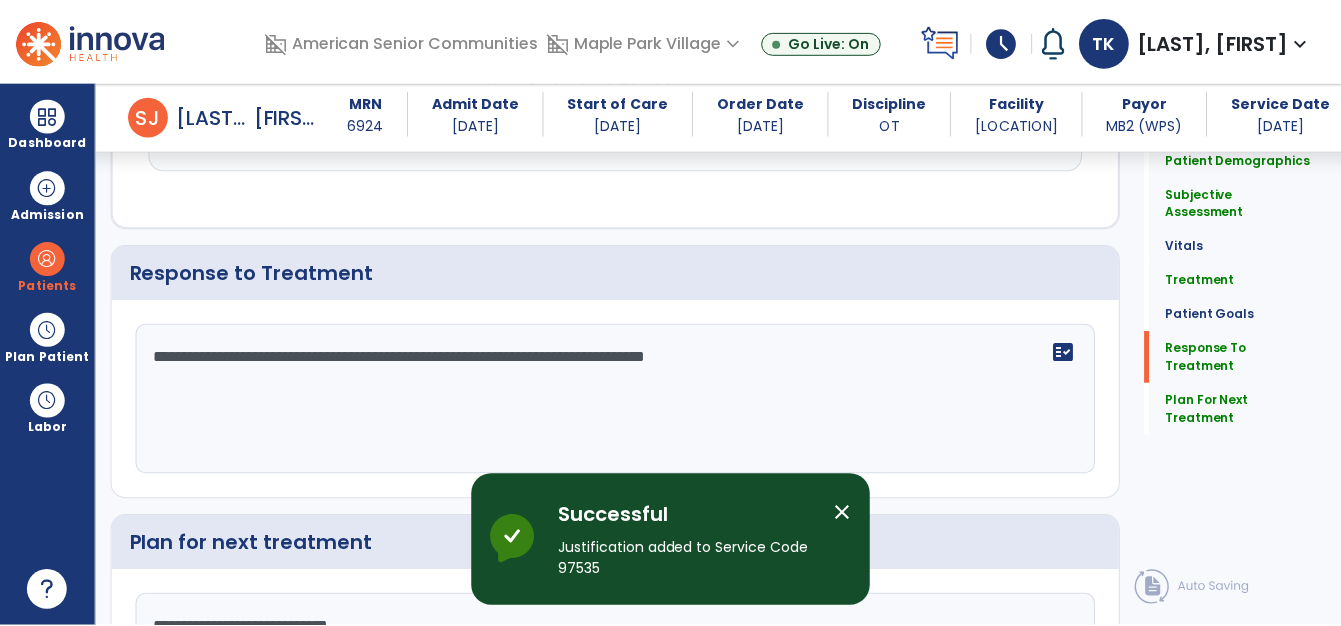 scroll, scrollTop: 3183, scrollLeft: 0, axis: vertical 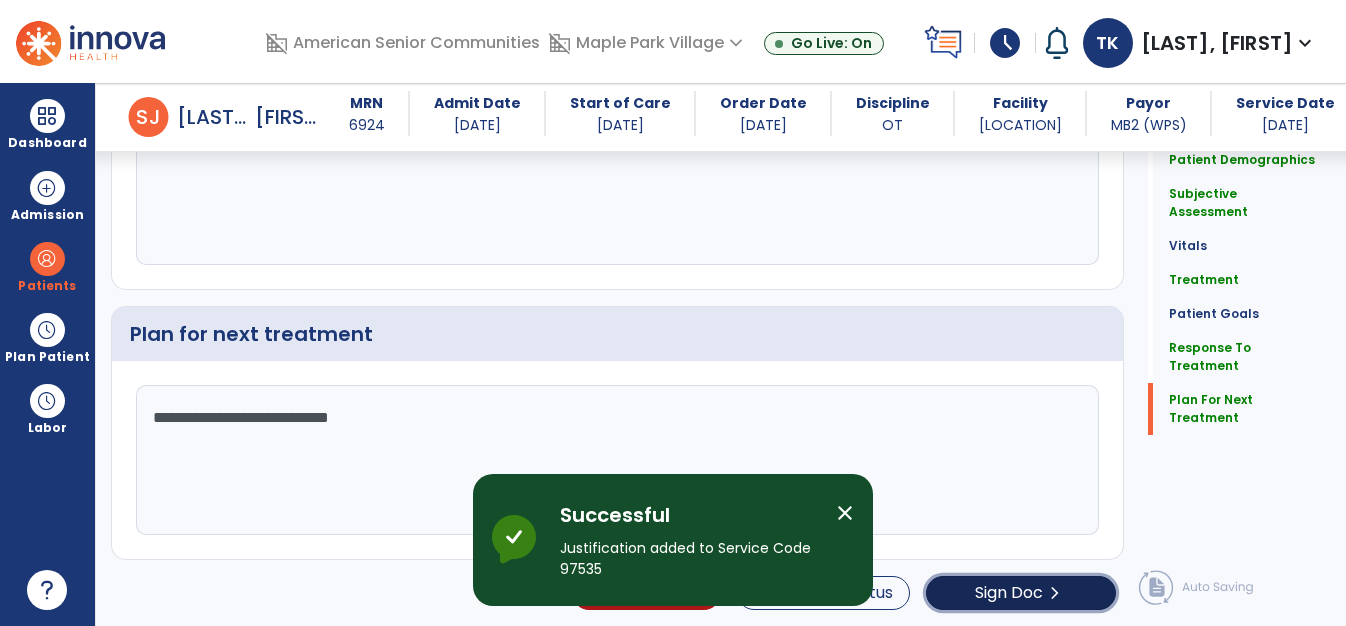 click on "Sign Doc" 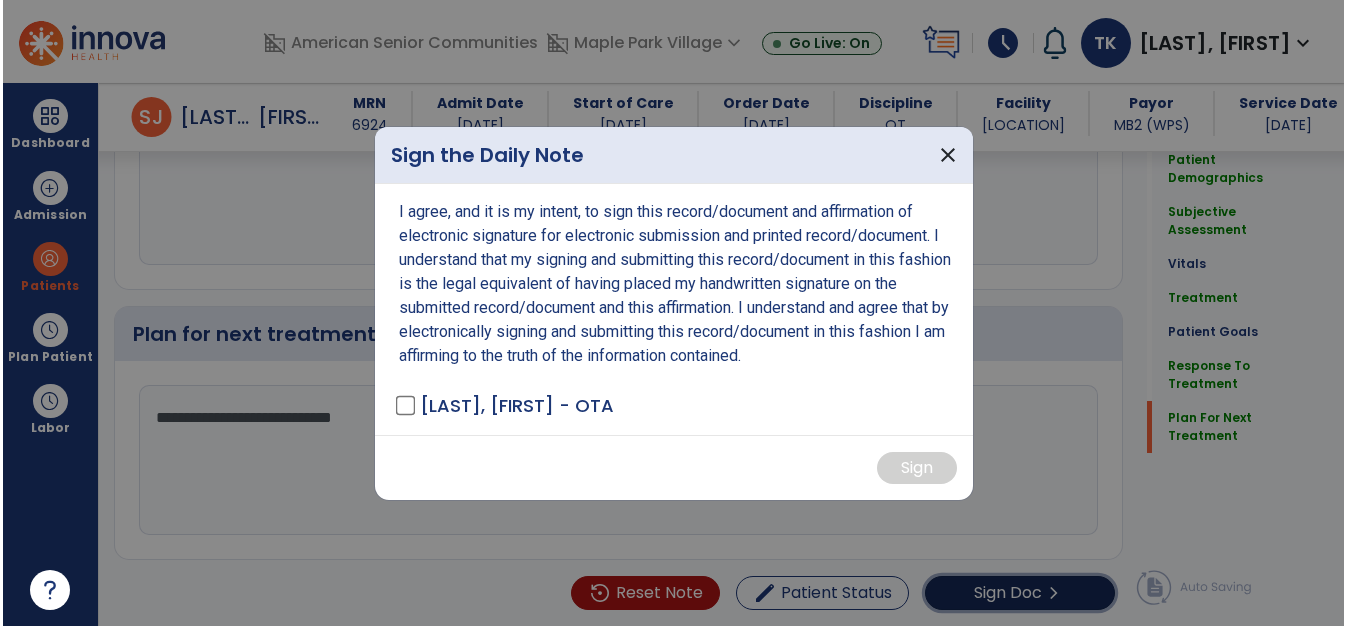 scroll, scrollTop: 3183, scrollLeft: 0, axis: vertical 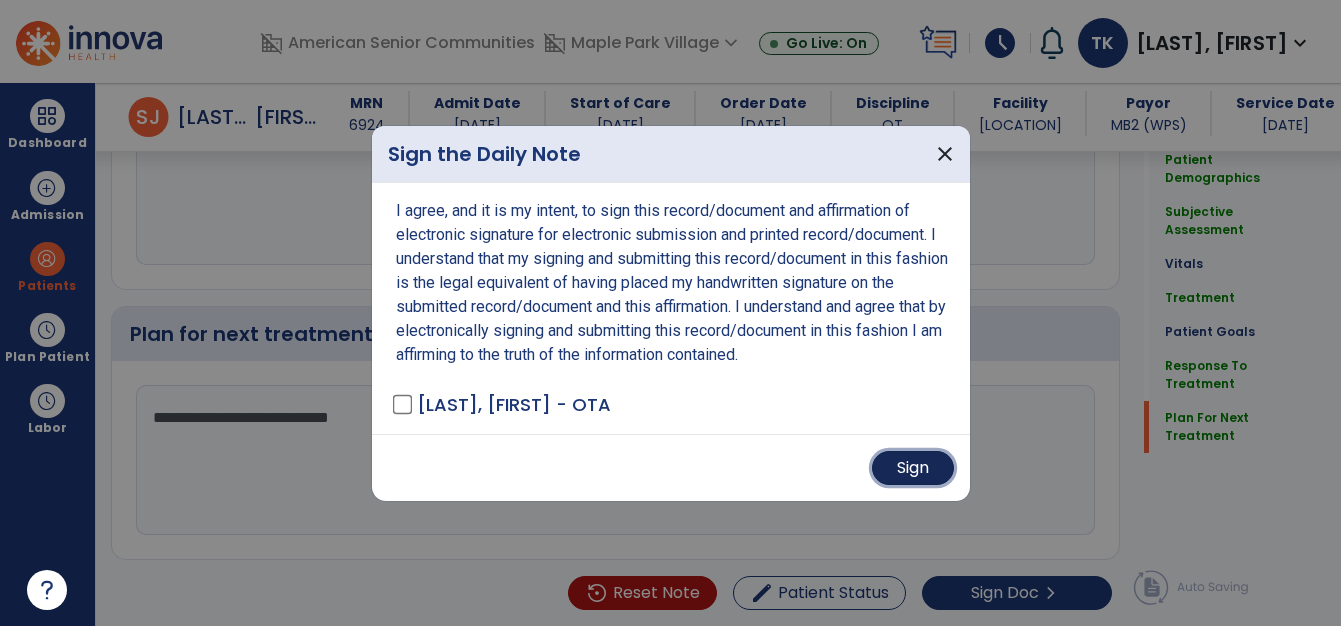 click on "Sign" at bounding box center [913, 468] 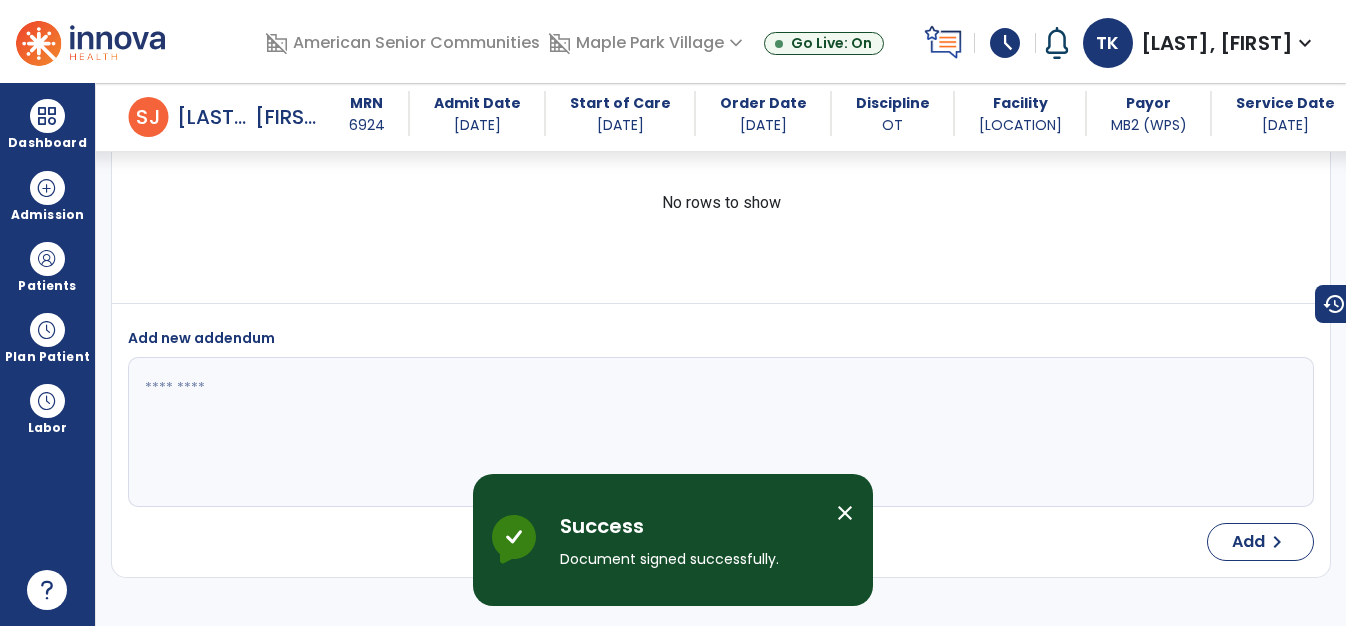 scroll, scrollTop: 4628, scrollLeft: 0, axis: vertical 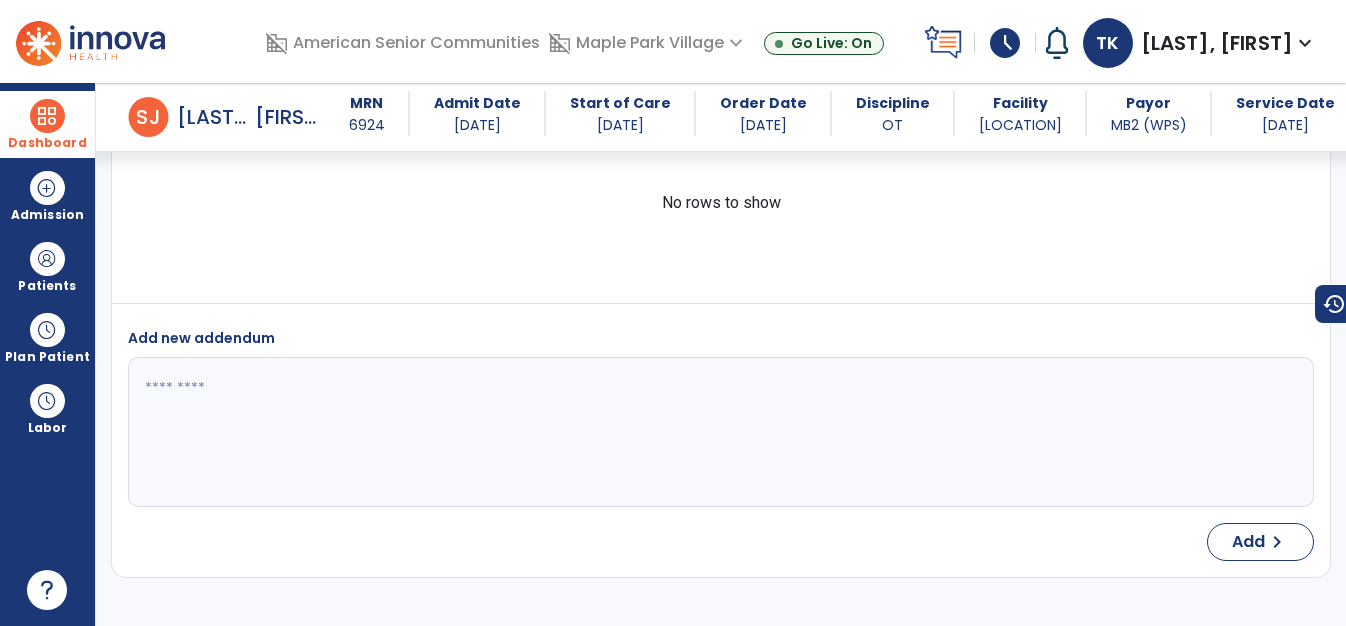 click at bounding box center (47, 116) 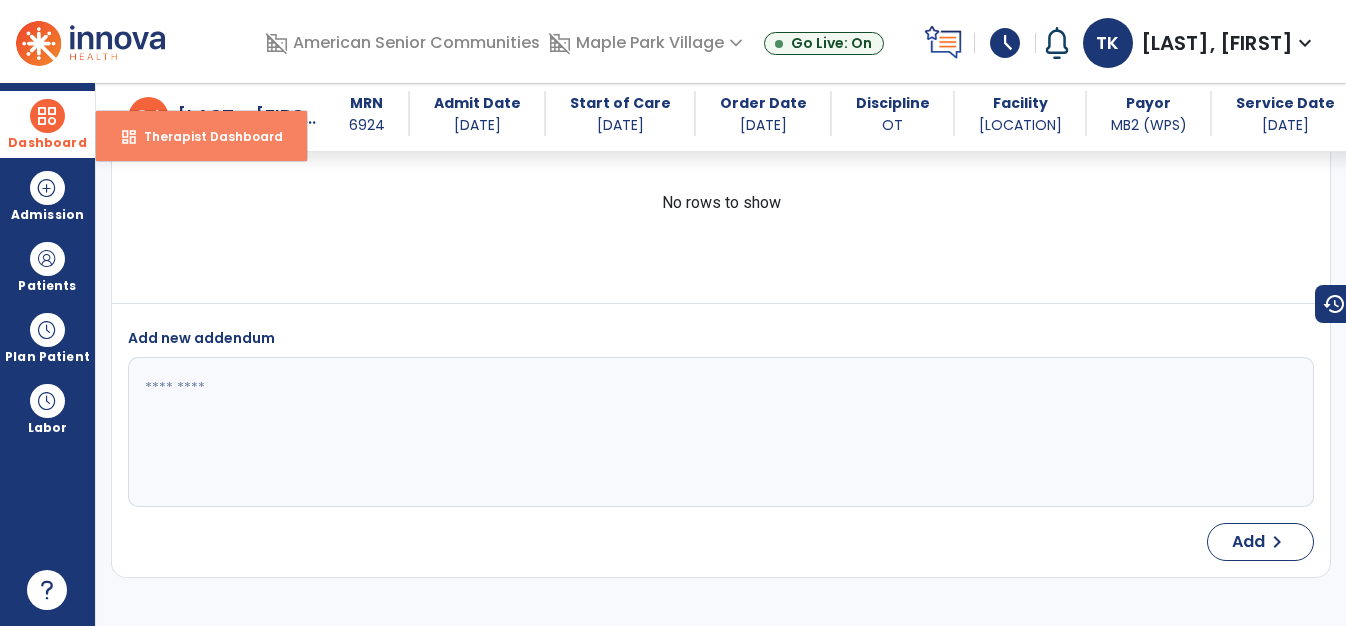 click on "dashboard  Therapist Dashboard" at bounding box center (201, 136) 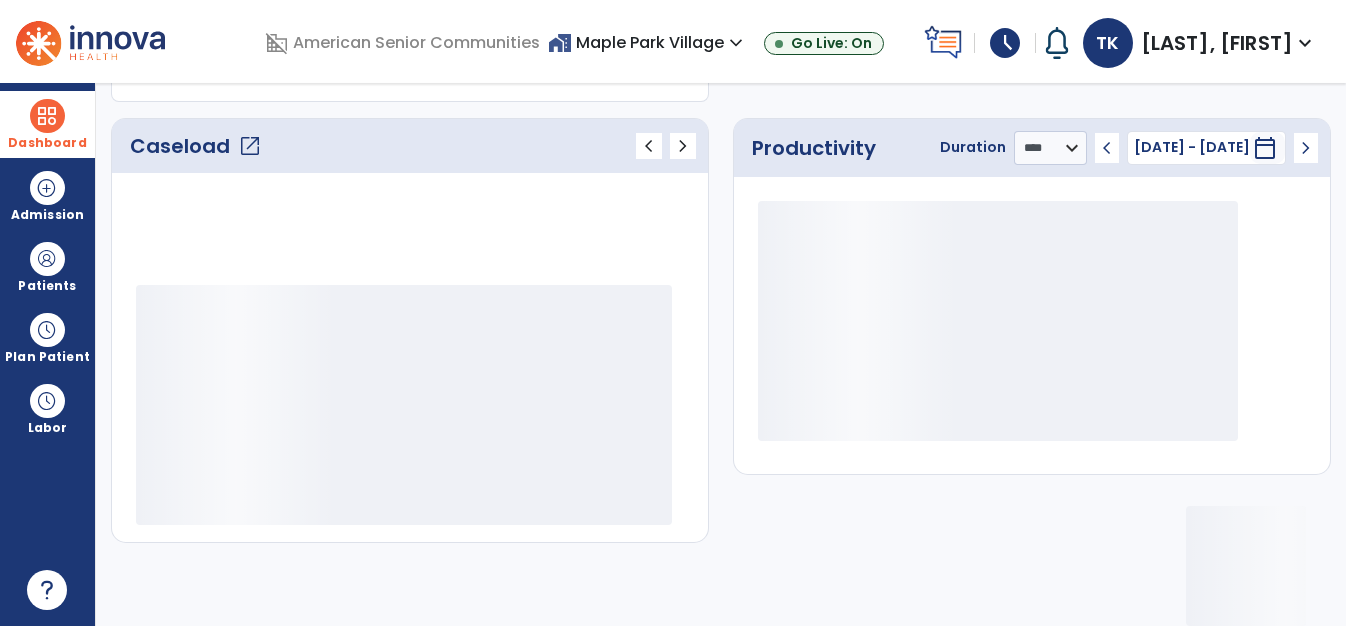 scroll, scrollTop: 249, scrollLeft: 0, axis: vertical 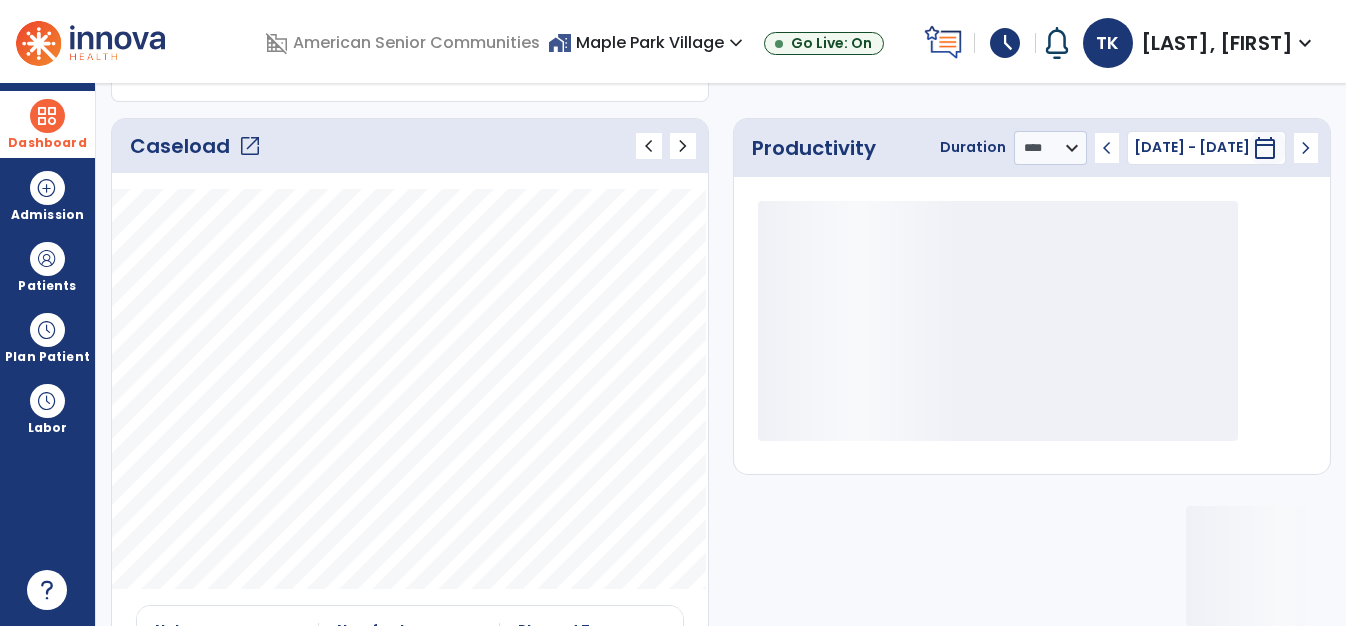 click on "Caseload   open_in_new" 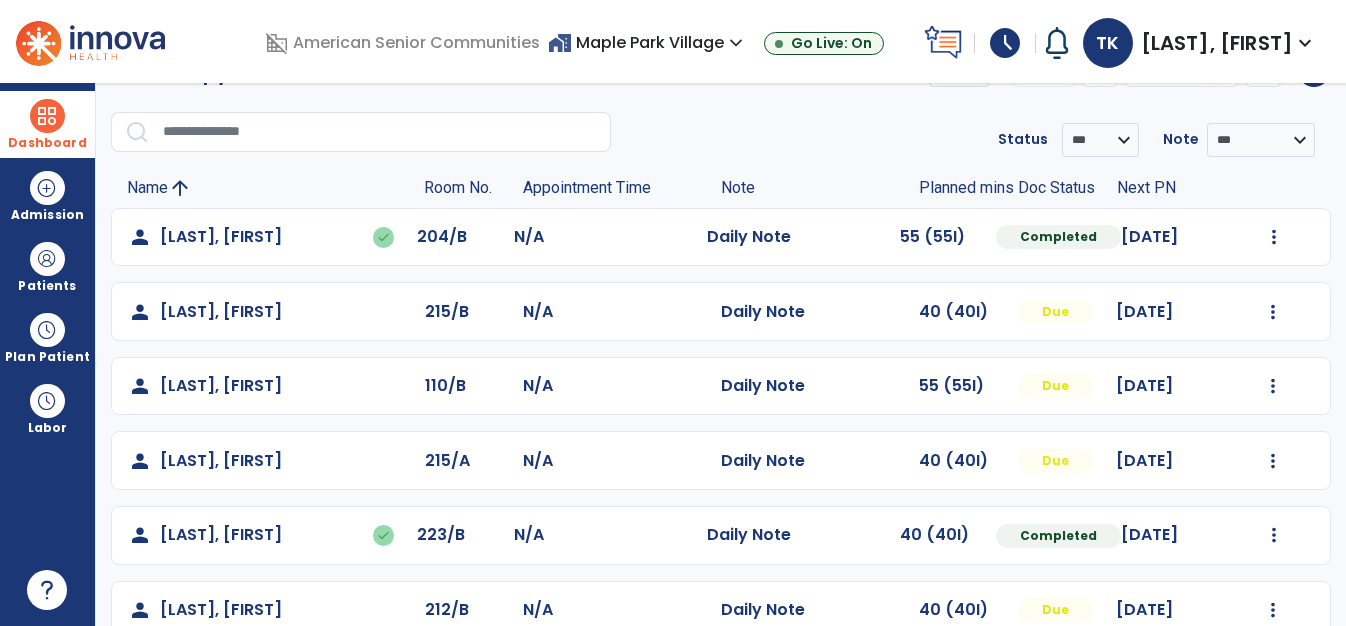 scroll, scrollTop: 163, scrollLeft: 0, axis: vertical 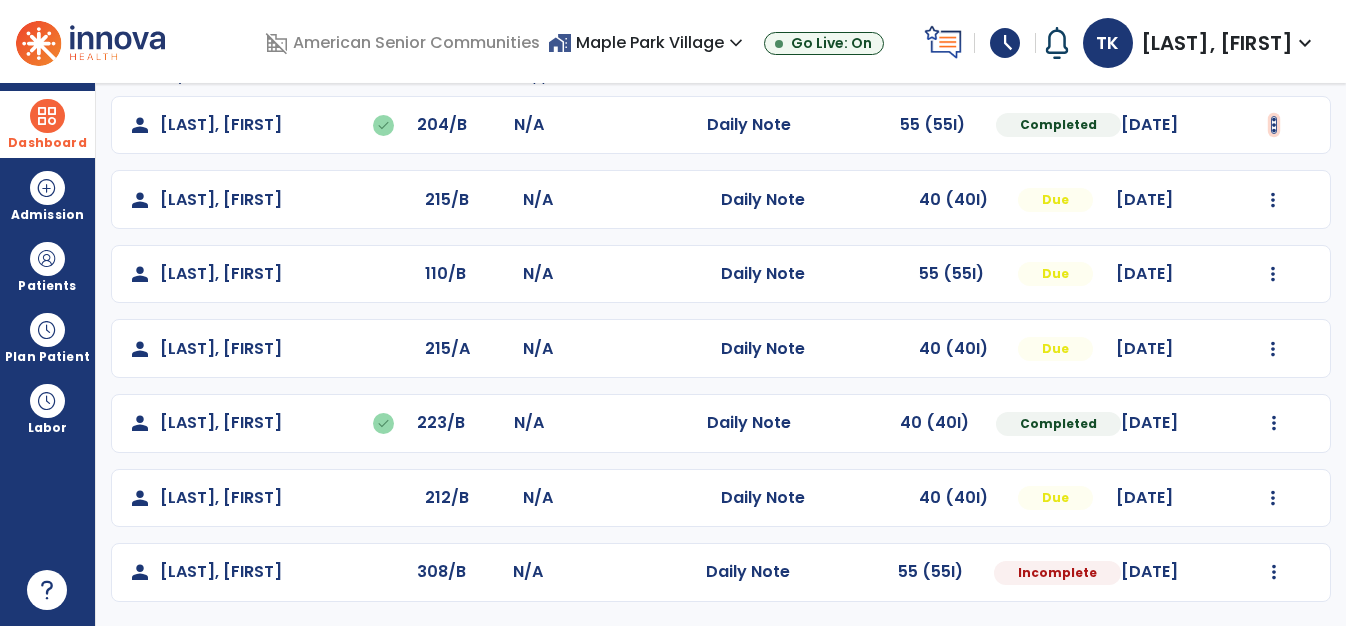 click at bounding box center (1274, 125) 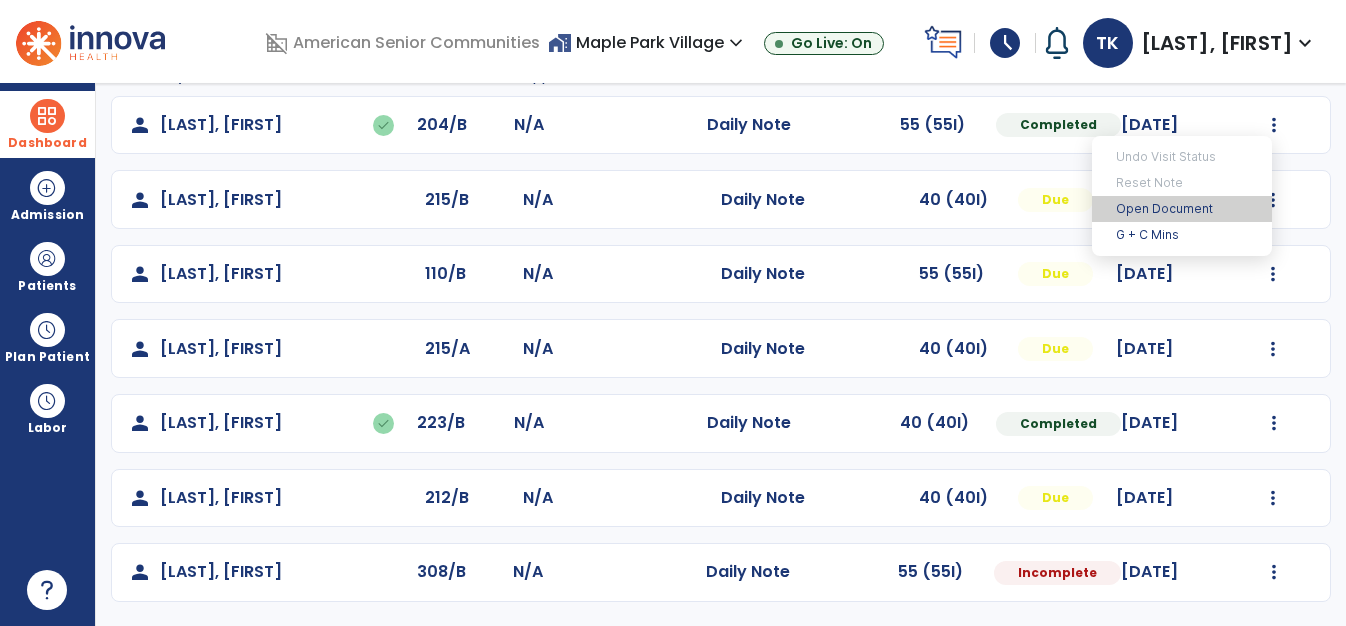 click on "Open Document" at bounding box center [1182, 209] 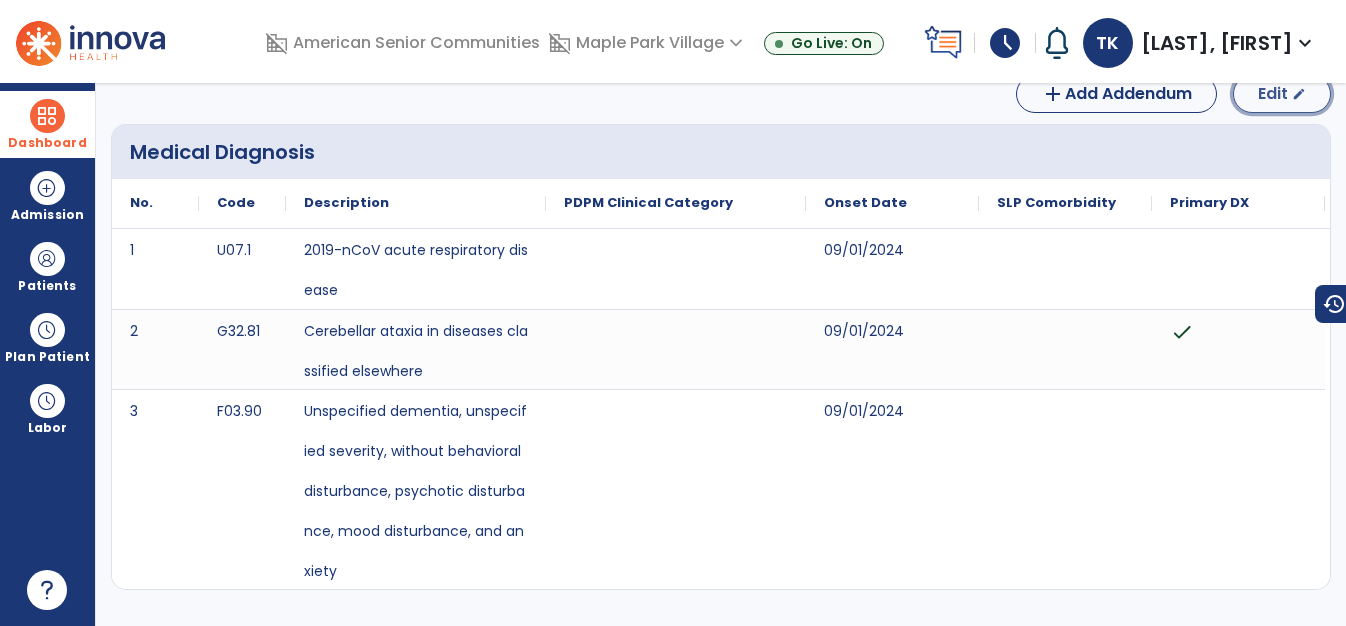 click on "Edit" 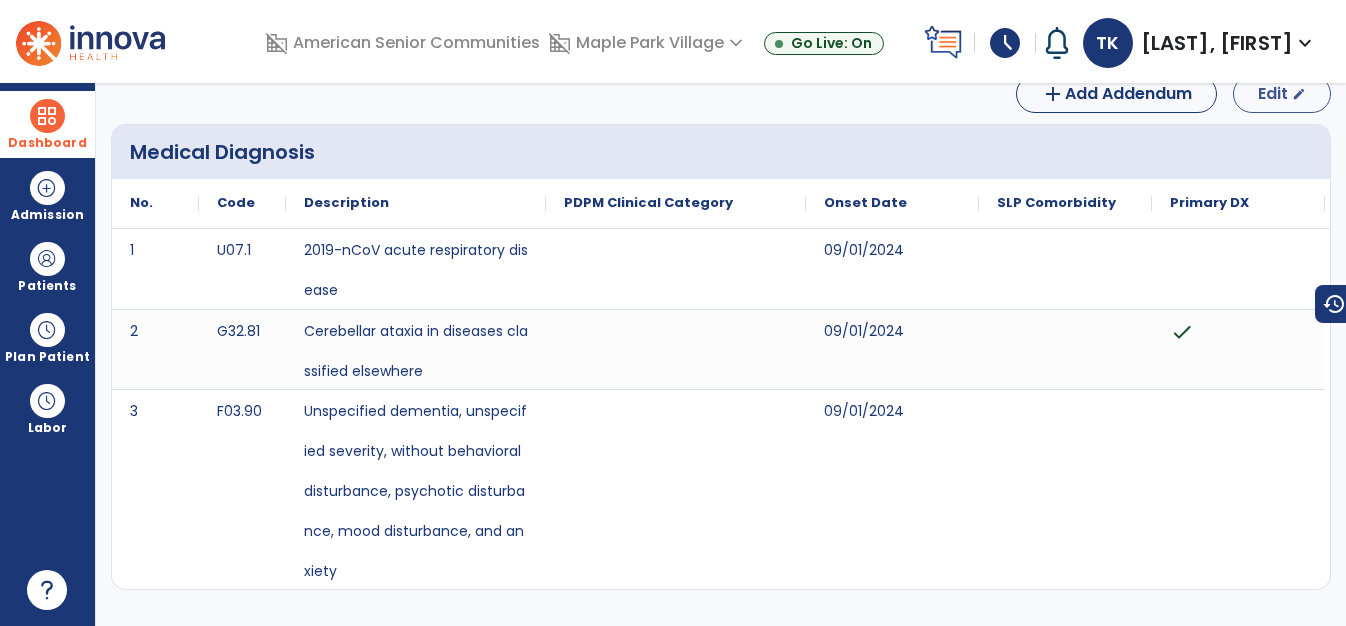 select on "*" 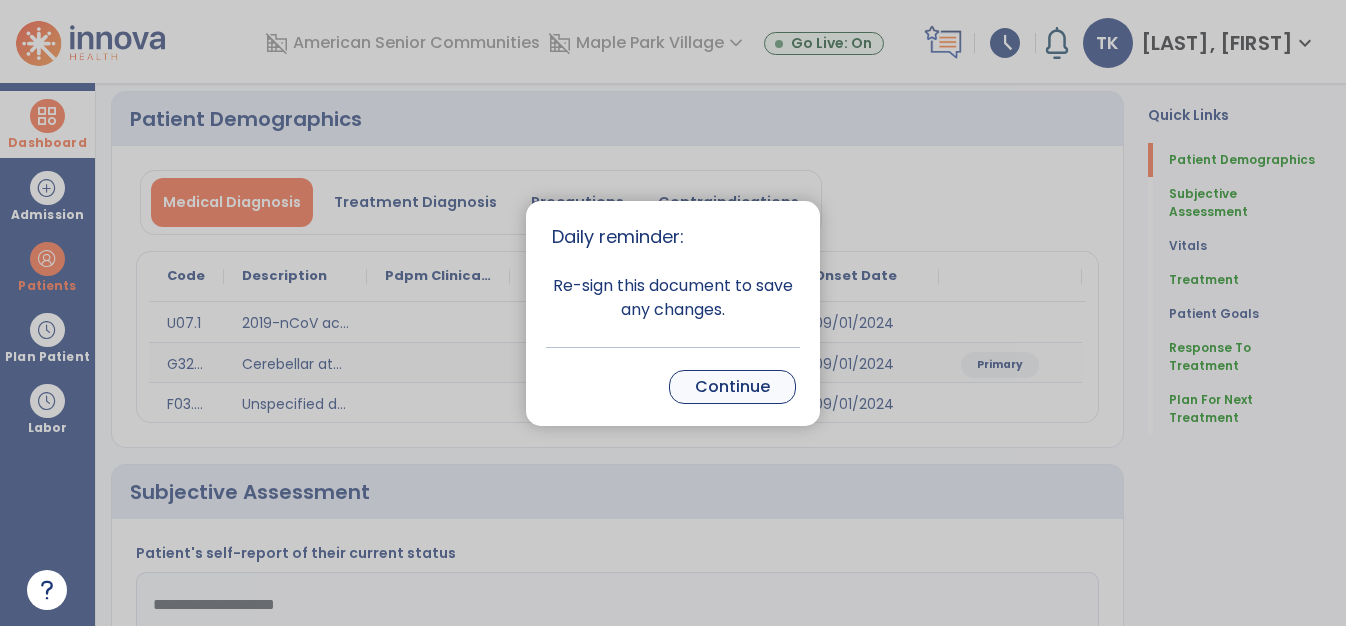 click on "Continue" at bounding box center [732, 387] 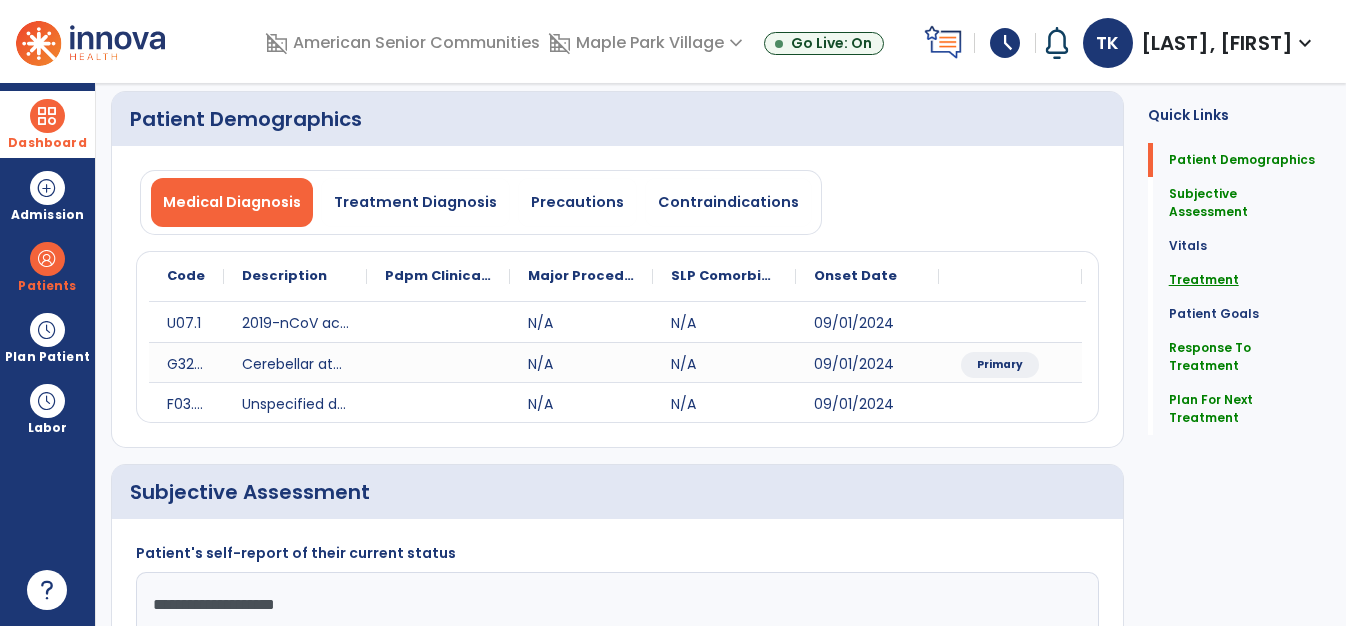 click on "Treatment" 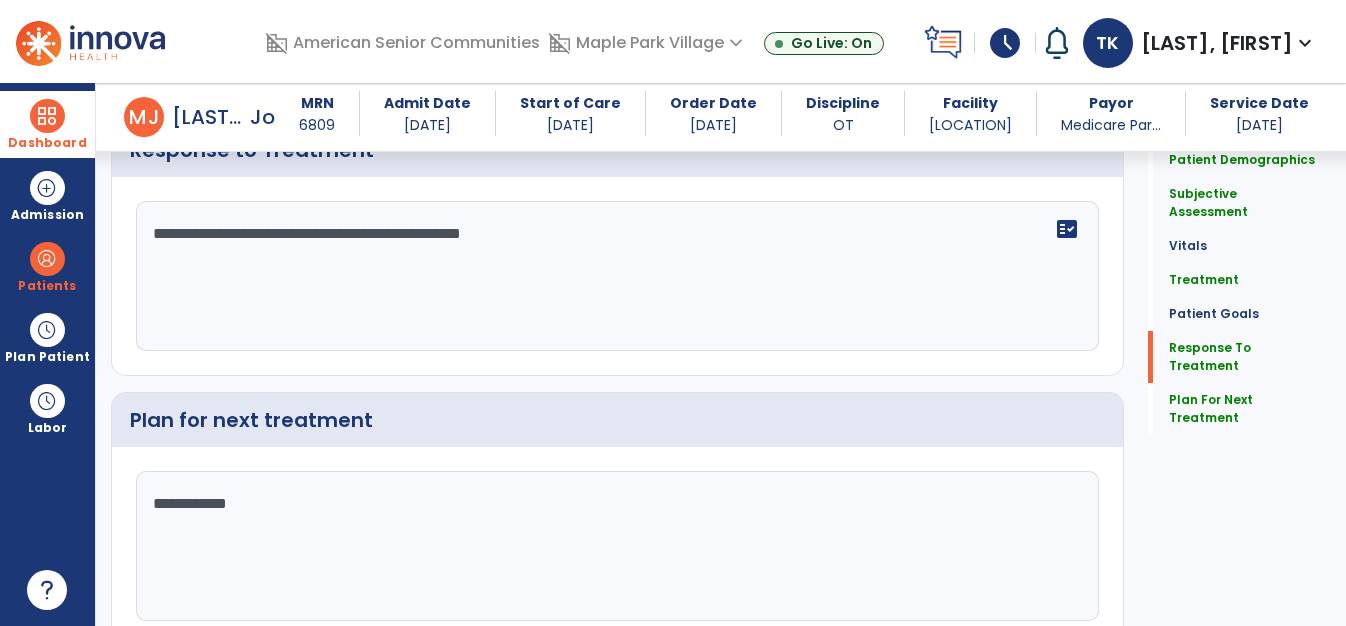scroll, scrollTop: 2844, scrollLeft: 0, axis: vertical 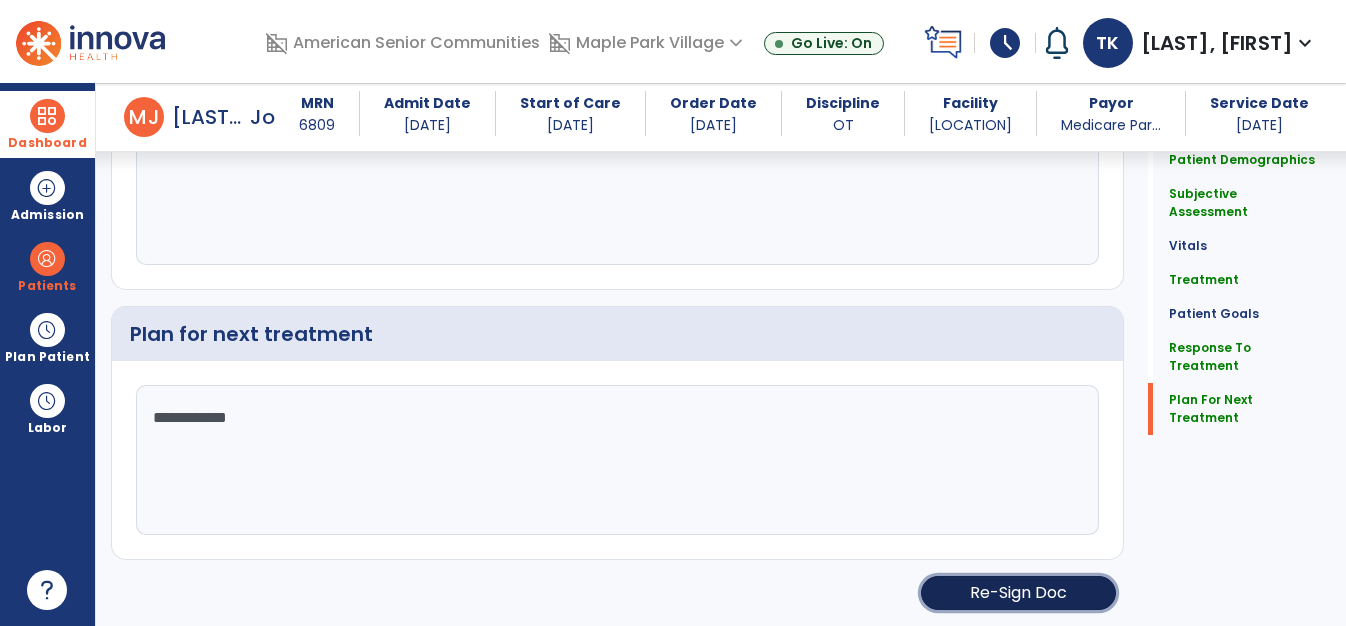 click on "Re-Sign Doc" 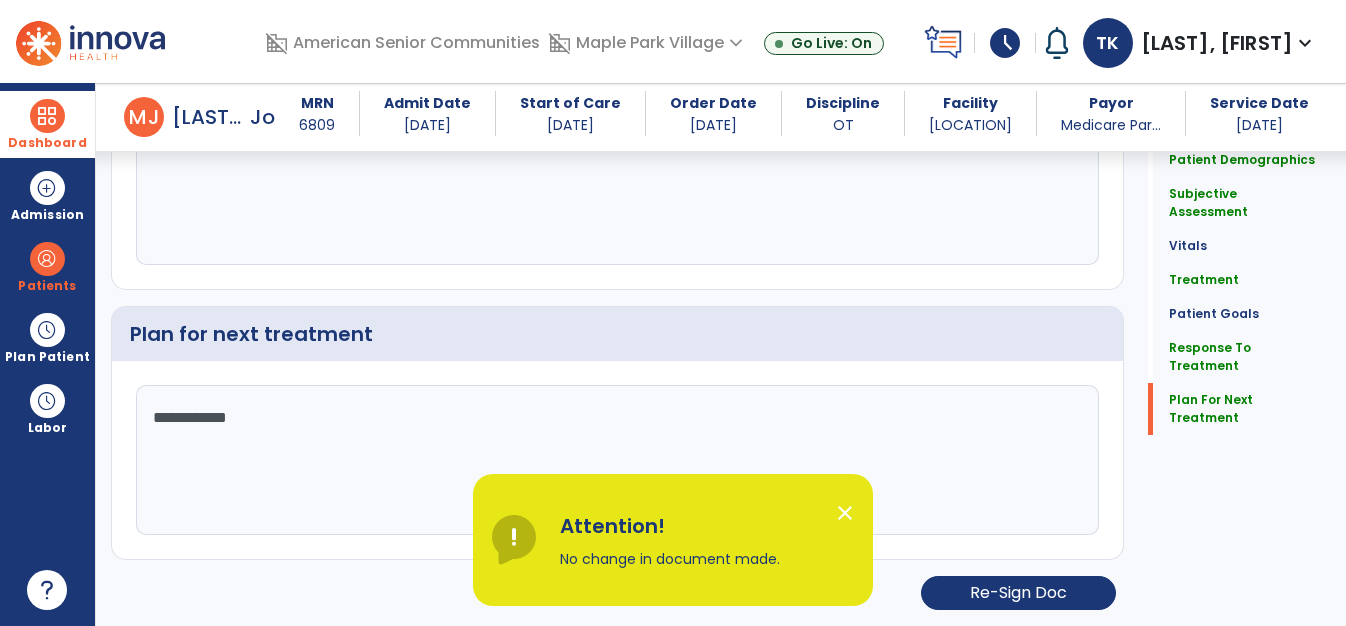 click on "close" at bounding box center [845, 513] 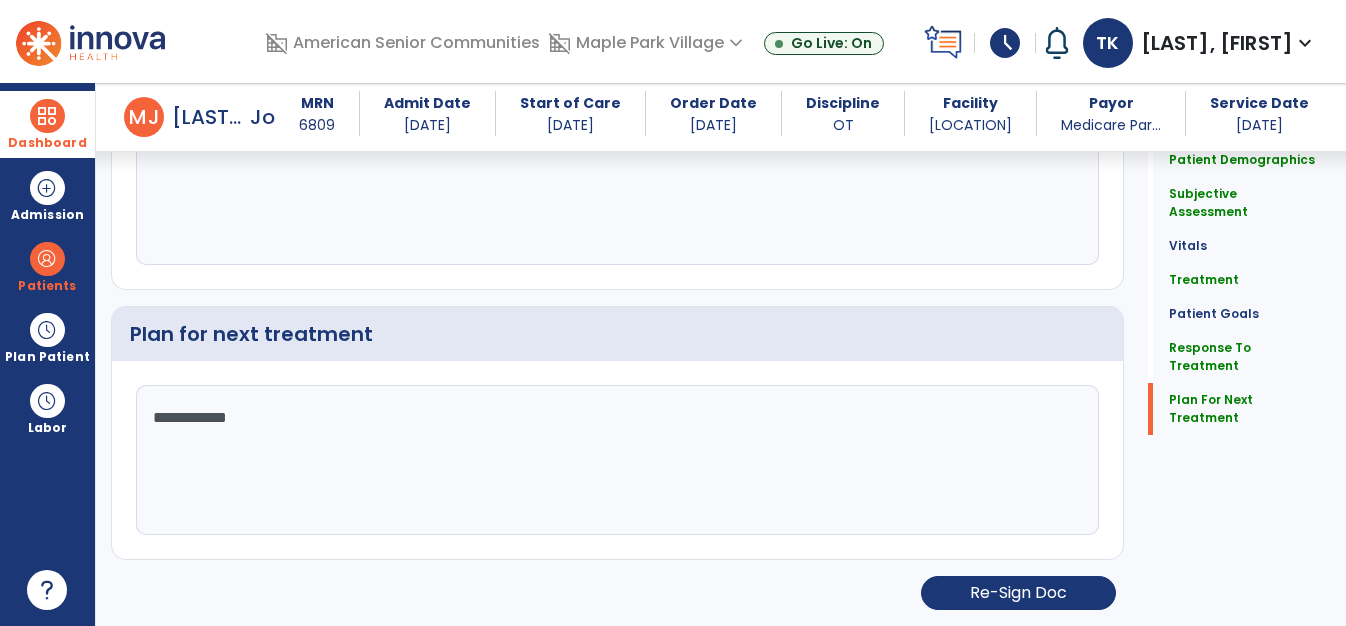 click on "Dashboard" at bounding box center (47, 124) 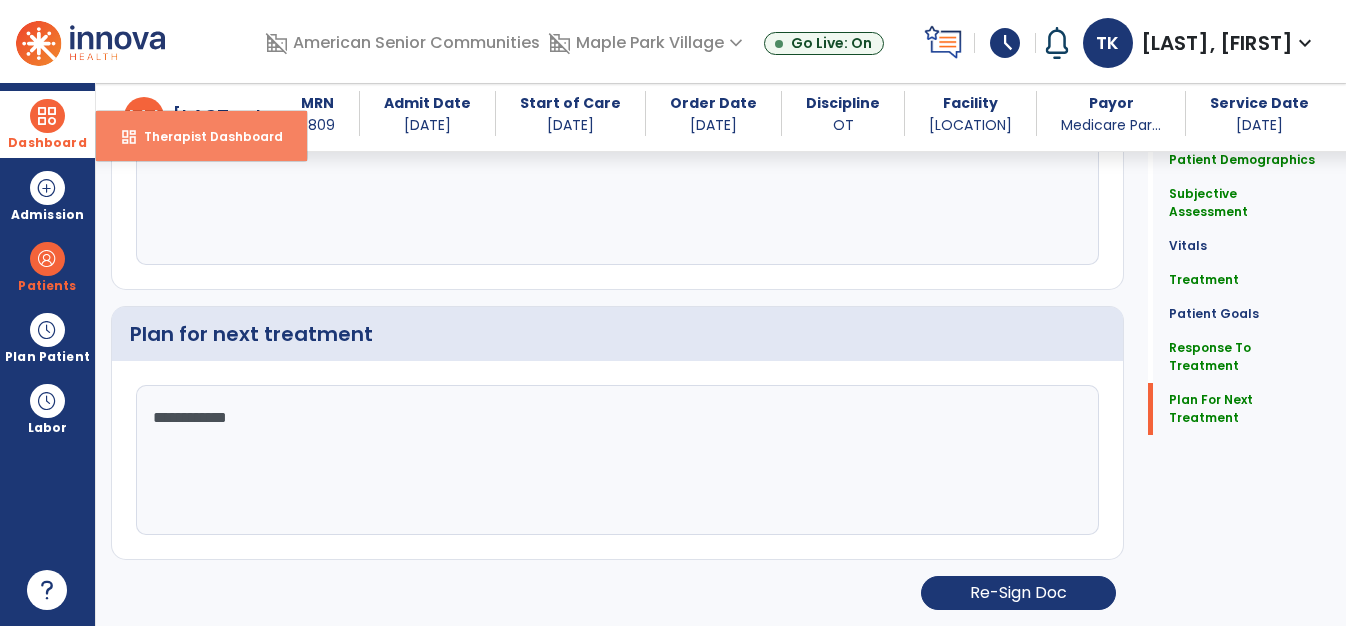 click on "Therapist Dashboard" at bounding box center [205, 136] 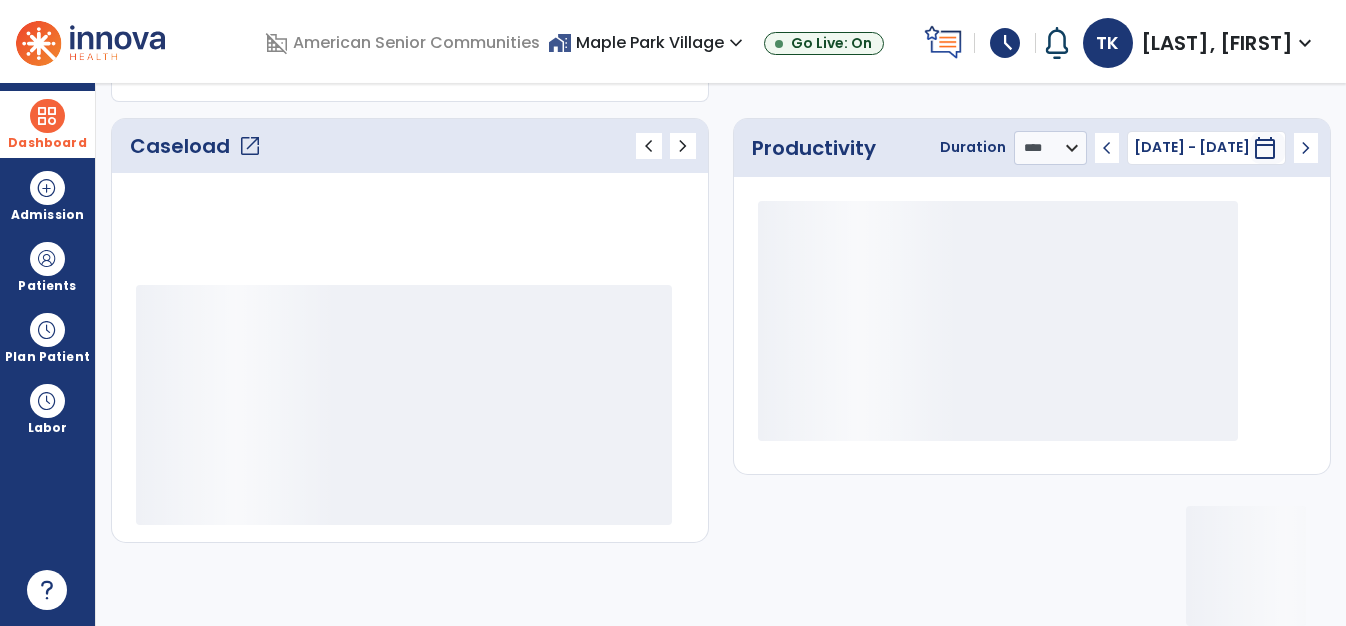scroll, scrollTop: 249, scrollLeft: 0, axis: vertical 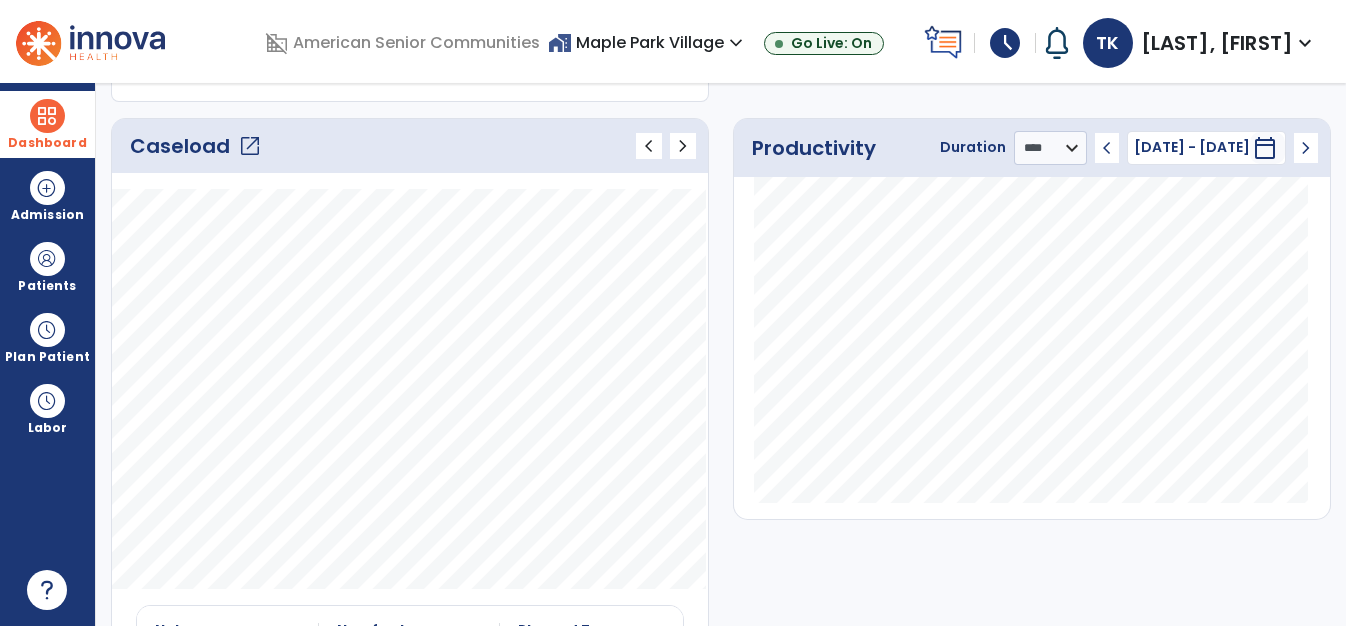 click on "Caseload   open_in_new" 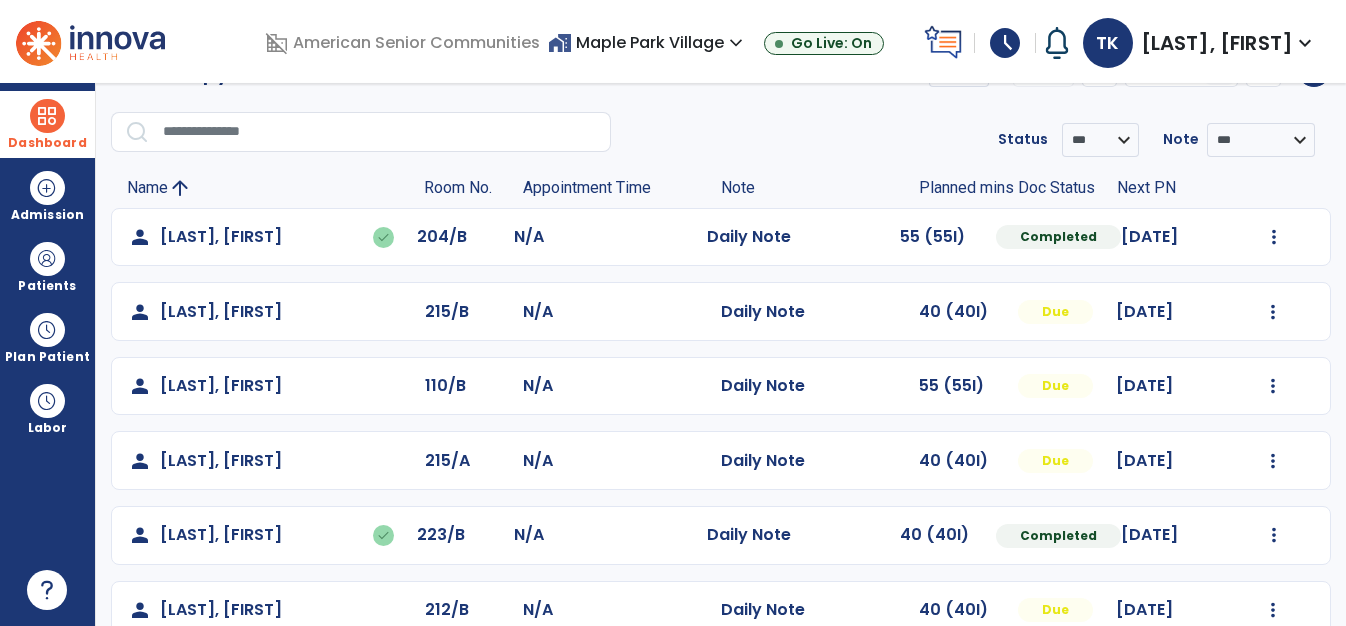 scroll, scrollTop: 163, scrollLeft: 0, axis: vertical 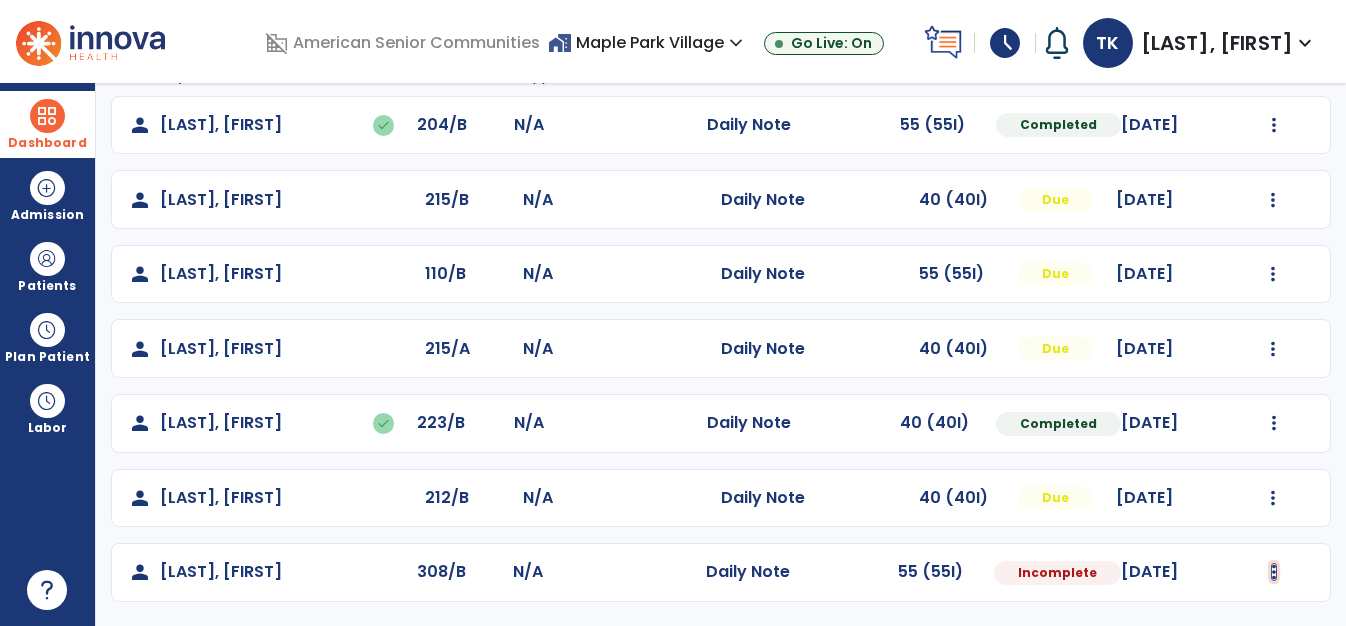 click at bounding box center (1274, 125) 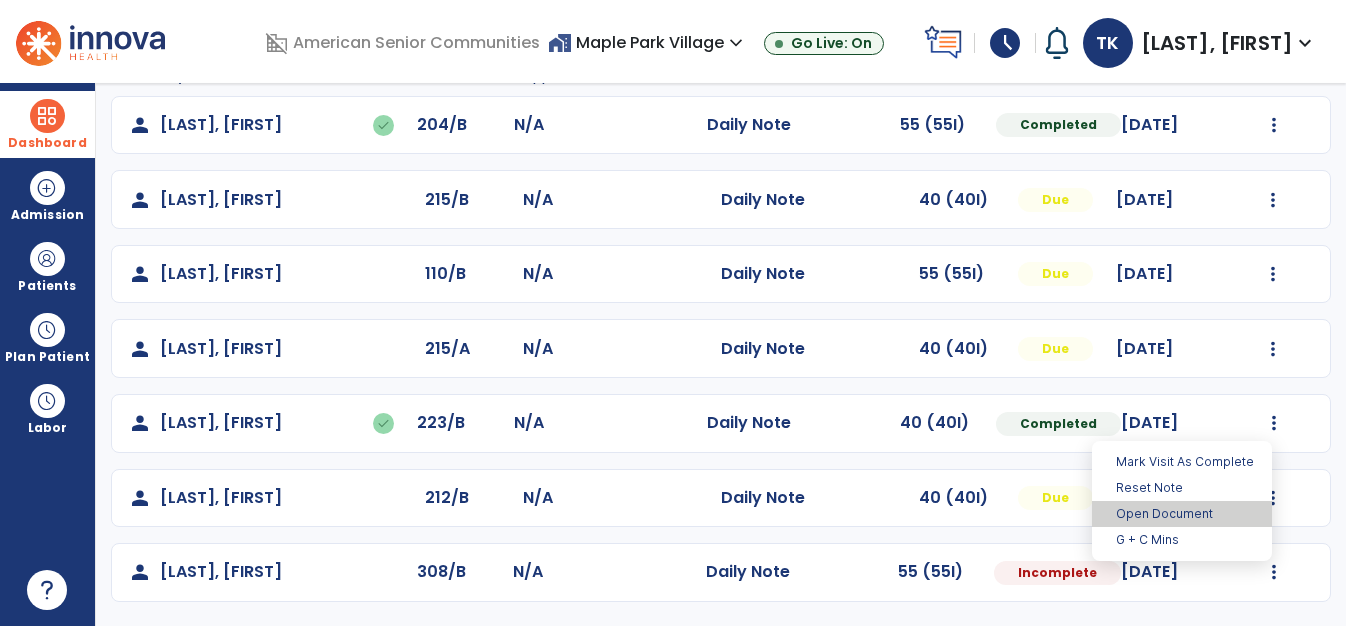 click on "Open Document" at bounding box center [1182, 514] 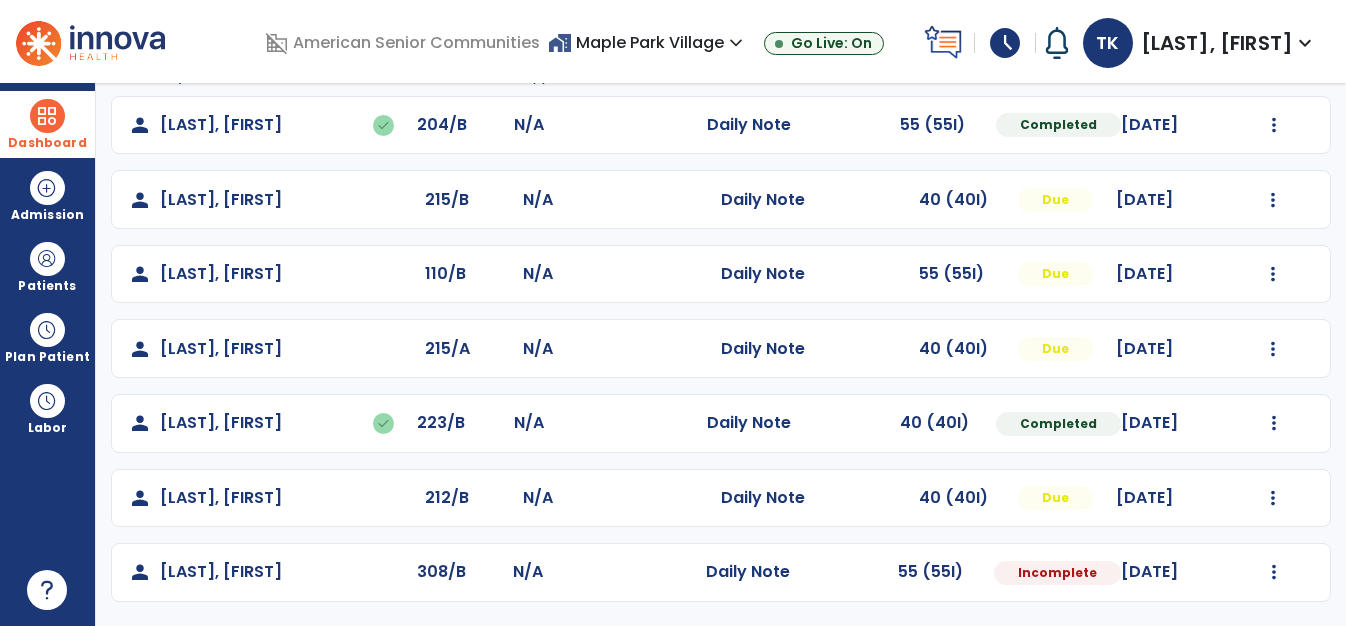 select on "*" 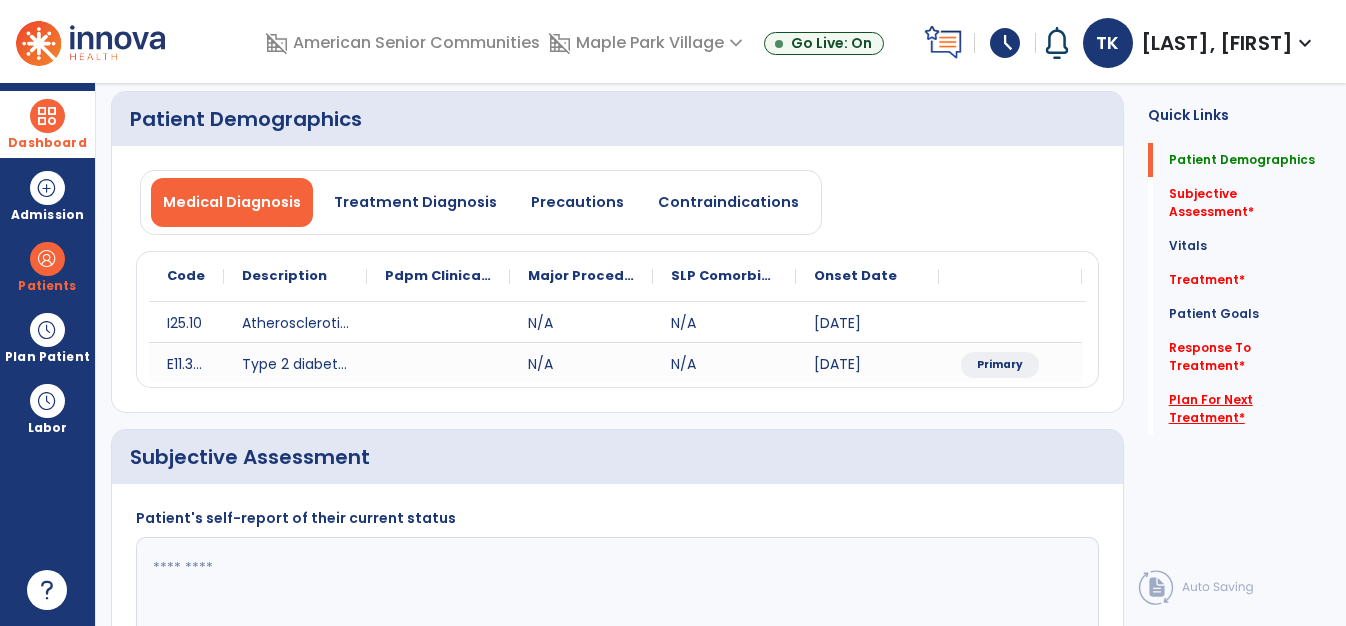 scroll, scrollTop: 0, scrollLeft: 0, axis: both 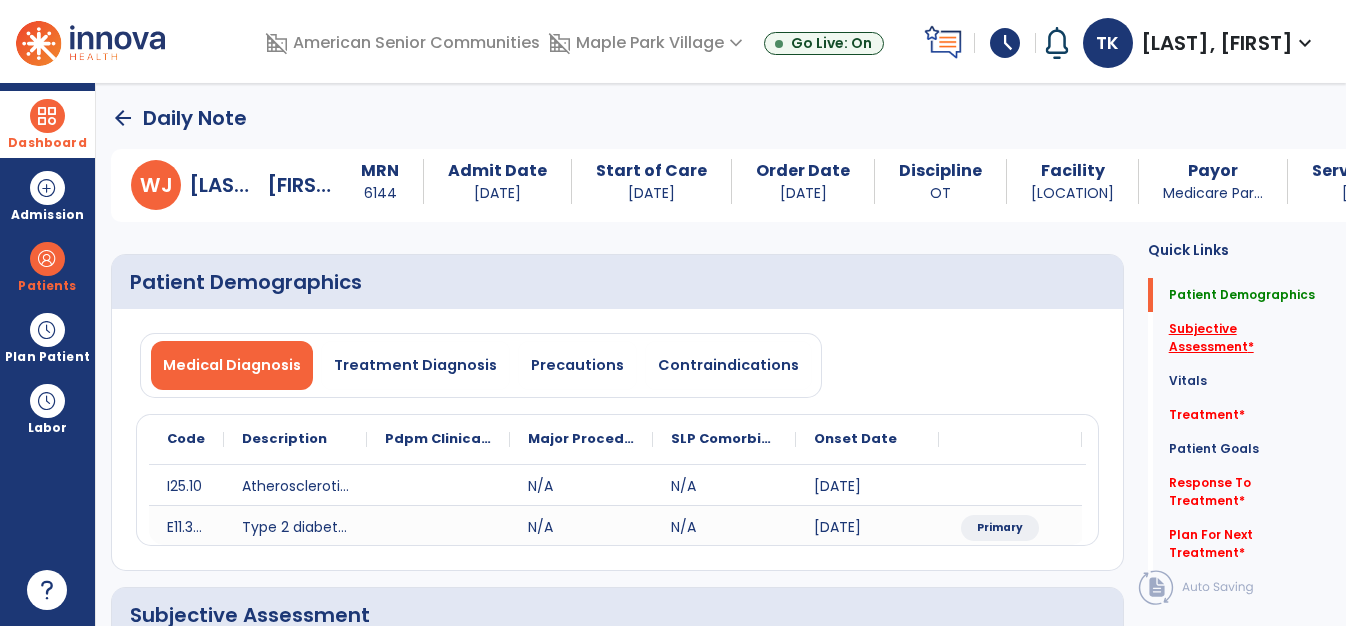 click on "Subjective Assessment   *" 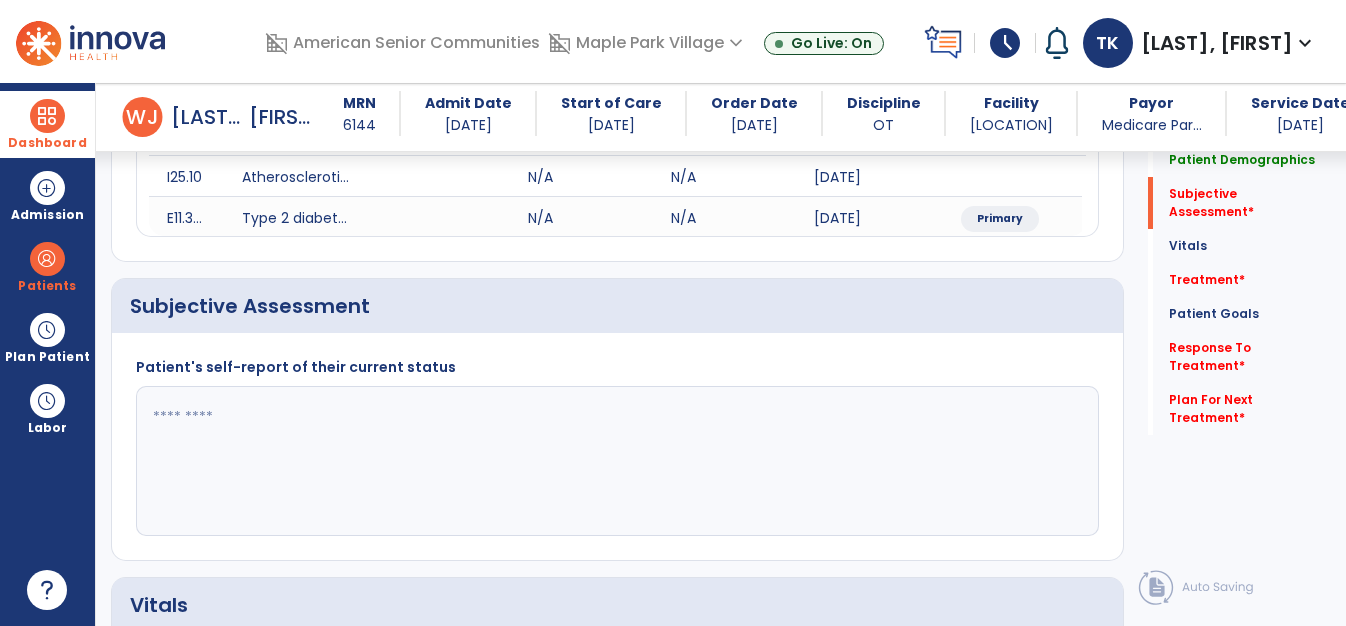 scroll, scrollTop: 374, scrollLeft: 0, axis: vertical 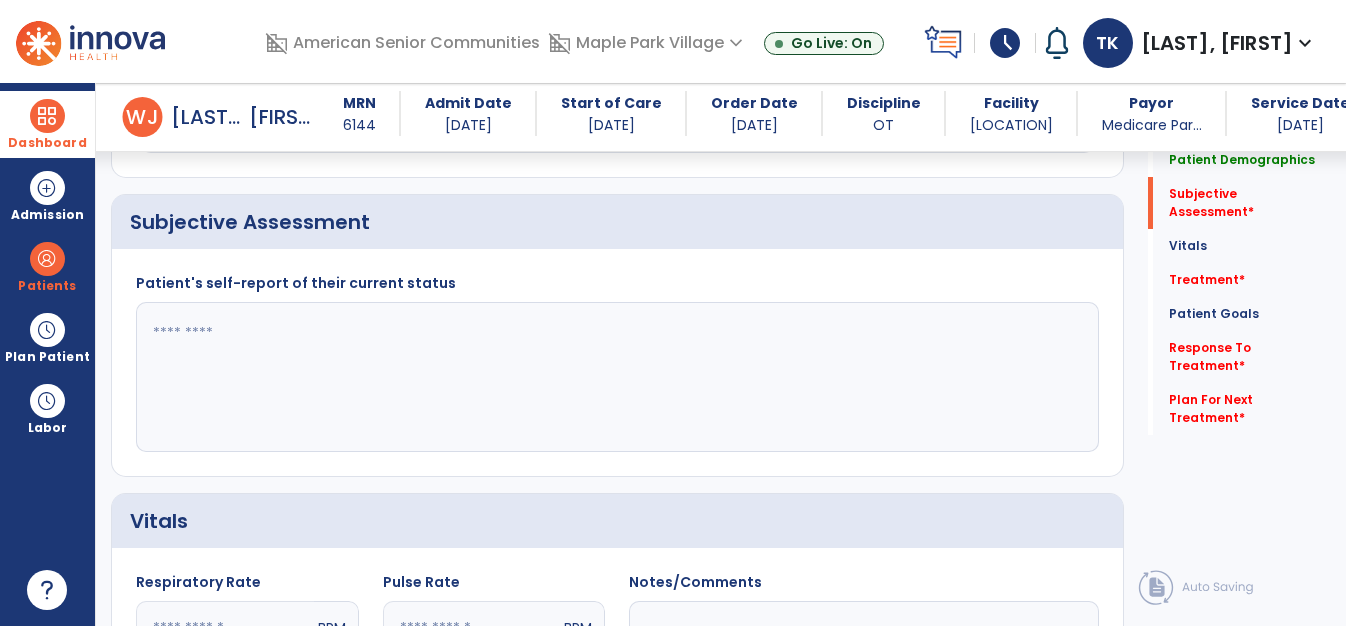 click 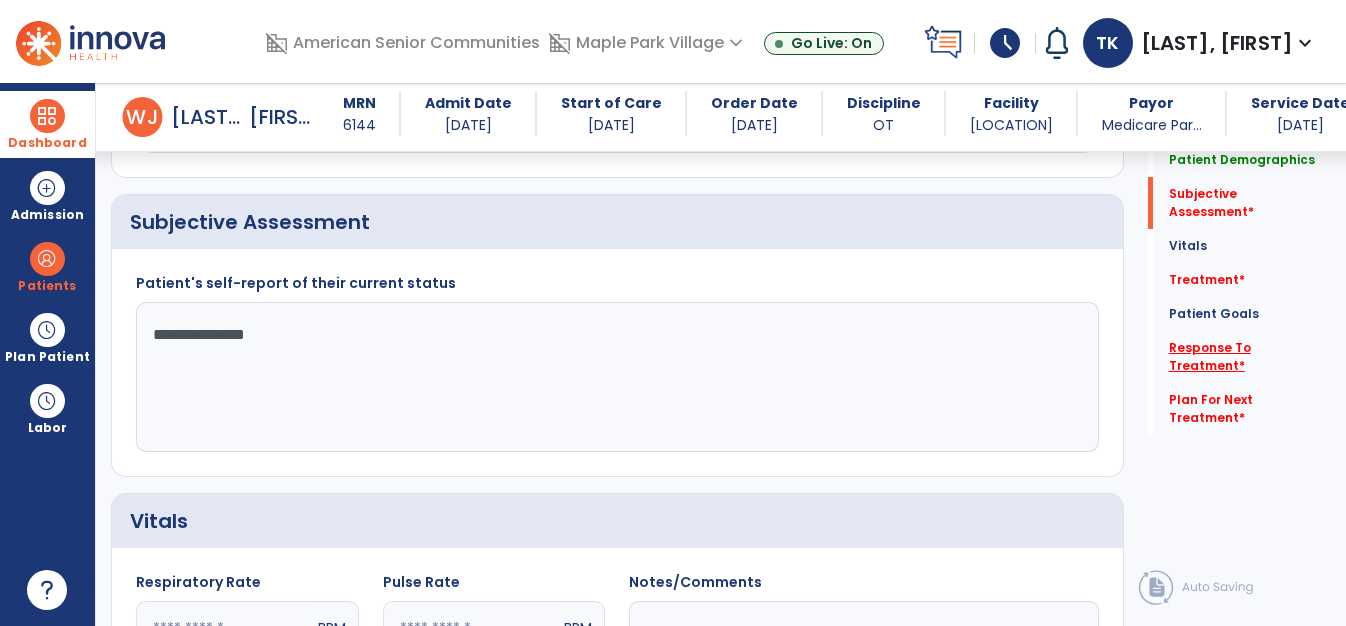 type on "**********" 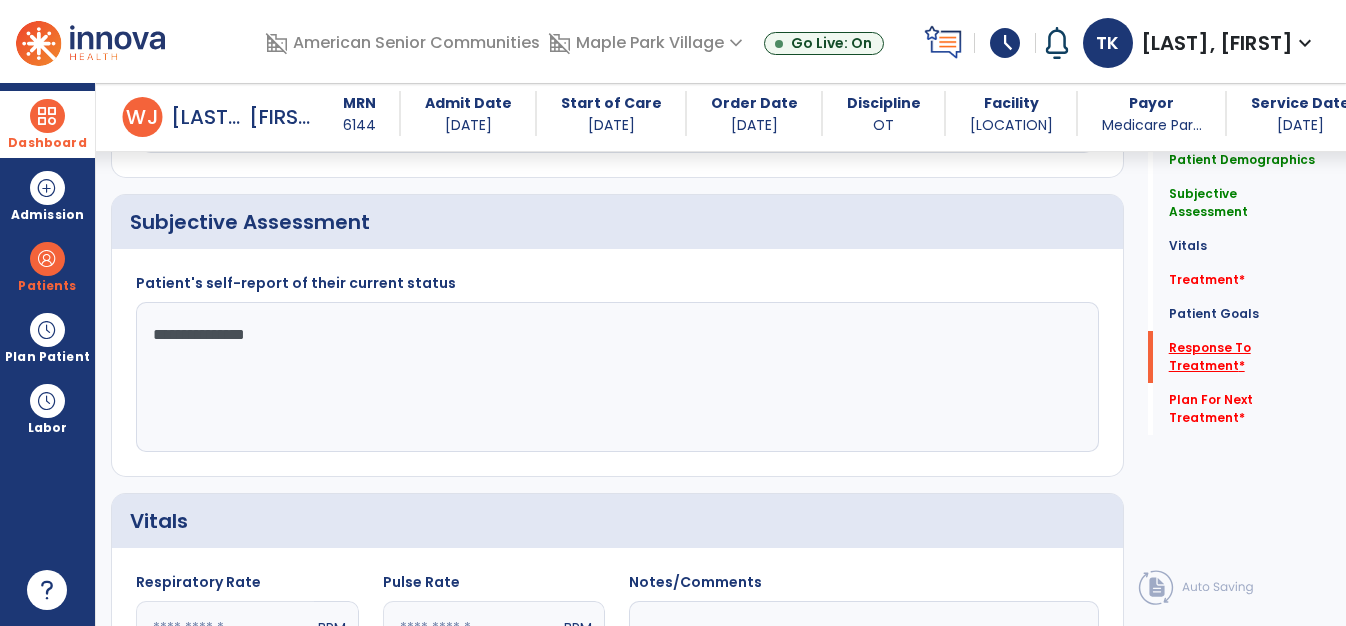 click on "Response To Treatment   *" 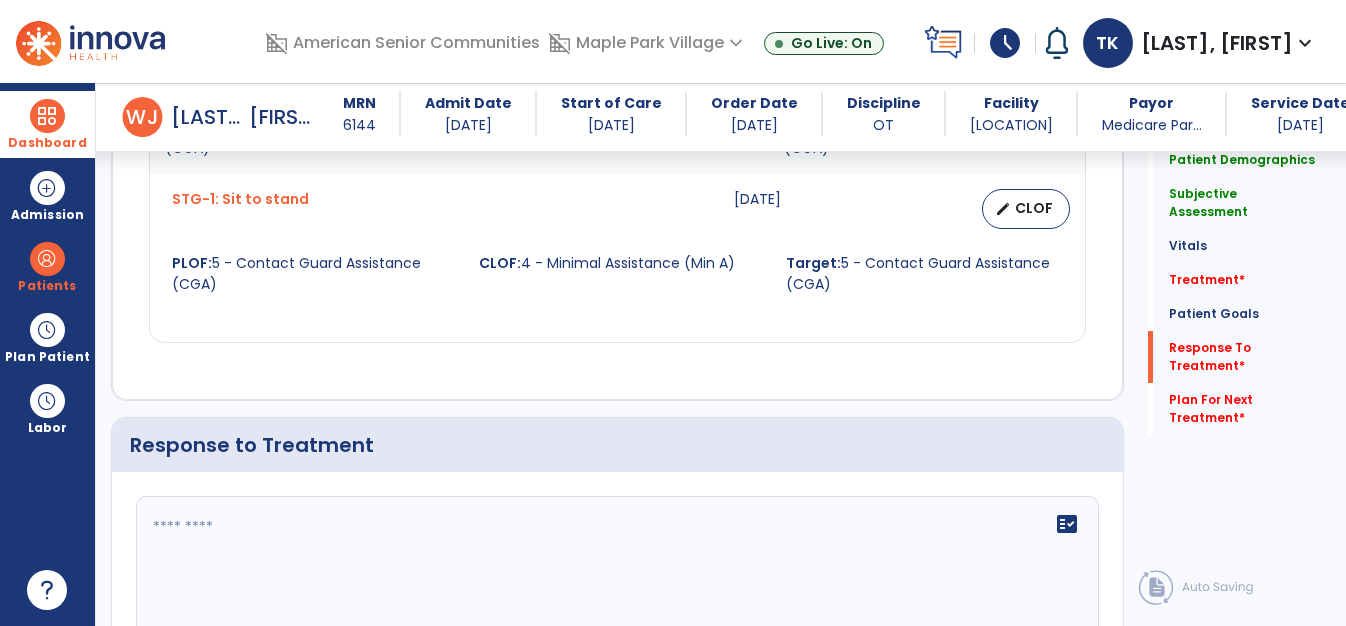 scroll, scrollTop: 2379, scrollLeft: 0, axis: vertical 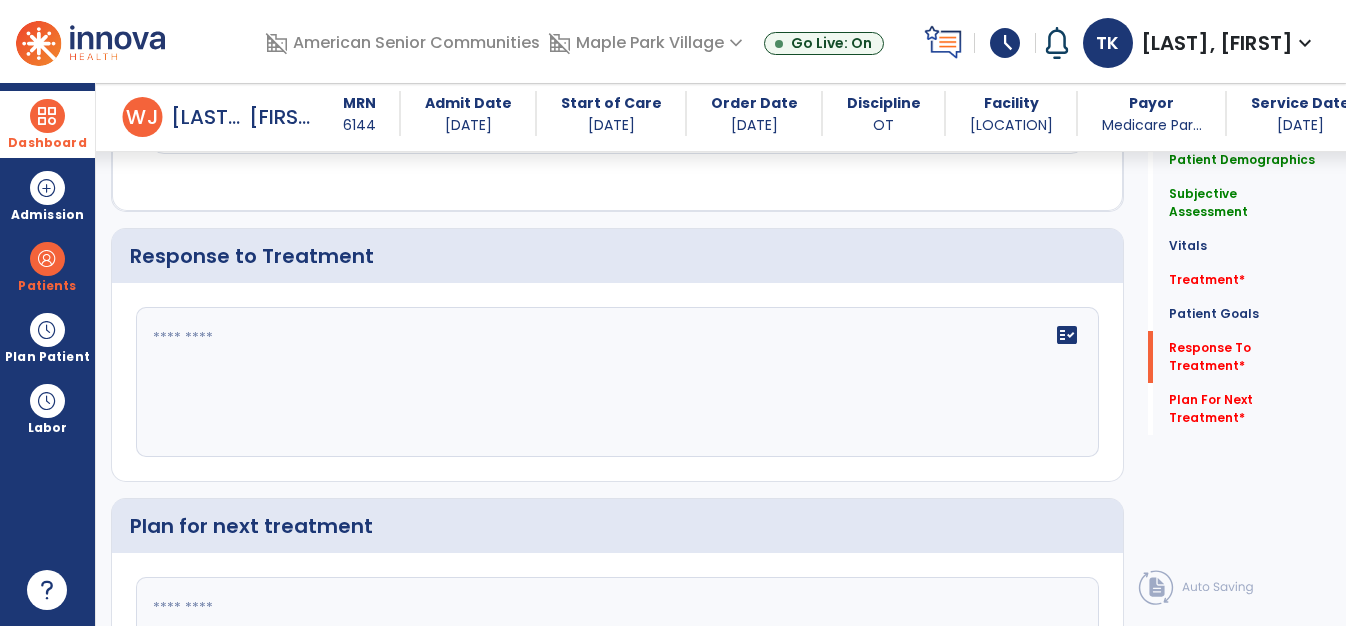click on "fact_check" 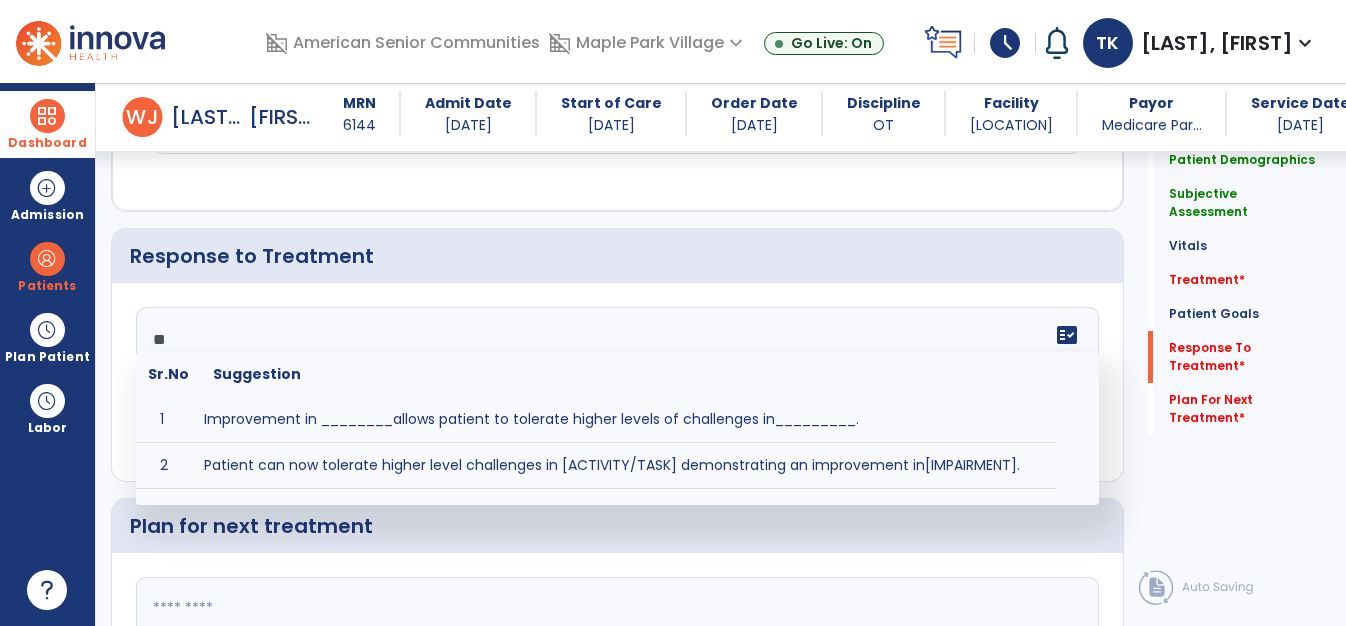 type on "*" 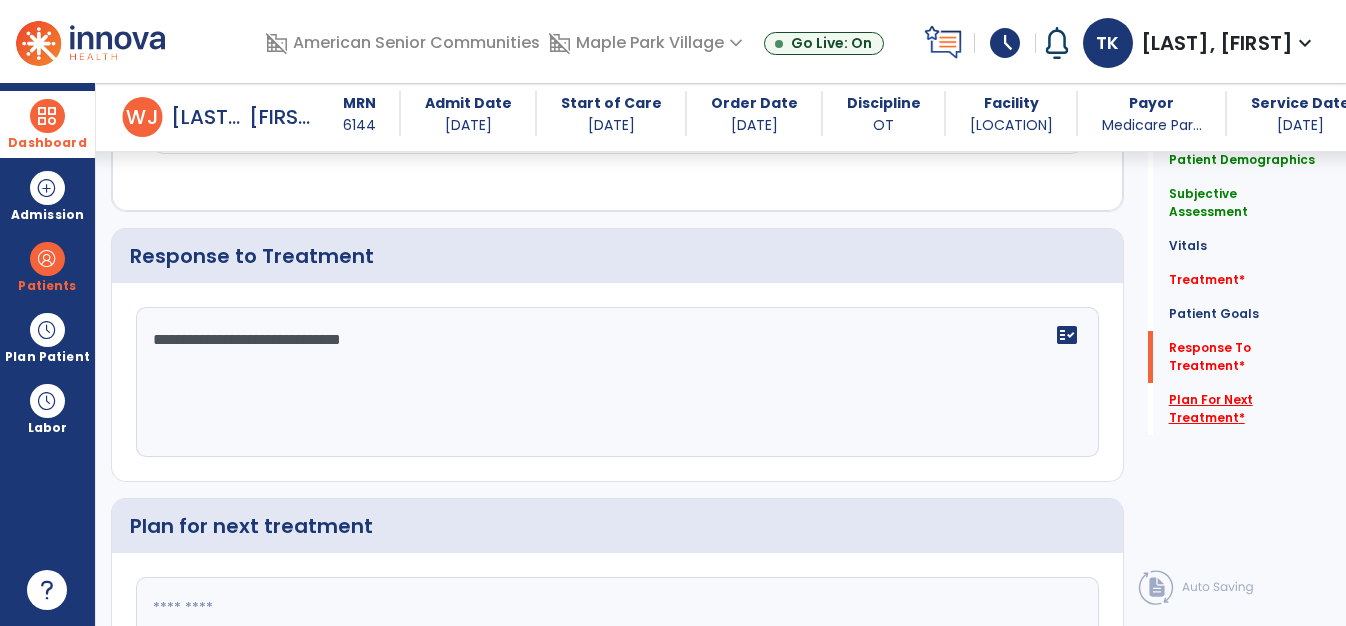 type on "**********" 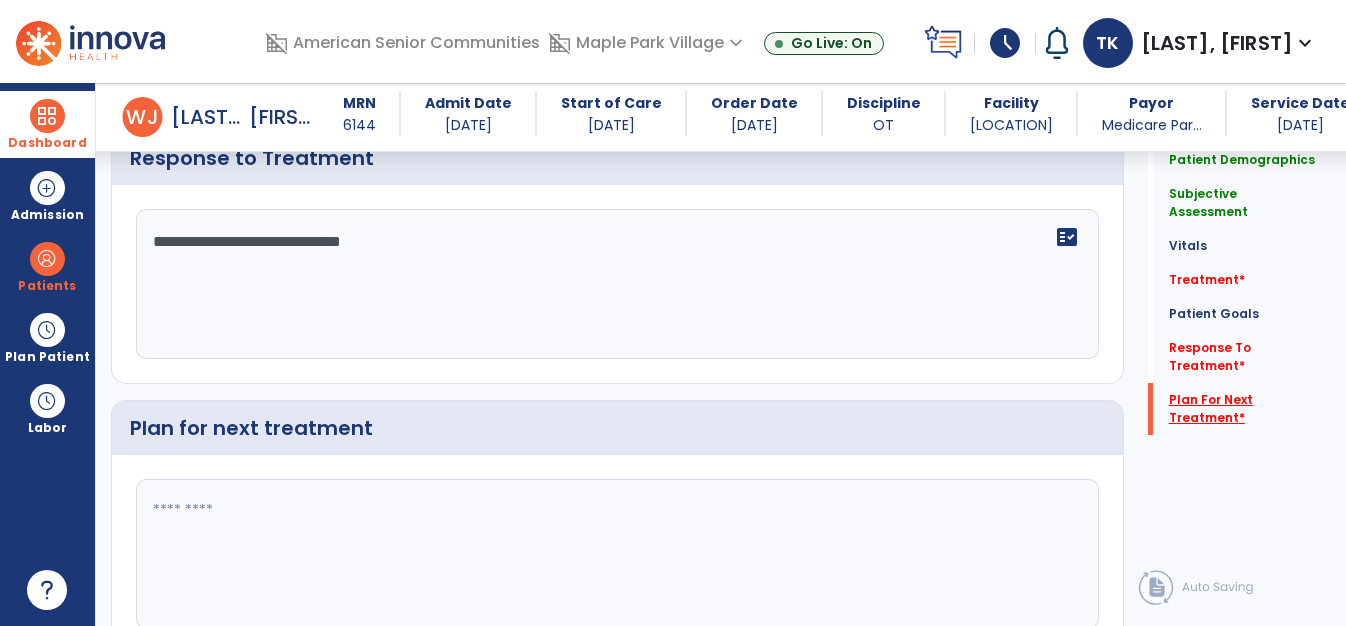 scroll, scrollTop: 2571, scrollLeft: 0, axis: vertical 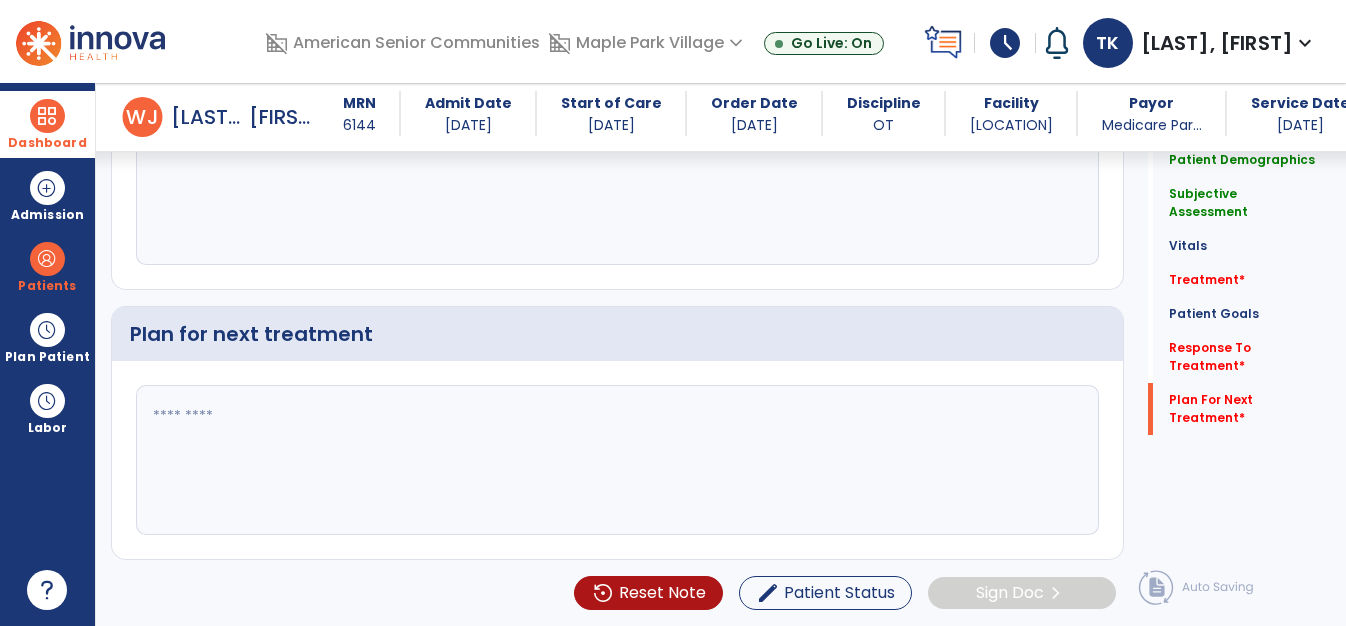click 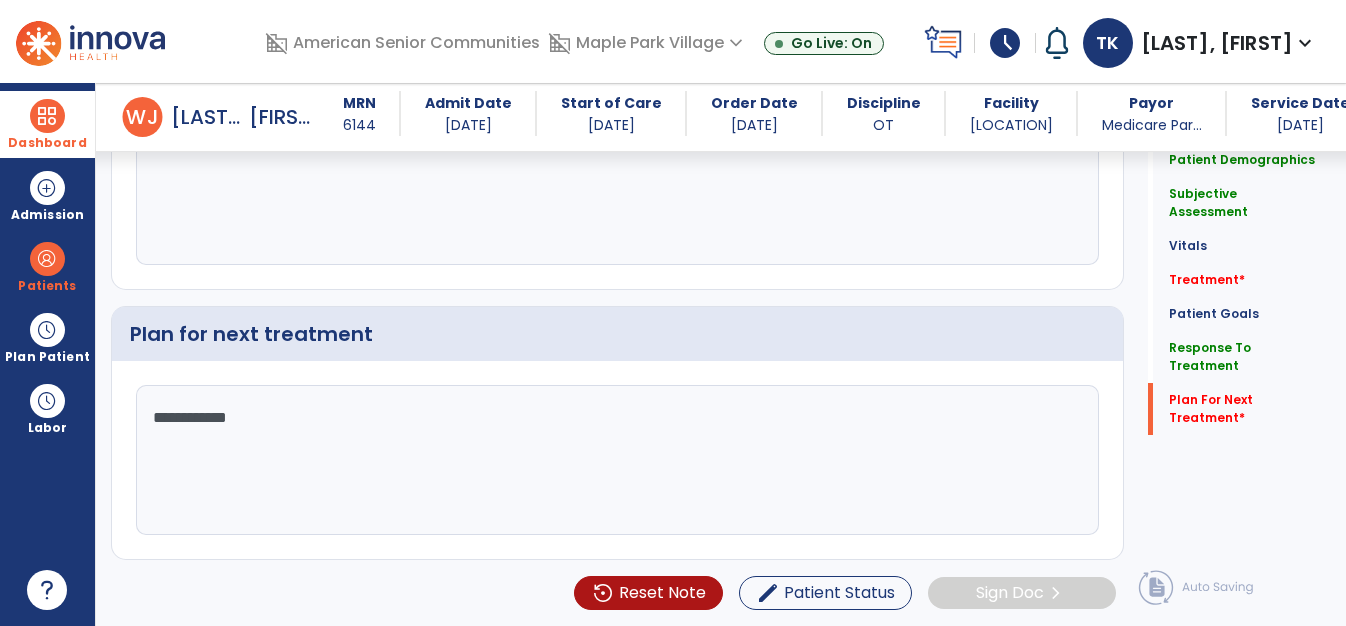 type on "**********" 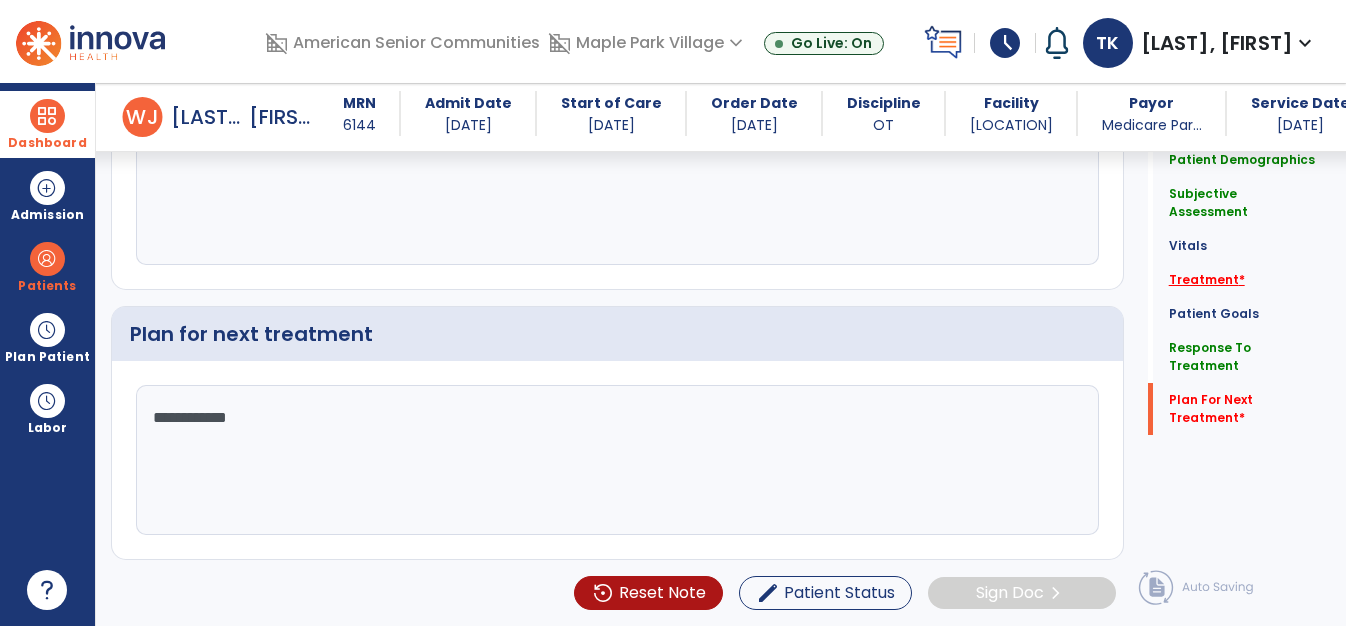 click on "Treatment   *" 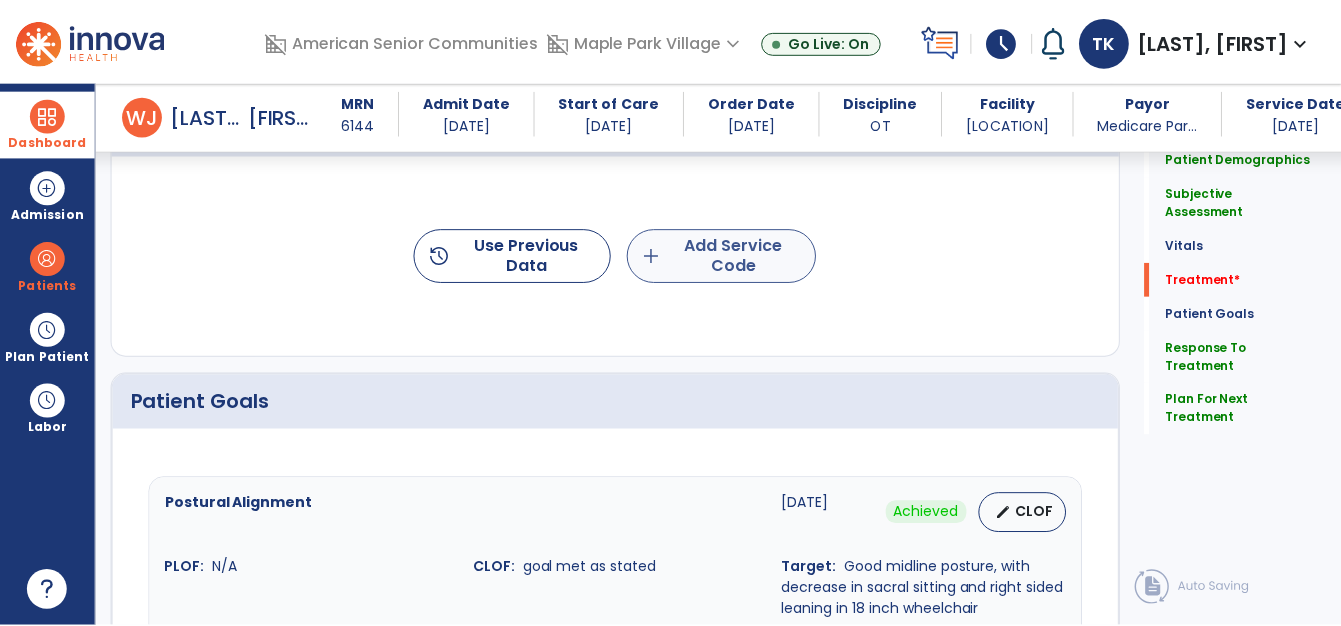 scroll, scrollTop: 1062, scrollLeft: 0, axis: vertical 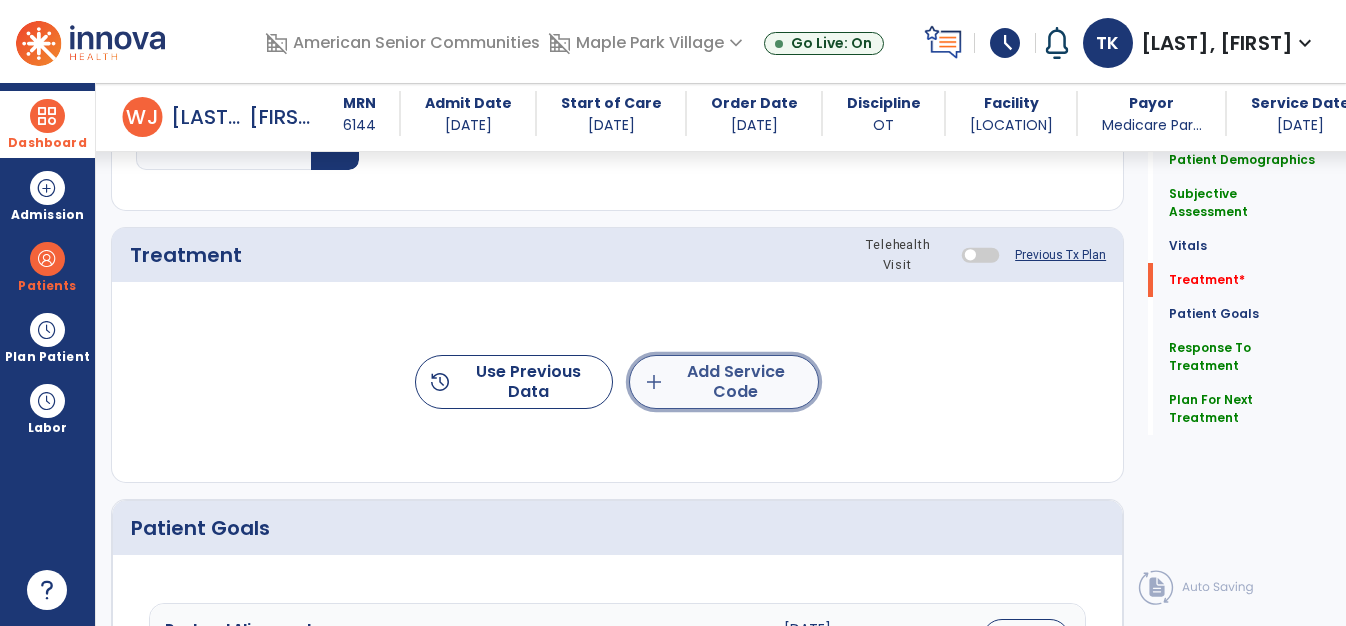 click on "add  Add Service Code" 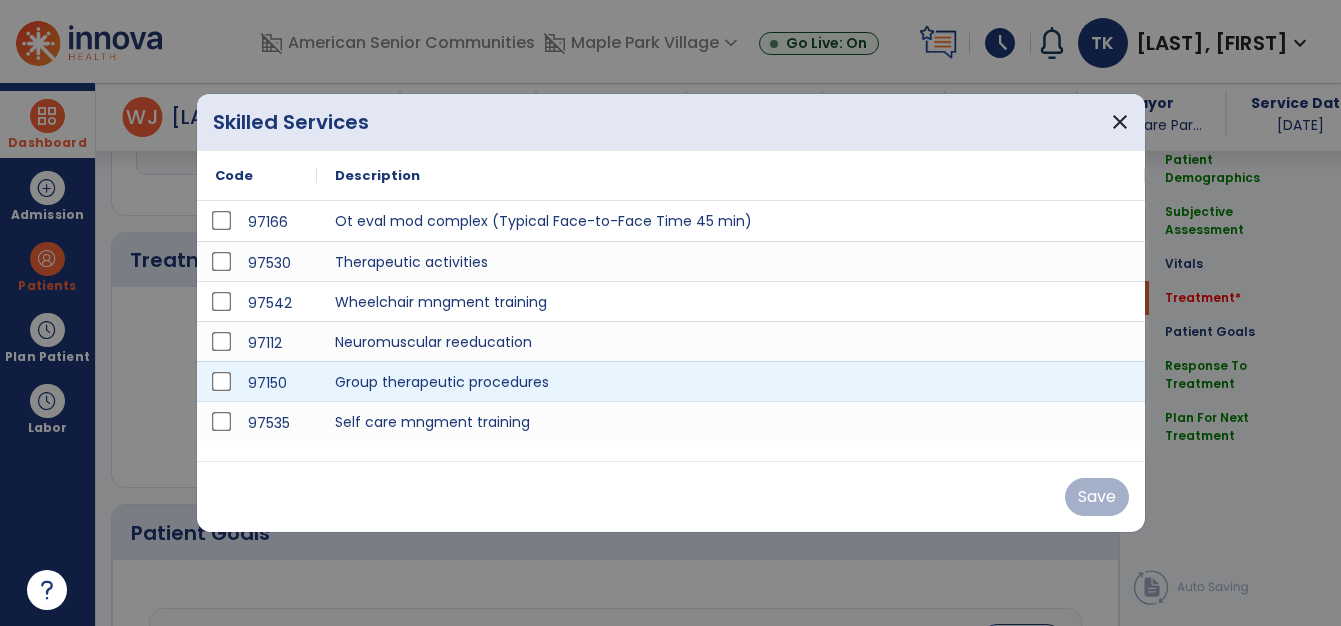 scroll, scrollTop: 1062, scrollLeft: 0, axis: vertical 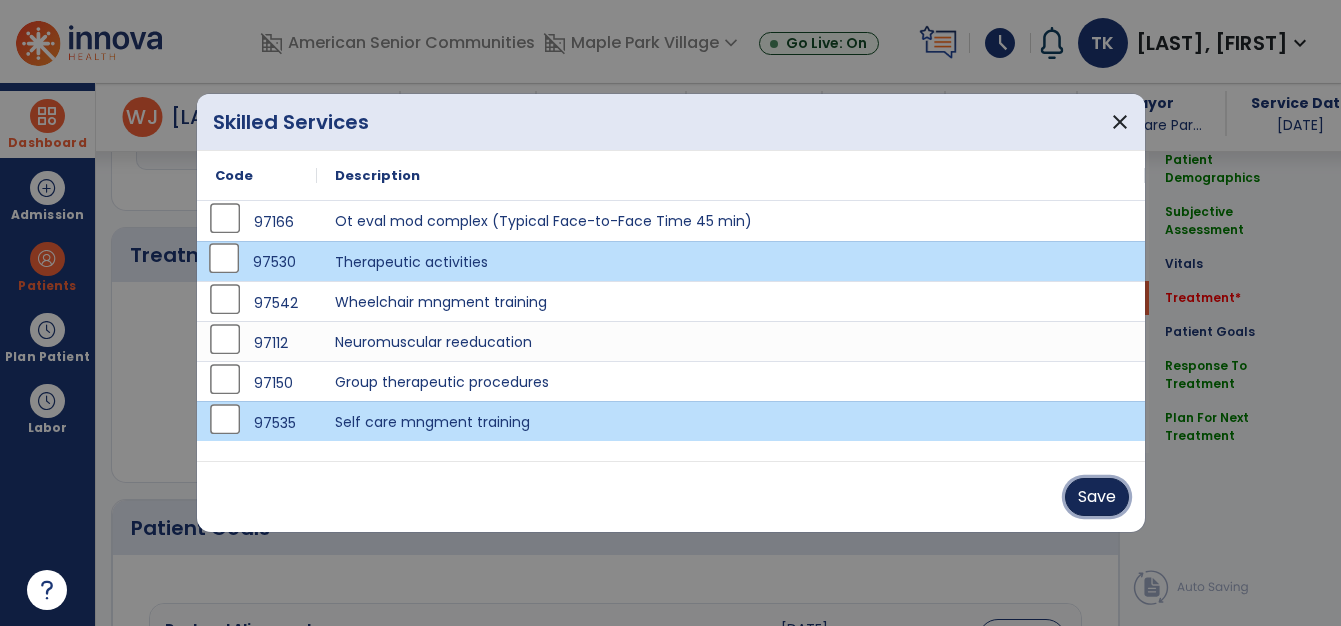 click on "Save" at bounding box center (1097, 497) 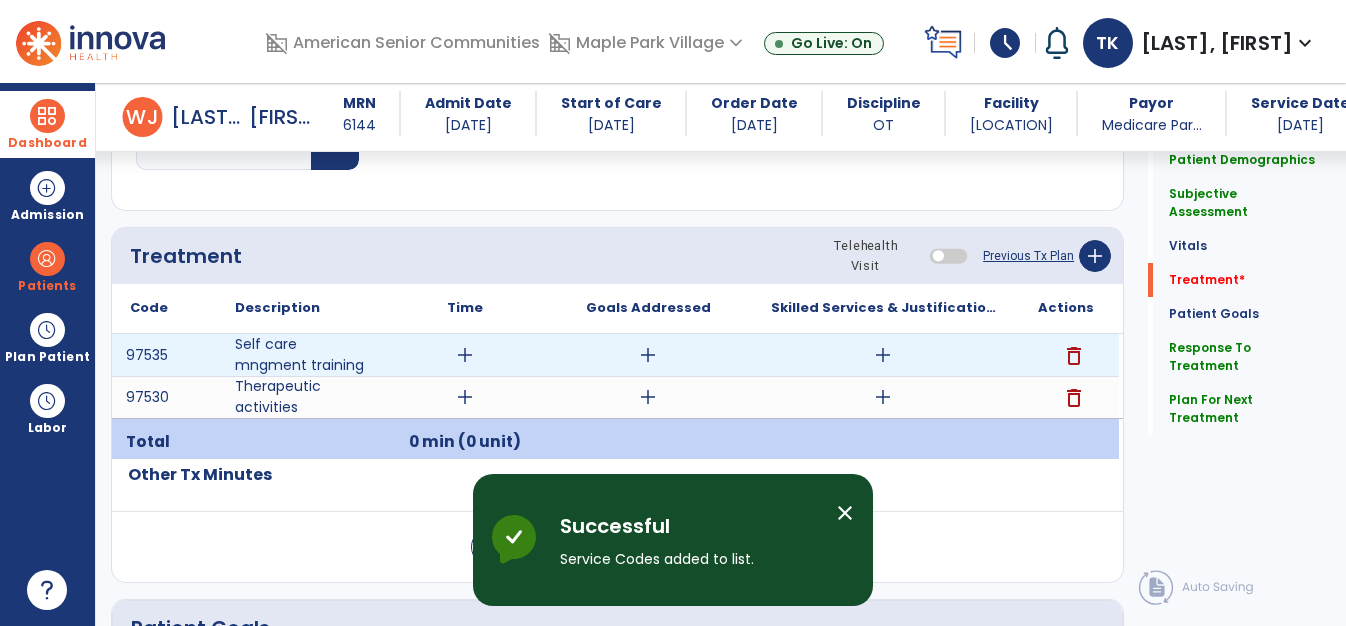 click on "add" at bounding box center (465, 355) 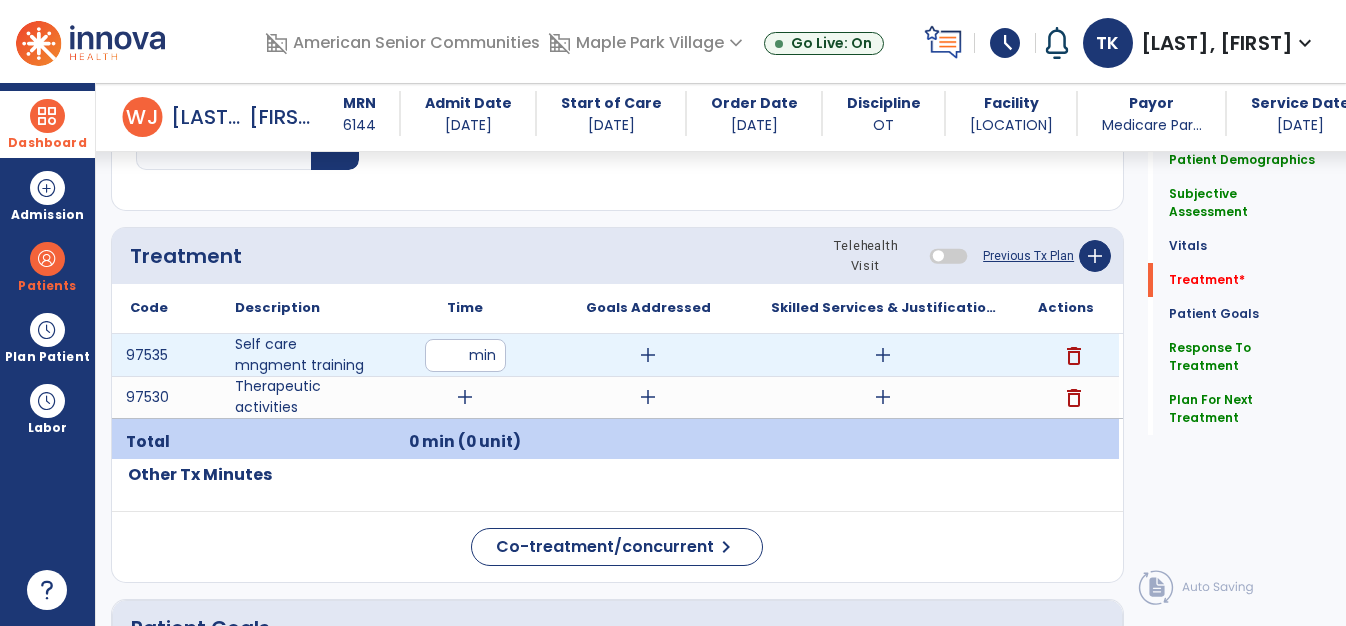 type on "*" 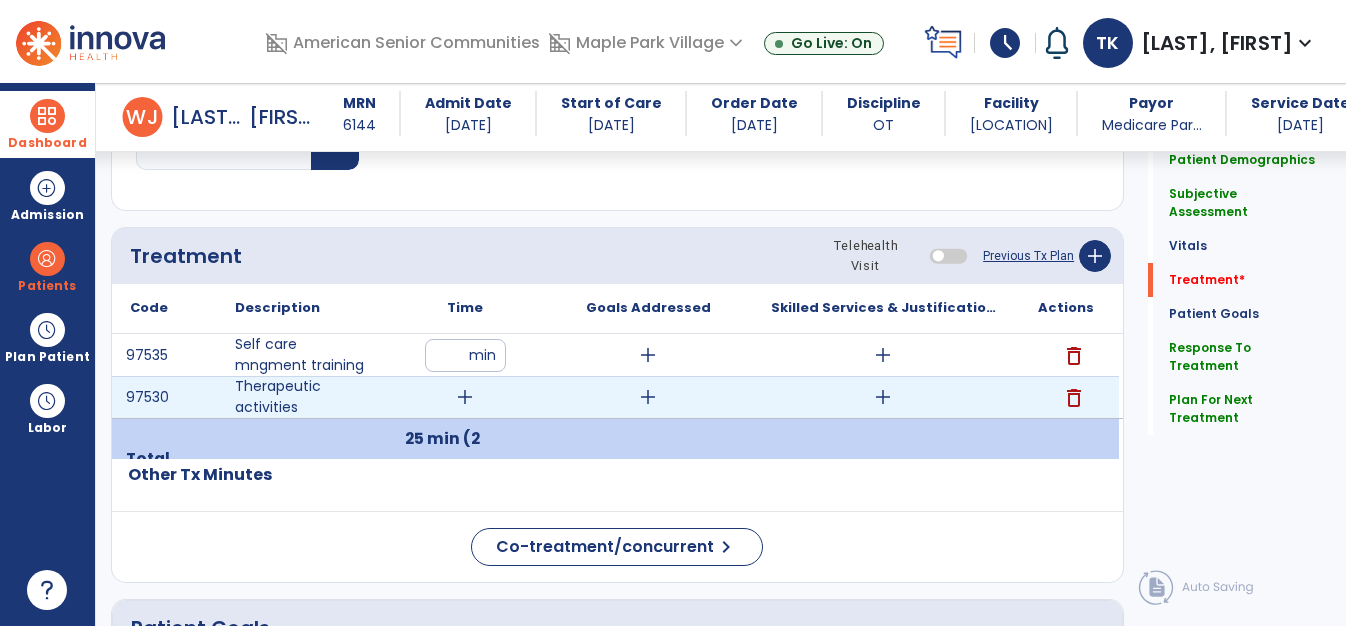 click on "add" at bounding box center [465, 397] 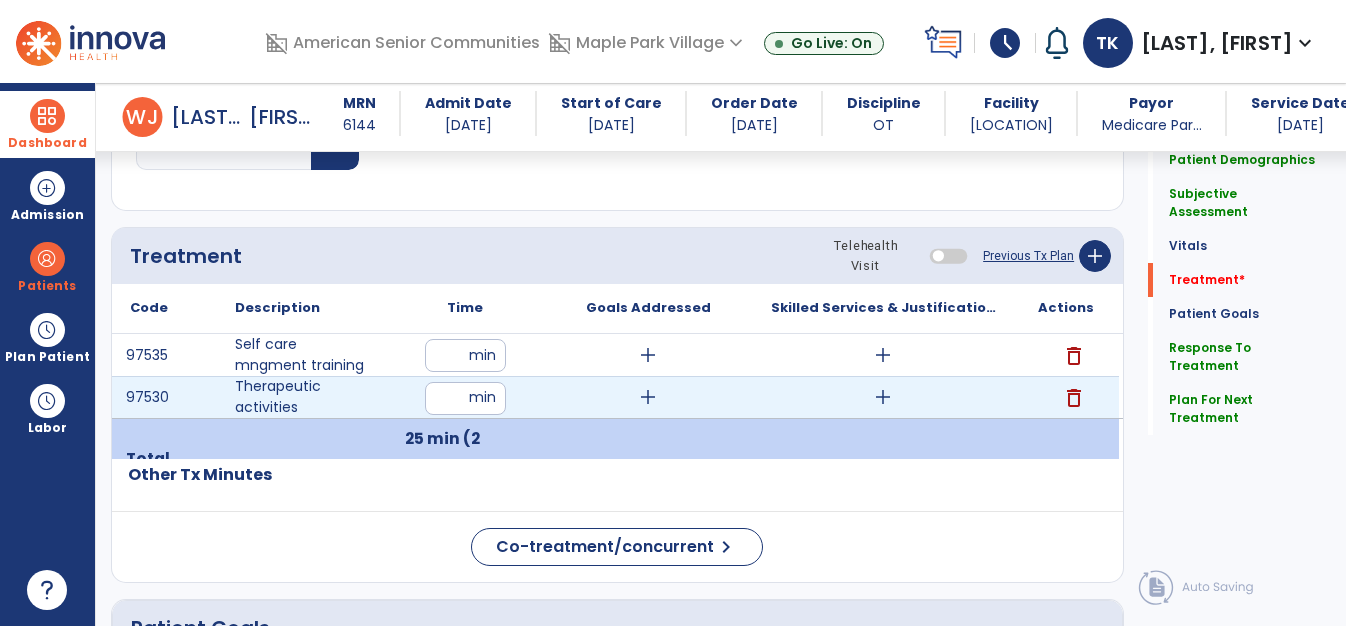 type on "**" 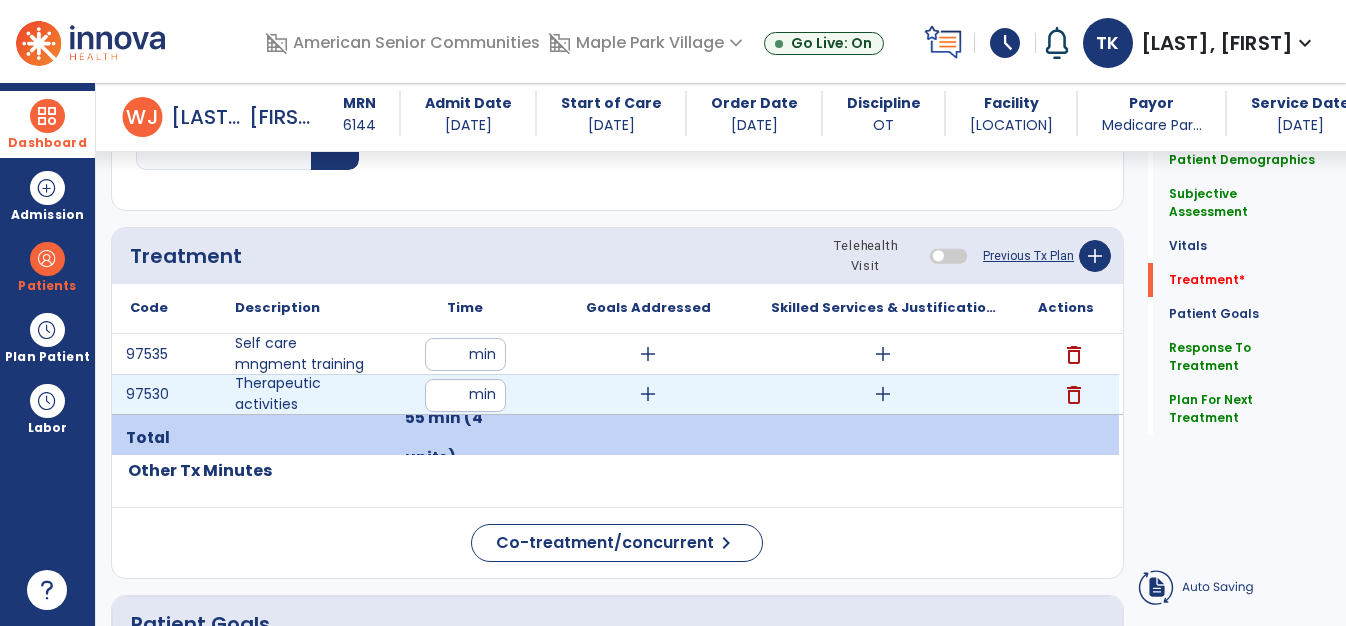 click on "add" at bounding box center [648, 394] 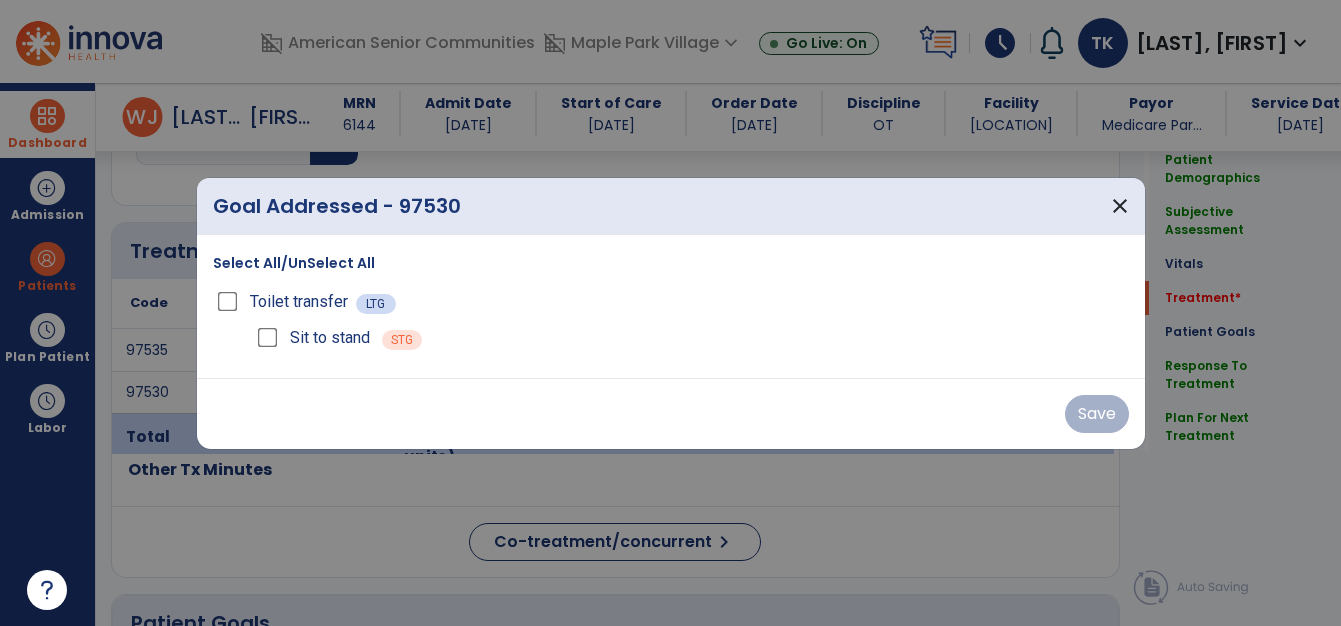 scroll, scrollTop: 1062, scrollLeft: 0, axis: vertical 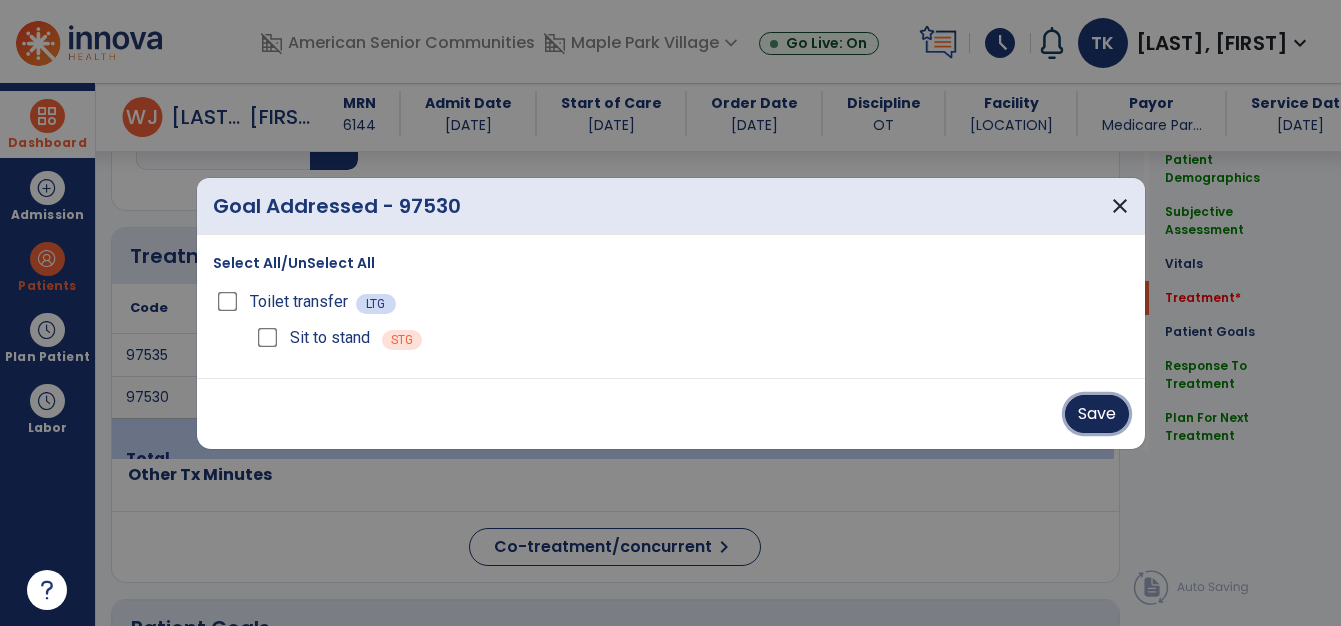 click on "Save" at bounding box center (1097, 414) 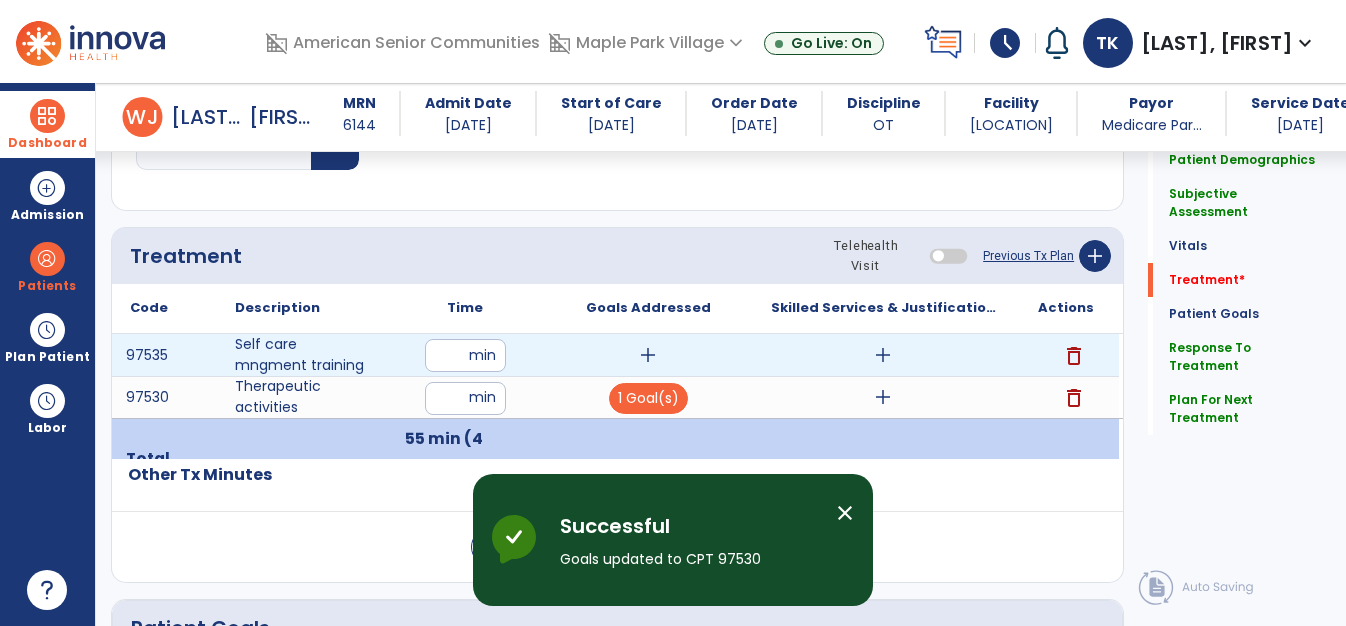 click on "add" at bounding box center [648, 355] 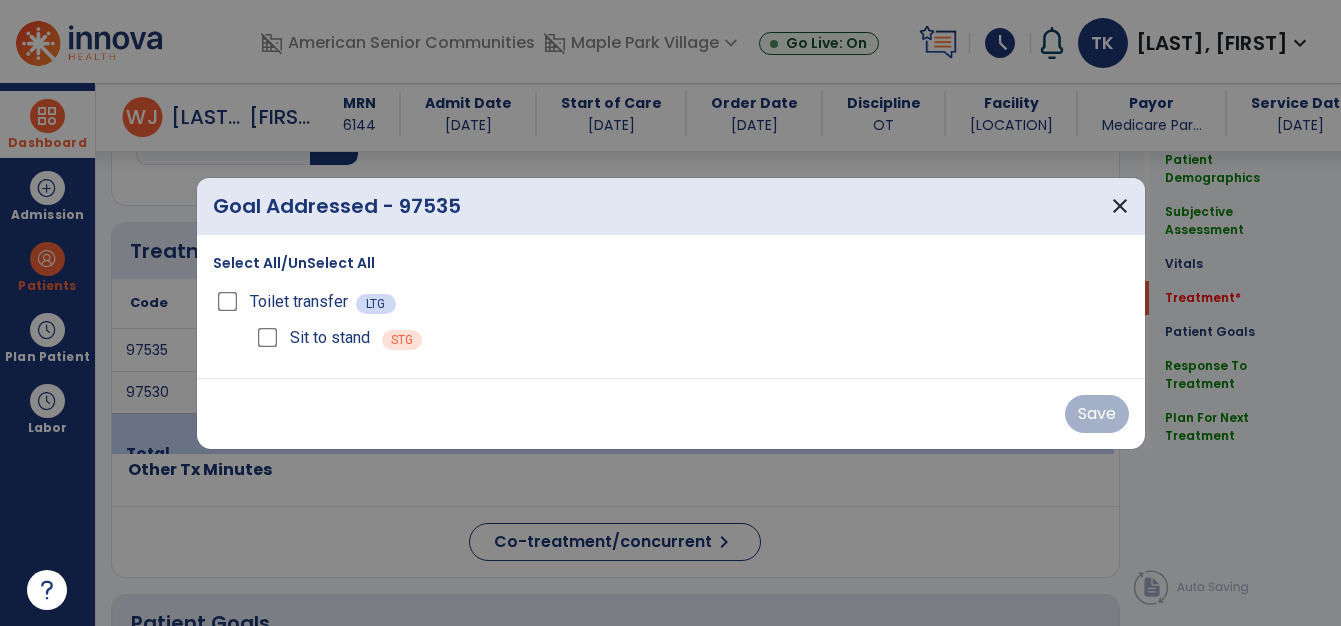 scroll, scrollTop: 1062, scrollLeft: 0, axis: vertical 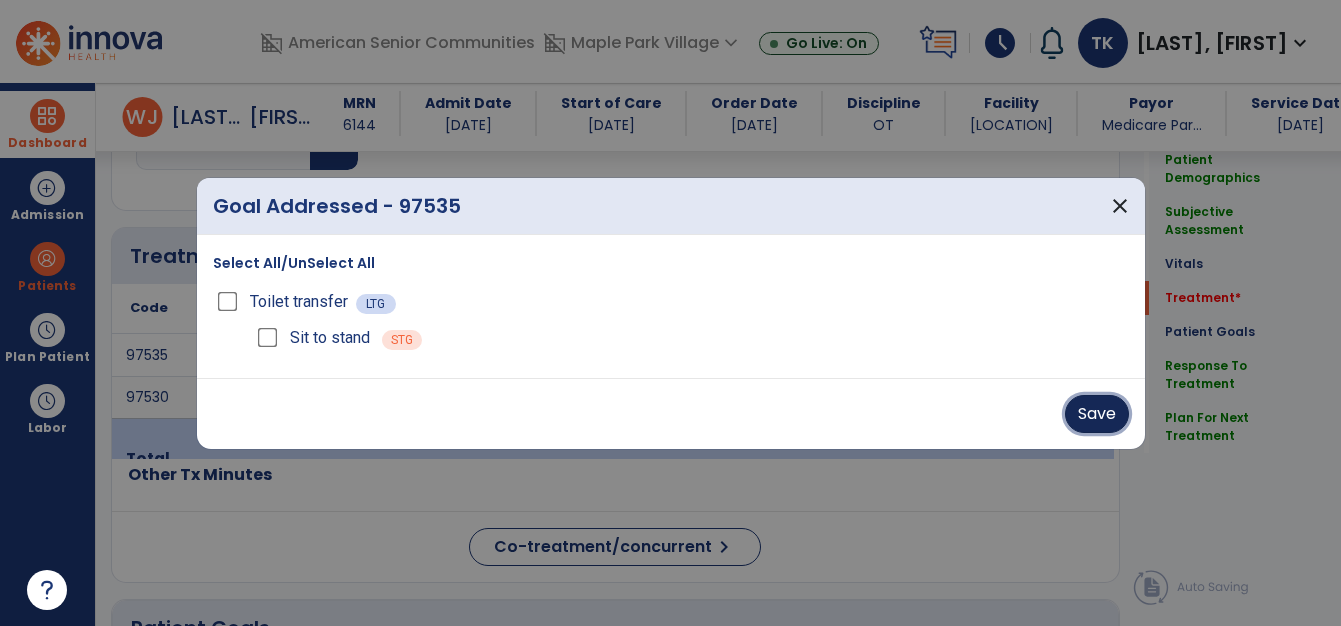 click on "Save" at bounding box center [1097, 414] 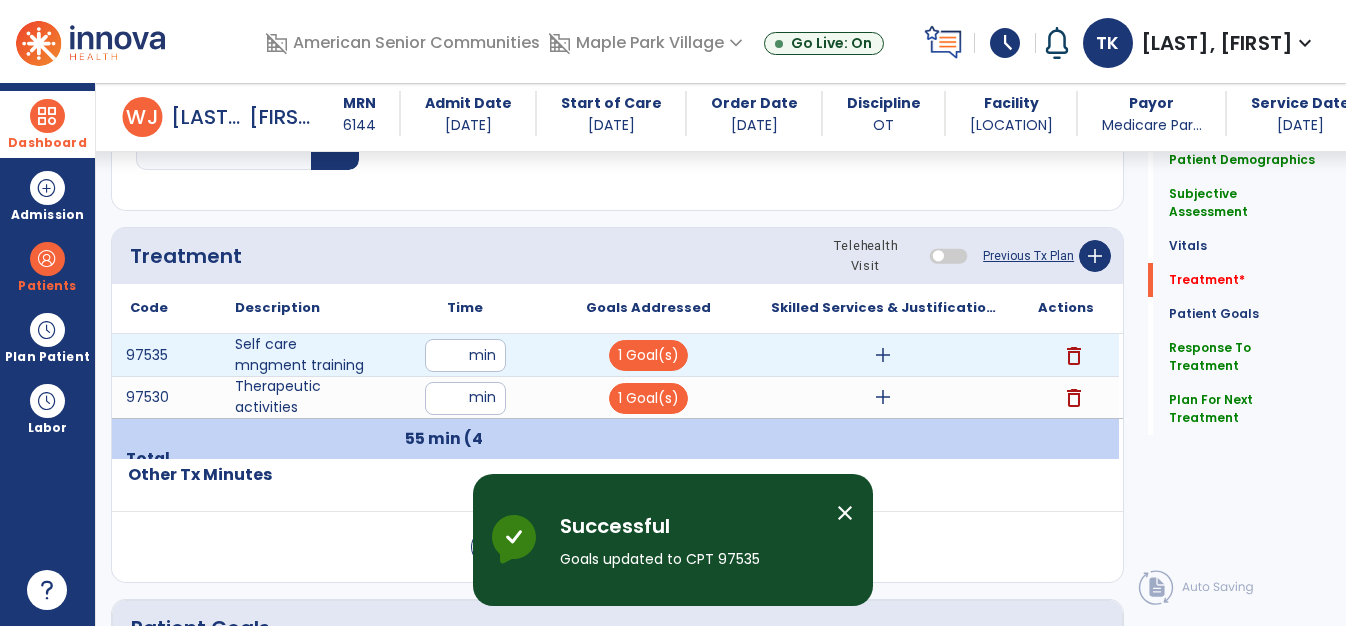 click on "add" at bounding box center [883, 355] 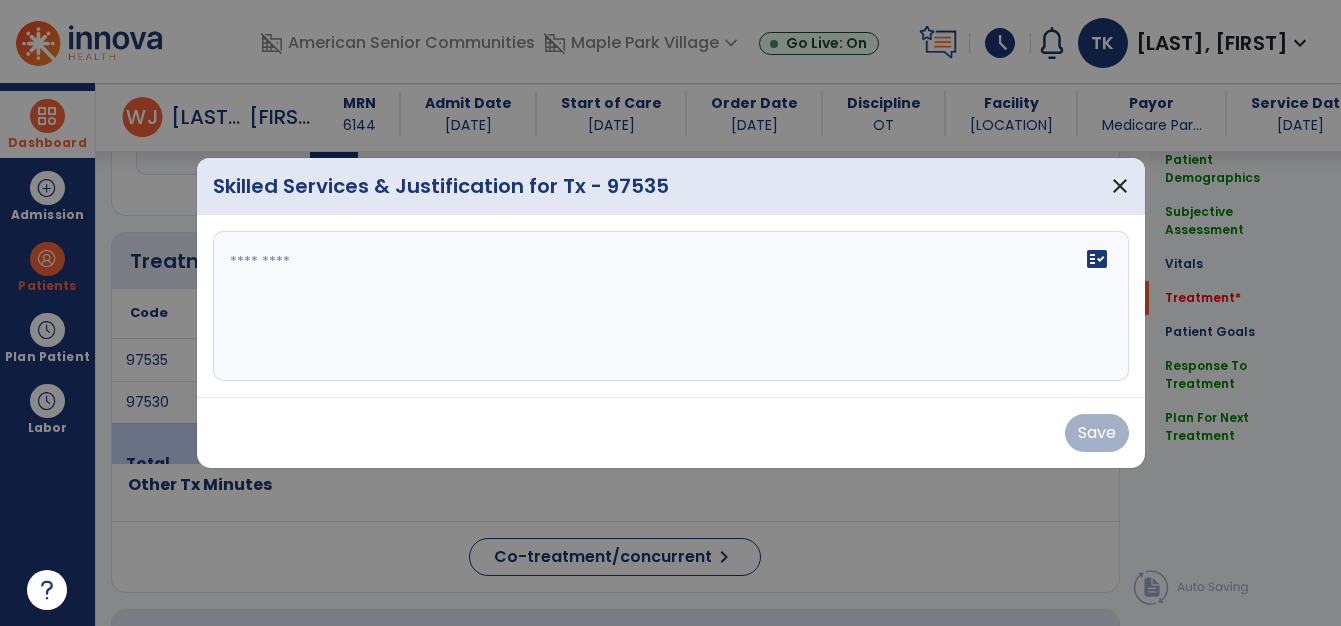 scroll, scrollTop: 1062, scrollLeft: 0, axis: vertical 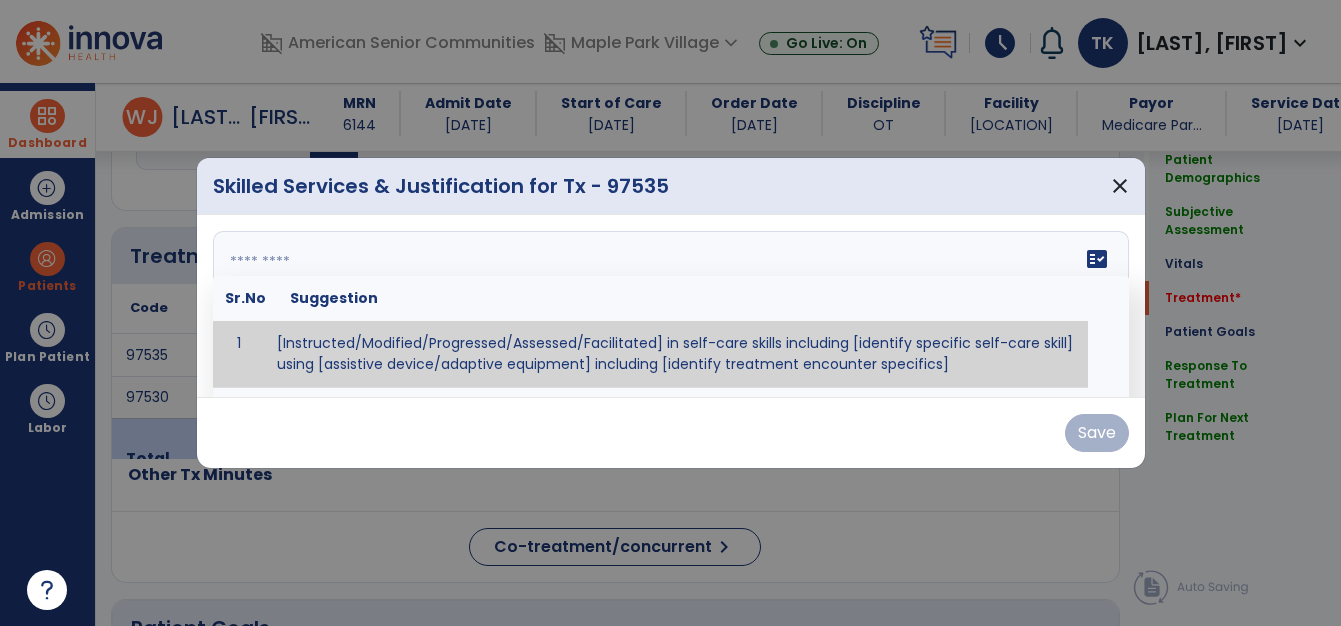 click on "fact_check Sr.No Suggestion 1 [Instructed/Modified/Progressed/Assessed/Facilitated] in self-care skills including [identify specific self-care skill] using [assistive device/adaptive equipment] including [identify treatment encounter specifics]" at bounding box center [671, 306] 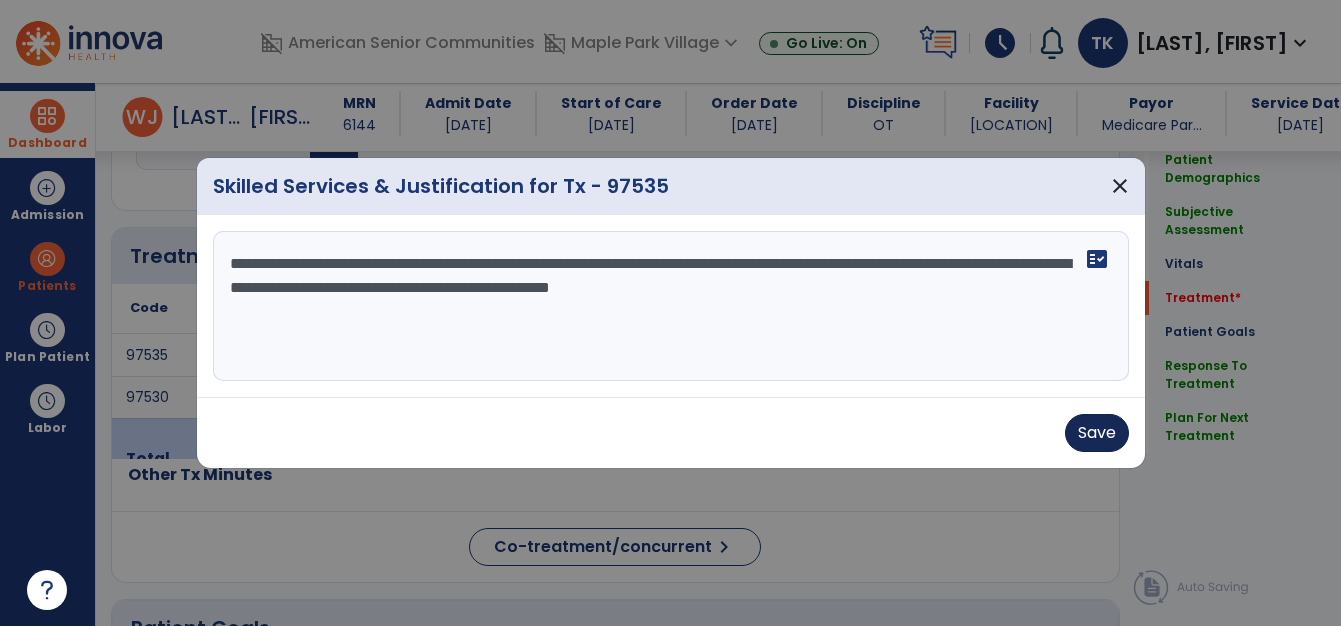 type on "**********" 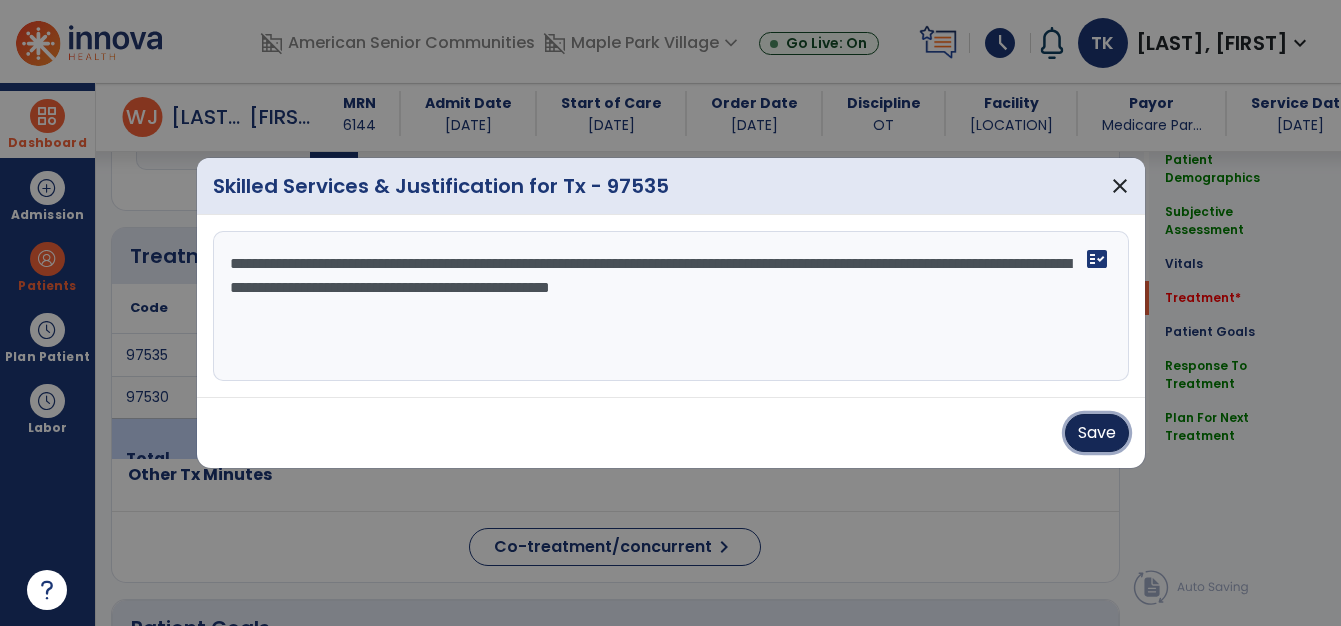 click on "Save" at bounding box center (1097, 433) 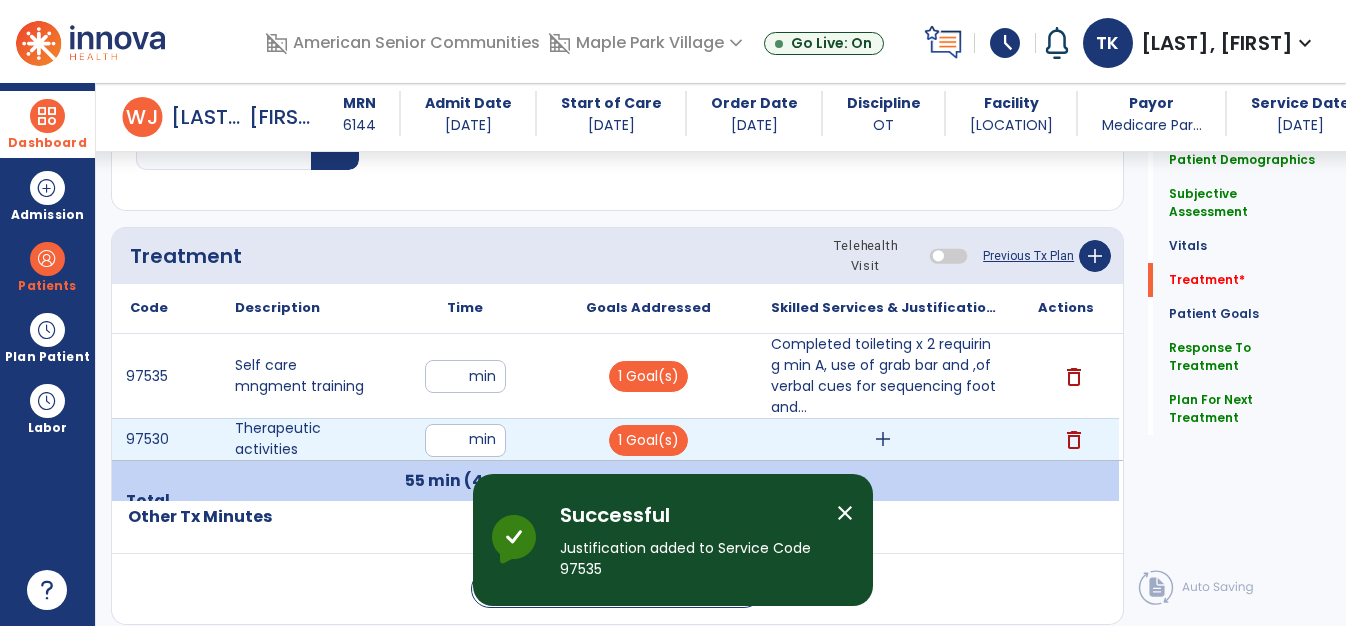 click on "add" at bounding box center (883, 439) 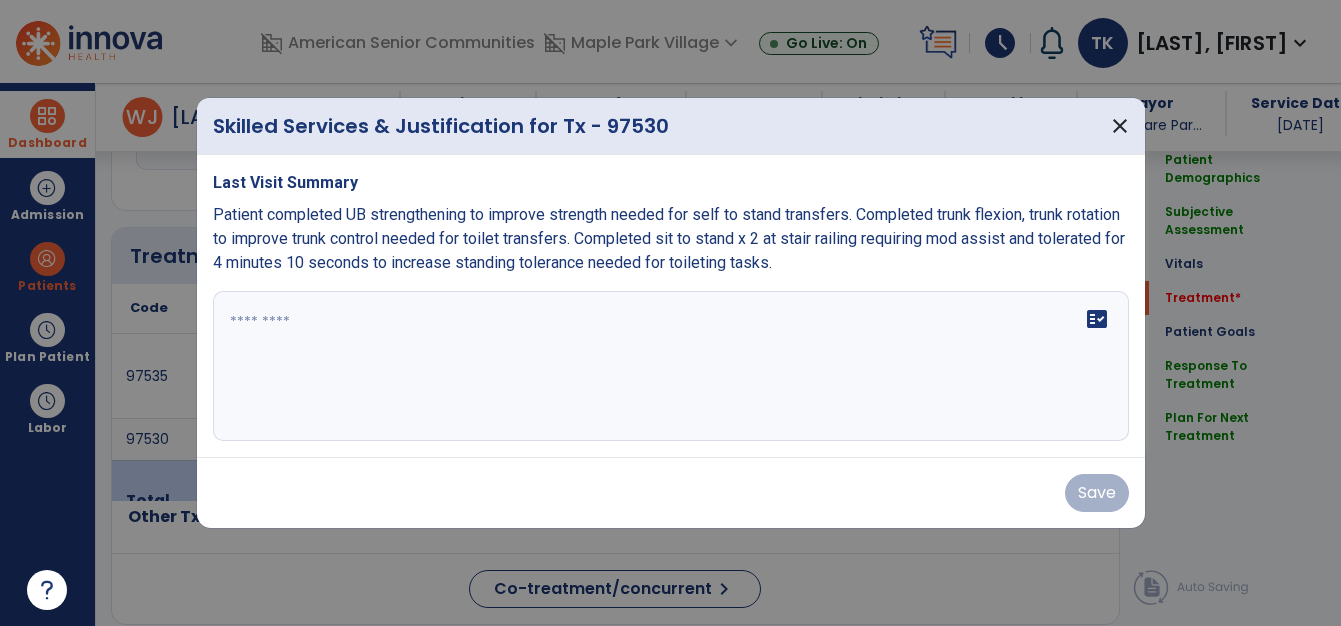 scroll, scrollTop: 1062, scrollLeft: 0, axis: vertical 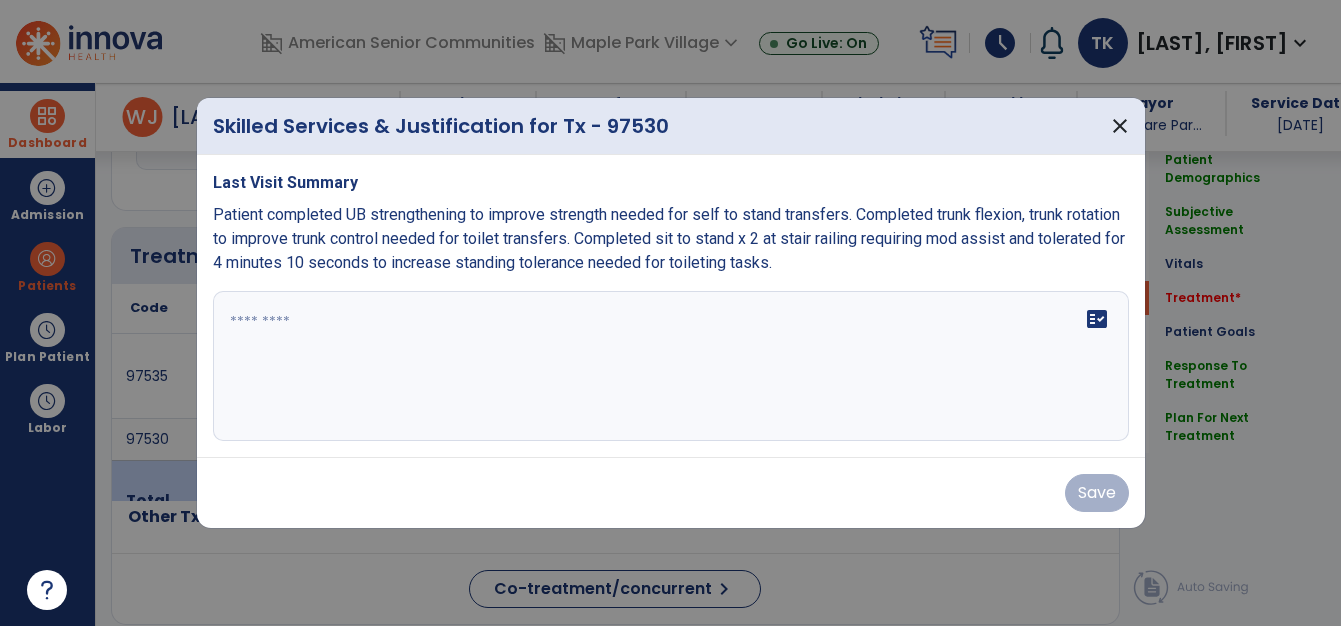 click on "fact_check" at bounding box center [671, 366] 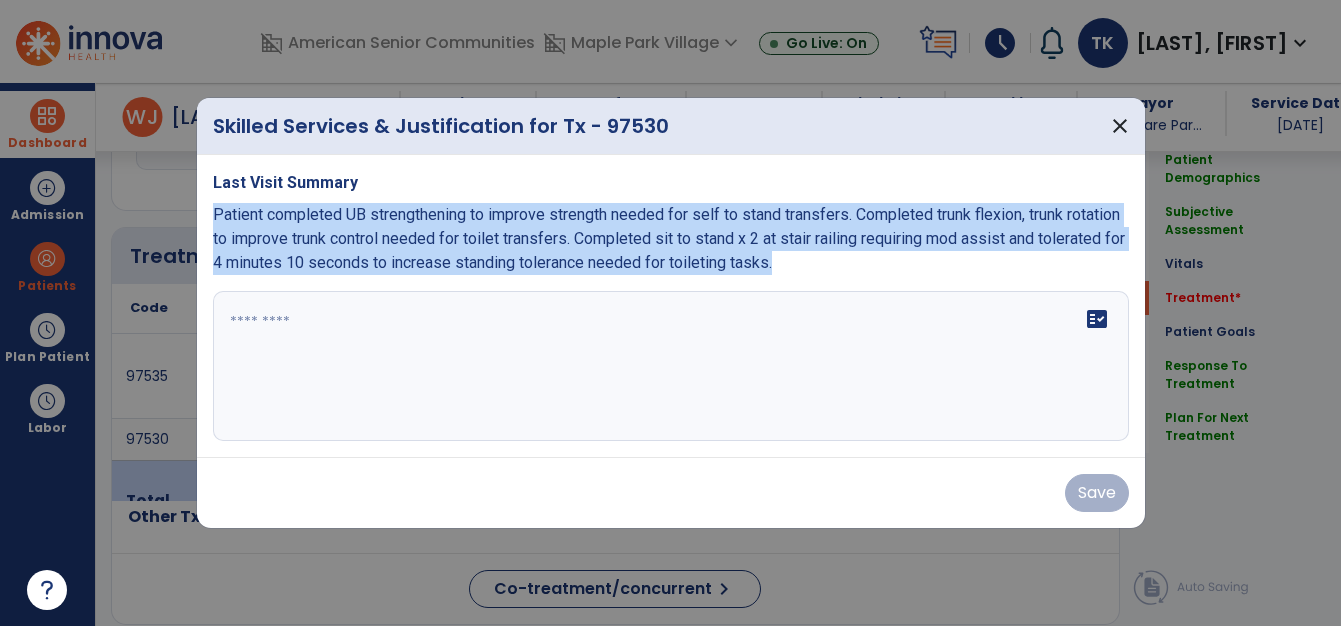 drag, startPoint x: 214, startPoint y: 212, endPoint x: 996, endPoint y: 268, distance: 784.00256 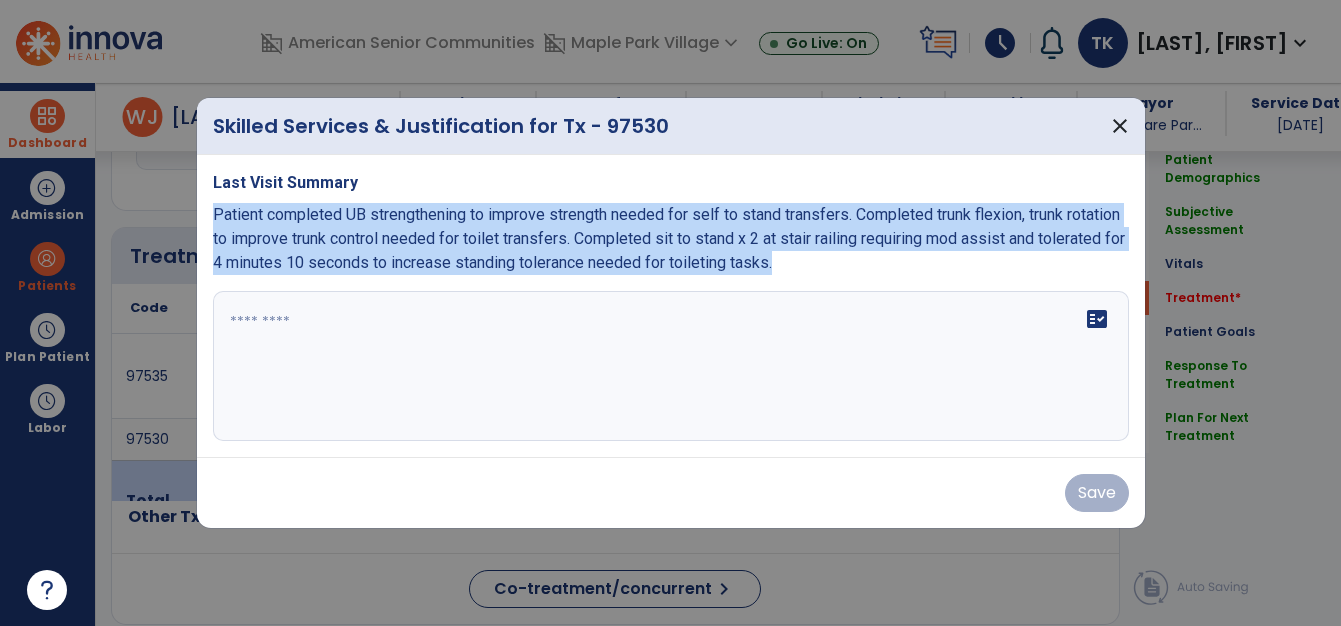 click on "Patient completed UB strengthening to improve strength needed for self to stand transfers. Completed trunk flexion, trunk rotation to improve trunk control needed for toilet transfers. Completed sit to stand x 2 at stair railing requiring mod assist and tolerated for 4 minutes 10 seconds to increase standing tolerance needed for toileting tasks." at bounding box center [671, 239] 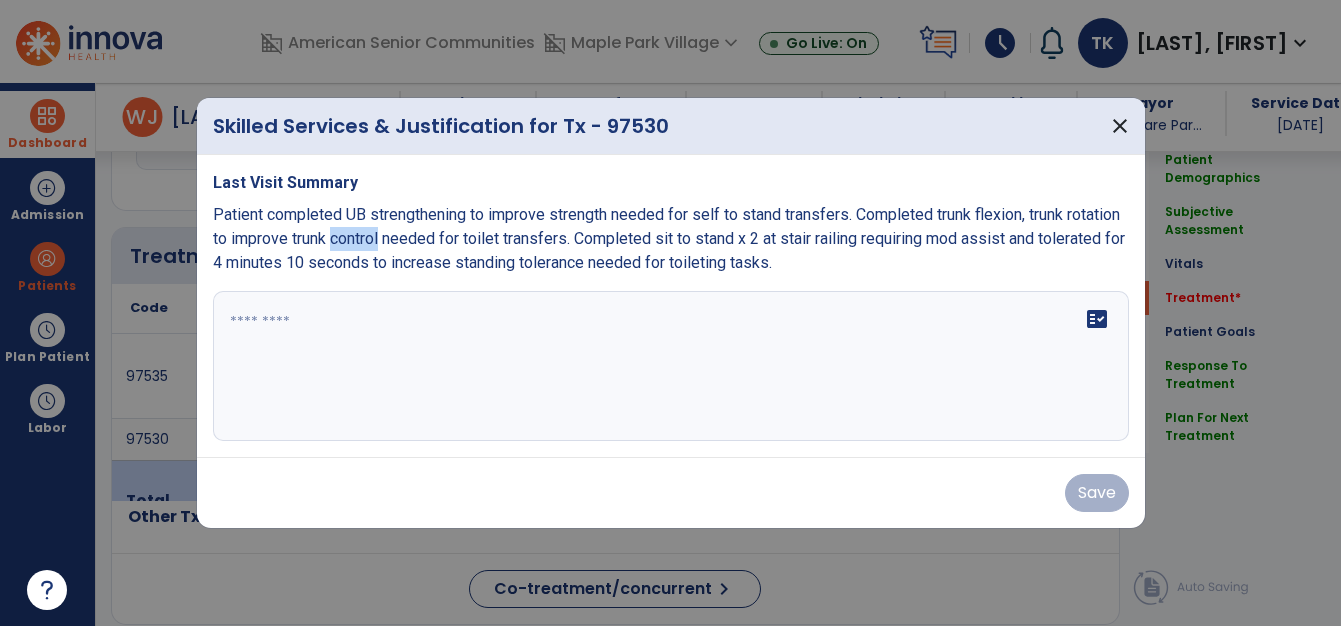 click on "Last Visit Summary Patient completed UB strengthening to improve strength needed for self to stand transfers. Completed trunk flexion, trunk rotation to improve trunk control needed for toilet transfers. Completed sit to stand x 2 at stair railing requiring mod assist and tolerated for 4 minutes 10 seconds to increase standing tolerance needed for toileting tasks.    fact_check" at bounding box center (671, 306) 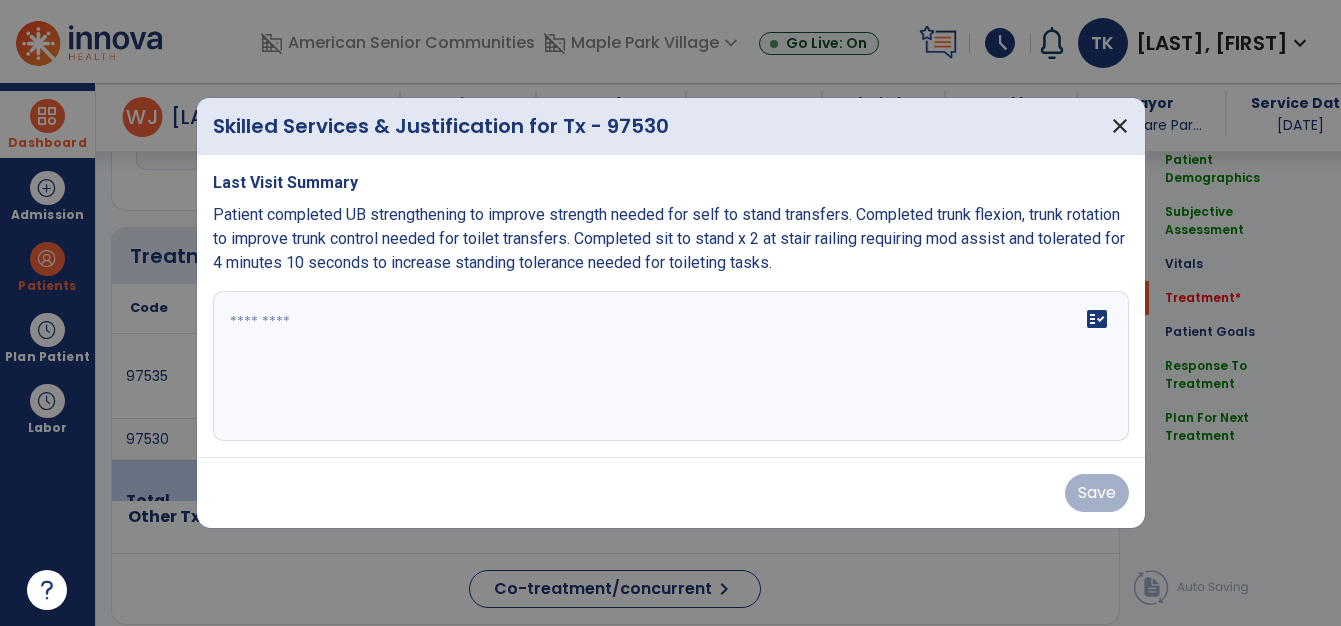 click on "Patient completed UB strengthening to improve strength needed for self to stand transfers. Completed trunk flexion, trunk rotation to improve trunk control needed for toilet transfers. Completed sit to stand x 2 at stair railing requiring mod assist and tolerated for 4 minutes 10 seconds to increase standing tolerance needed for toileting tasks." at bounding box center [669, 238] 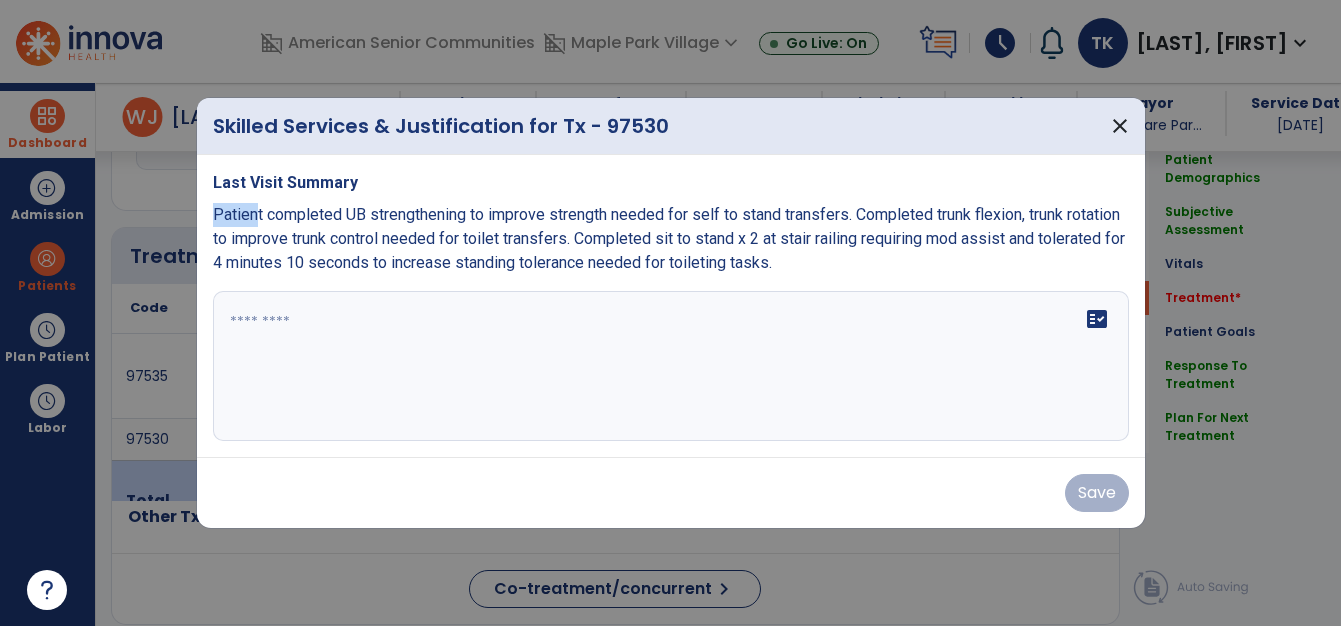 drag, startPoint x: 211, startPoint y: 209, endPoint x: 259, endPoint y: 215, distance: 48.373547 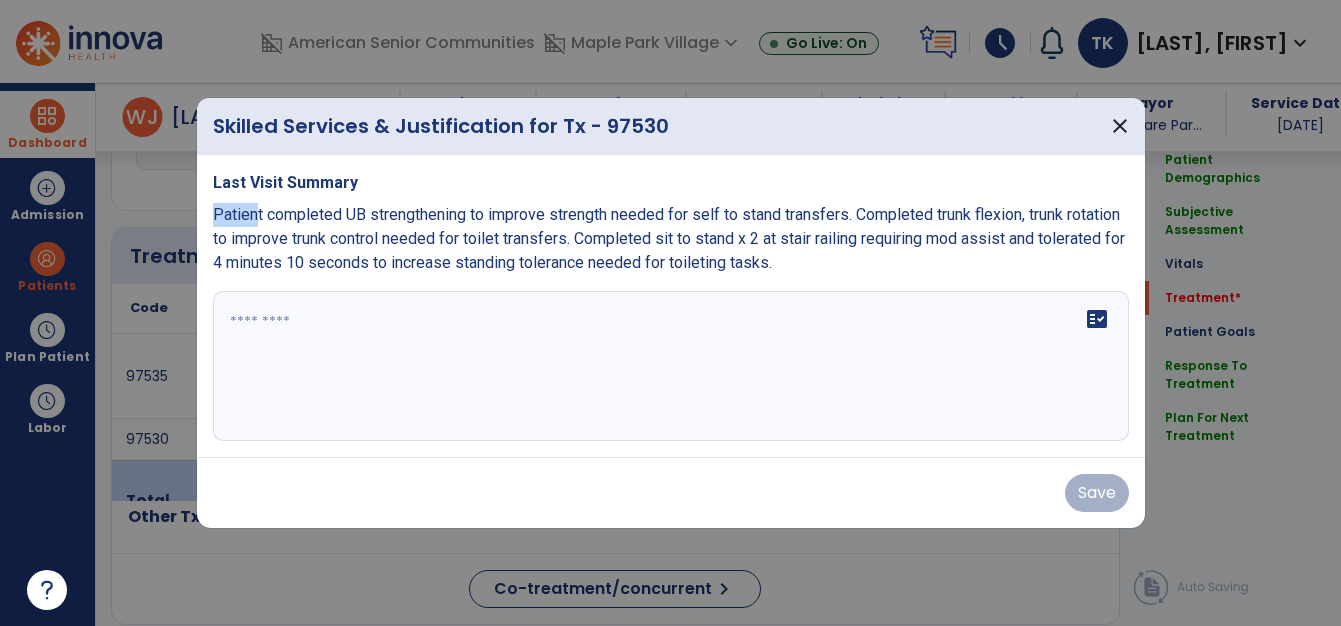 click on "Patient completed UB strengthening to improve strength needed for self to stand transfers. Completed trunk flexion, trunk rotation to improve trunk control needed for toilet transfers. Completed sit to stand x 2 at stair railing requiring mod assist and tolerated for 4 minutes 10 seconds to increase standing tolerance needed for toileting tasks." at bounding box center (669, 238) 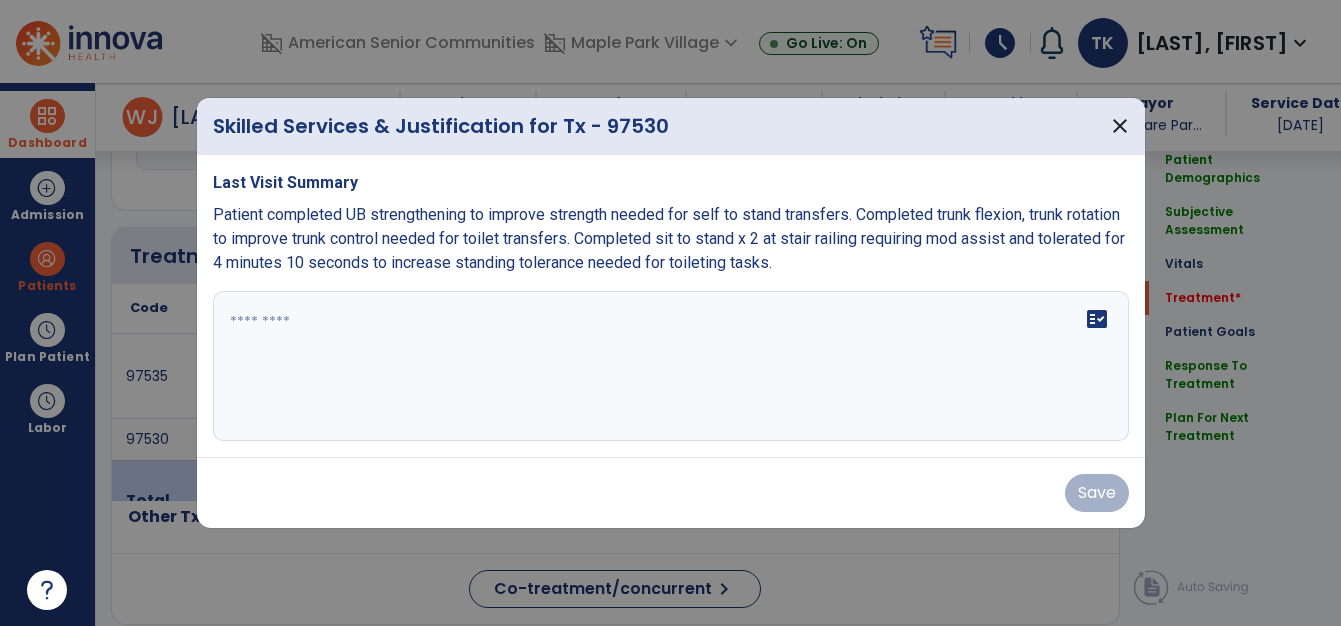 click on "Last Visit Summary Patient completed UB strengthening to improve strength needed for self to stand transfers. Completed trunk flexion, trunk rotation to improve trunk control needed for toilet transfers. Completed sit to stand x 2 at stair railing requiring mod assist and tolerated for 4 minutes 10 seconds to increase standing tolerance needed for toileting tasks." at bounding box center [671, 223] 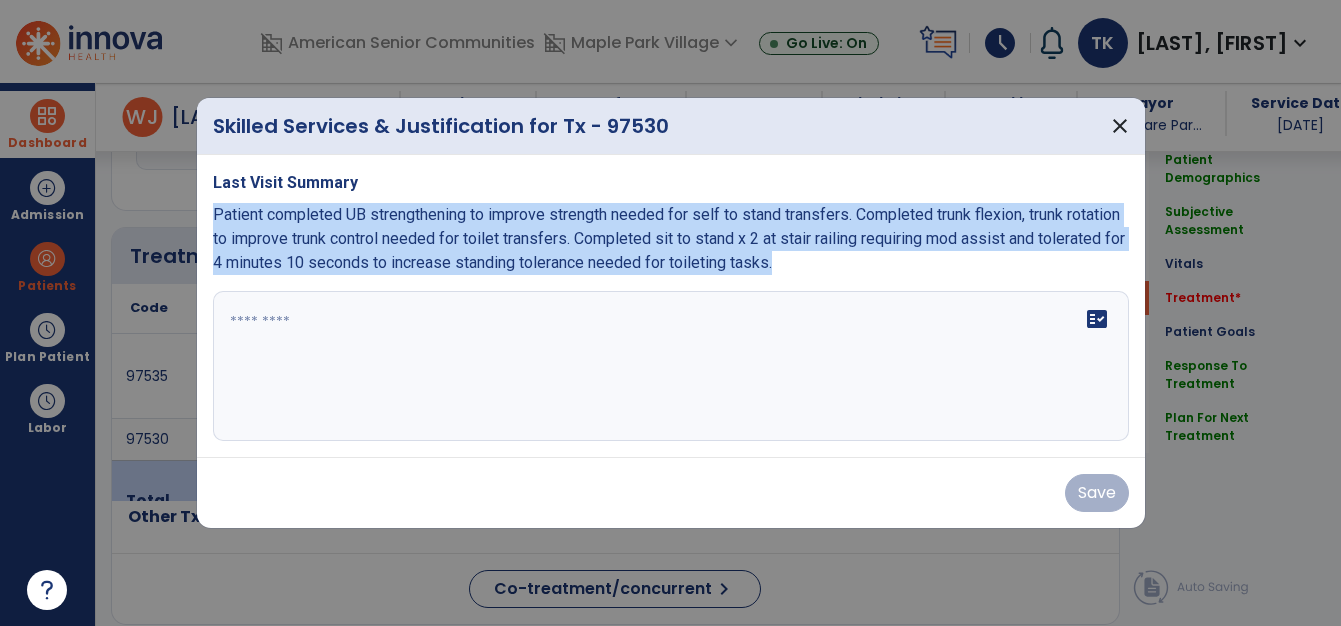 drag, startPoint x: 214, startPoint y: 210, endPoint x: 918, endPoint y: 283, distance: 707.77466 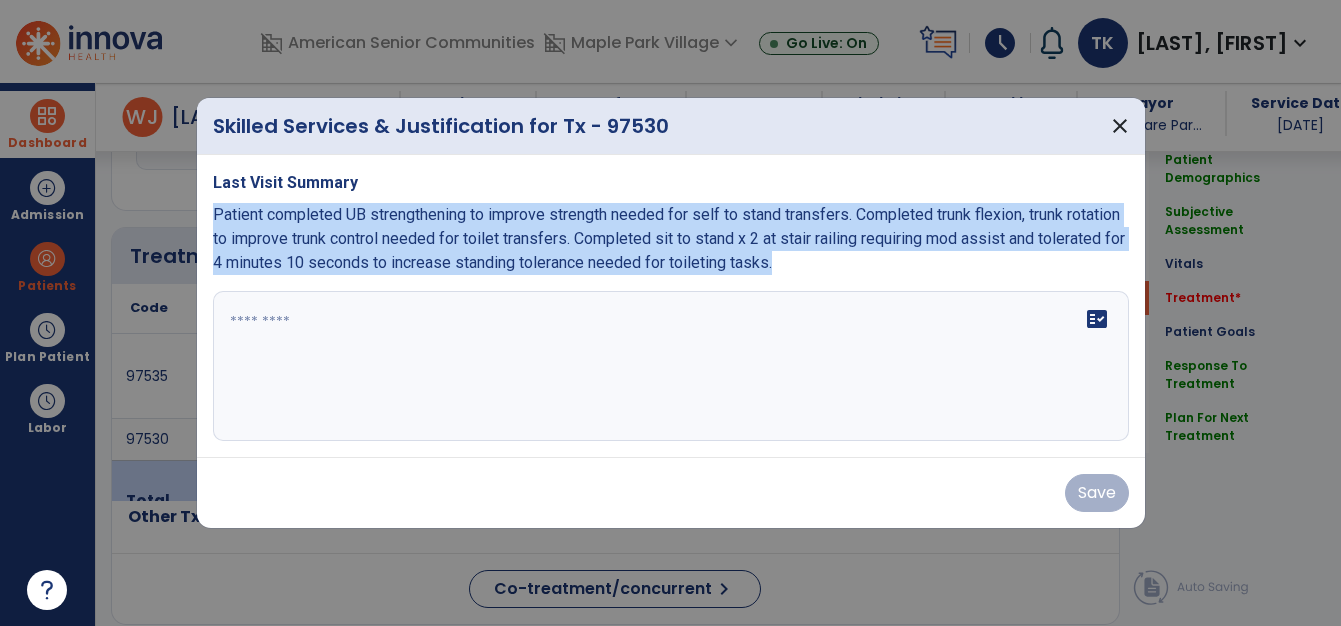 click on "Last Visit Summary Patient completed UB strengthening to improve strength needed for self to stand transfers. Completed trunk flexion, trunk rotation to improve trunk control needed for toilet transfers. Completed sit to stand x 2 at stair railing requiring mod assist and tolerated for 4 minutes 10 seconds to increase standing tolerance needed for toileting tasks.    fact_check" at bounding box center (671, 306) 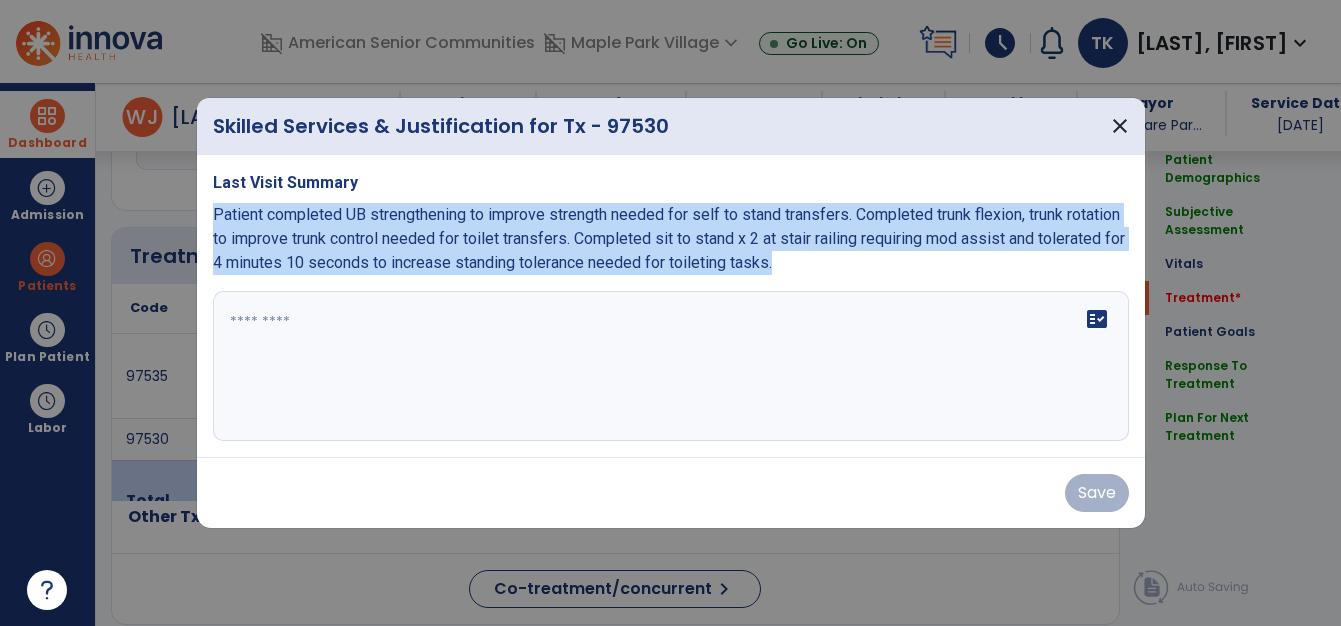 copy on "Patient completed UB strengthening to improve strength needed for self to stand transfers. Completed trunk flexion, trunk rotation to improve trunk control needed for toilet transfers. Completed sit to stand x 2 at stair railing requiring mod assist and tolerated for 4 minutes 10 seconds to increase standing tolerance needed for toileting tasks." 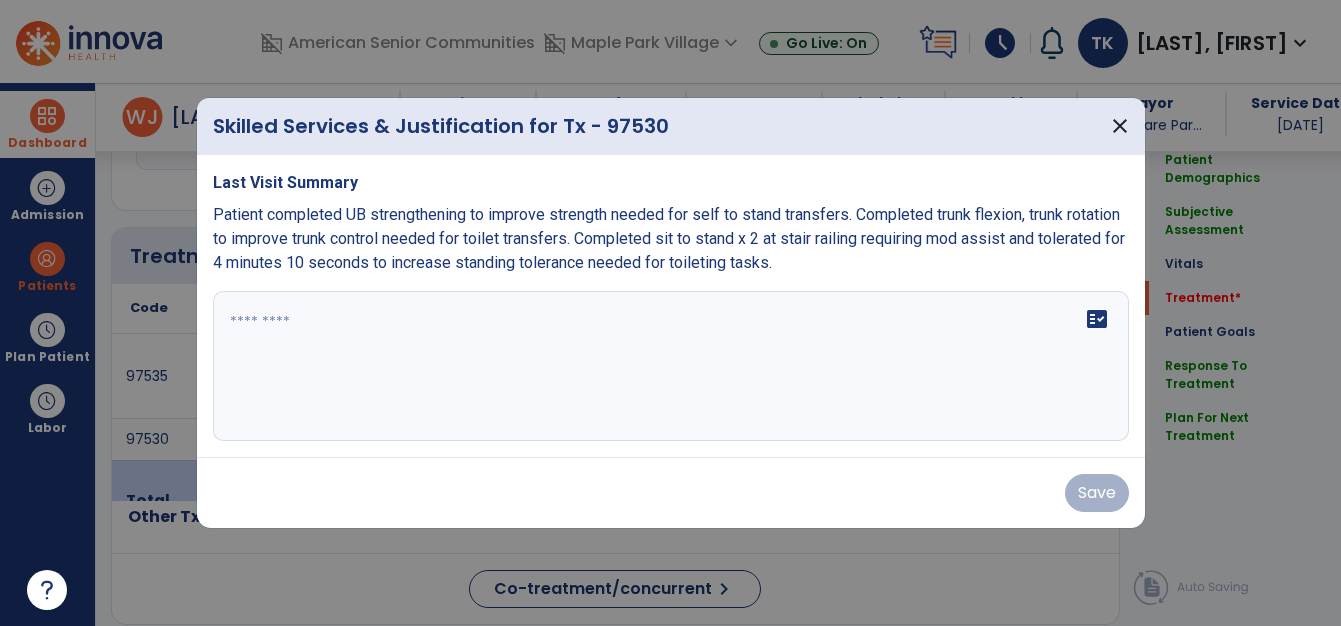 click at bounding box center (671, 366) 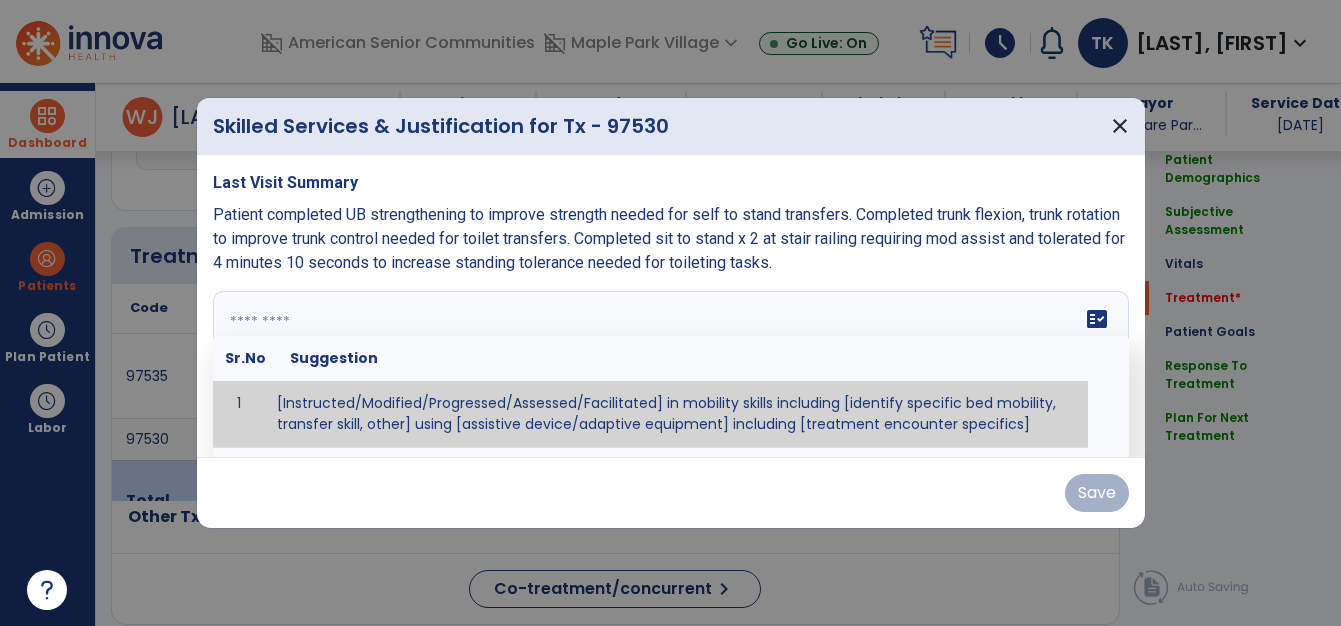 paste on "**********" 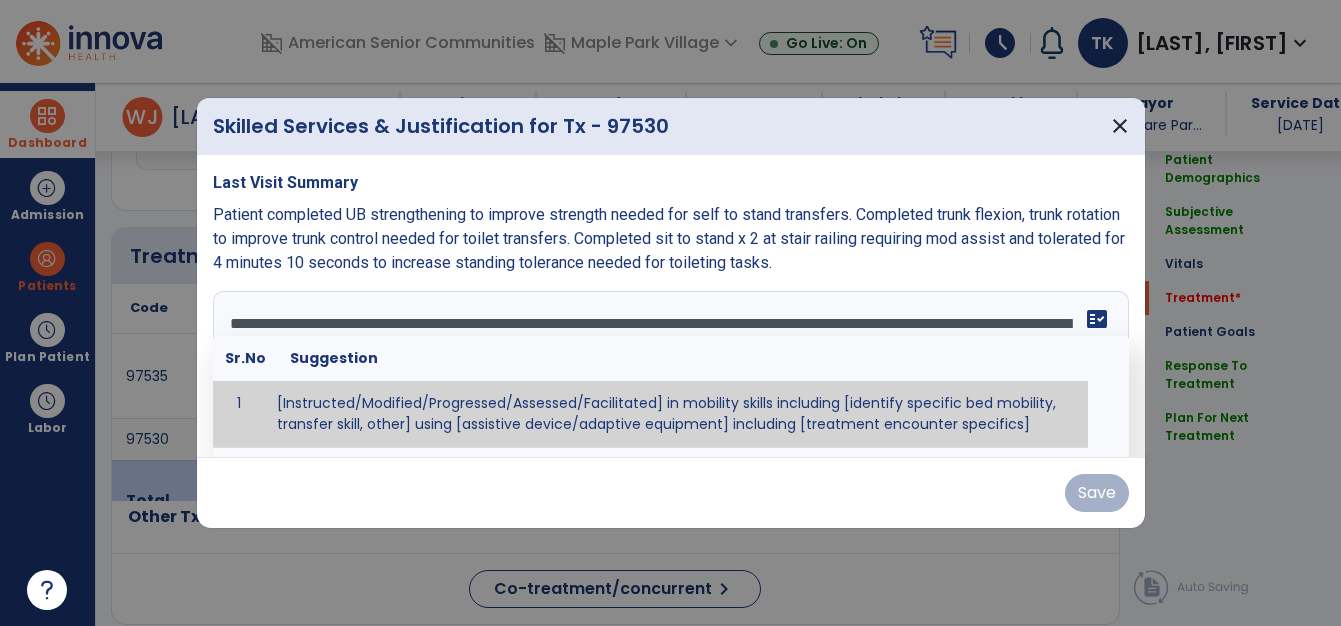 scroll, scrollTop: 15, scrollLeft: 0, axis: vertical 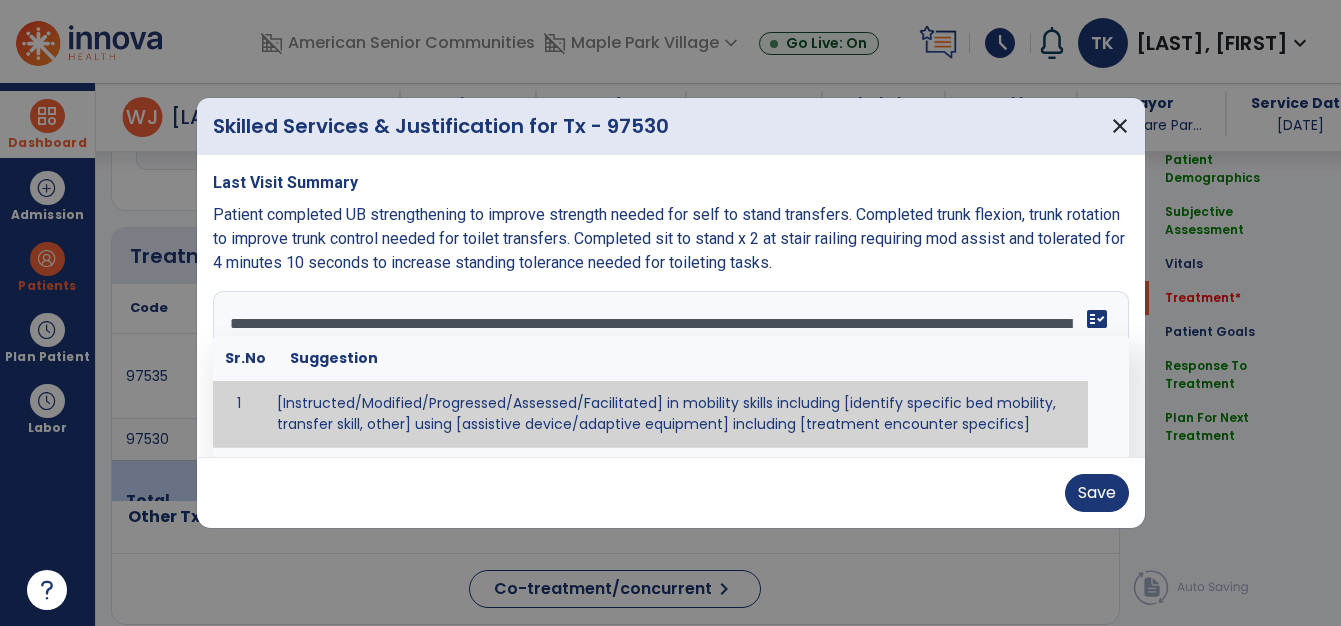 click on "**********" at bounding box center (668, 366) 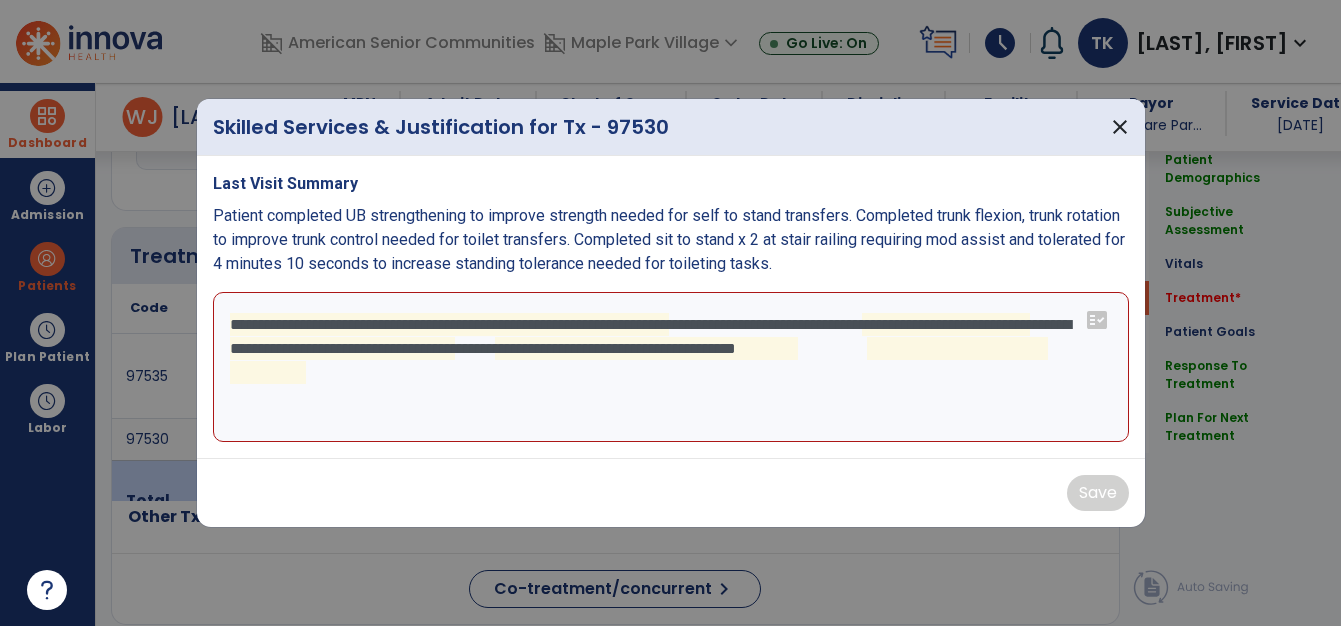 click on "**********" at bounding box center (671, 367) 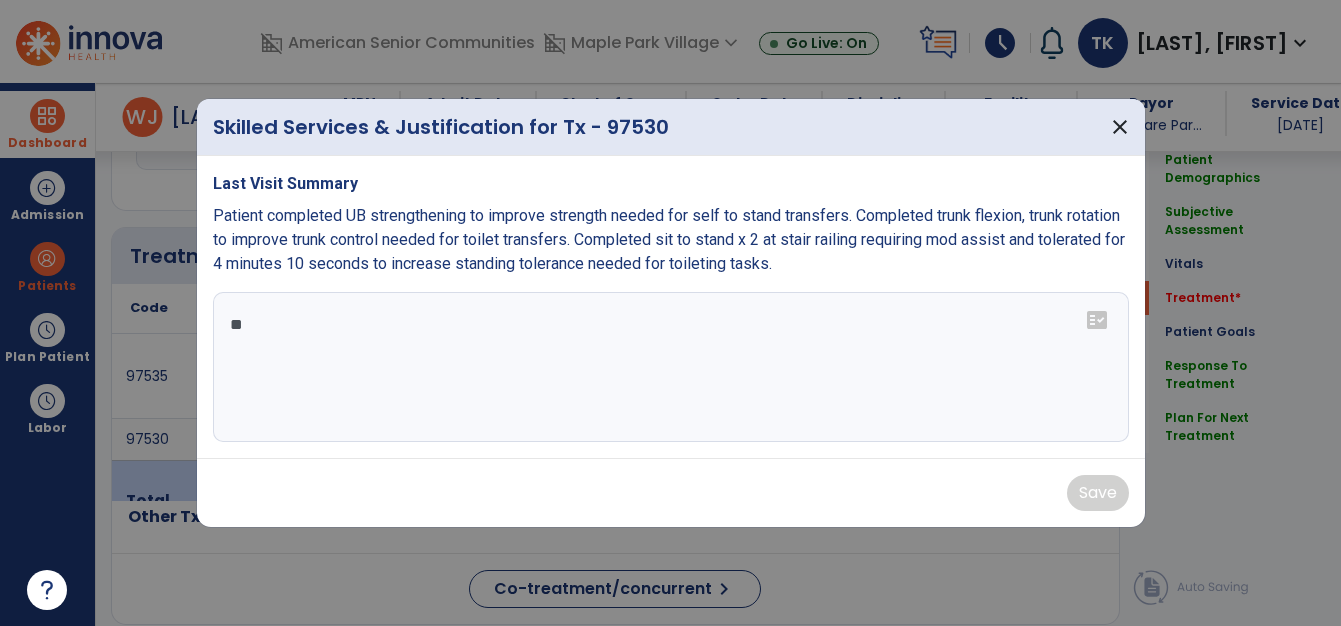 type on "*" 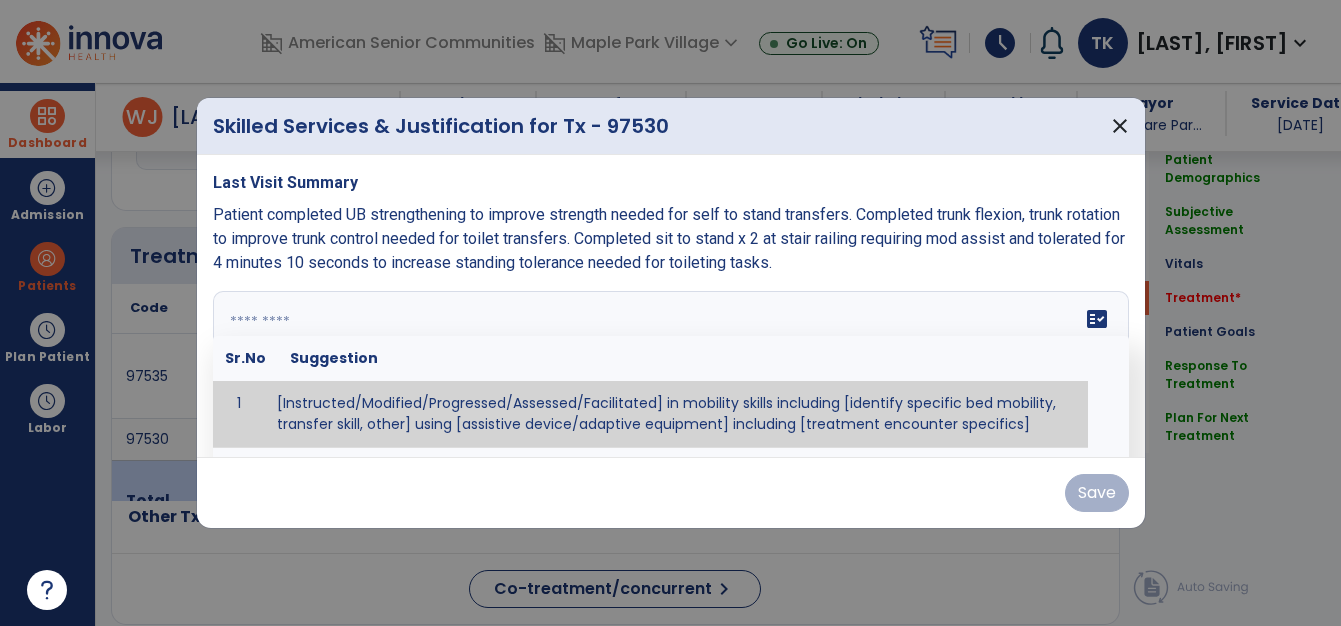 paste on "**********" 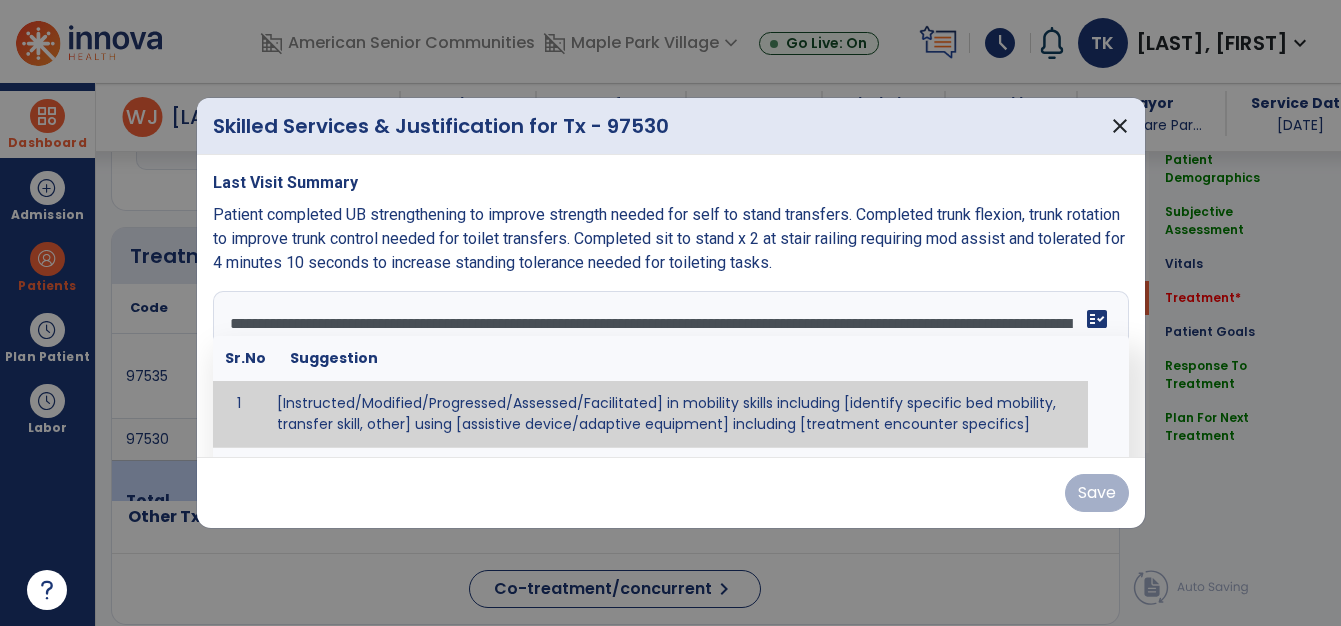 scroll, scrollTop: 15, scrollLeft: 0, axis: vertical 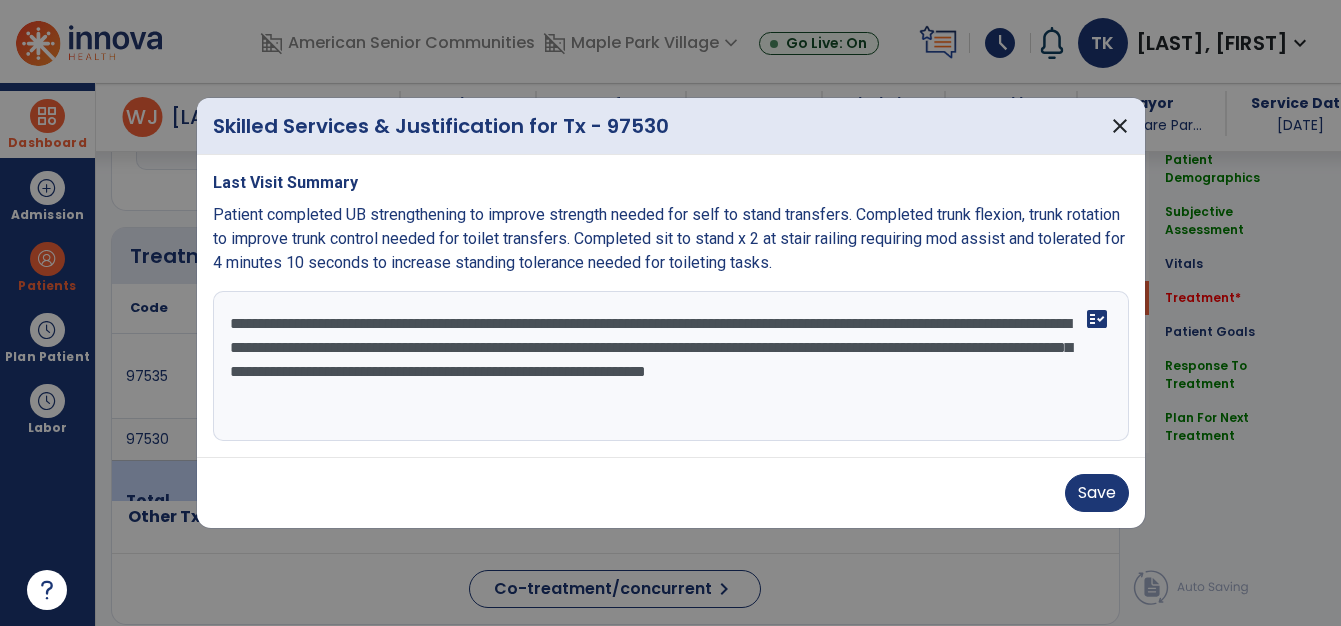 click on "**********" at bounding box center (671, 366) 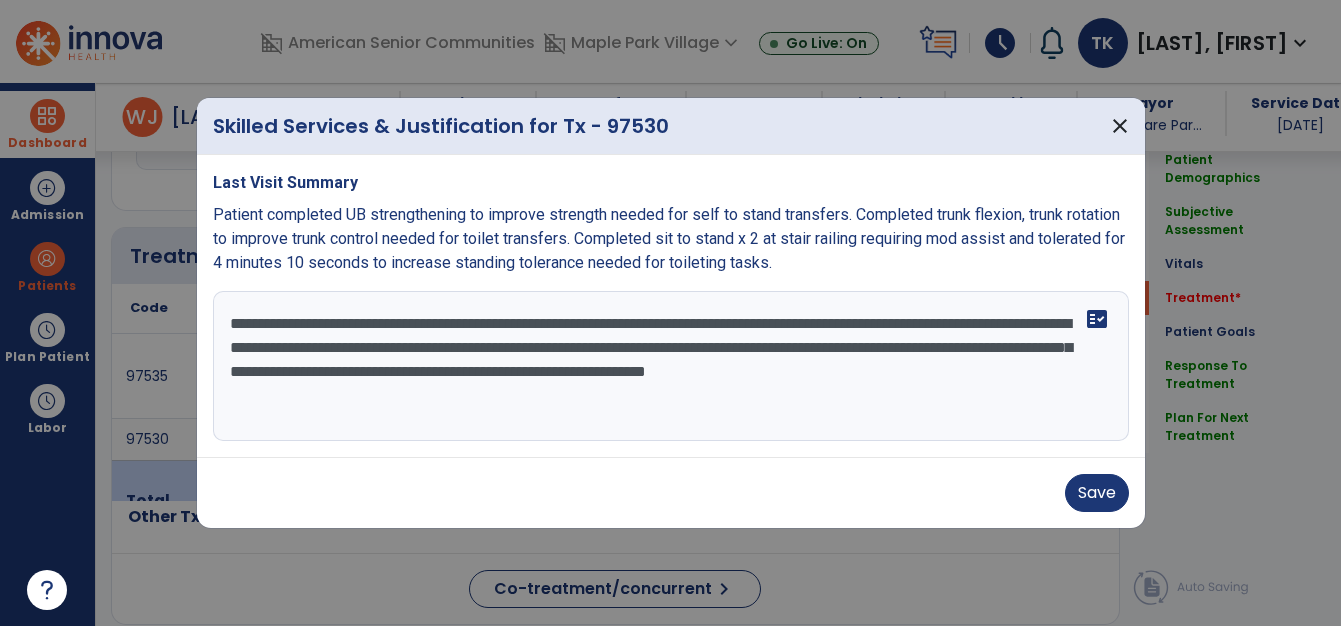 click on "**********" at bounding box center (671, 366) 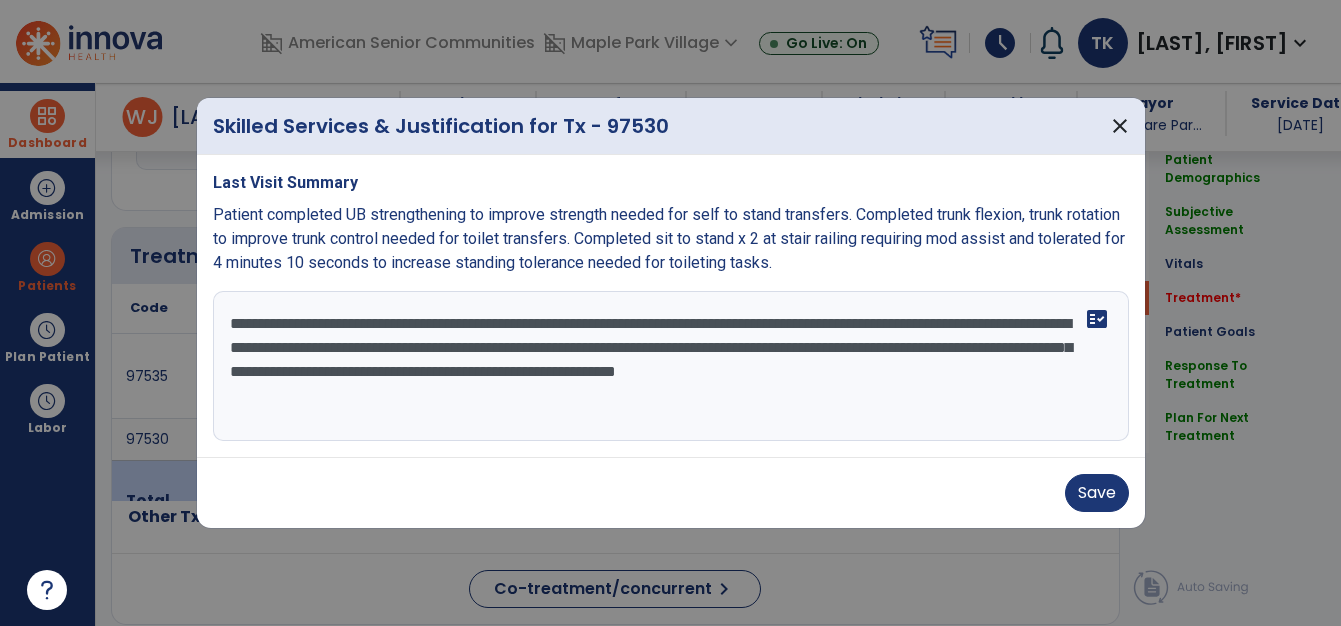 click on "**********" at bounding box center [671, 366] 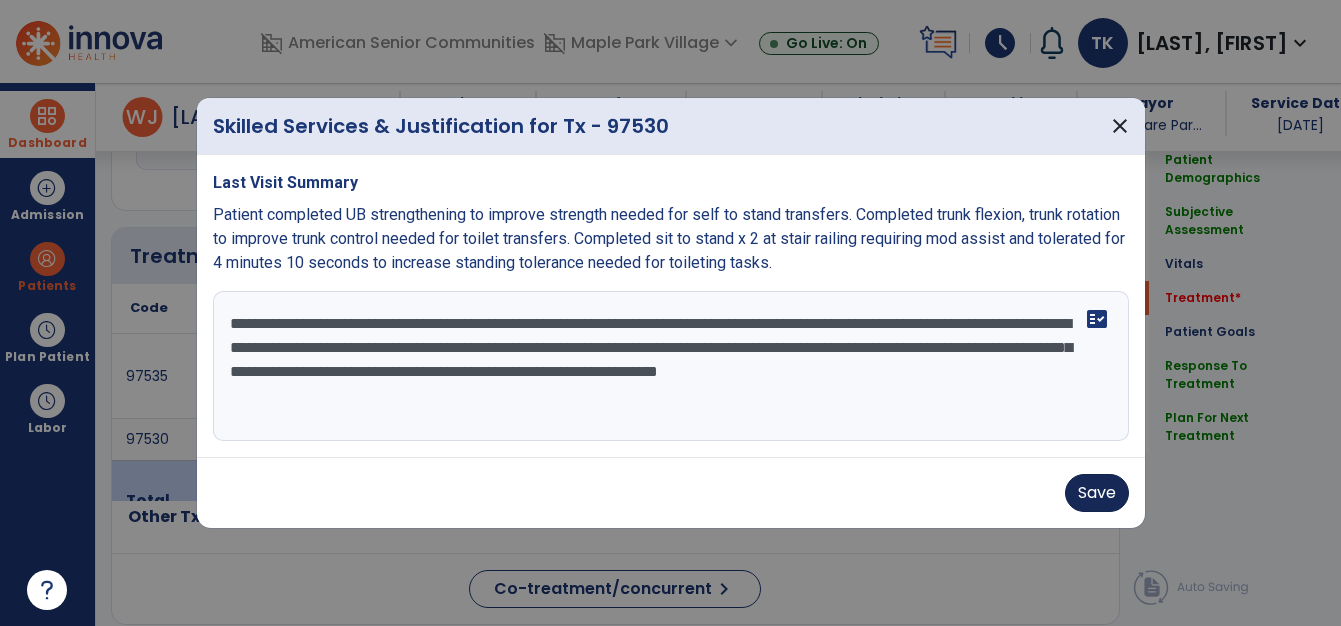 type on "**********" 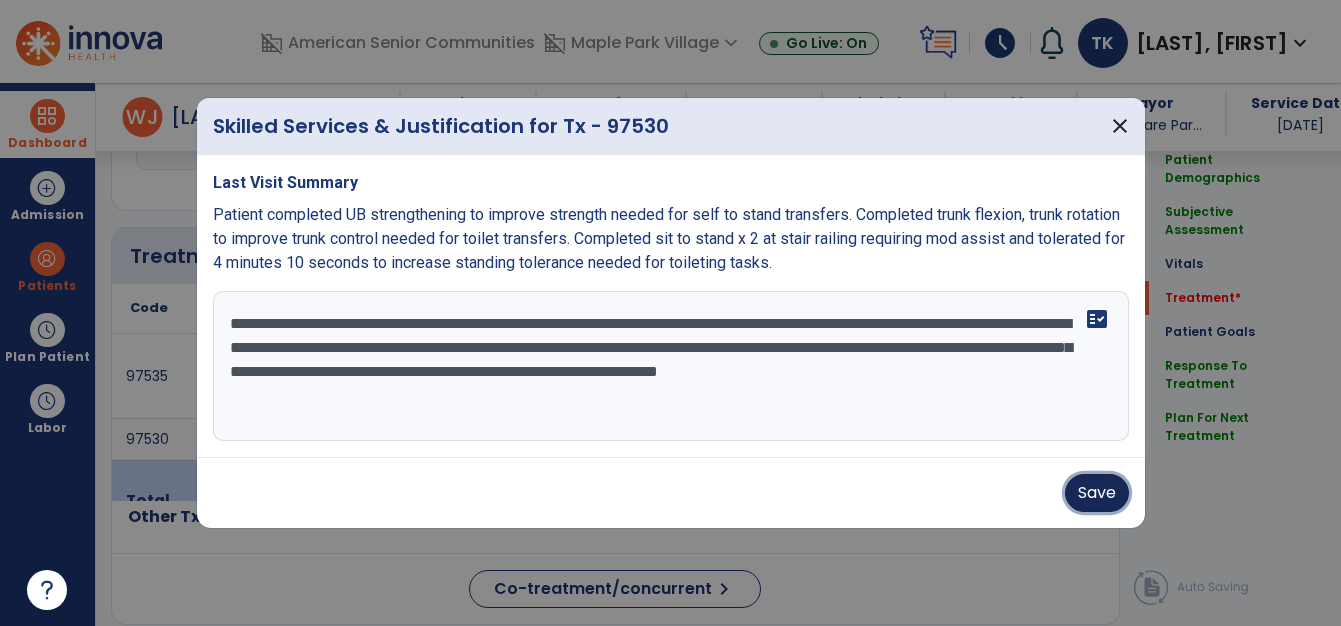 click on "Save" at bounding box center (1097, 493) 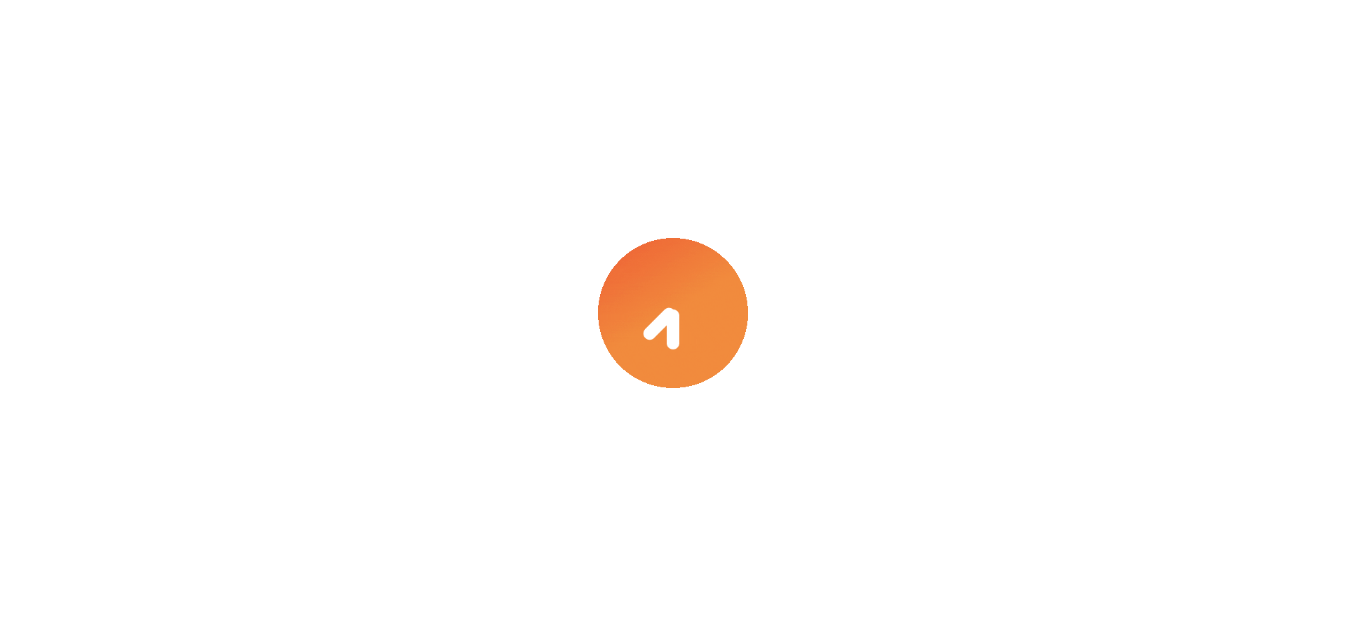 scroll, scrollTop: 0, scrollLeft: 0, axis: both 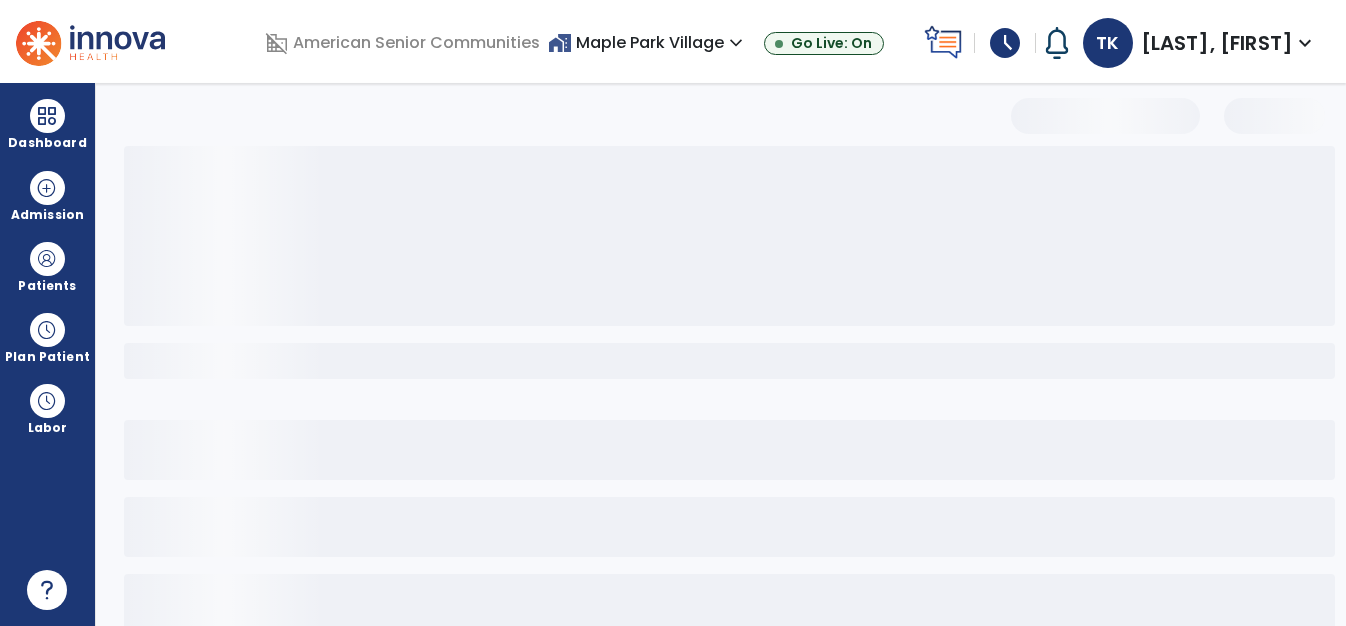 select on "*" 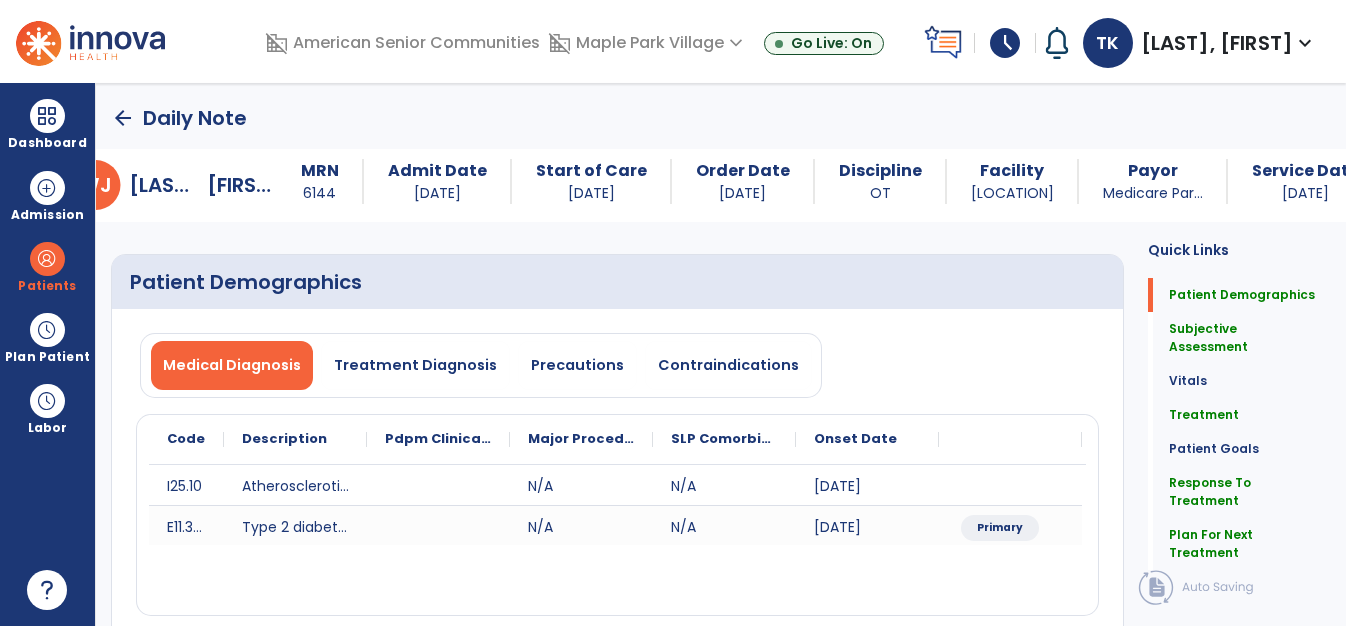 scroll, scrollTop: 0, scrollLeft: 0, axis: both 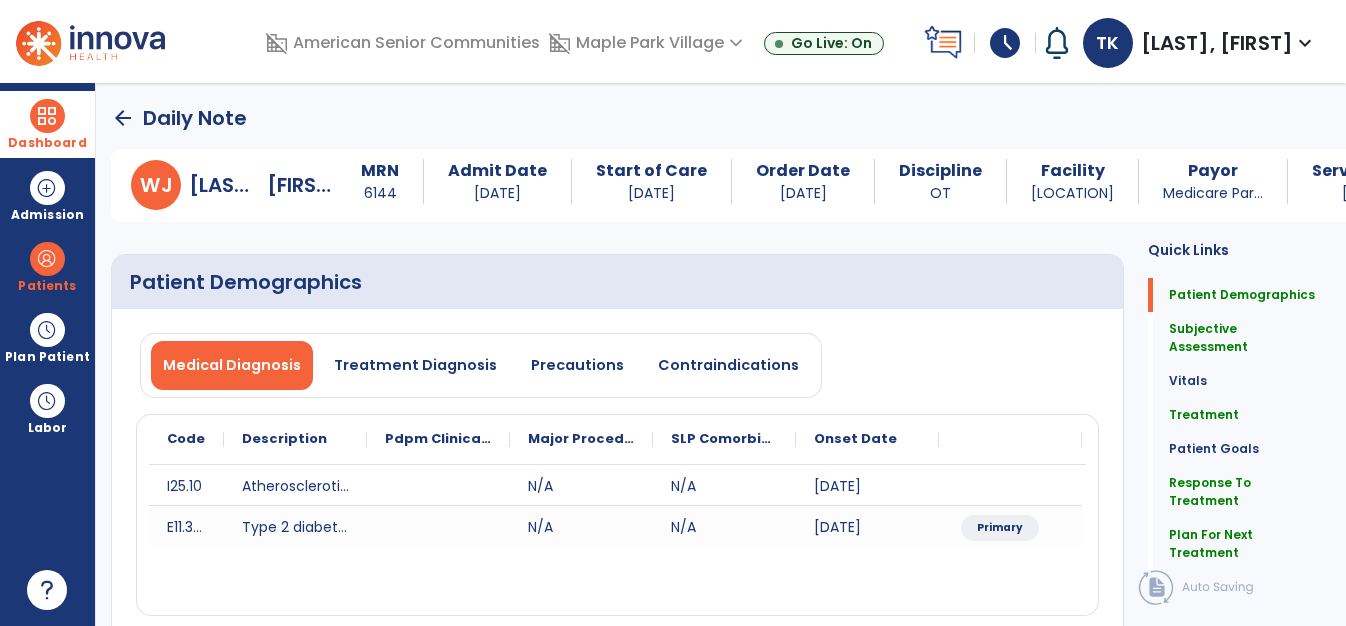 click at bounding box center [47, 116] 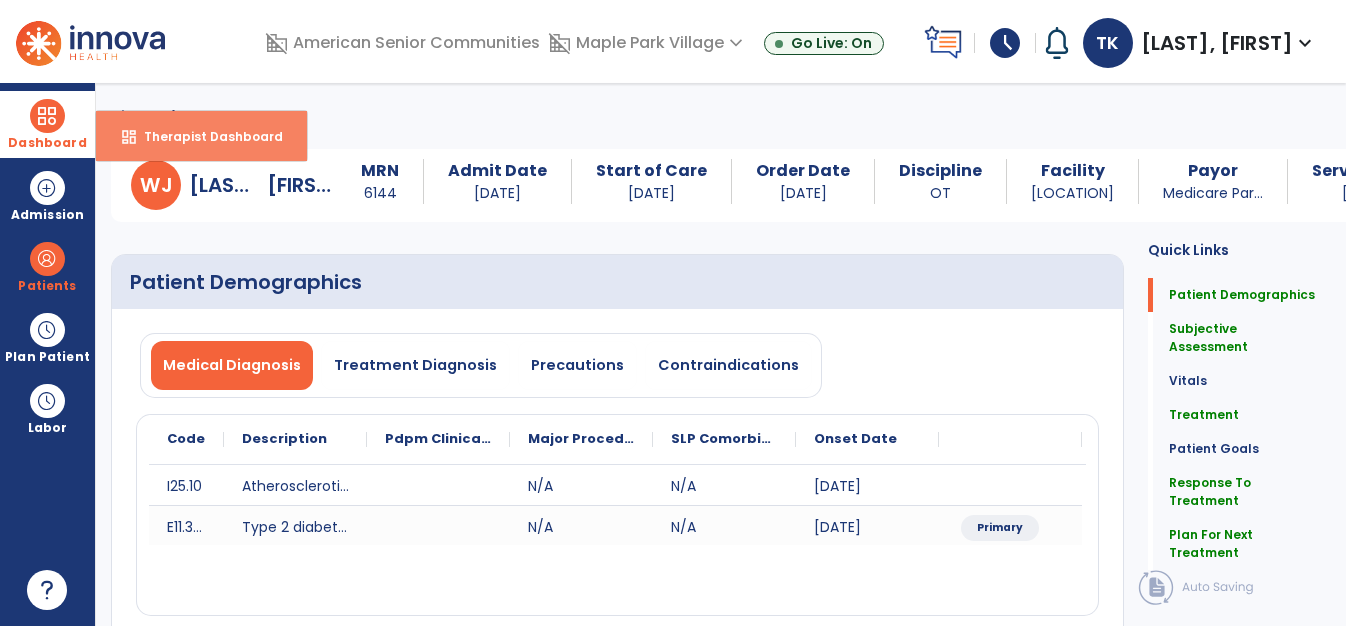 click on "dashboard" at bounding box center [129, 137] 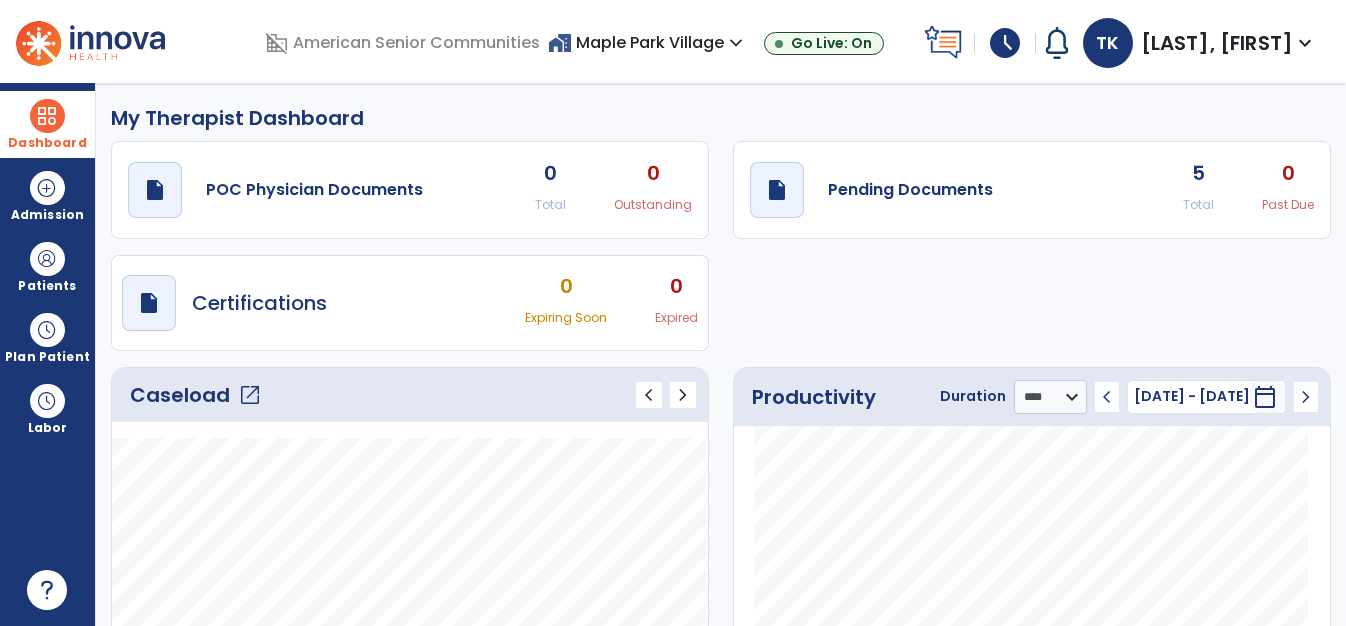 click on "Caseload   open_in_new" 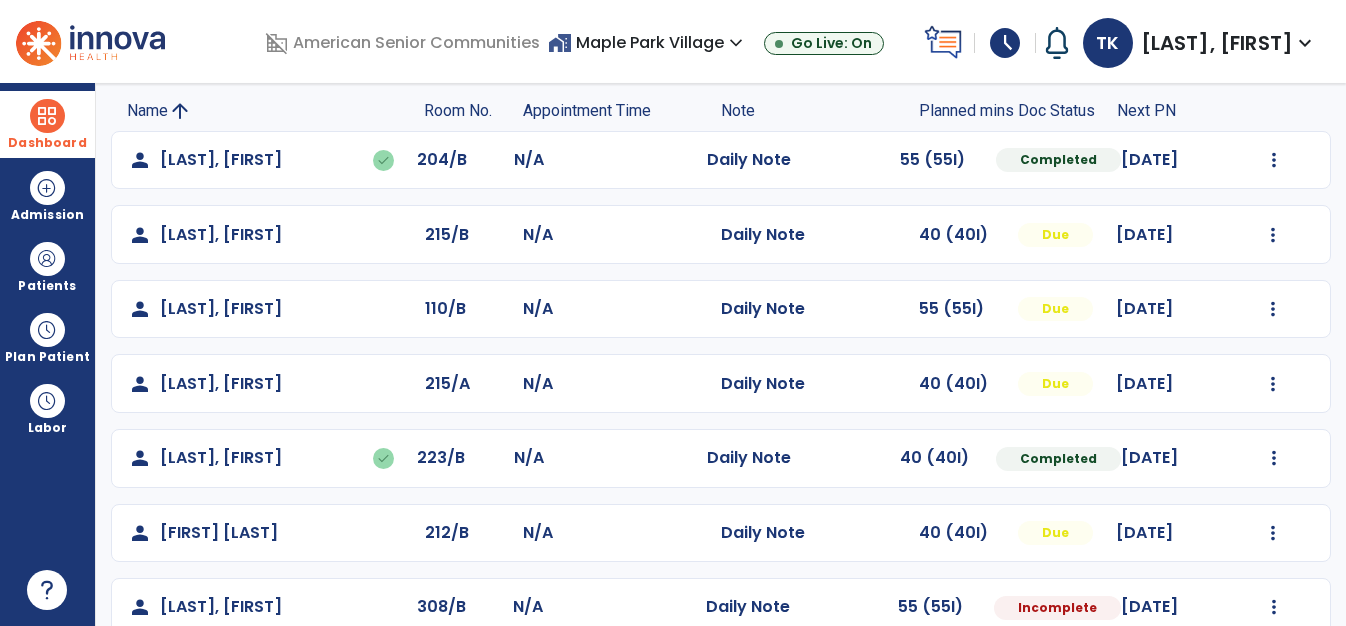 scroll, scrollTop: 163, scrollLeft: 0, axis: vertical 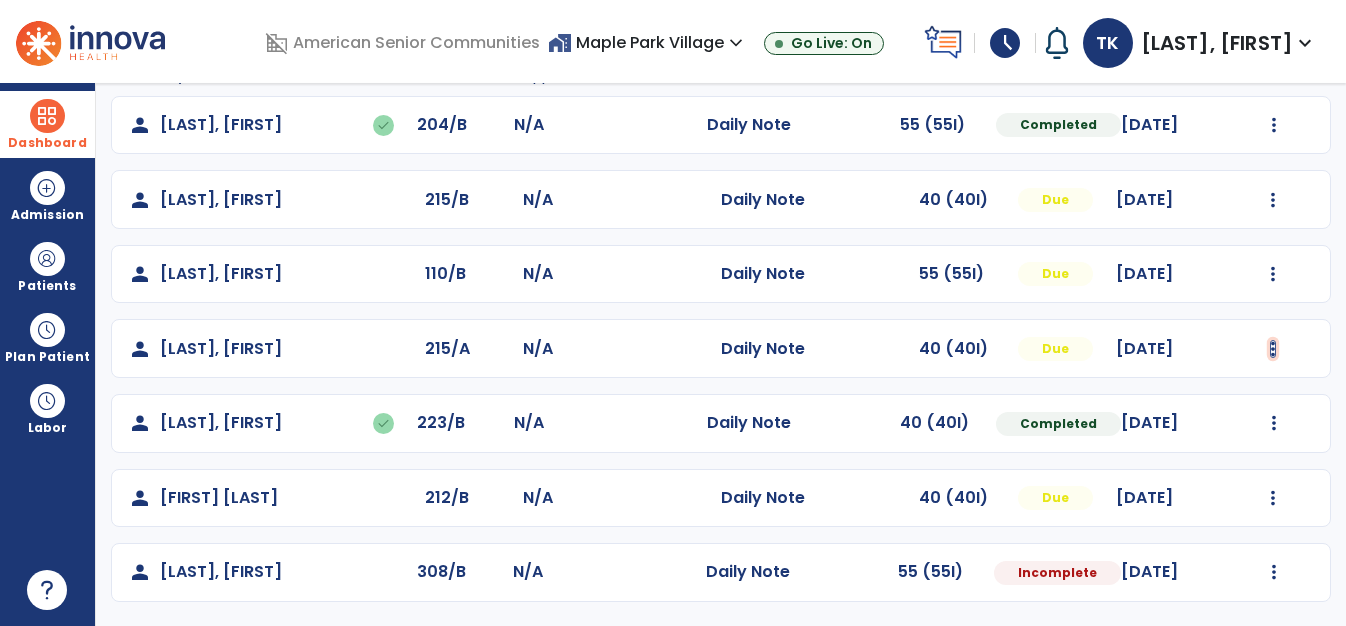 click at bounding box center (1274, 125) 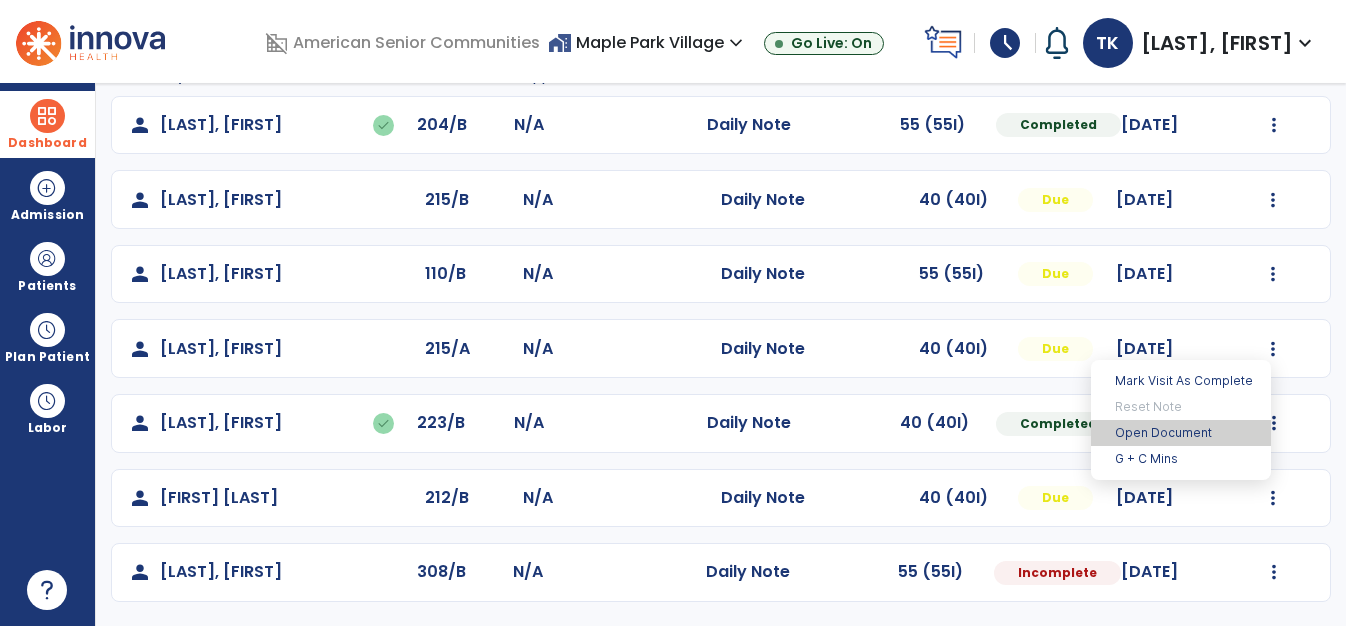 click on "Open Document" at bounding box center (1181, 433) 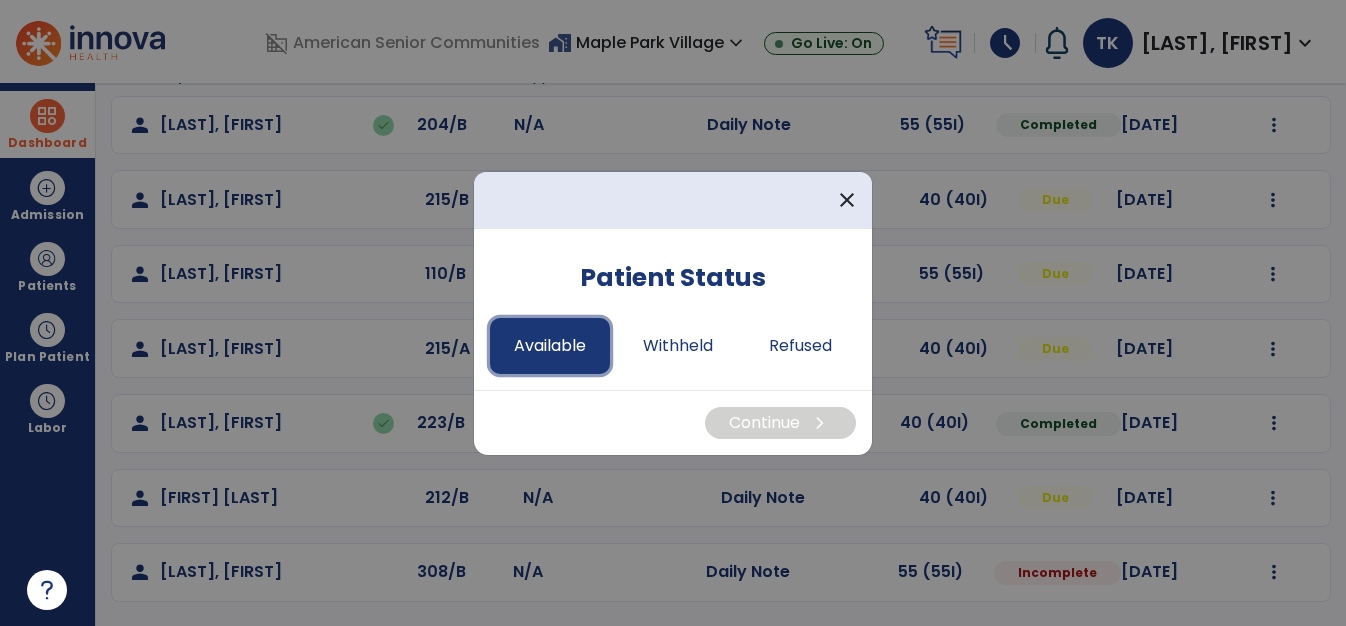 click on "Available" at bounding box center (550, 346) 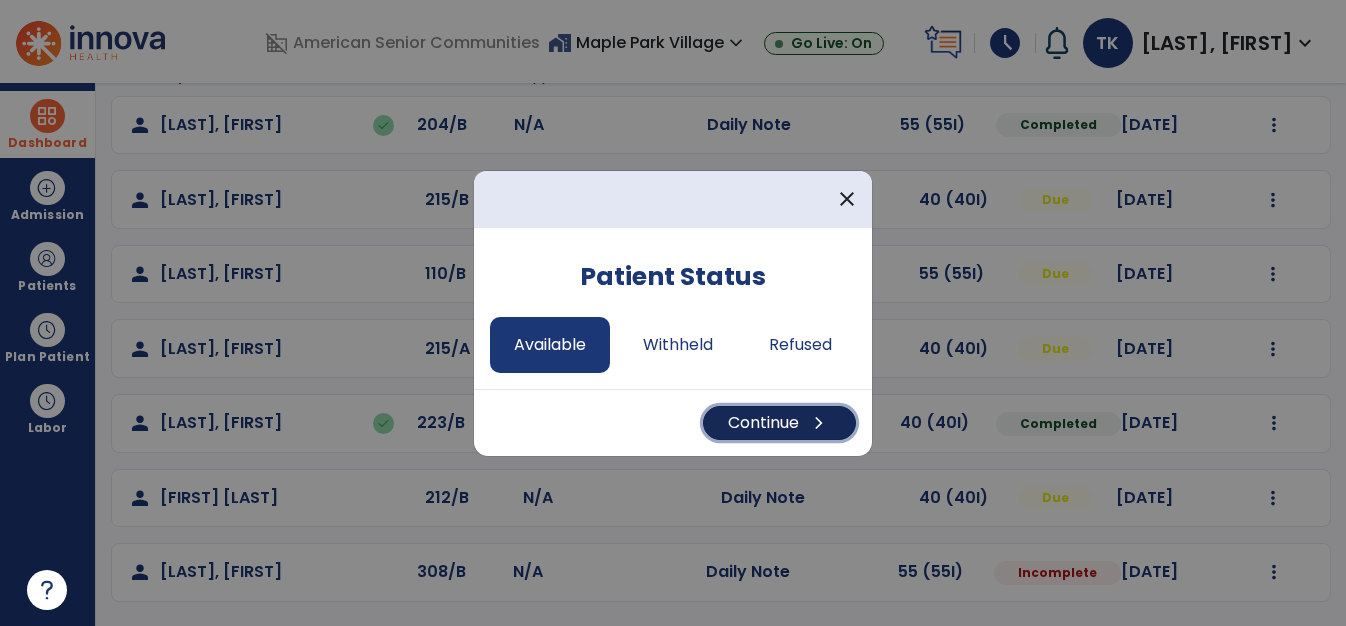 click on "Continue   chevron_right" at bounding box center [779, 423] 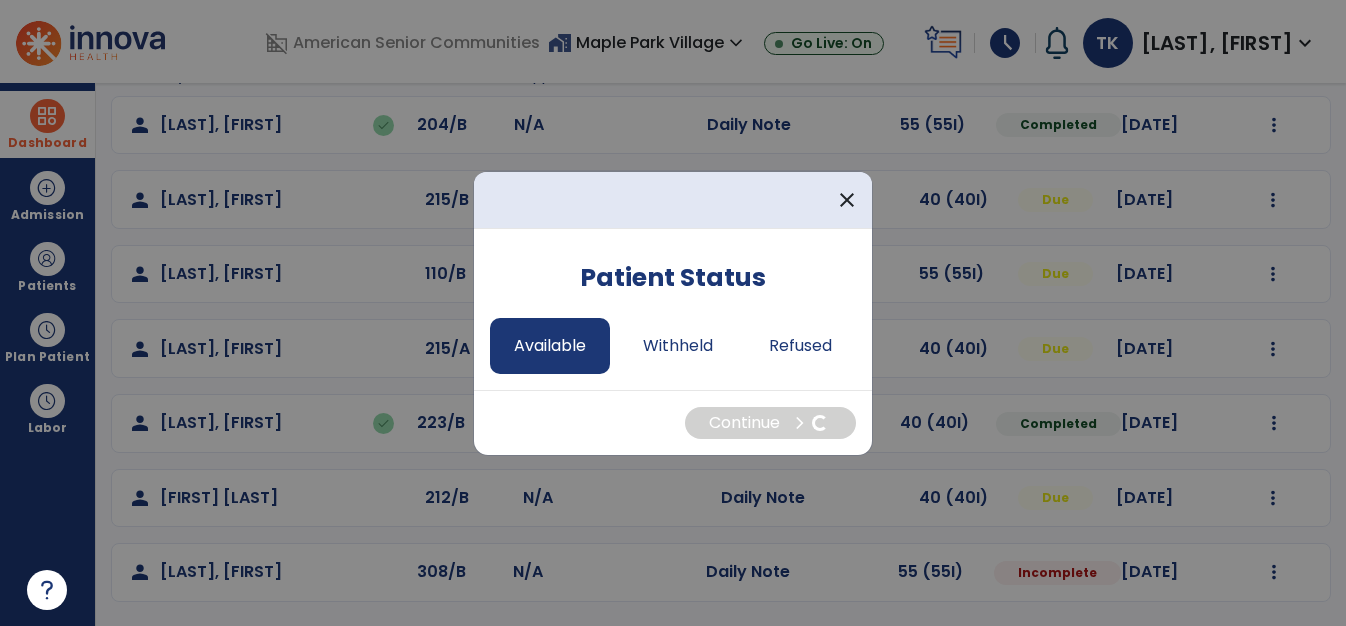 select on "*" 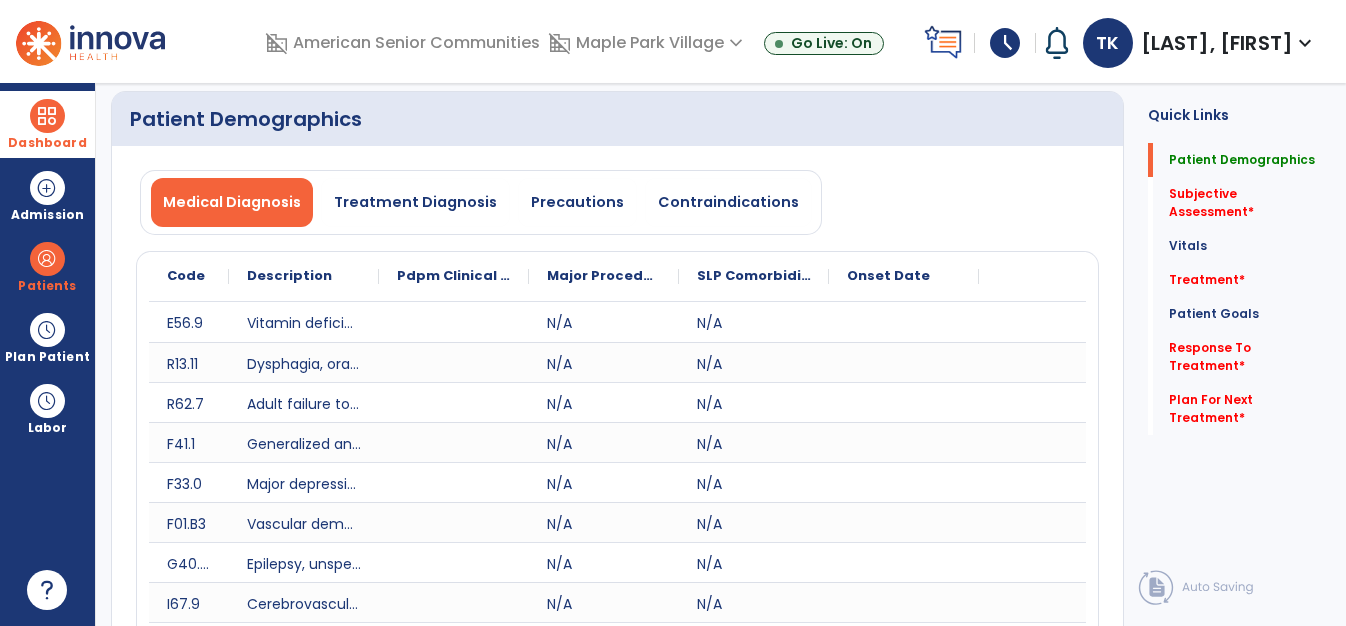 scroll, scrollTop: 0, scrollLeft: 0, axis: both 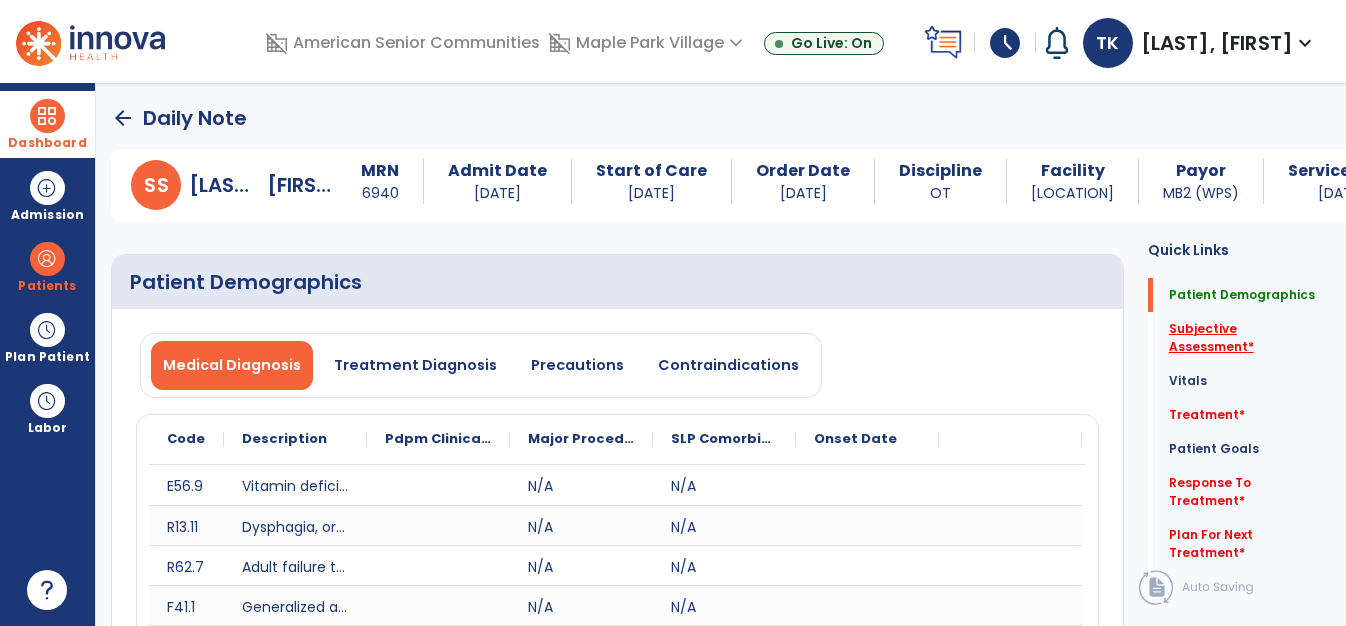 click on "Subjective Assessment   *" 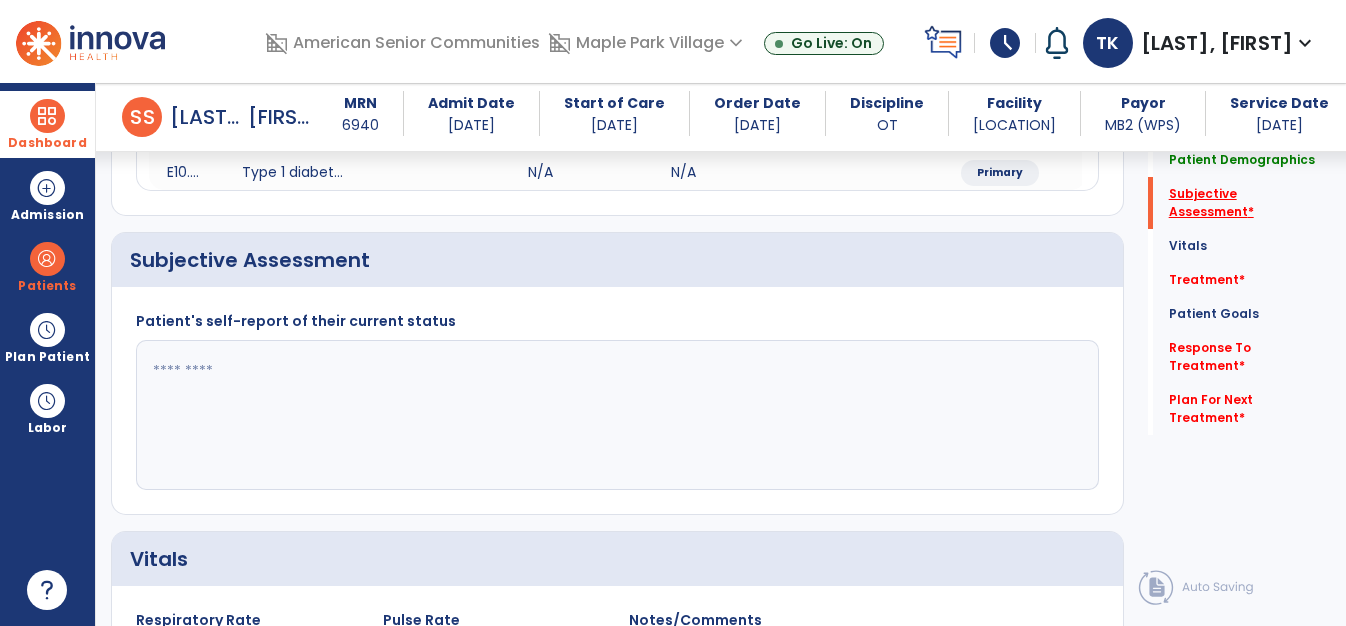 scroll, scrollTop: 694, scrollLeft: 0, axis: vertical 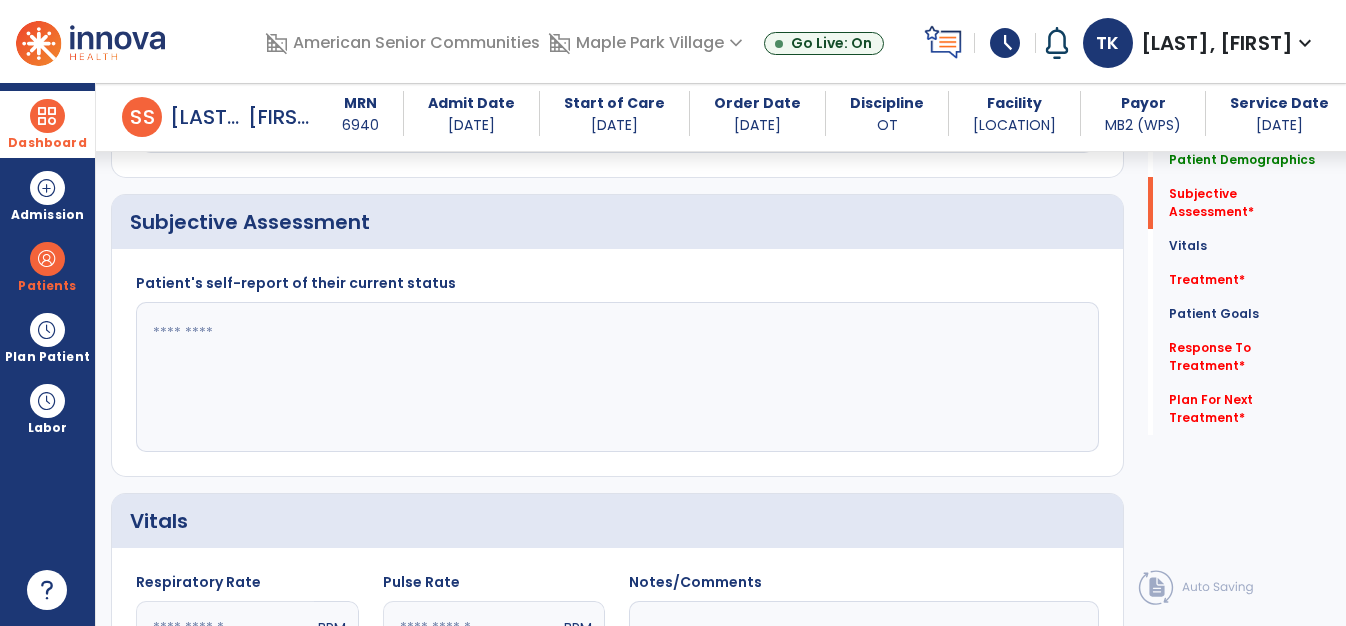 click 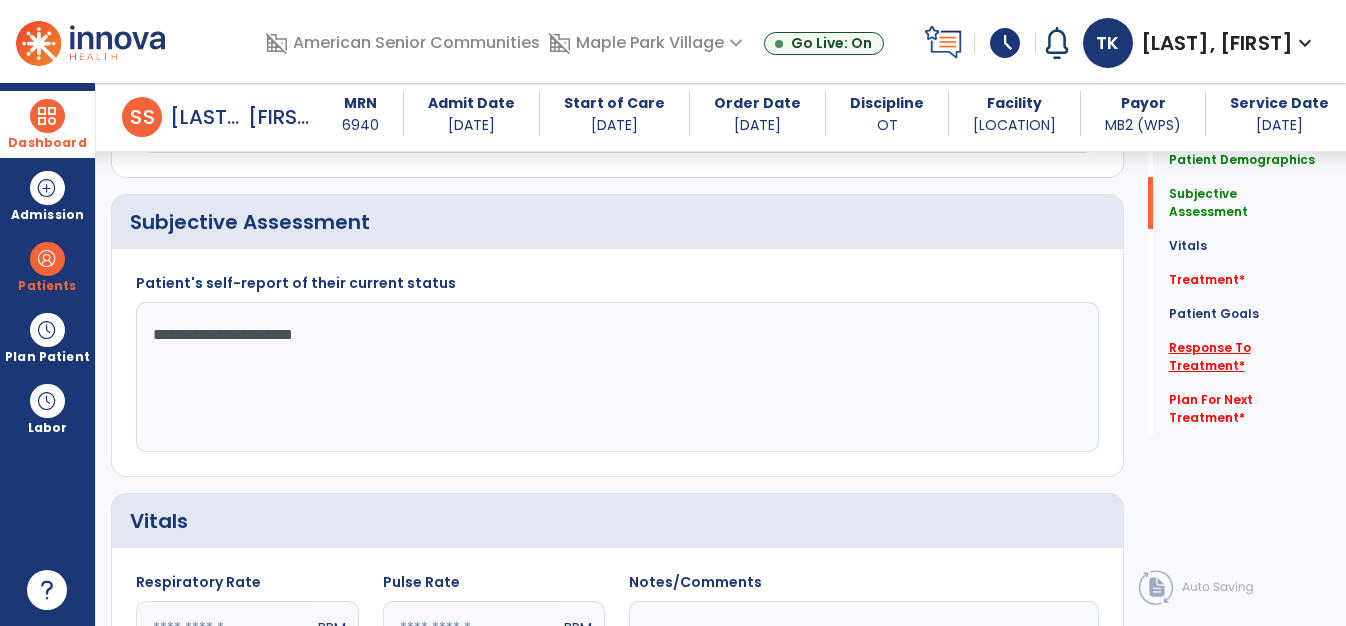 type on "**********" 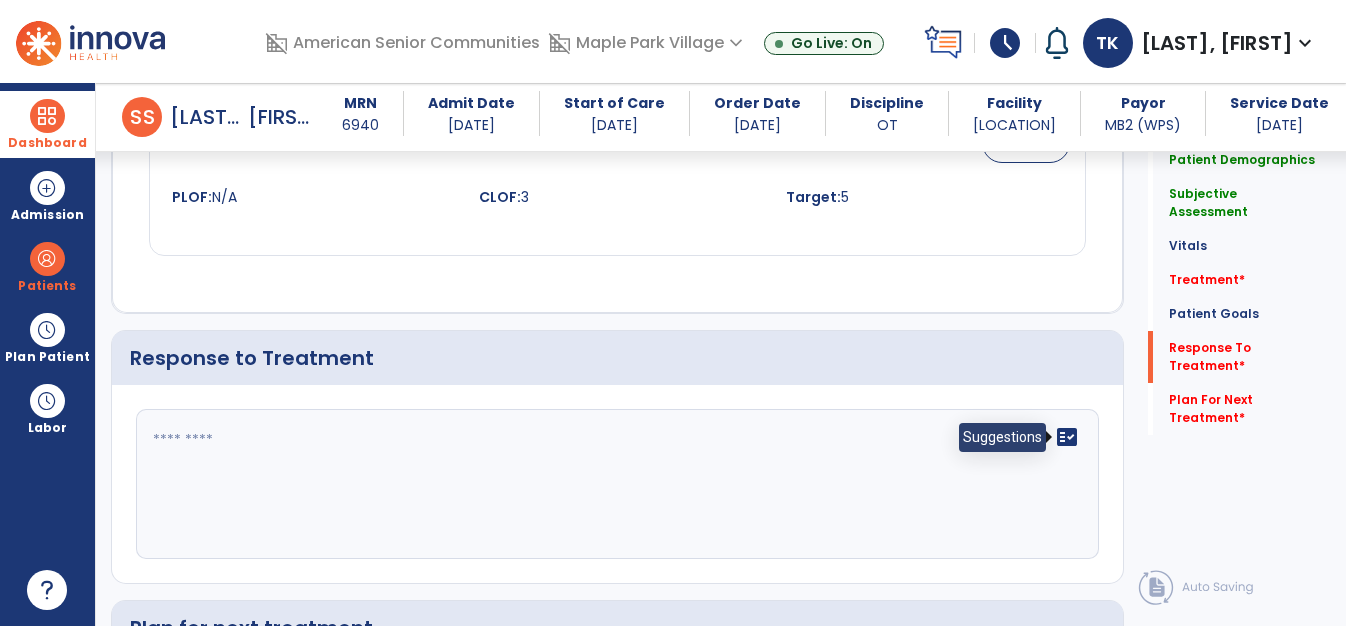 scroll, scrollTop: 2512, scrollLeft: 0, axis: vertical 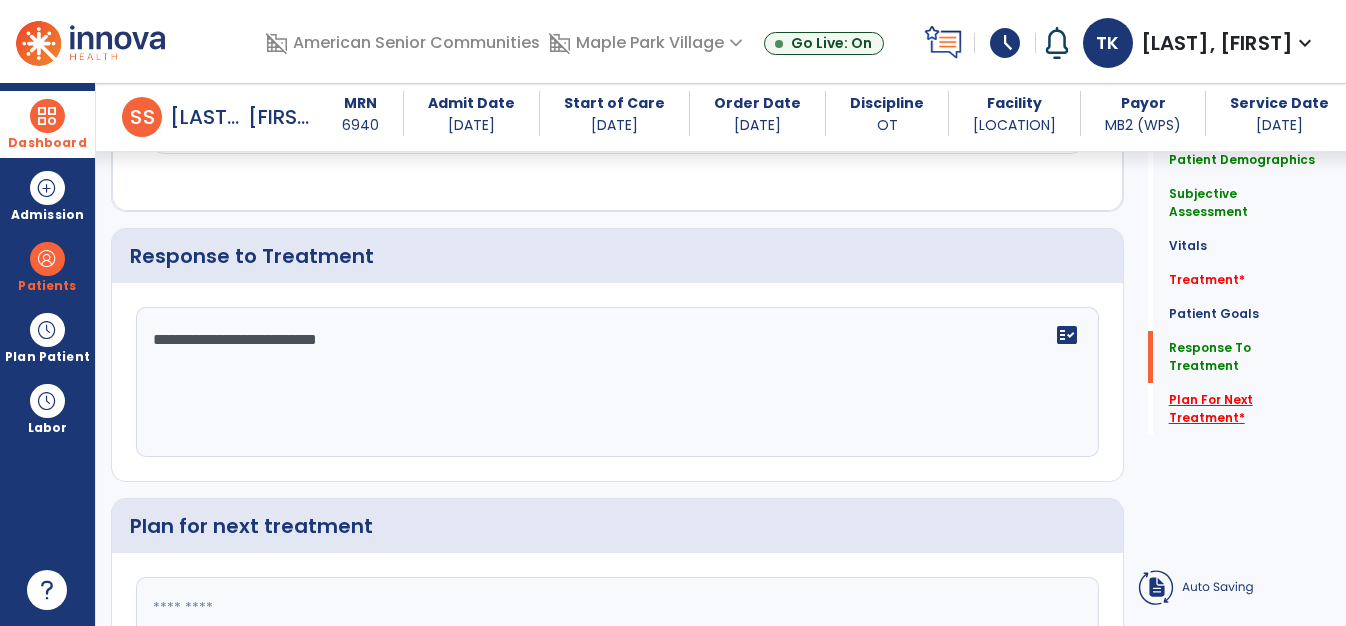 type on "**********" 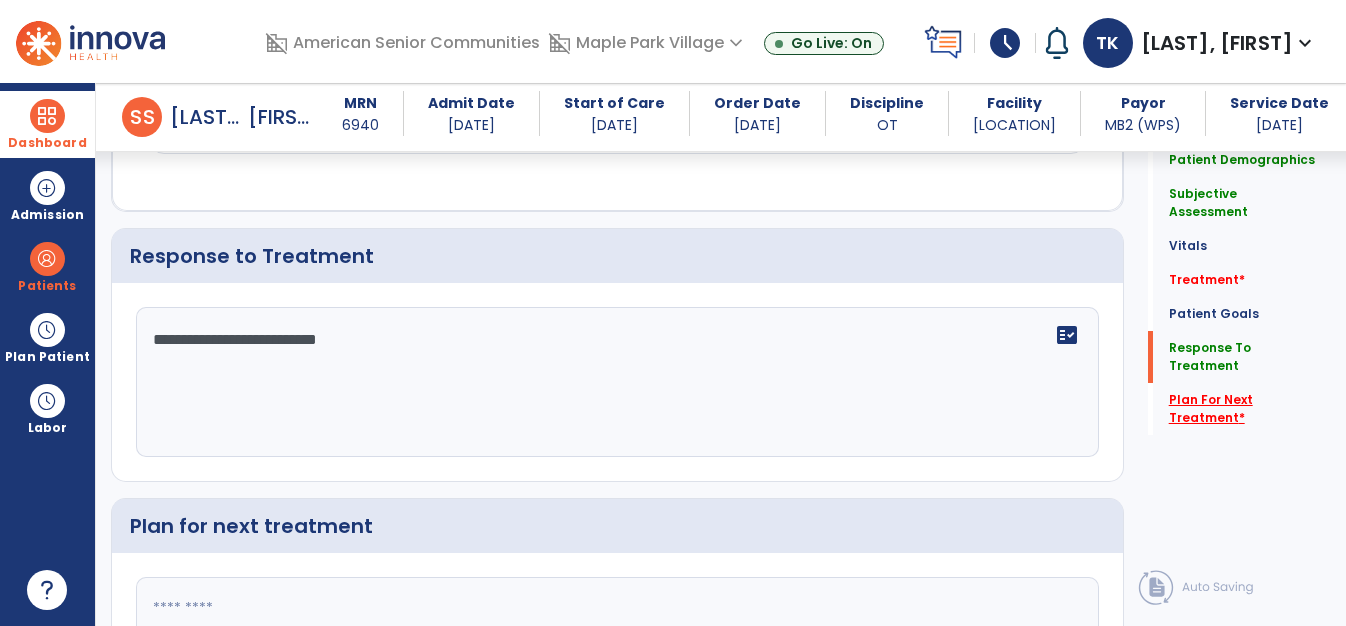 click on "Plan For Next Treatment   *" 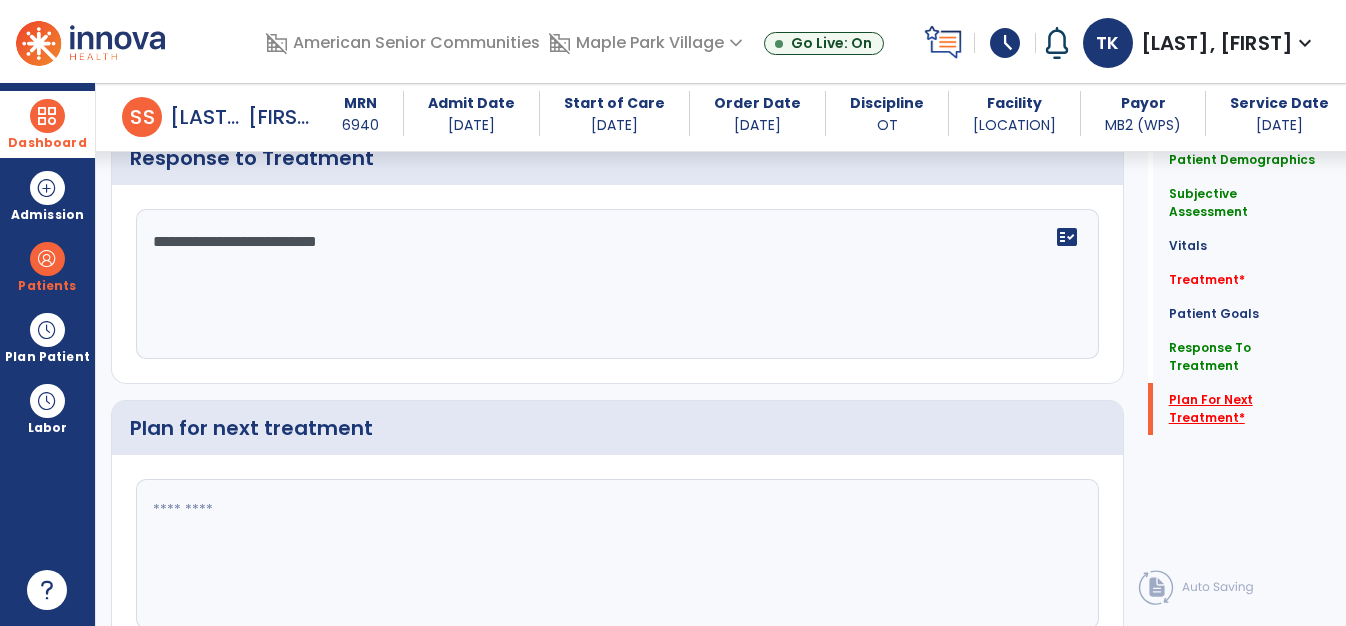 scroll, scrollTop: 2704, scrollLeft: 0, axis: vertical 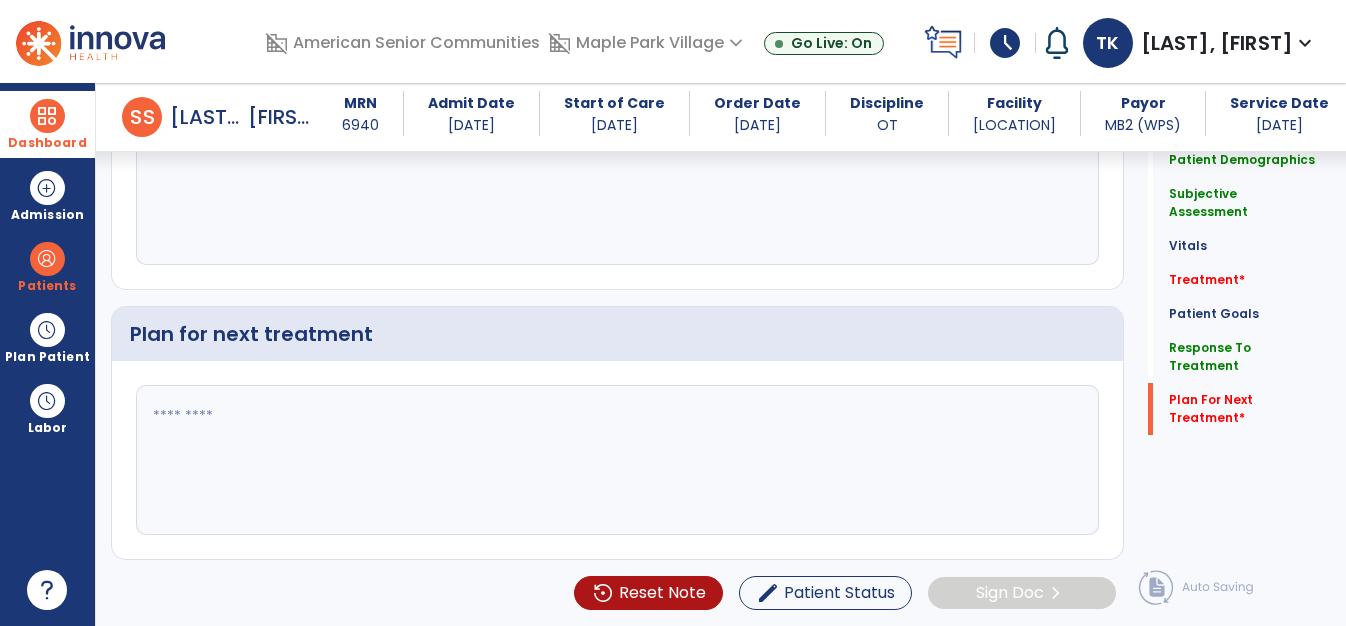 click 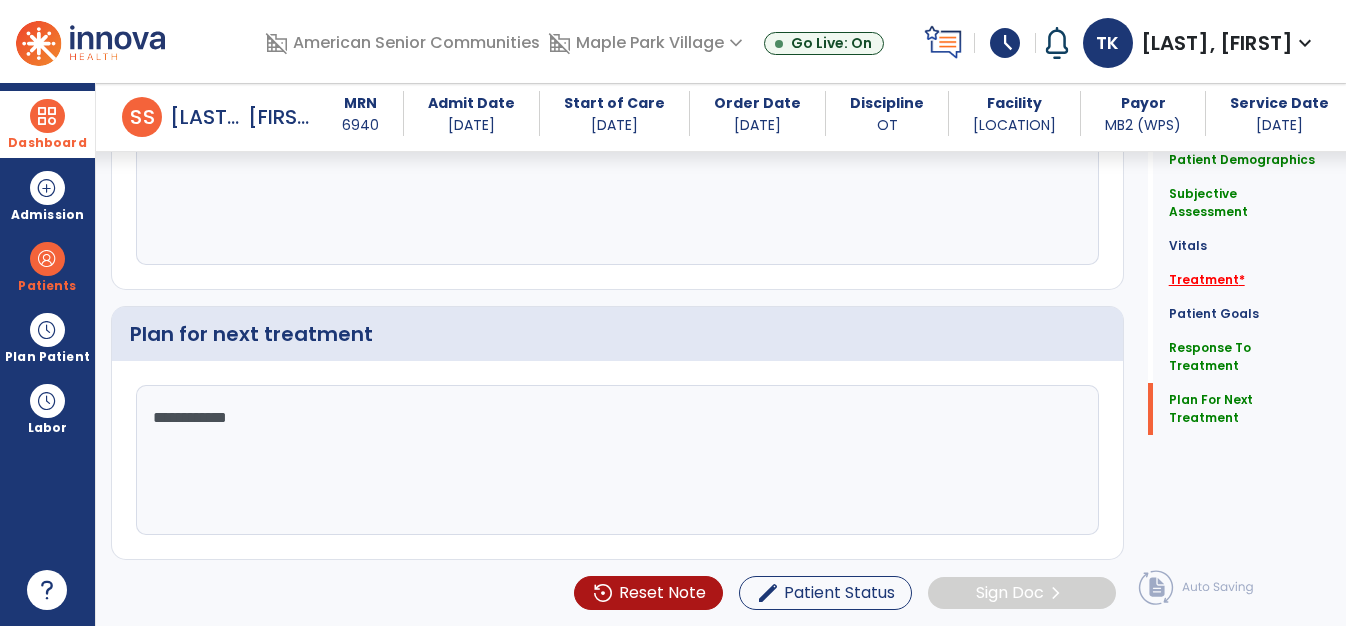 type on "**********" 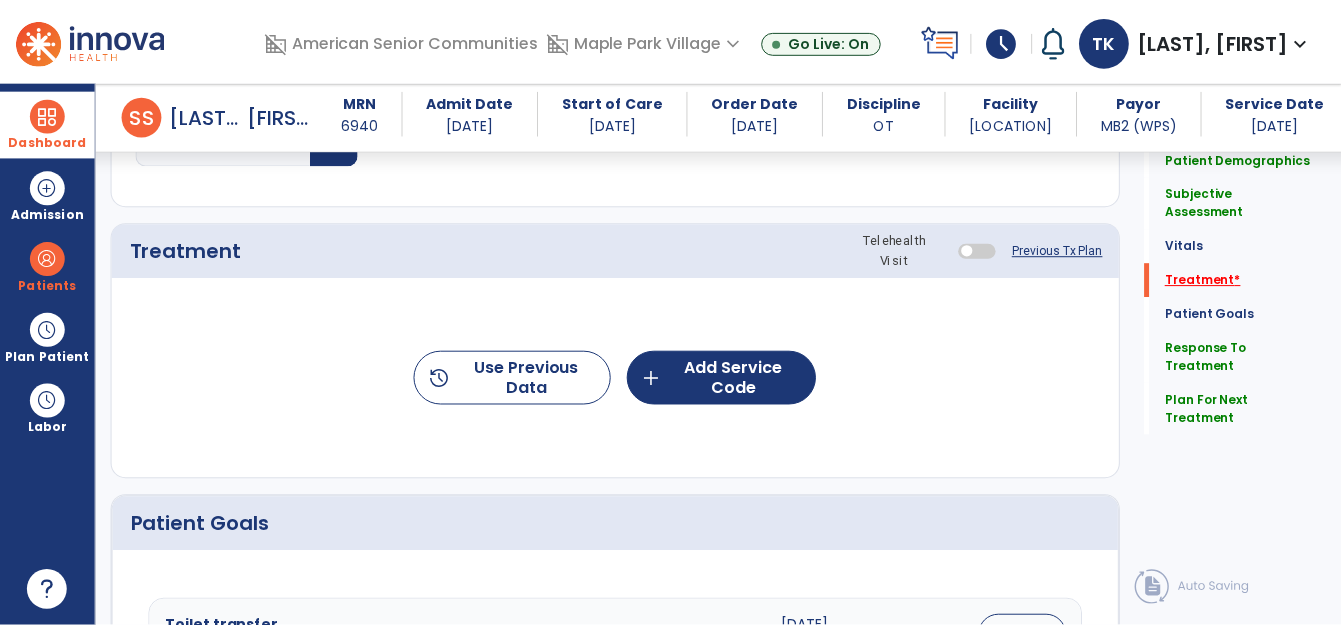 scroll, scrollTop: 1382, scrollLeft: 0, axis: vertical 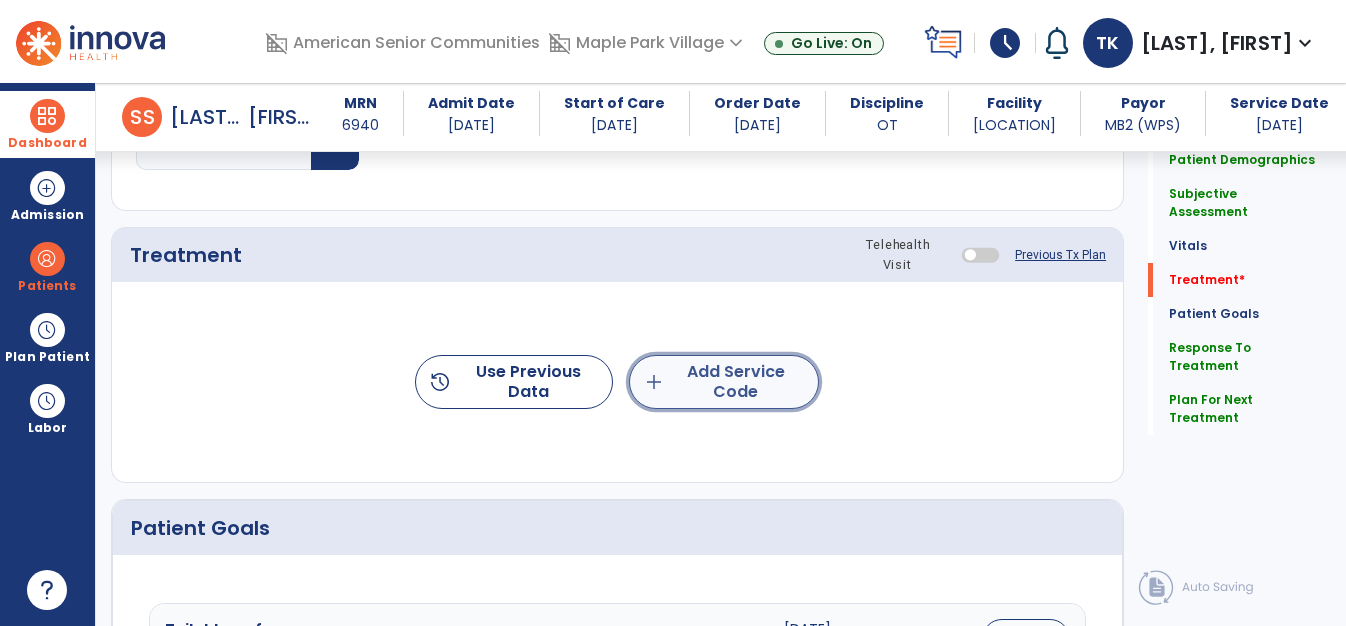 click on "add" 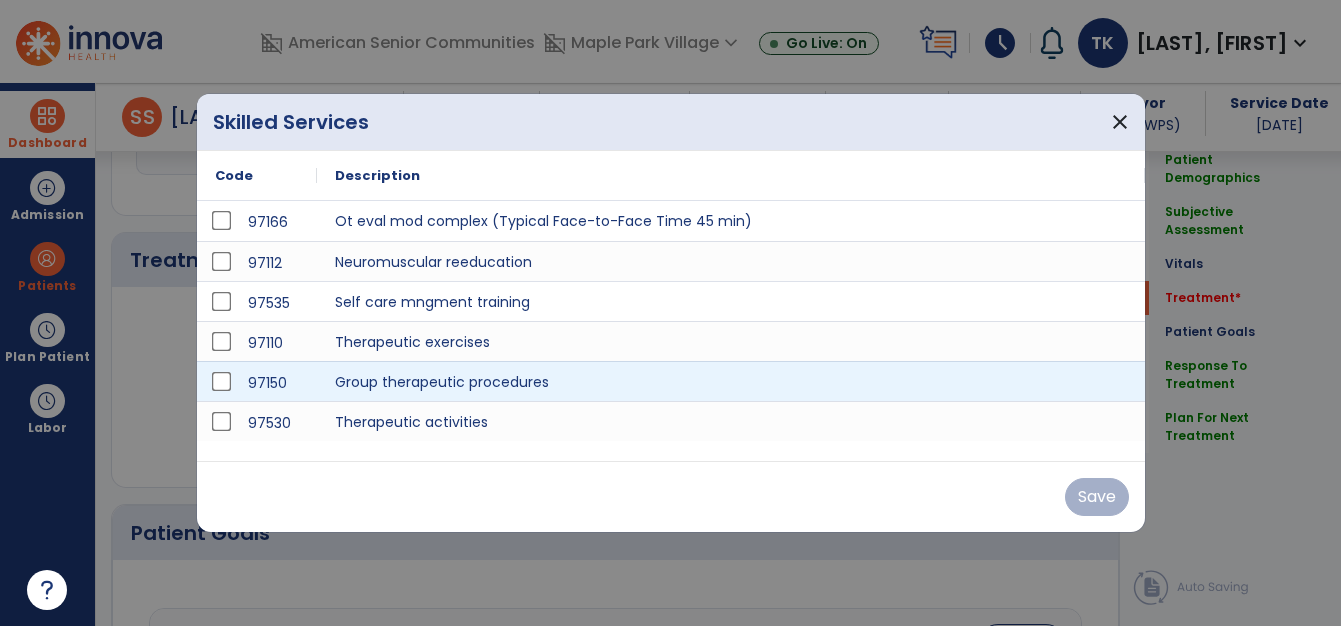 scroll, scrollTop: 1382, scrollLeft: 0, axis: vertical 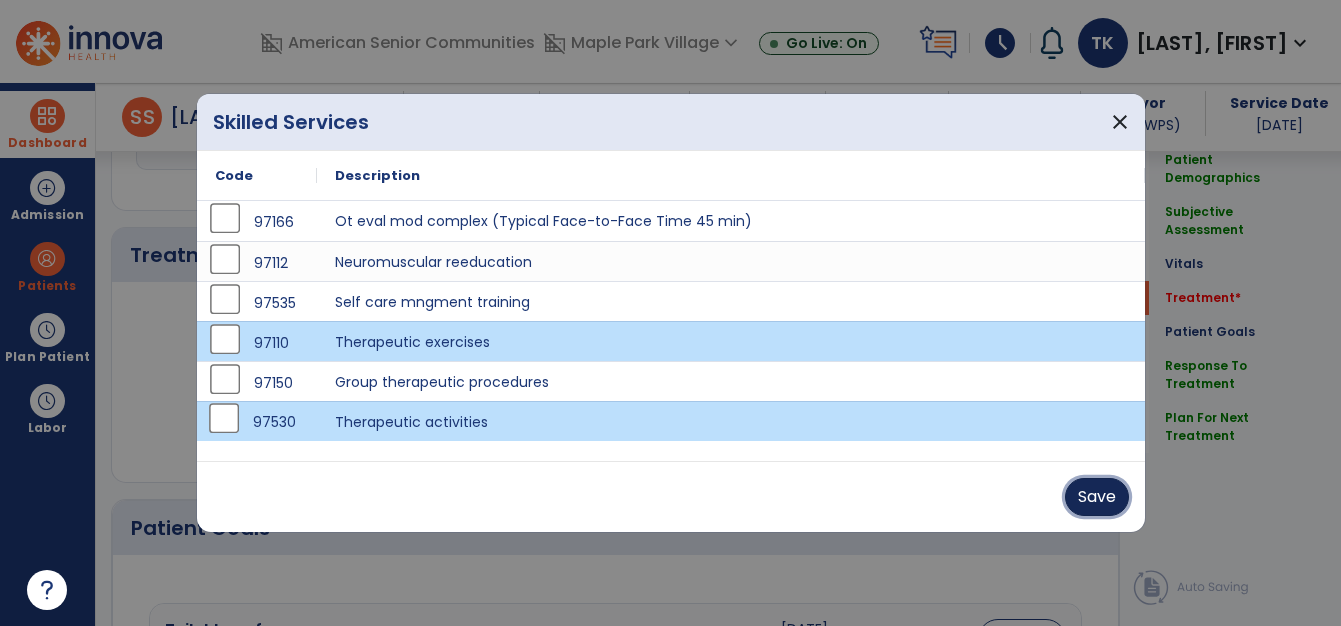 click on "Save" at bounding box center (1097, 497) 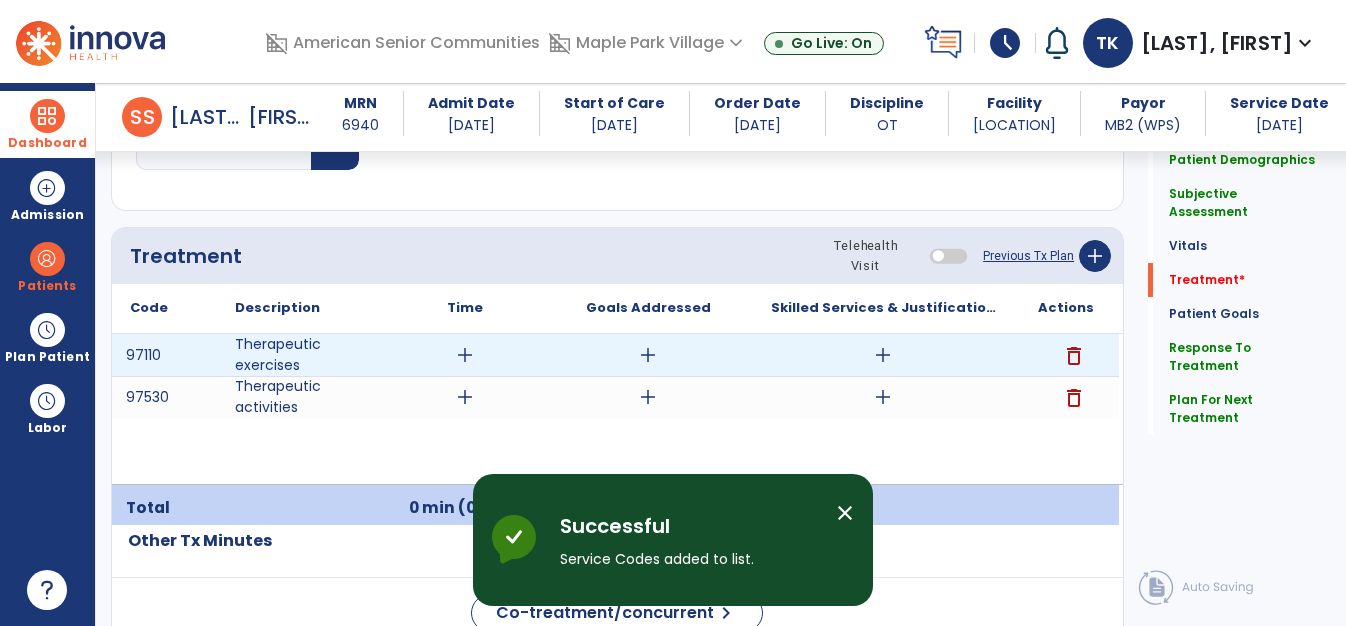 click on "add" at bounding box center [465, 355] 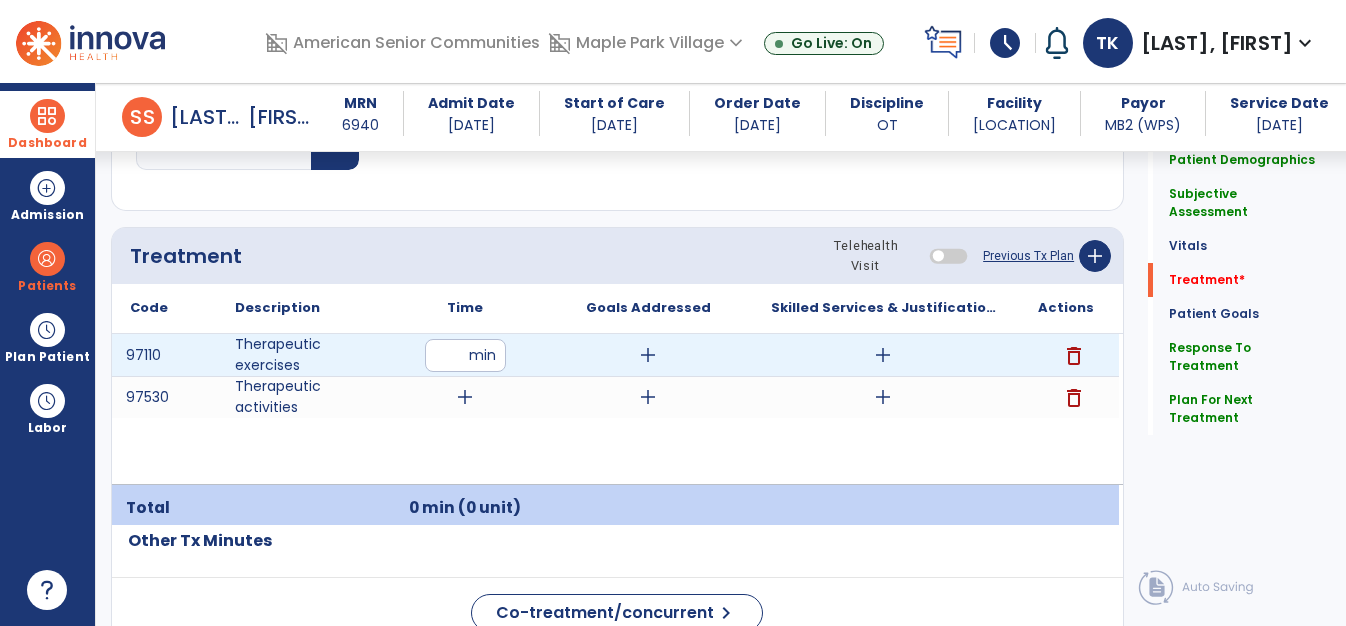 type on "**" 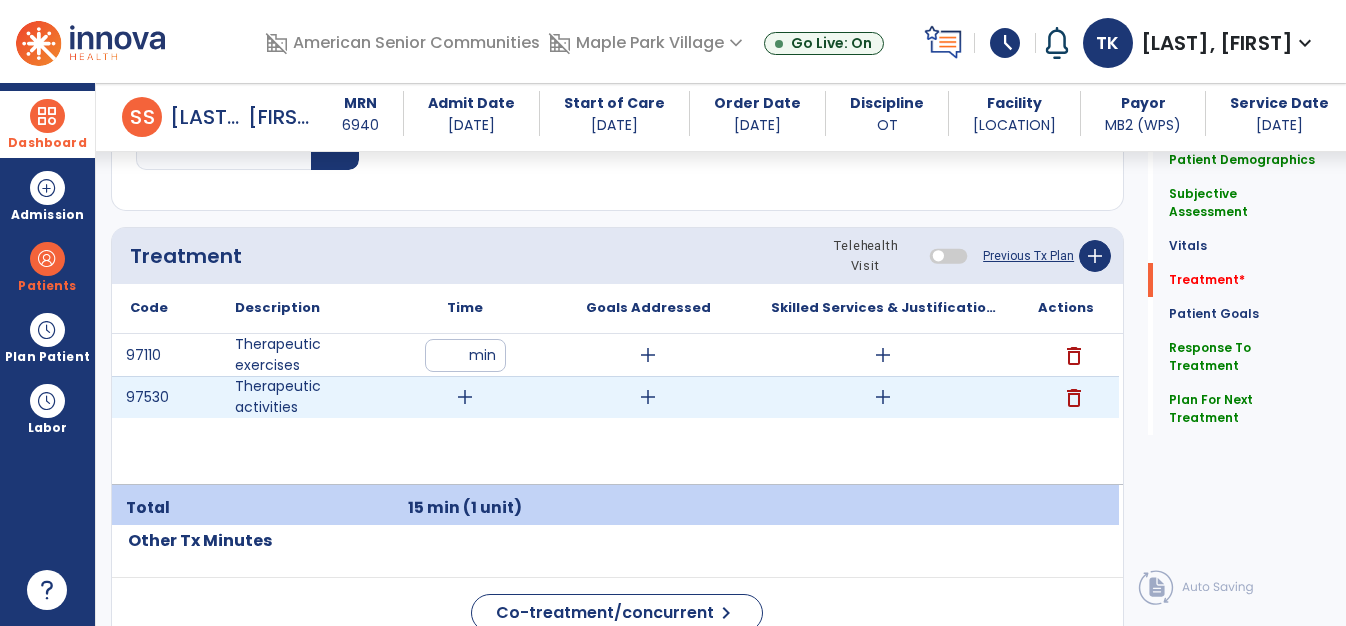 click on "add" at bounding box center (465, 397) 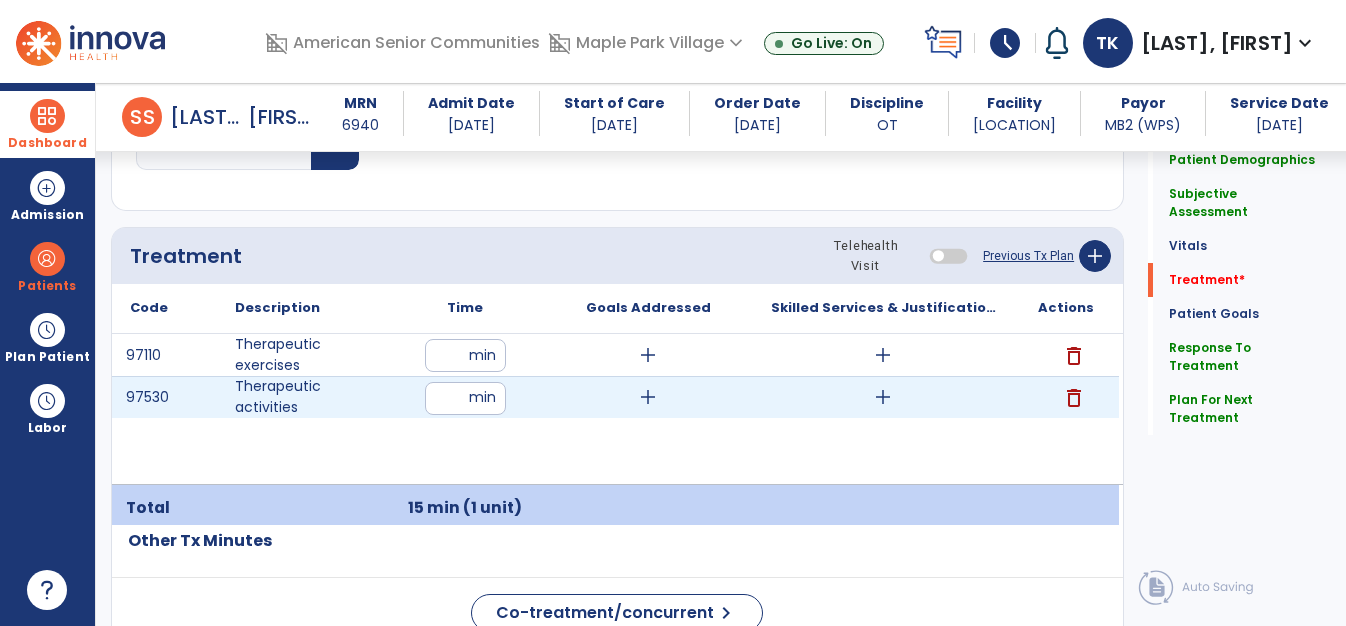 type on "**" 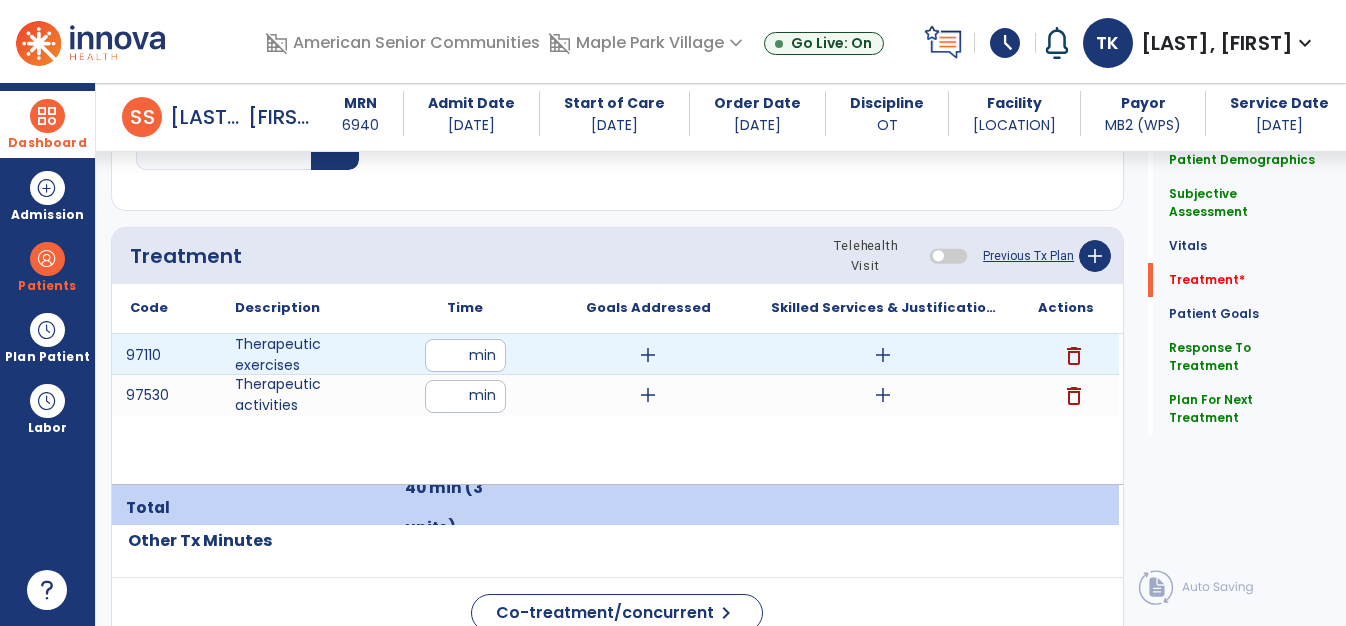 click on "add" at bounding box center (648, 355) 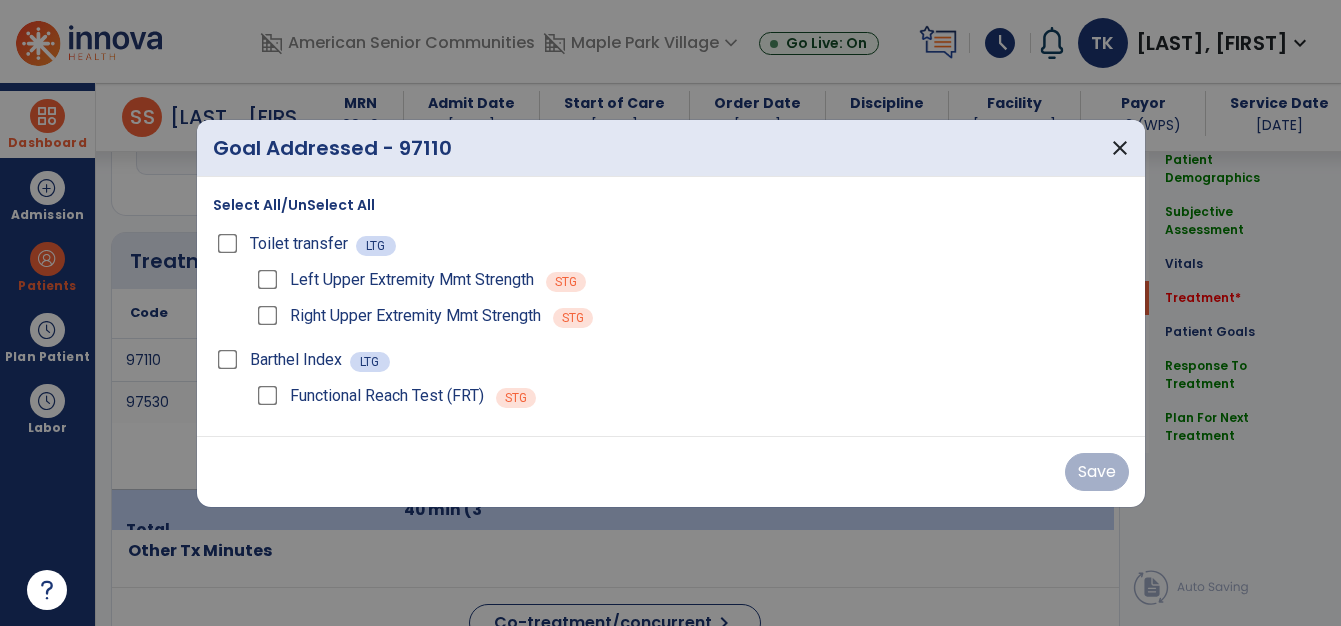 scroll, scrollTop: 1382, scrollLeft: 0, axis: vertical 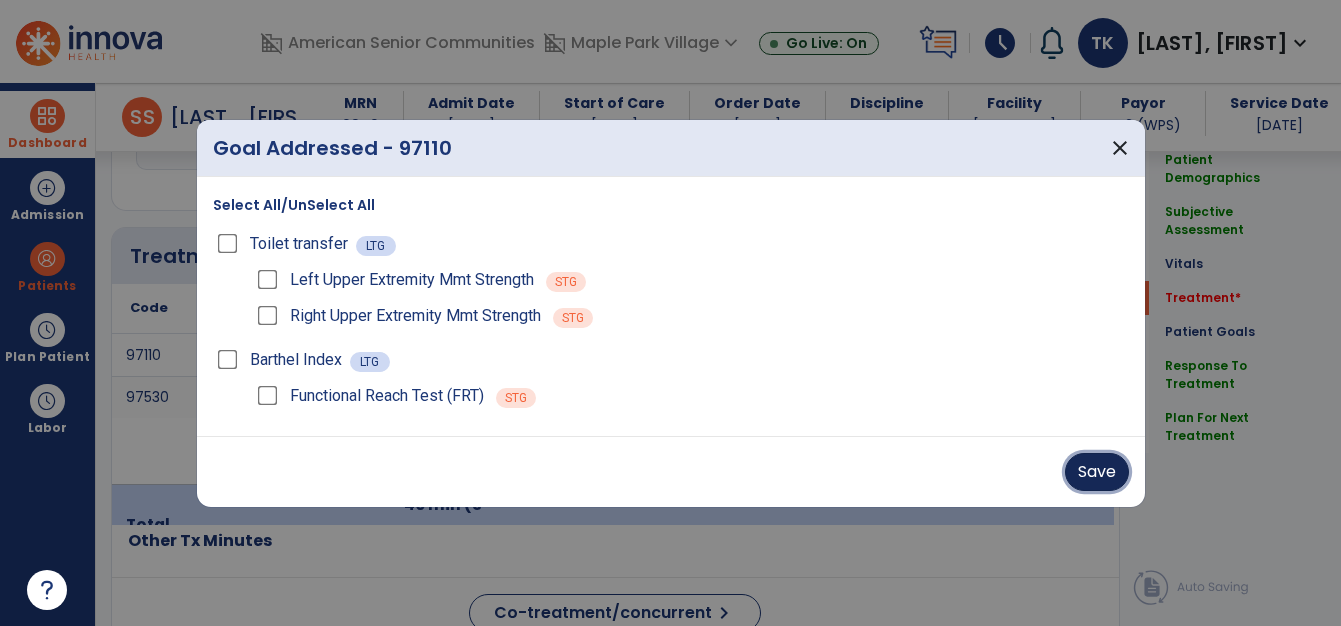 click on "Save" at bounding box center [1097, 472] 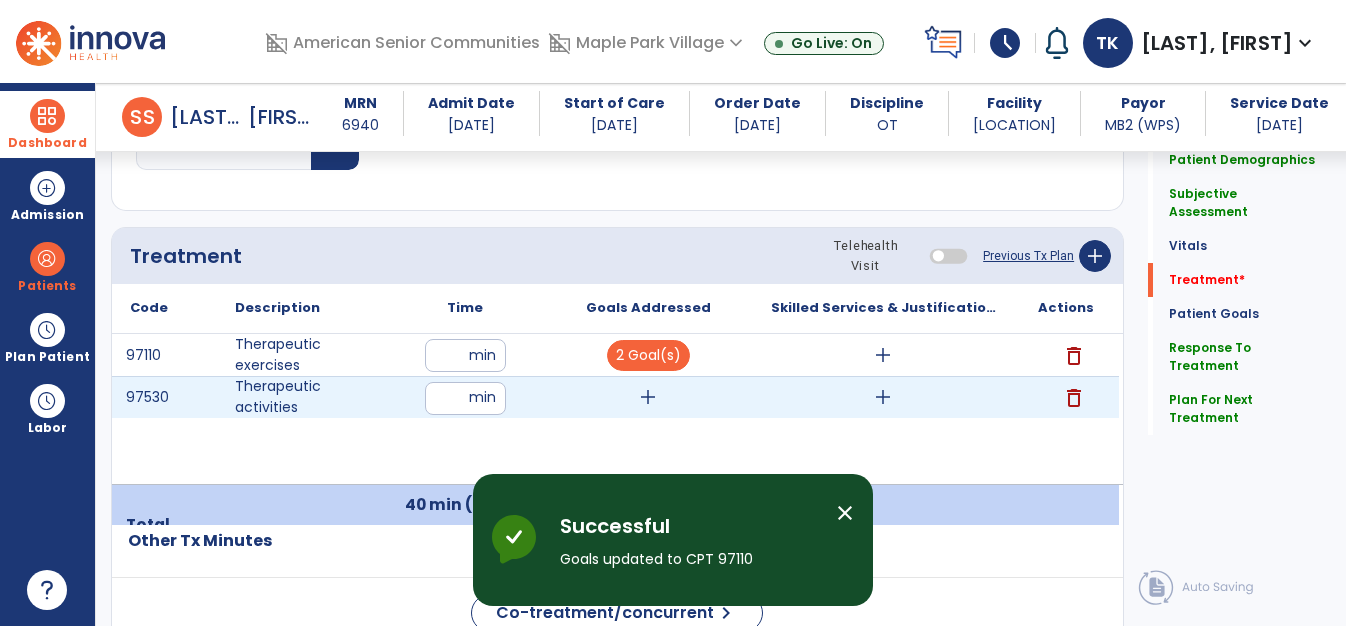 click on "add" at bounding box center (648, 397) 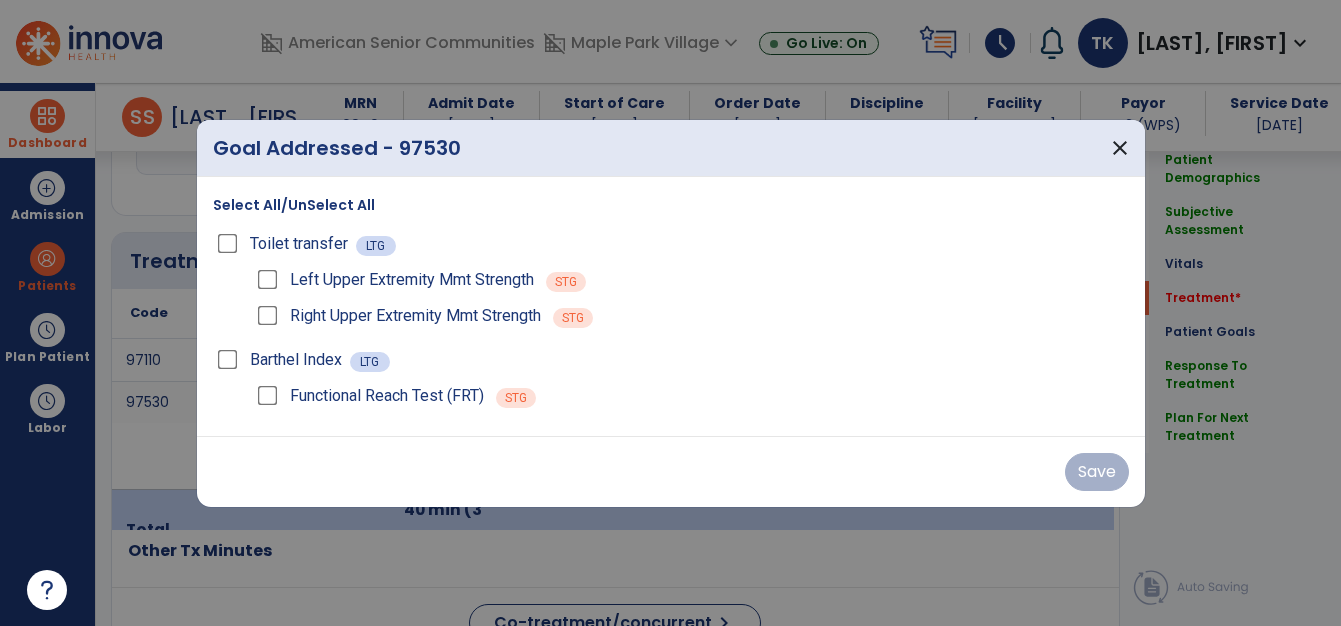 scroll, scrollTop: 1382, scrollLeft: 0, axis: vertical 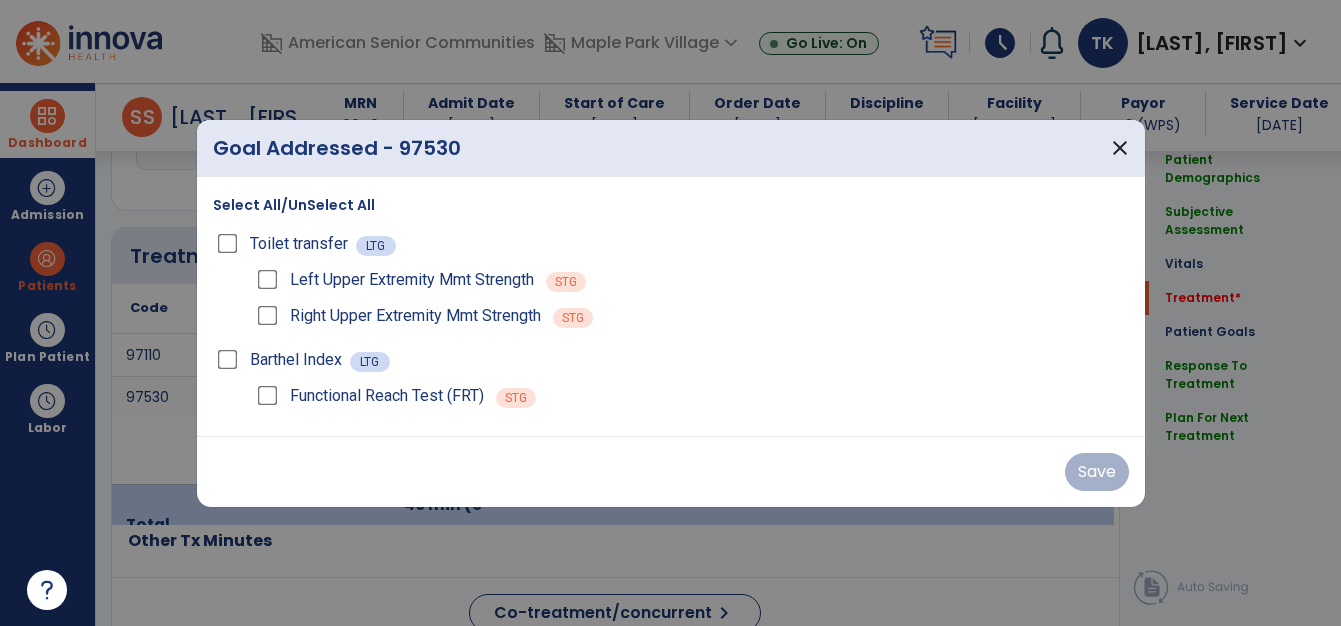click on "Save" at bounding box center (671, 471) 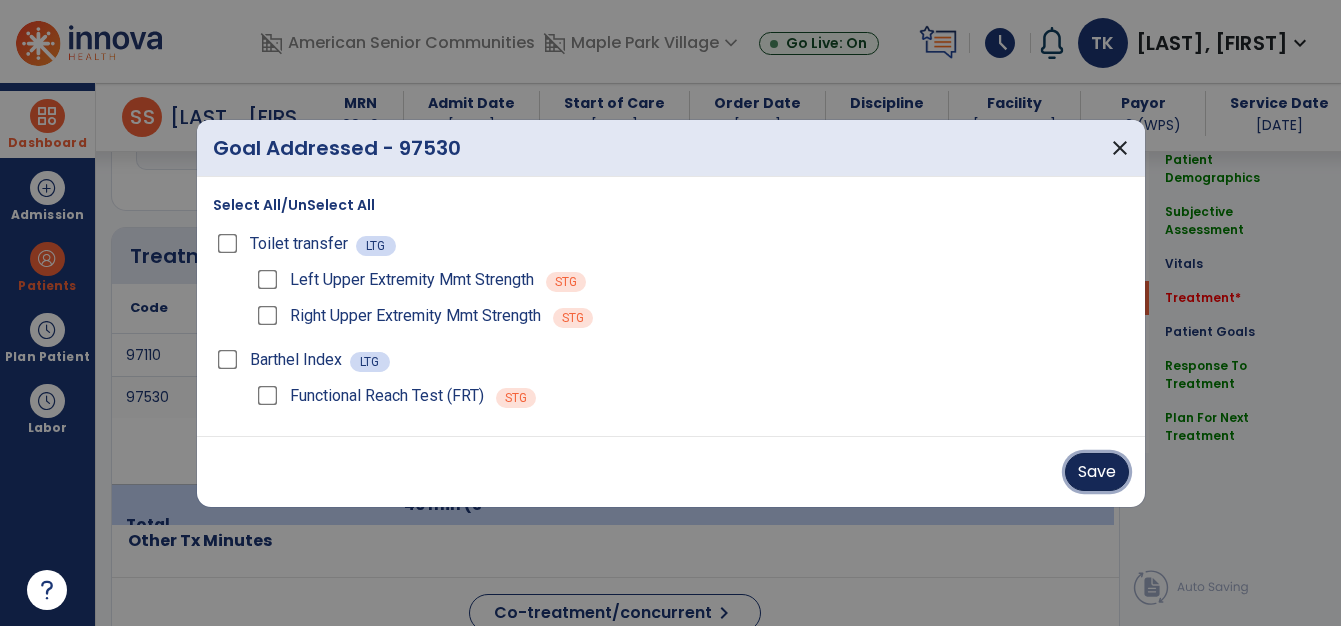 click on "Save" at bounding box center [1097, 472] 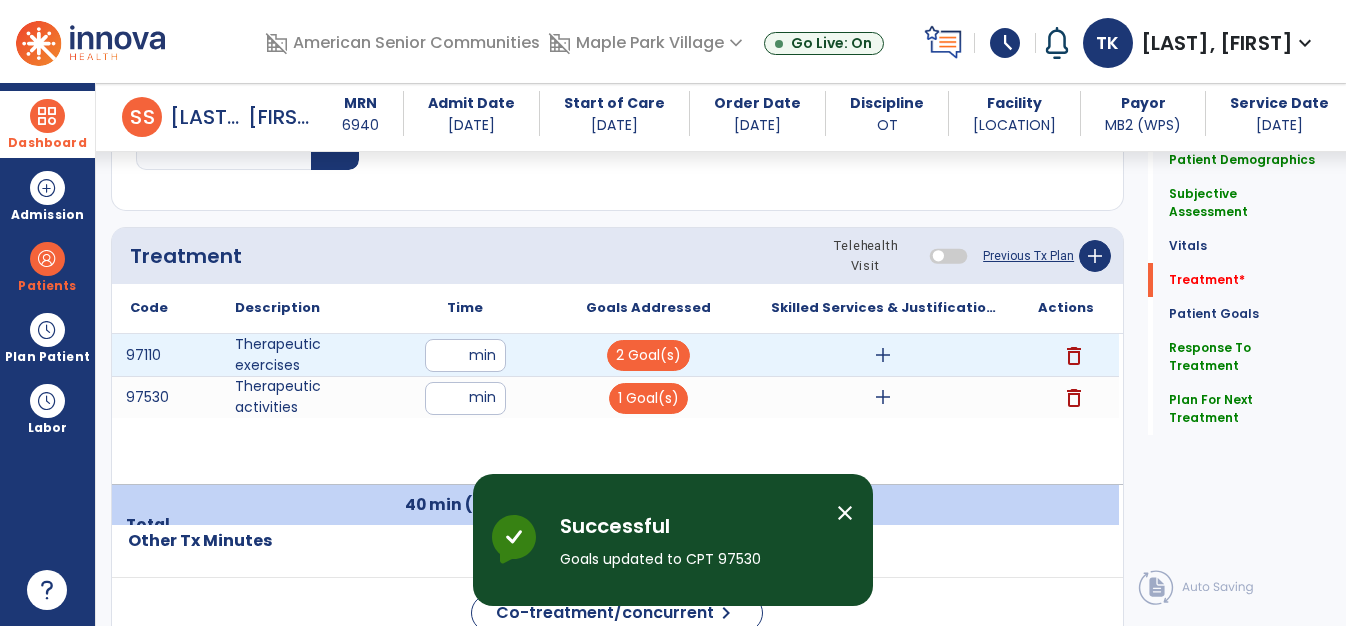 click on "add" at bounding box center [883, 355] 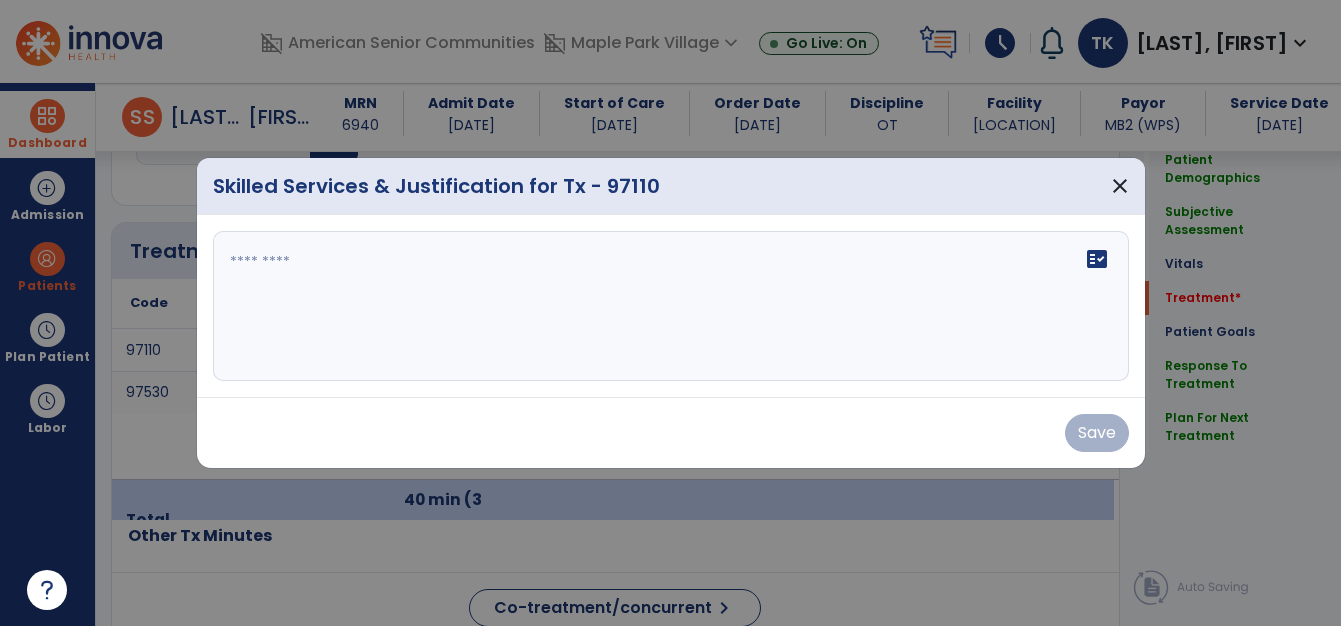 scroll, scrollTop: 1382, scrollLeft: 0, axis: vertical 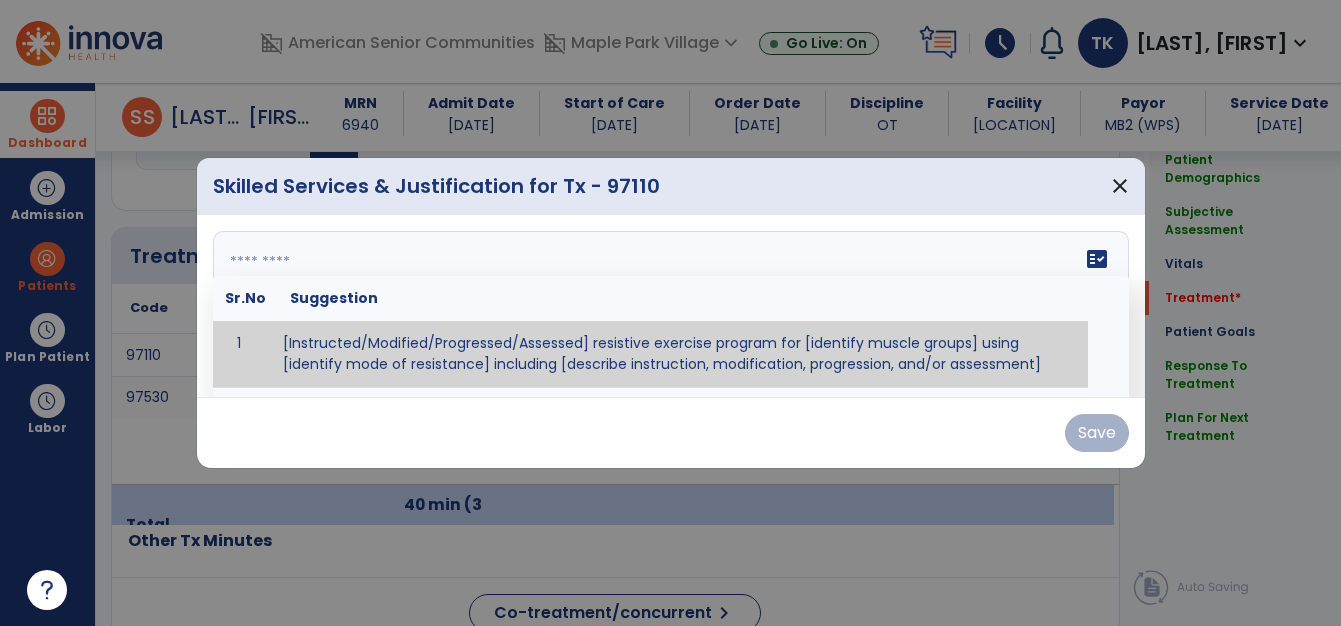 click on "fact_check  Sr.No Suggestion 1 [Instructed/Modified/Progressed/Assessed] resistive exercise program for [identify muscle groups] using [identify mode of resistance] including [describe instruction, modification, progression, and/or assessment] 2 [Instructed/Modified/Progressed/Assessed] aerobic exercise program using [identify equipment/mode] including [describe instruction, modification,progression, and/or assessment] 3 [Instructed/Modified/Progressed/Assessed] [PROM/A/AROM/AROM] program for [identify joint movements] using [contract-relax, over-pressure, inhibitory techniques, other] 4 [Assessed/Tested] aerobic capacity with administration of [aerobic capacity test]" at bounding box center (671, 306) 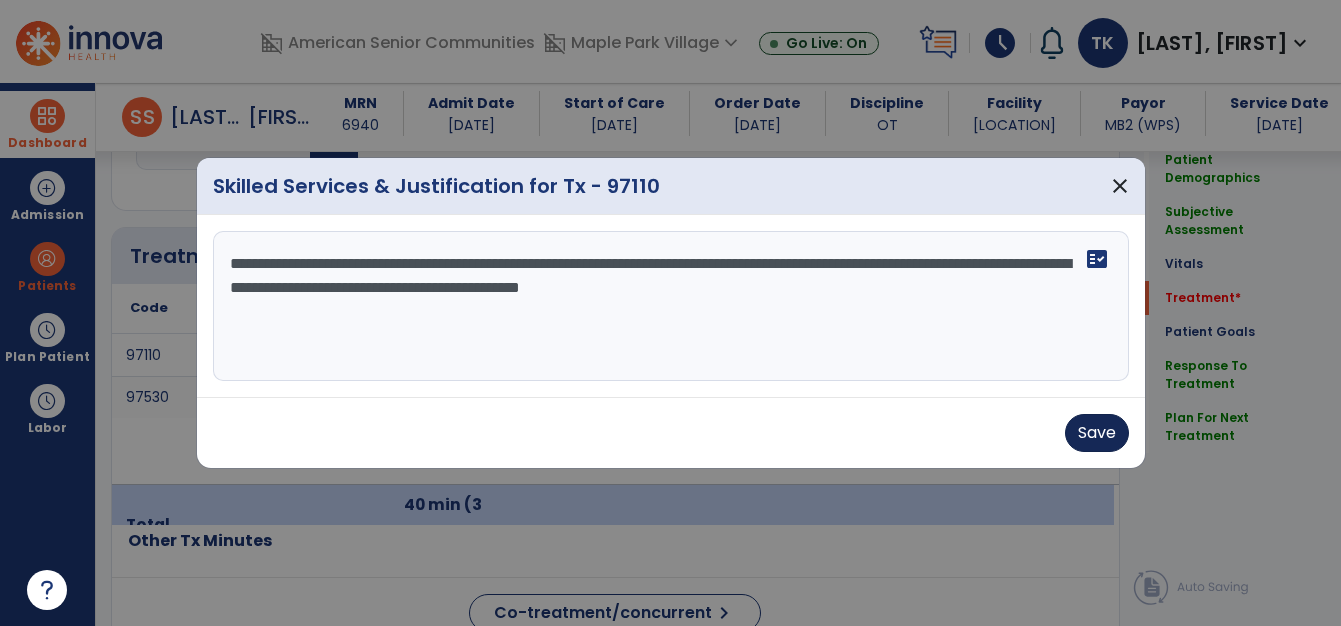 type on "**********" 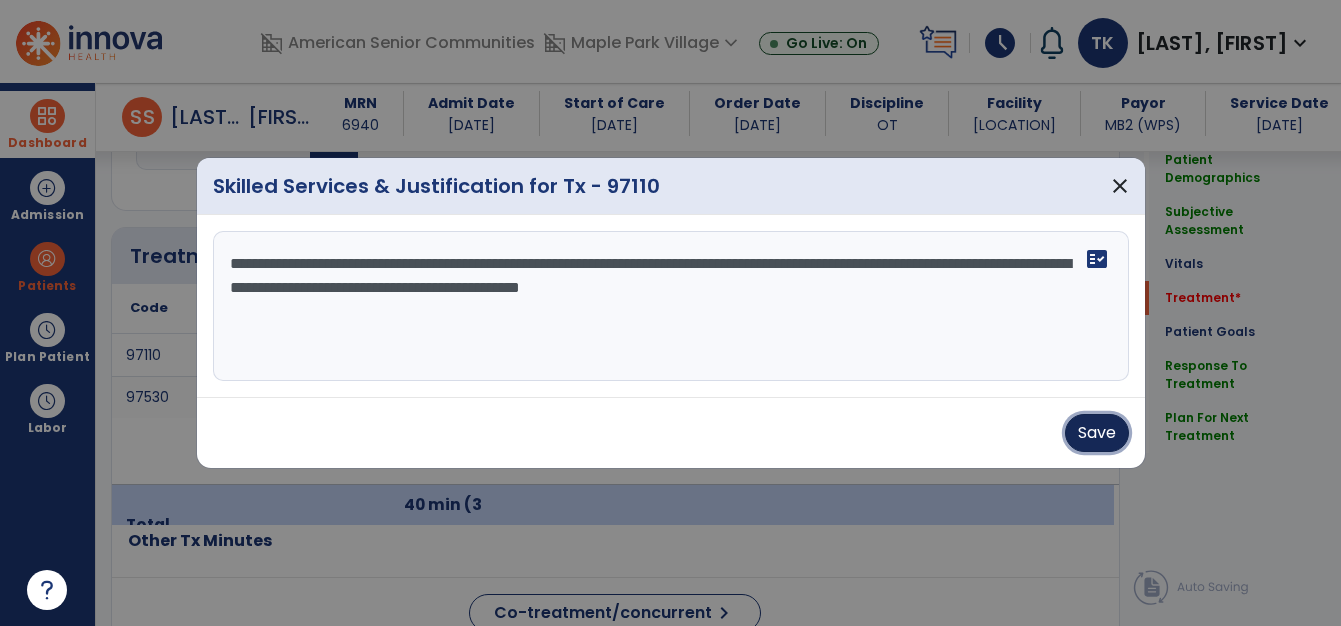 click on "Save" at bounding box center [1097, 433] 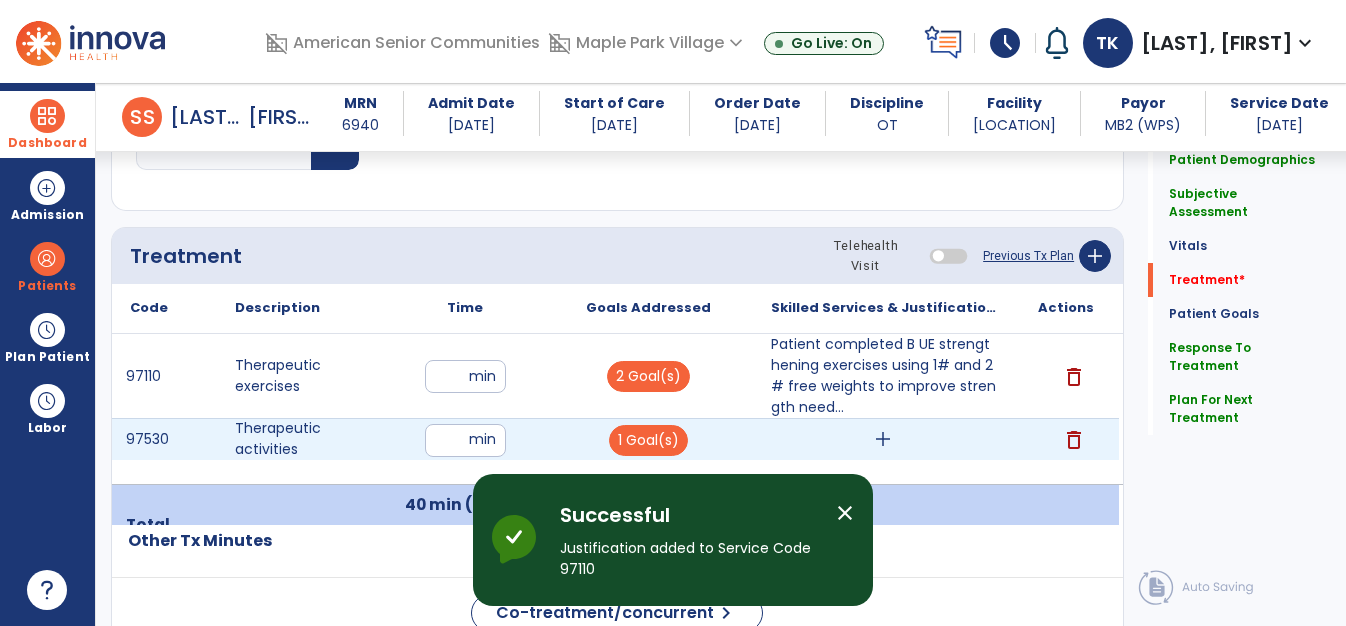 click on "add" at bounding box center (883, 439) 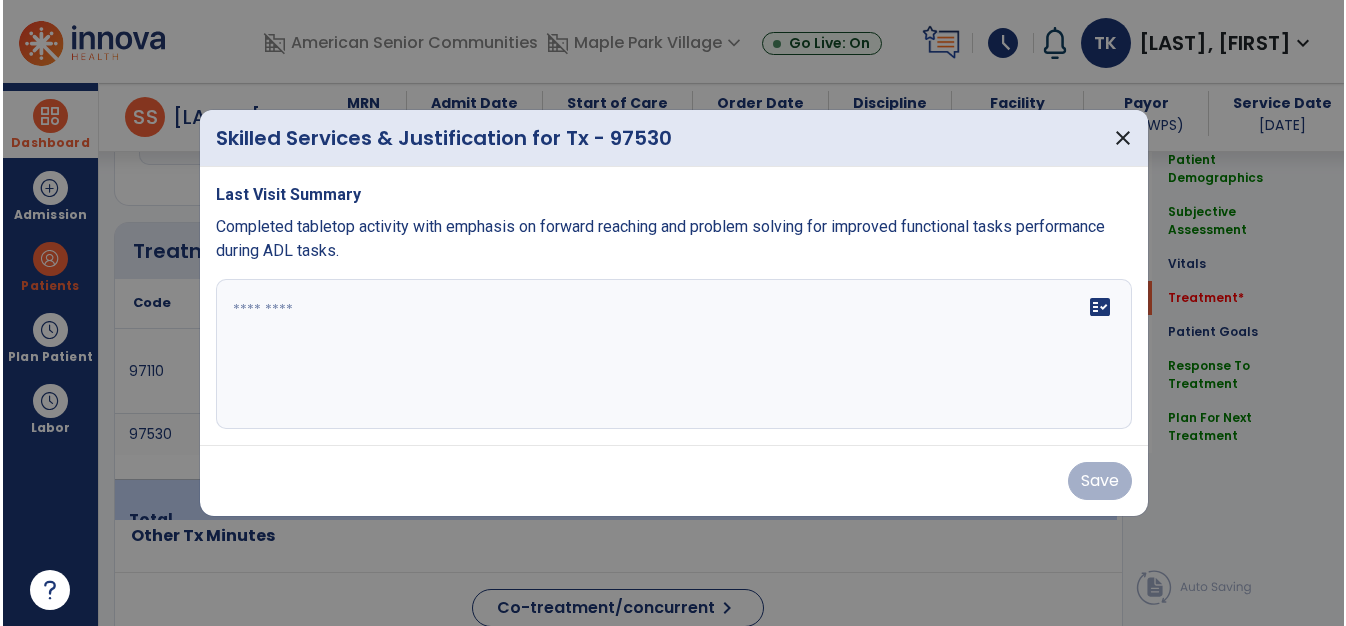 scroll, scrollTop: 1382, scrollLeft: 0, axis: vertical 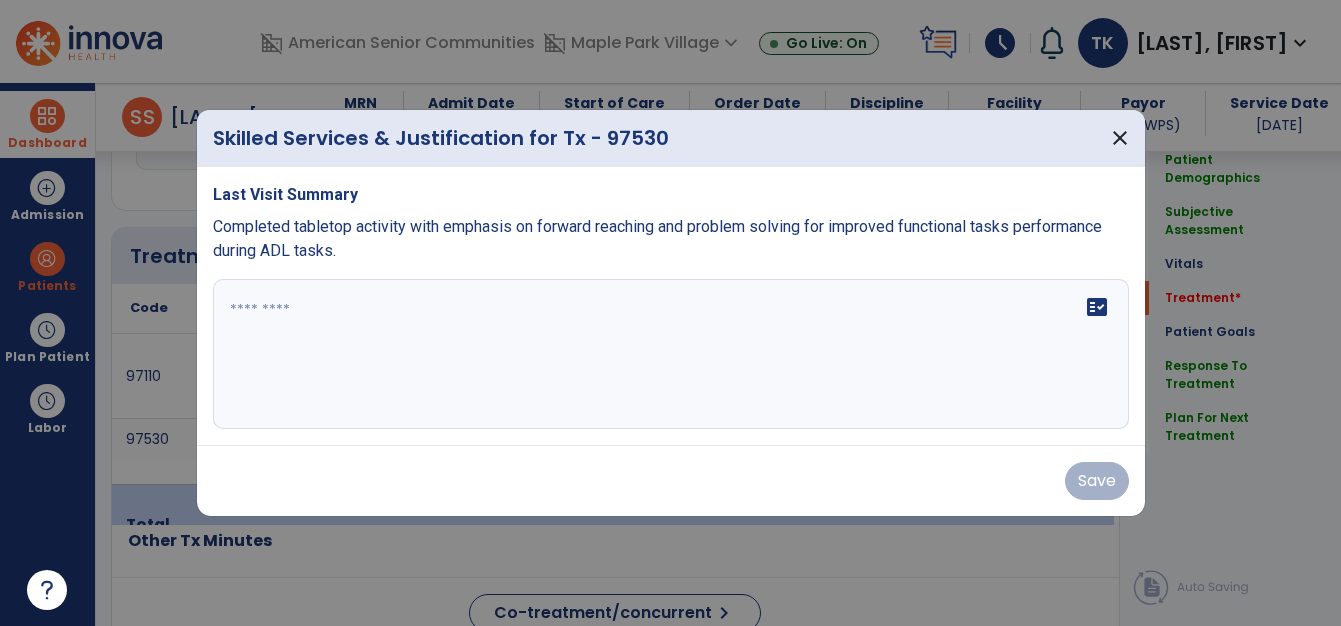 click on "fact_check" at bounding box center [671, 354] 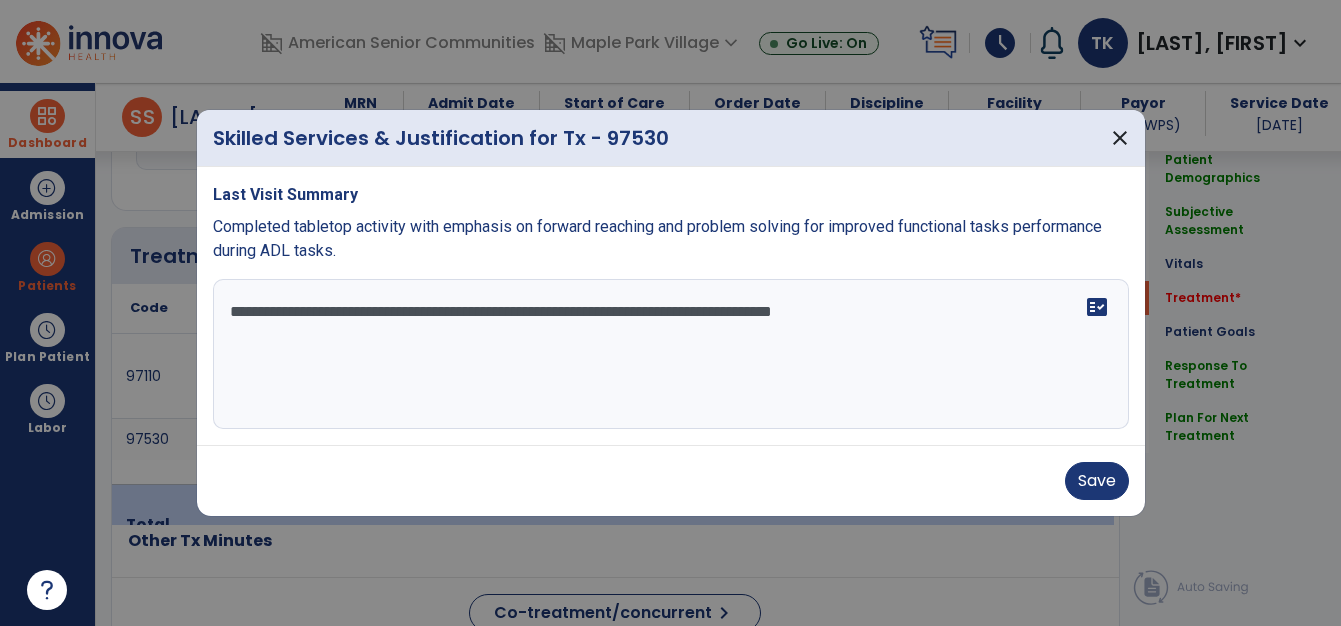 click on "**********" at bounding box center (671, 354) 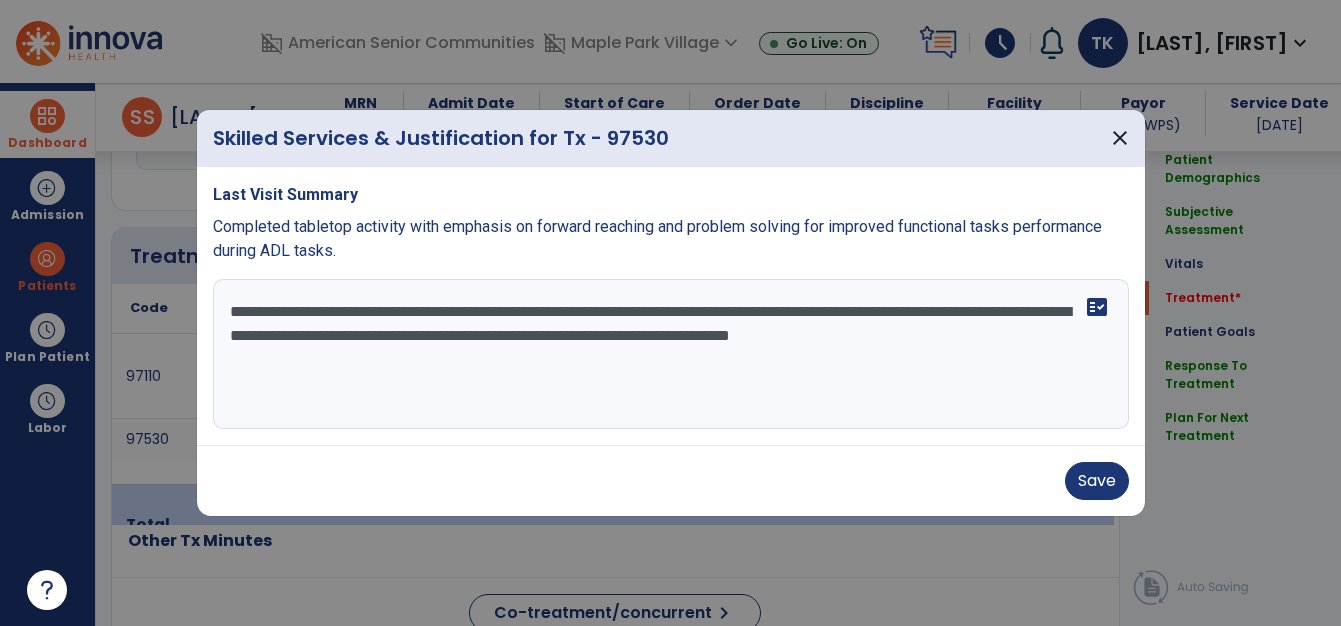 click on "**********" at bounding box center (671, 354) 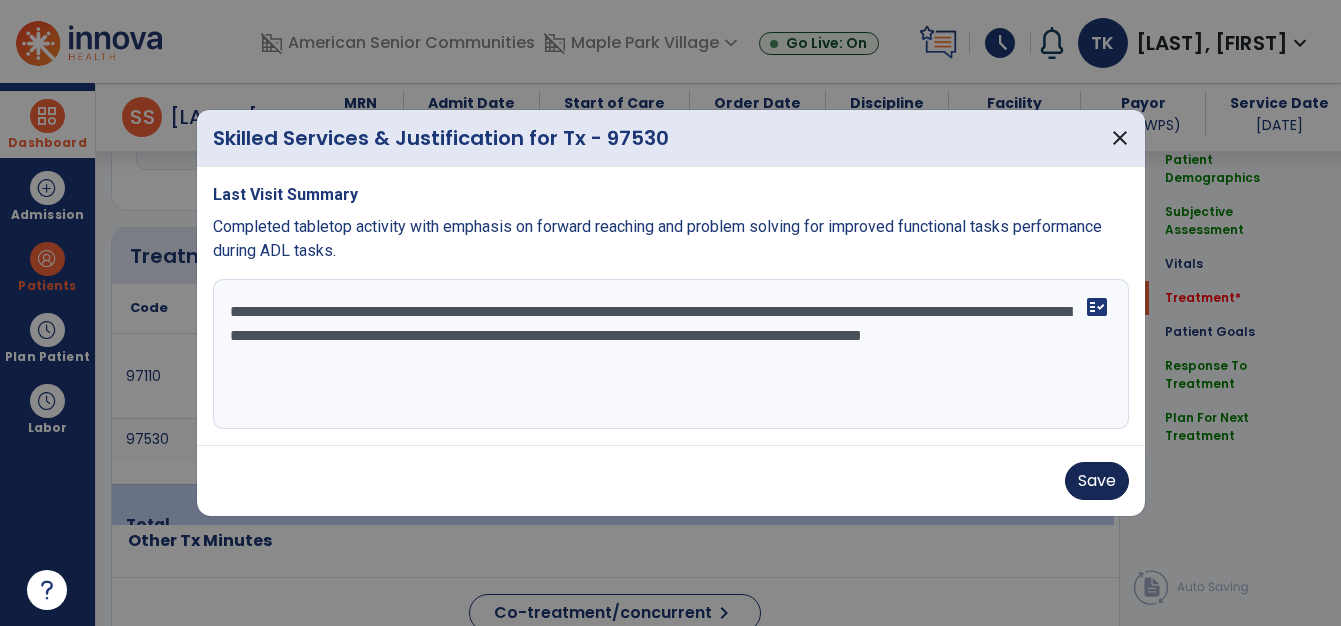 type on "**********" 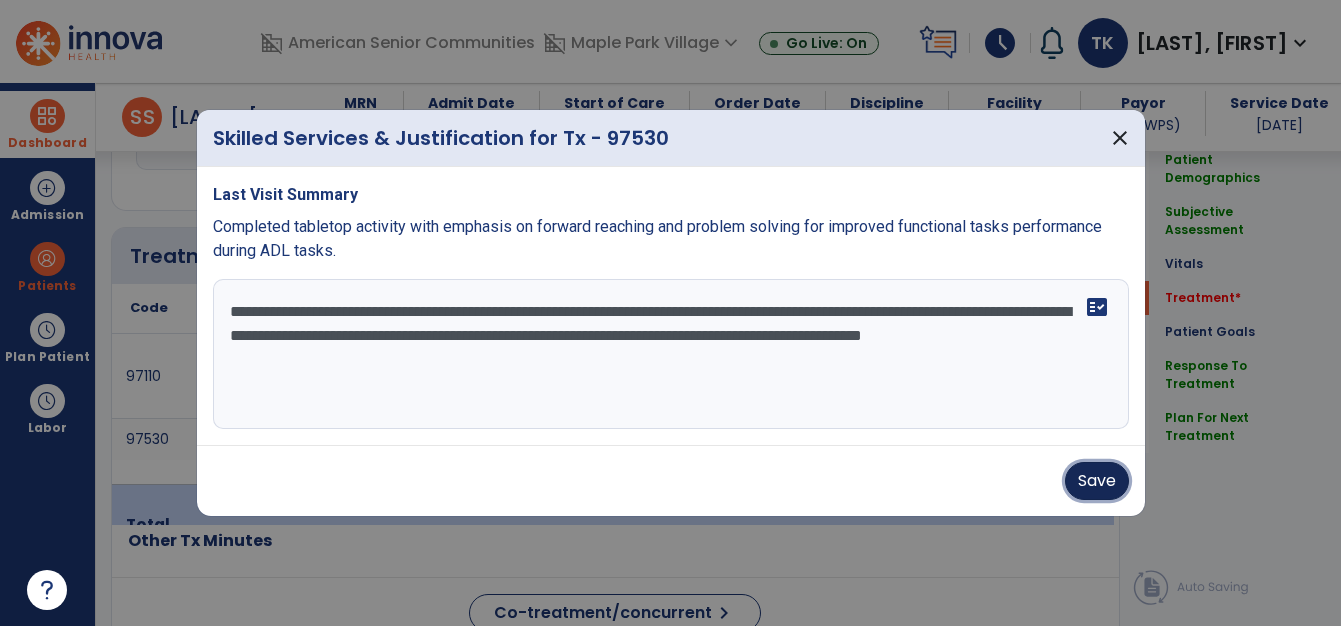 click on "Save" at bounding box center (1097, 481) 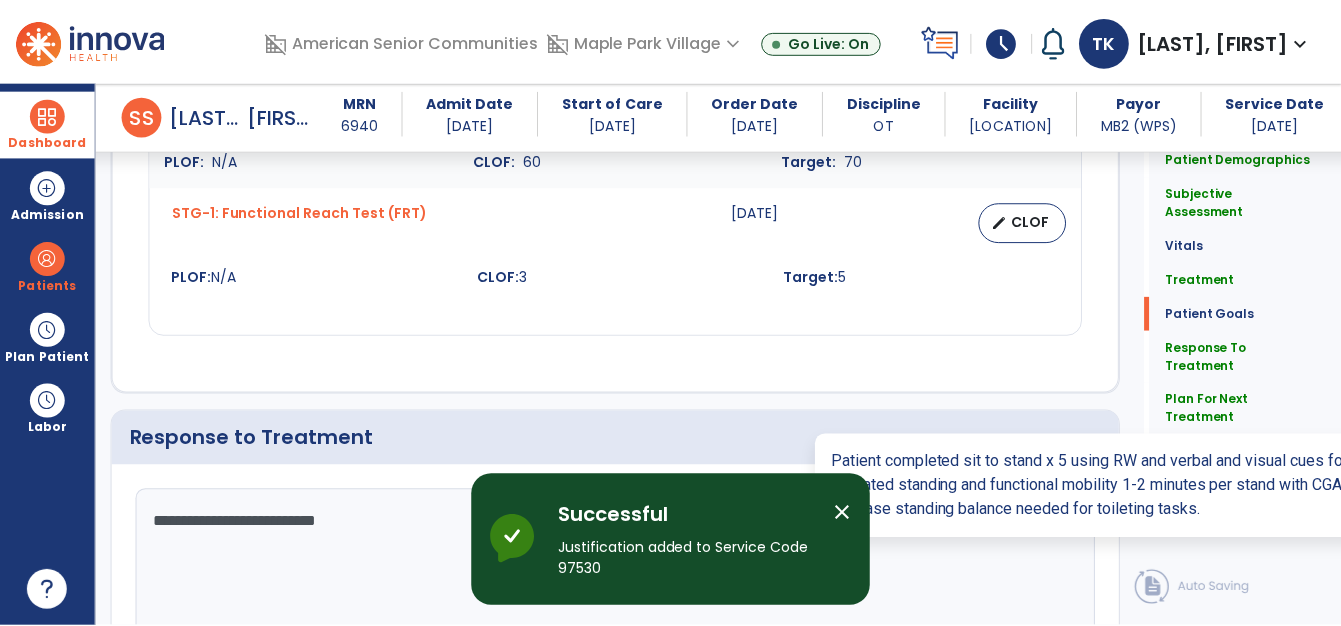 scroll, scrollTop: 2888, scrollLeft: 0, axis: vertical 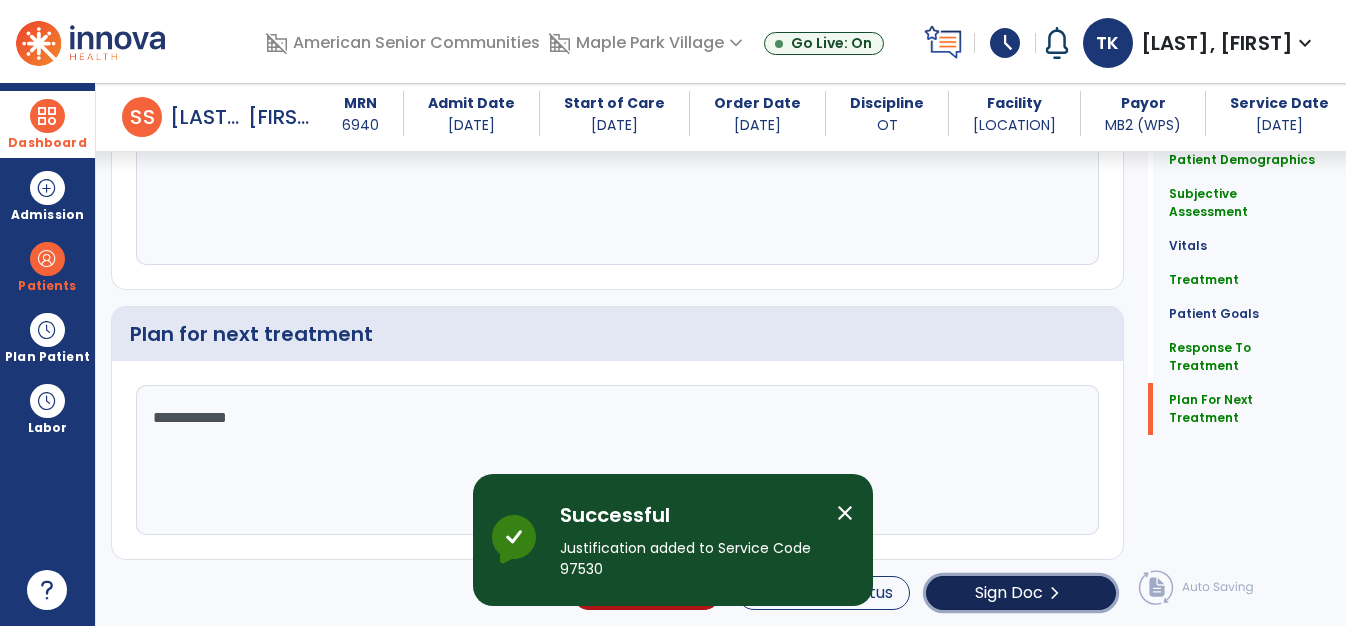 click on "Sign Doc" 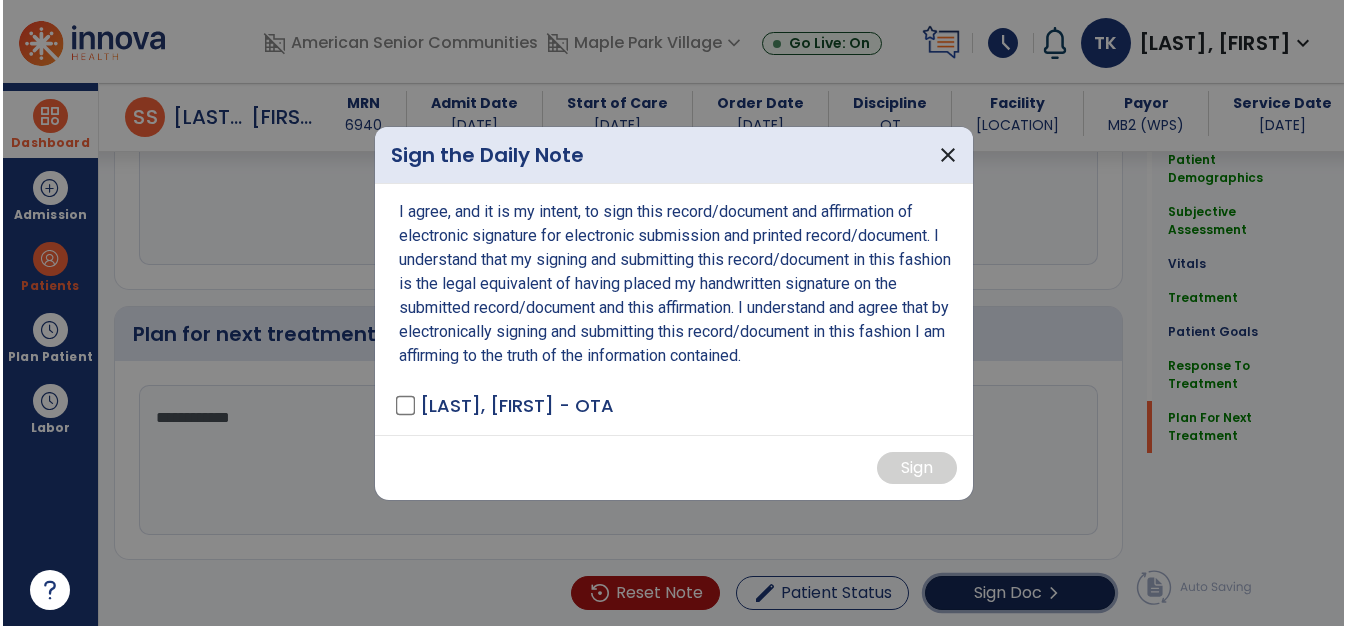 scroll, scrollTop: 2888, scrollLeft: 0, axis: vertical 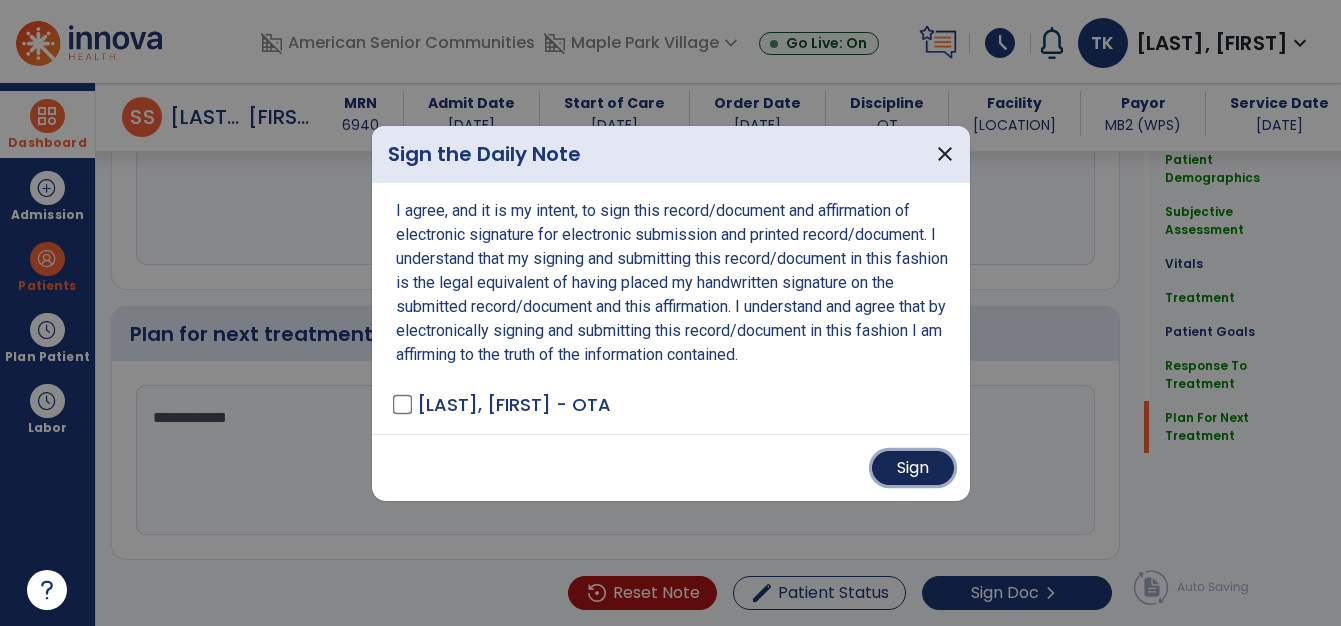 click on "Sign" at bounding box center [913, 468] 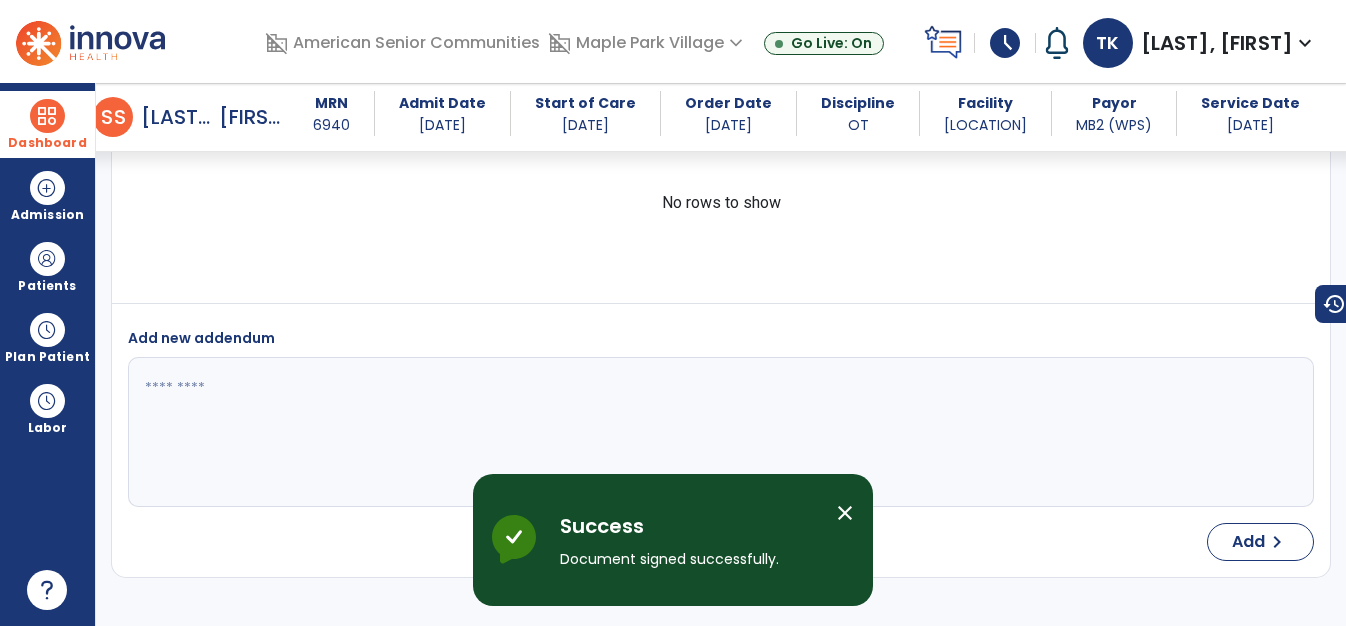 scroll, scrollTop: 4169, scrollLeft: 0, axis: vertical 